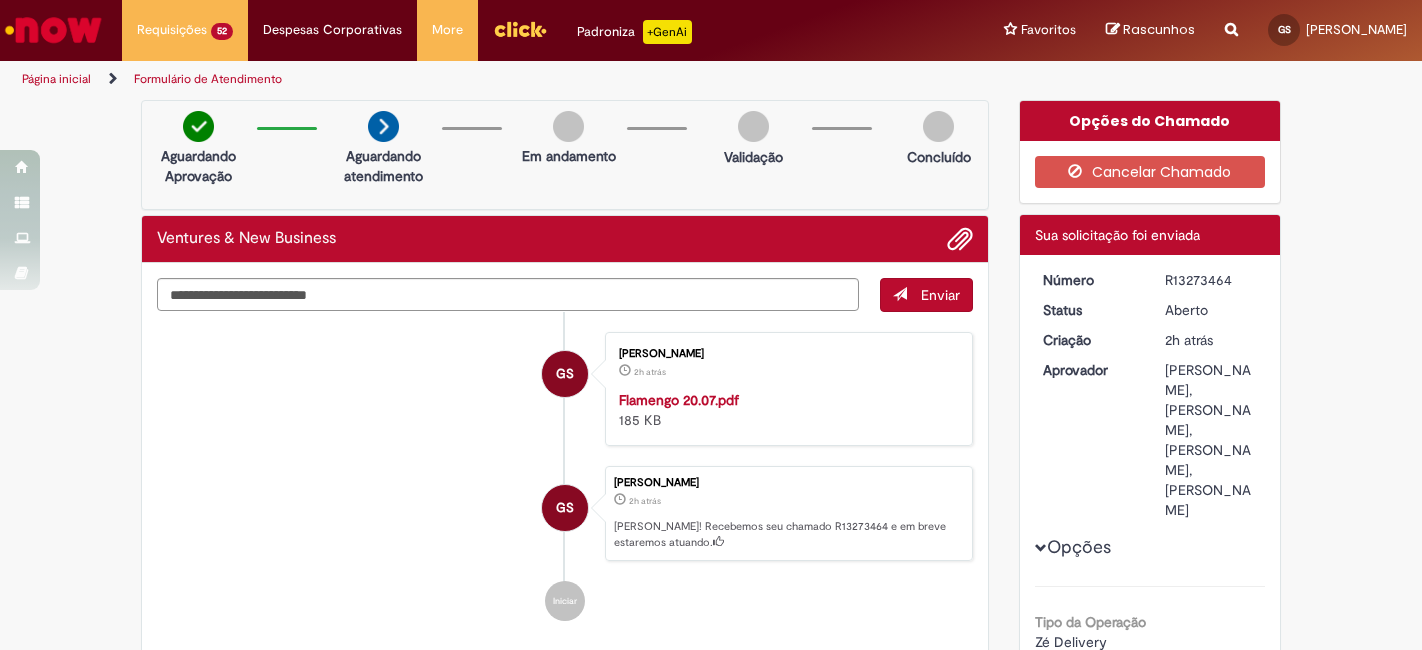 scroll, scrollTop: 0, scrollLeft: 0, axis: both 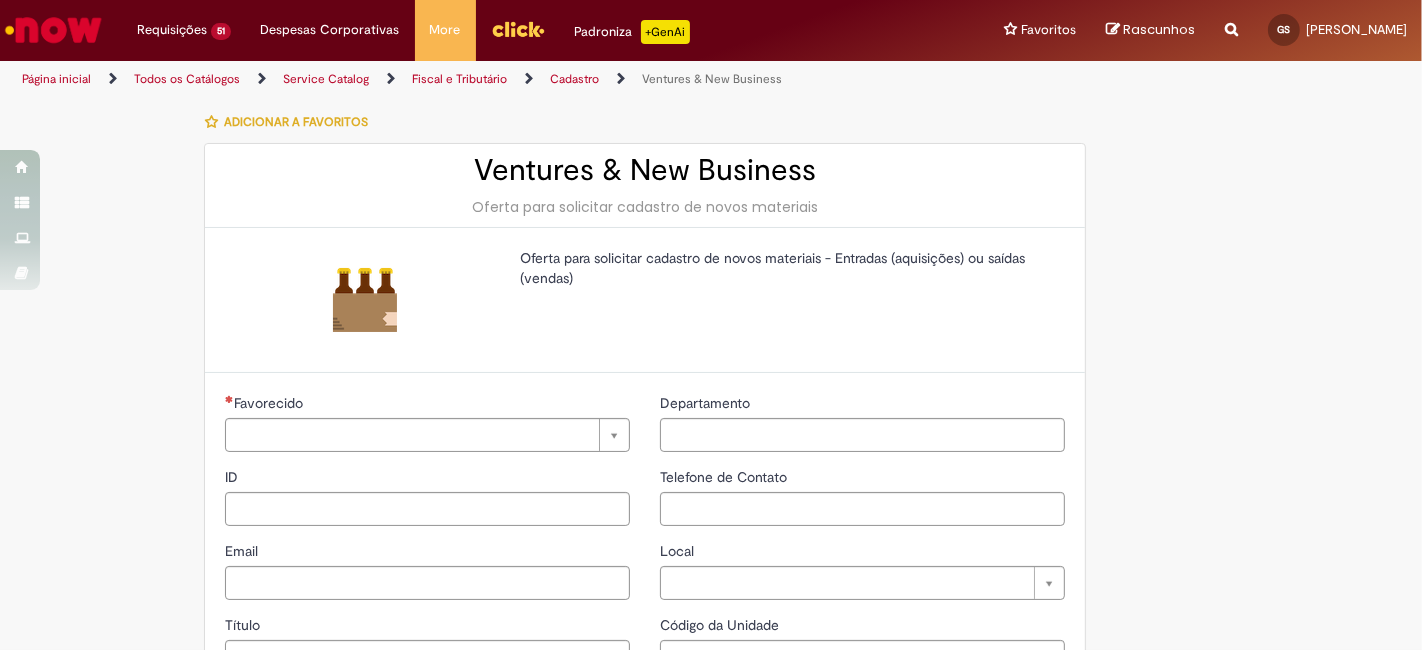 type on "********" 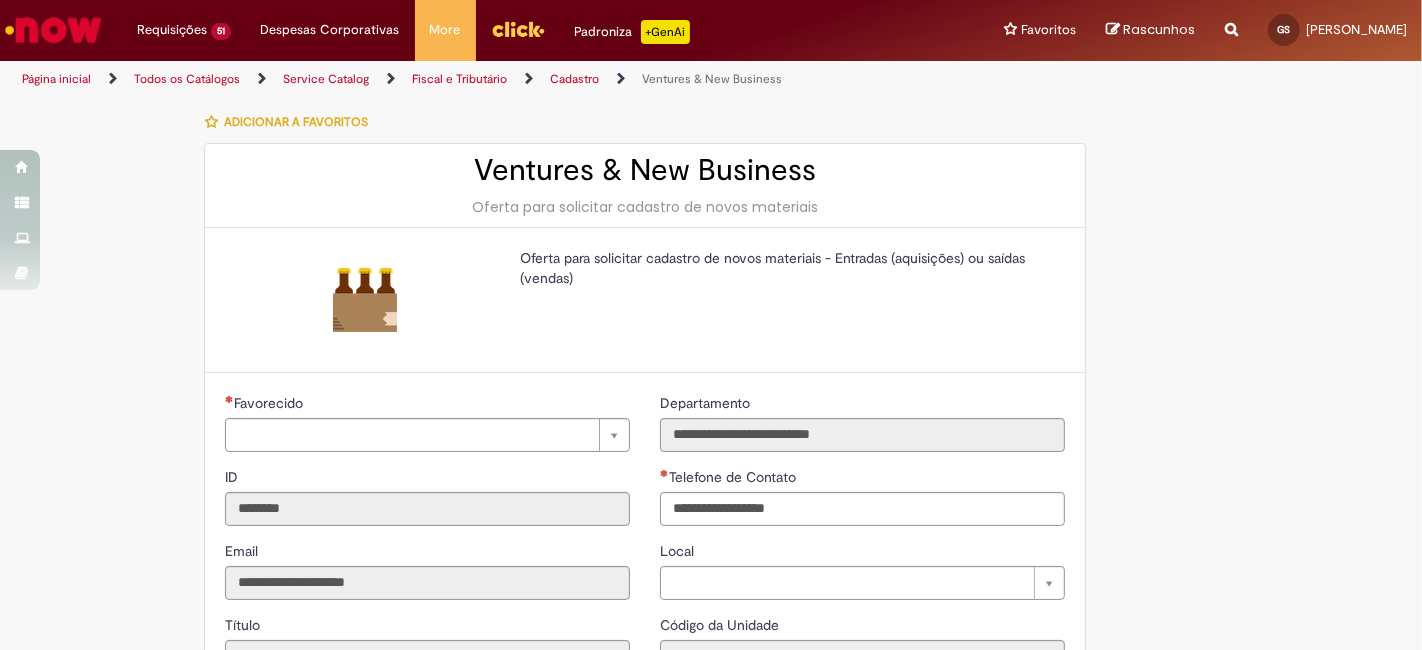 type on "**********" 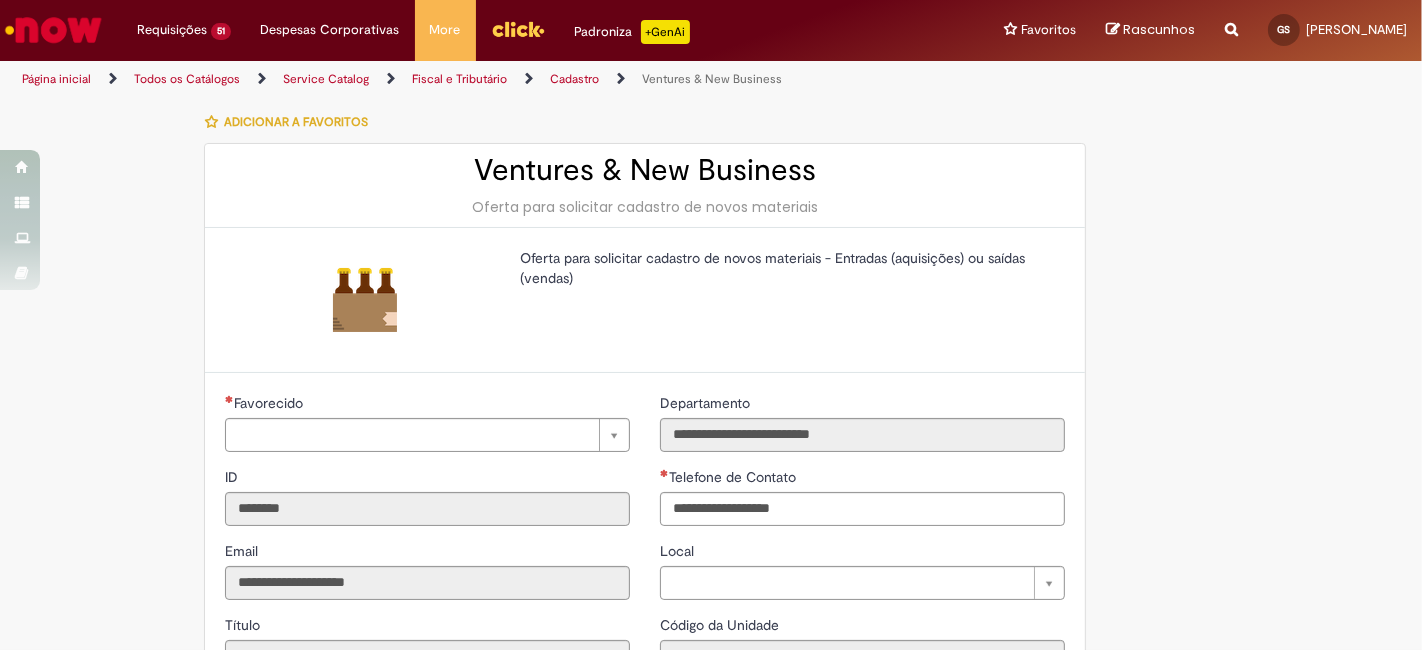 type on "**********" 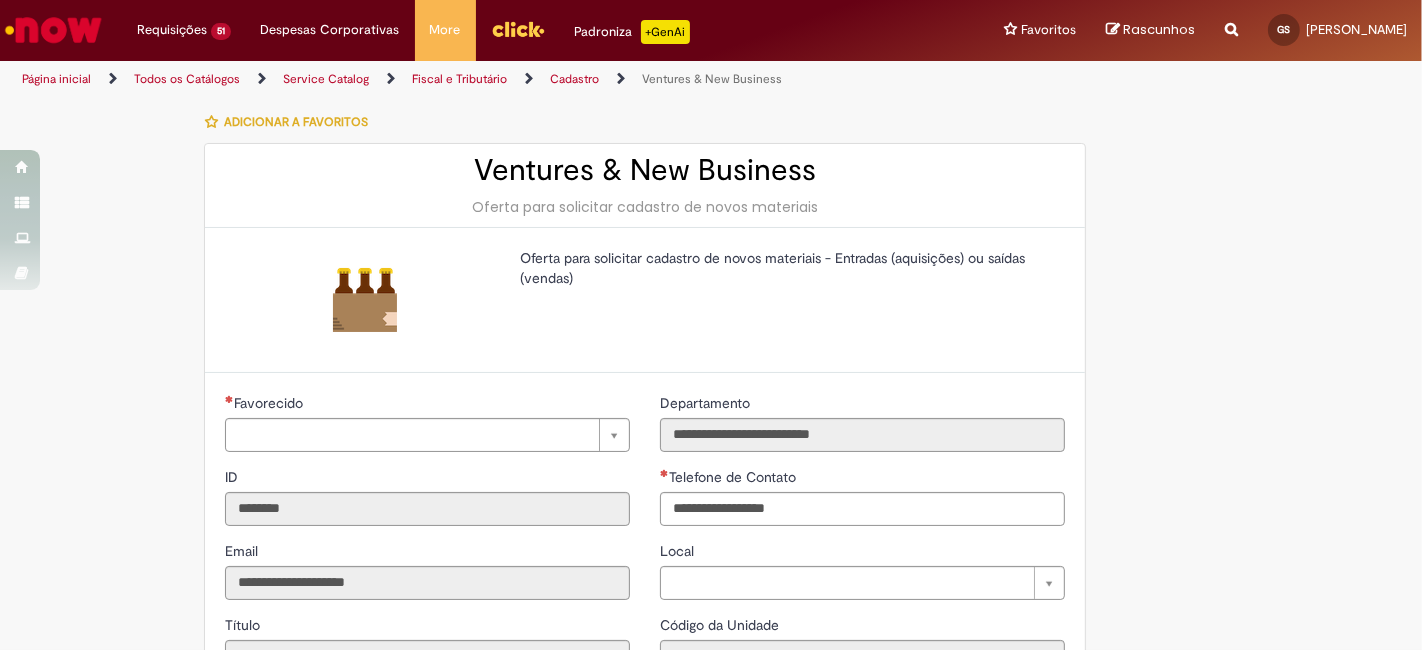 type on "**********" 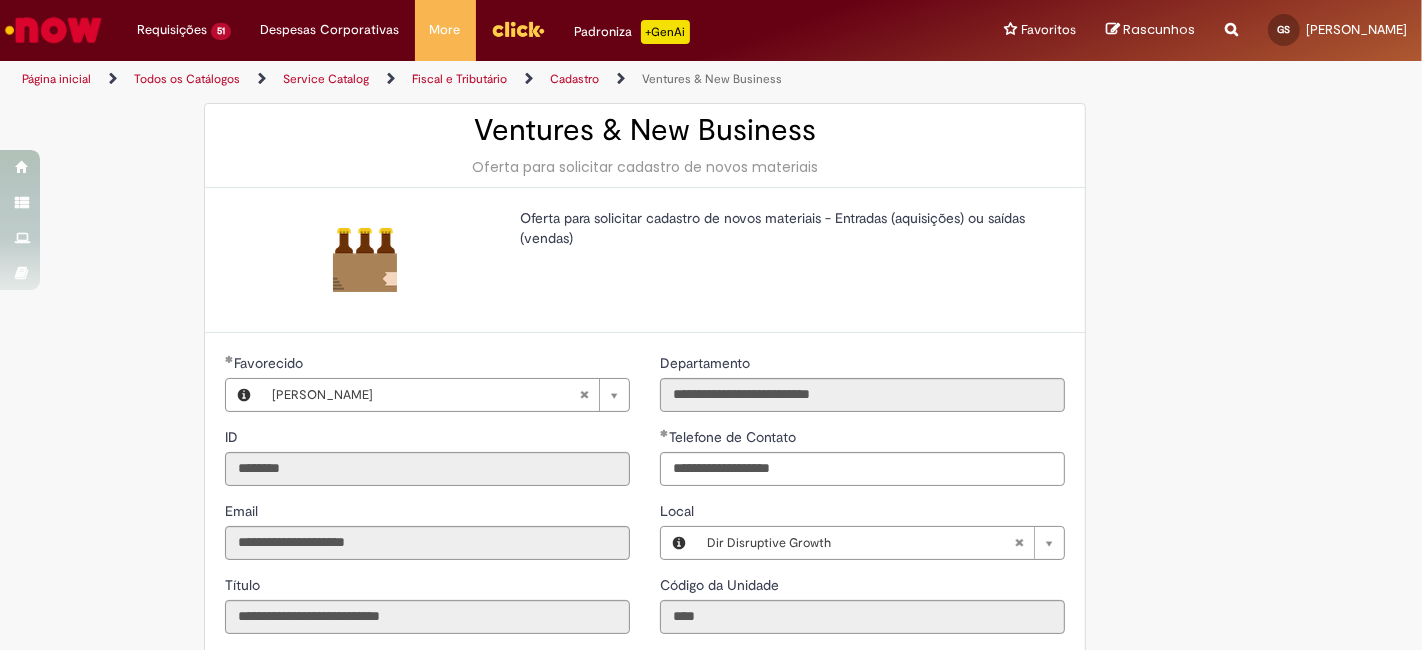 scroll, scrollTop: 296, scrollLeft: 0, axis: vertical 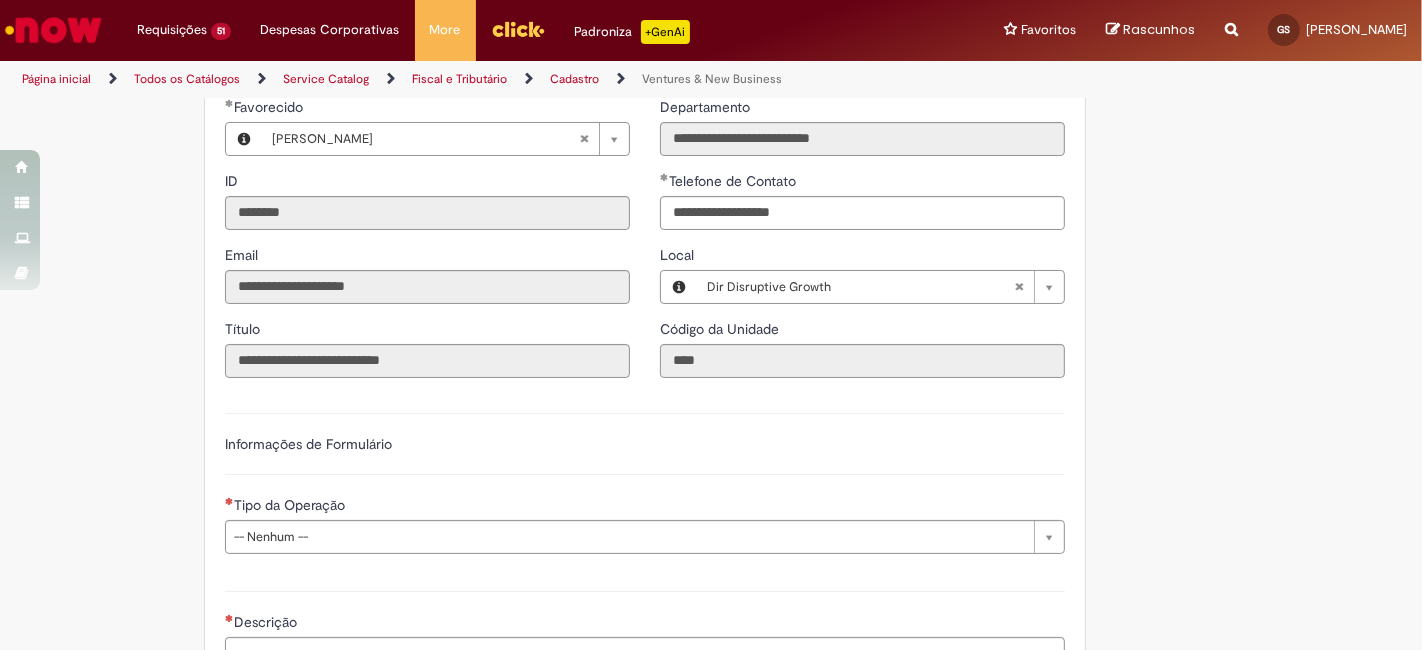type 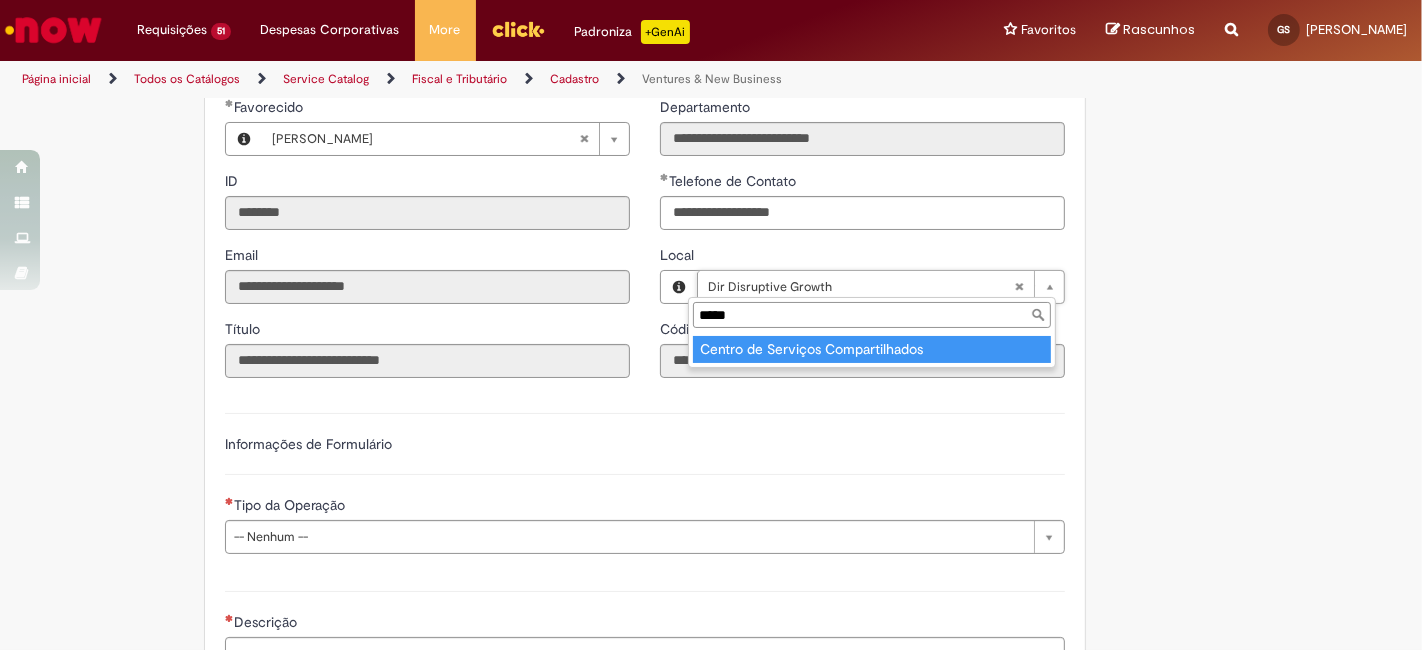type on "*****" 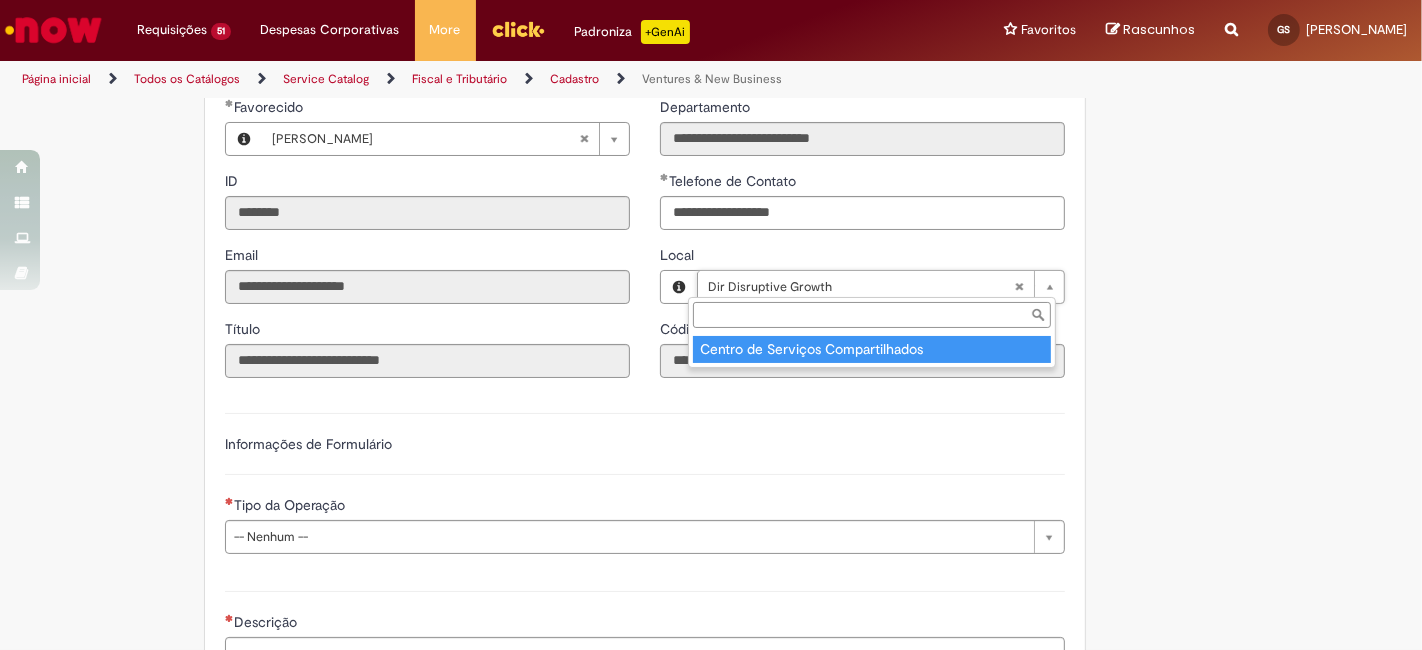 type on "****" 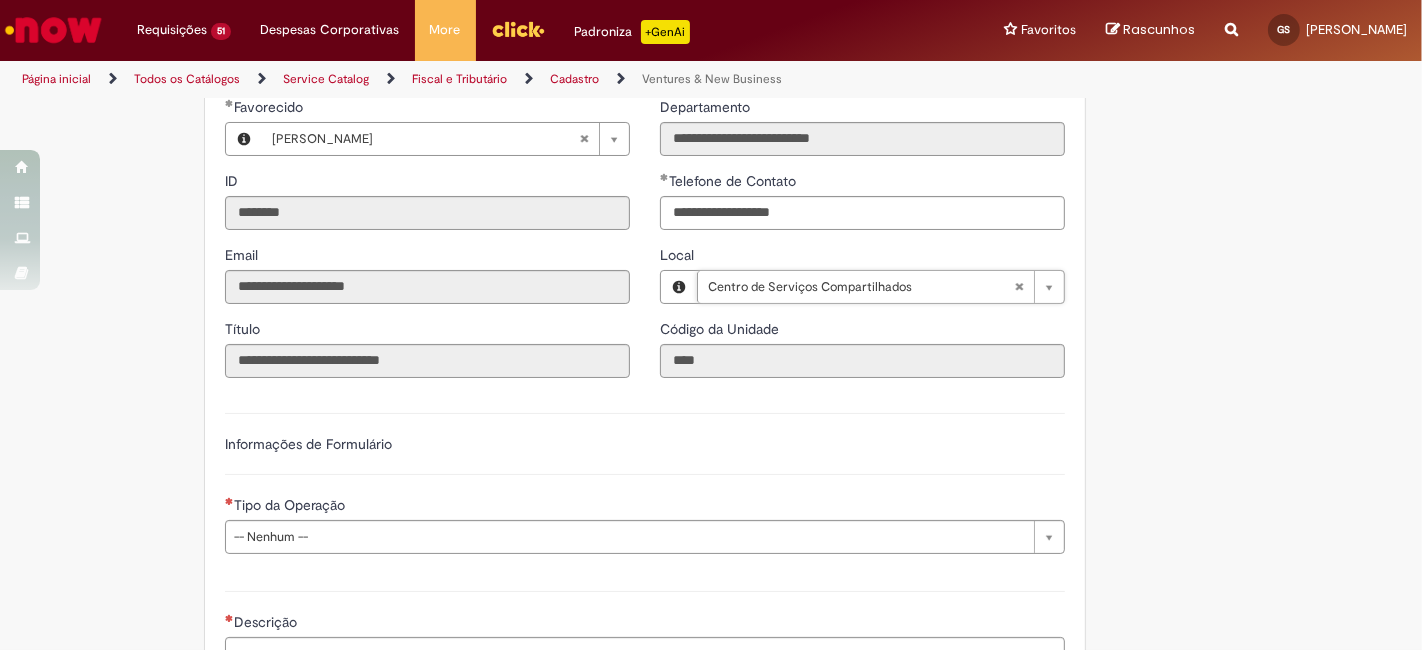 scroll, scrollTop: 0, scrollLeft: 134, axis: horizontal 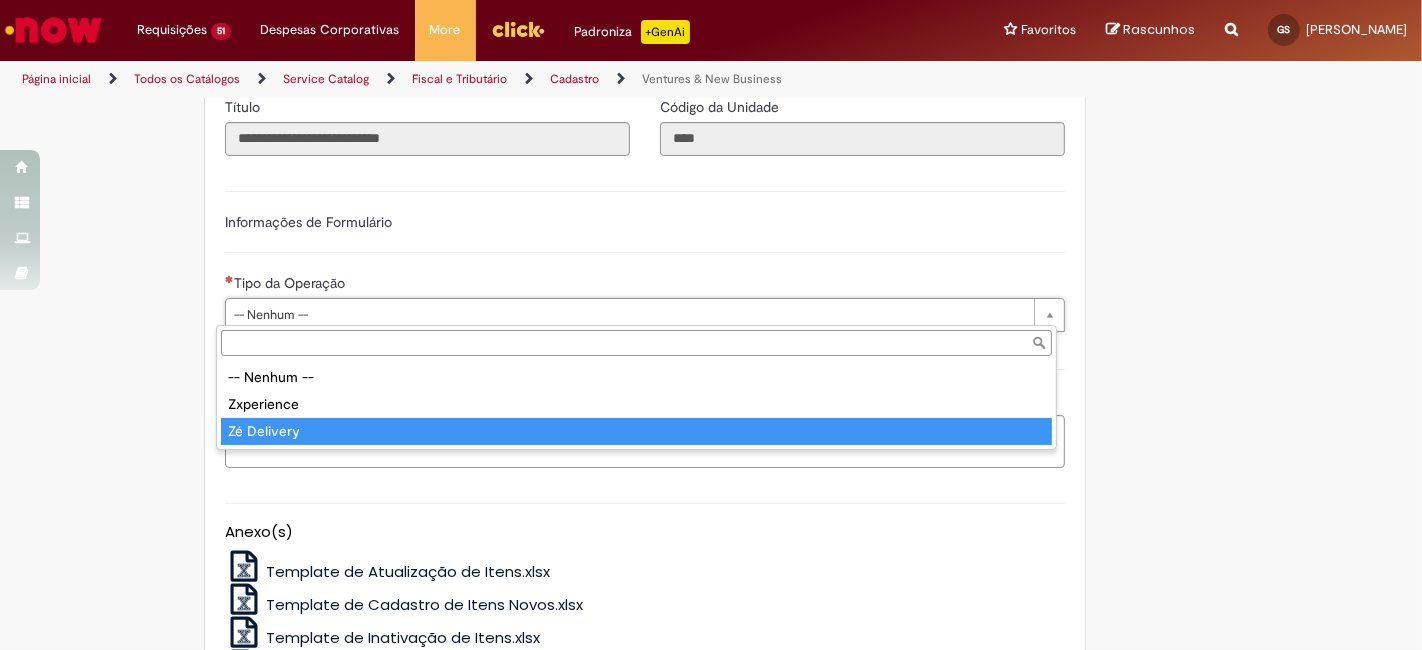 type on "**********" 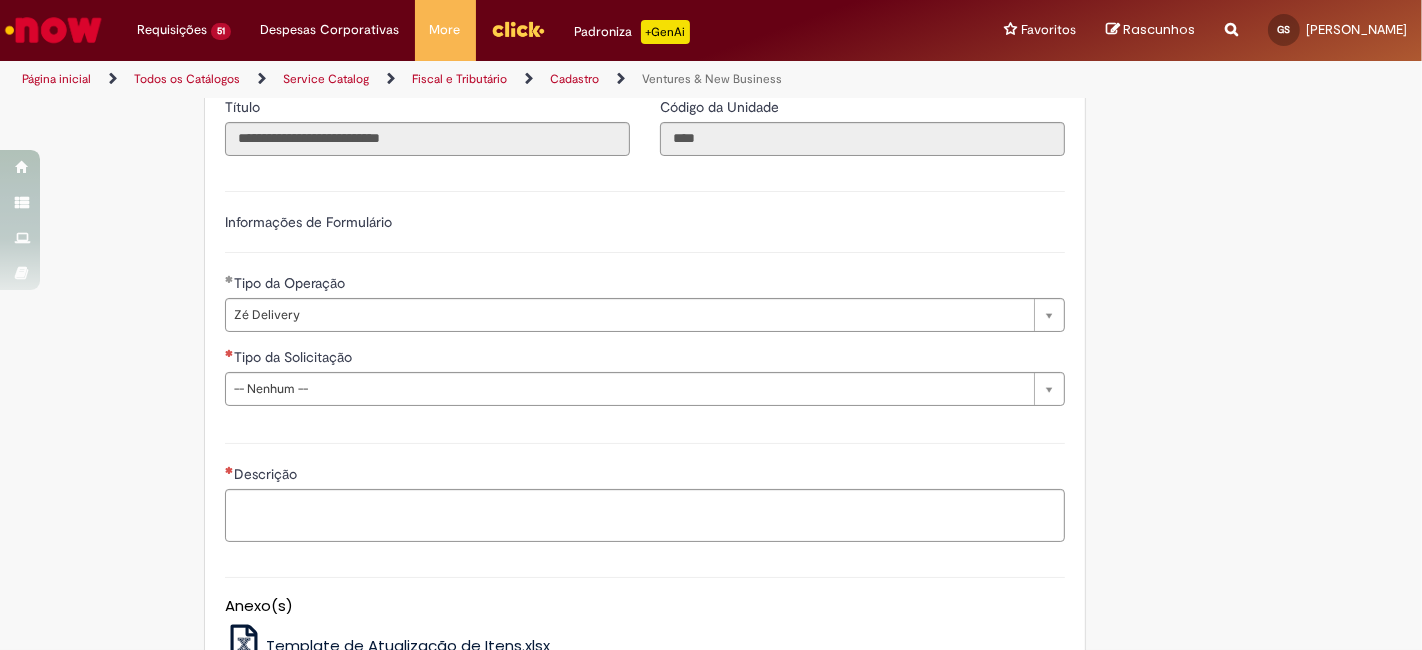 click on "Tipo da Solicitação" at bounding box center [645, 359] 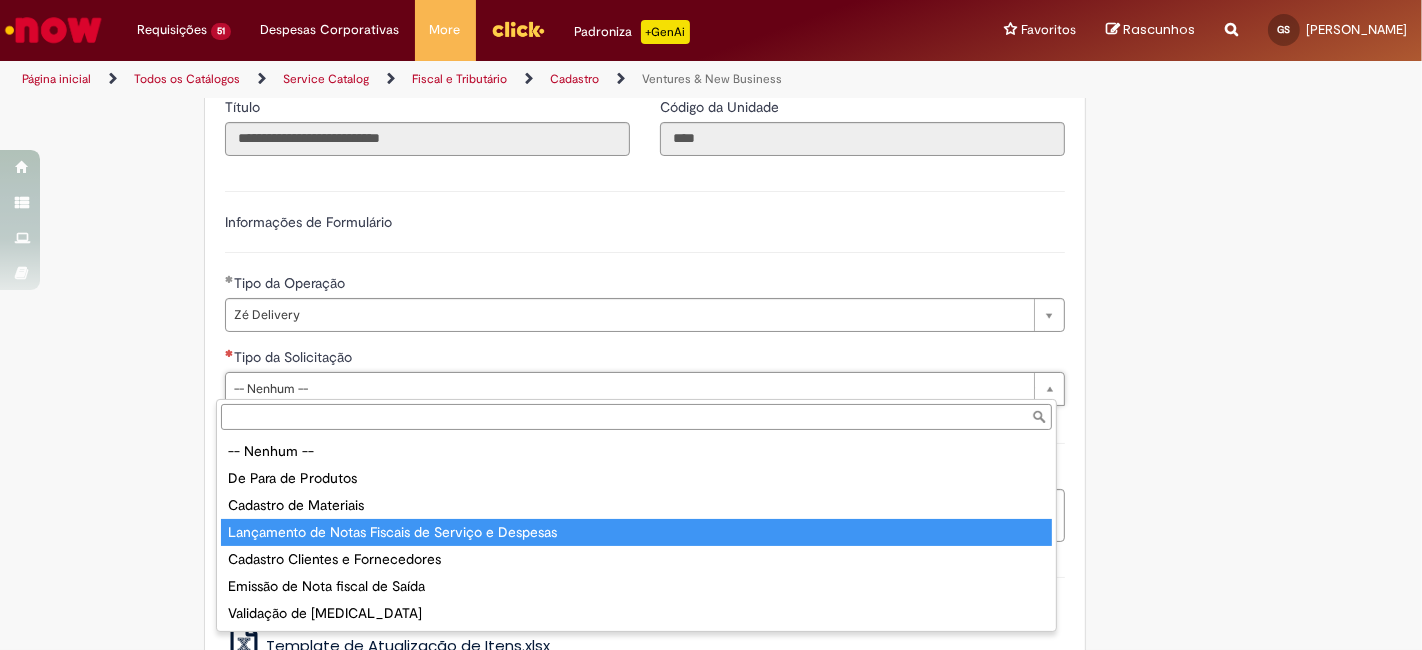 type on "**********" 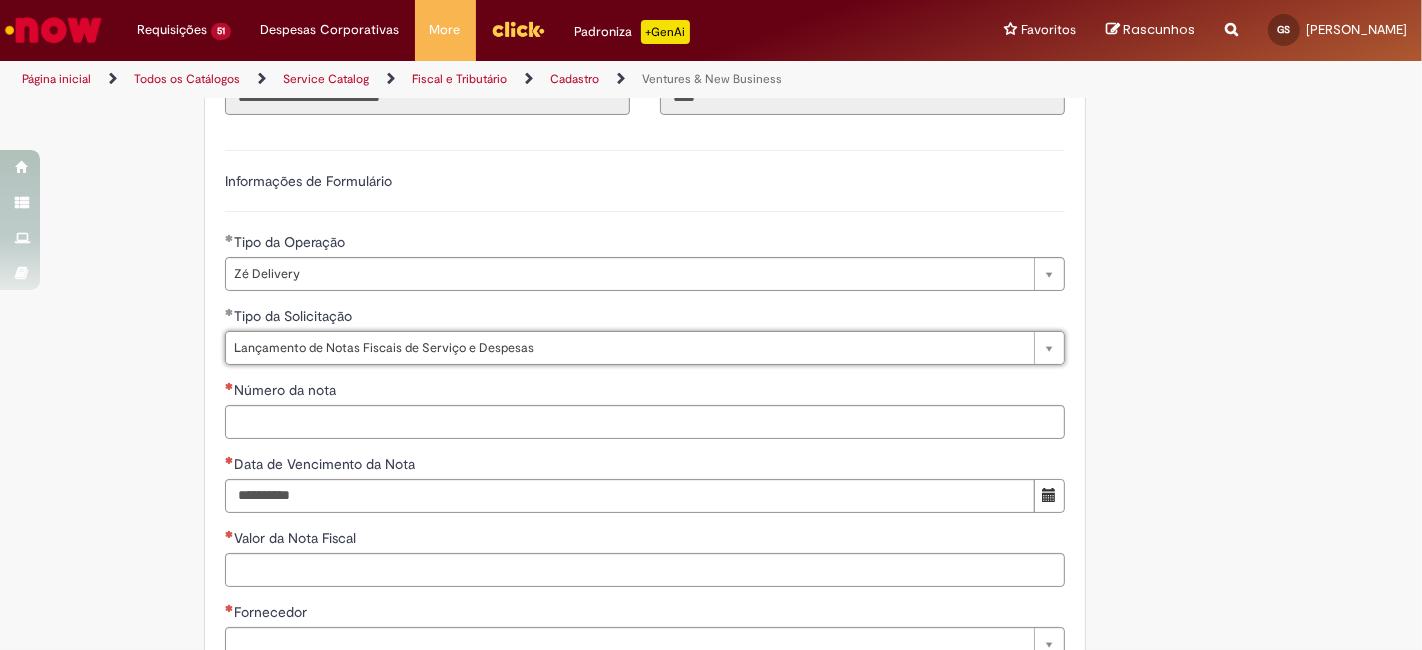 scroll, scrollTop: 592, scrollLeft: 0, axis: vertical 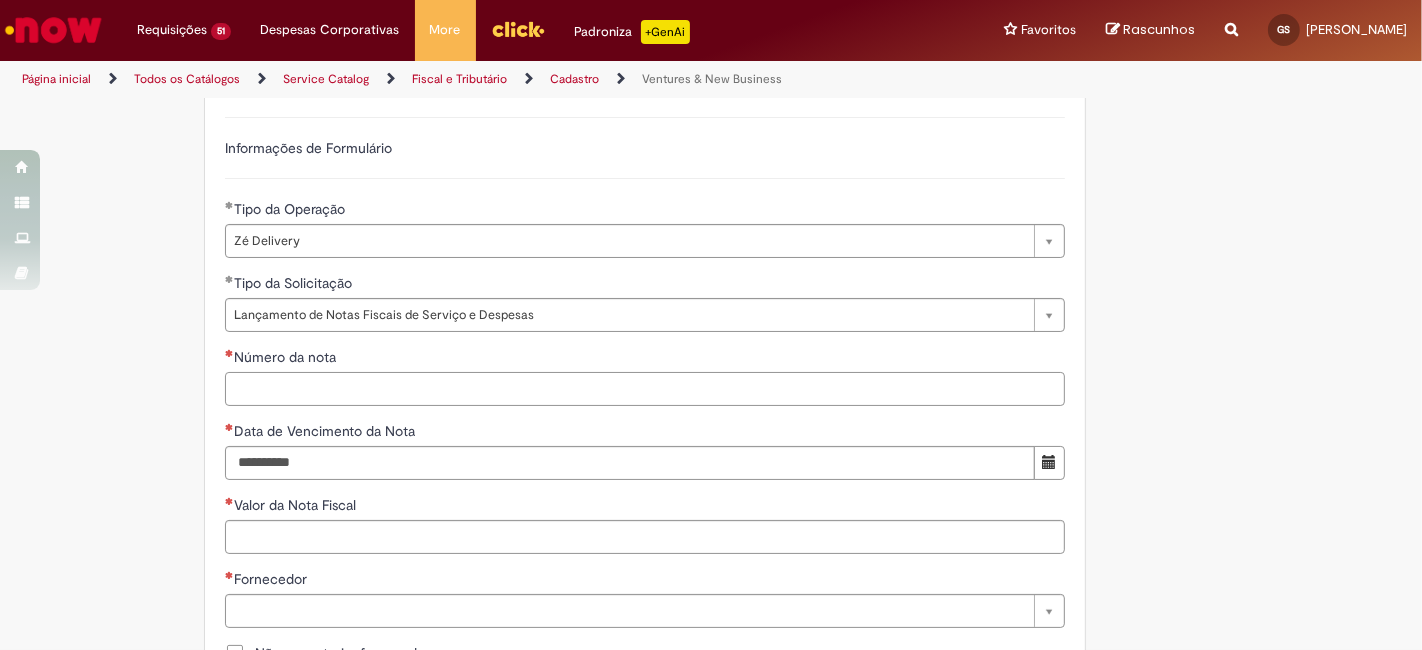 click on "Número da nota" at bounding box center (645, 389) 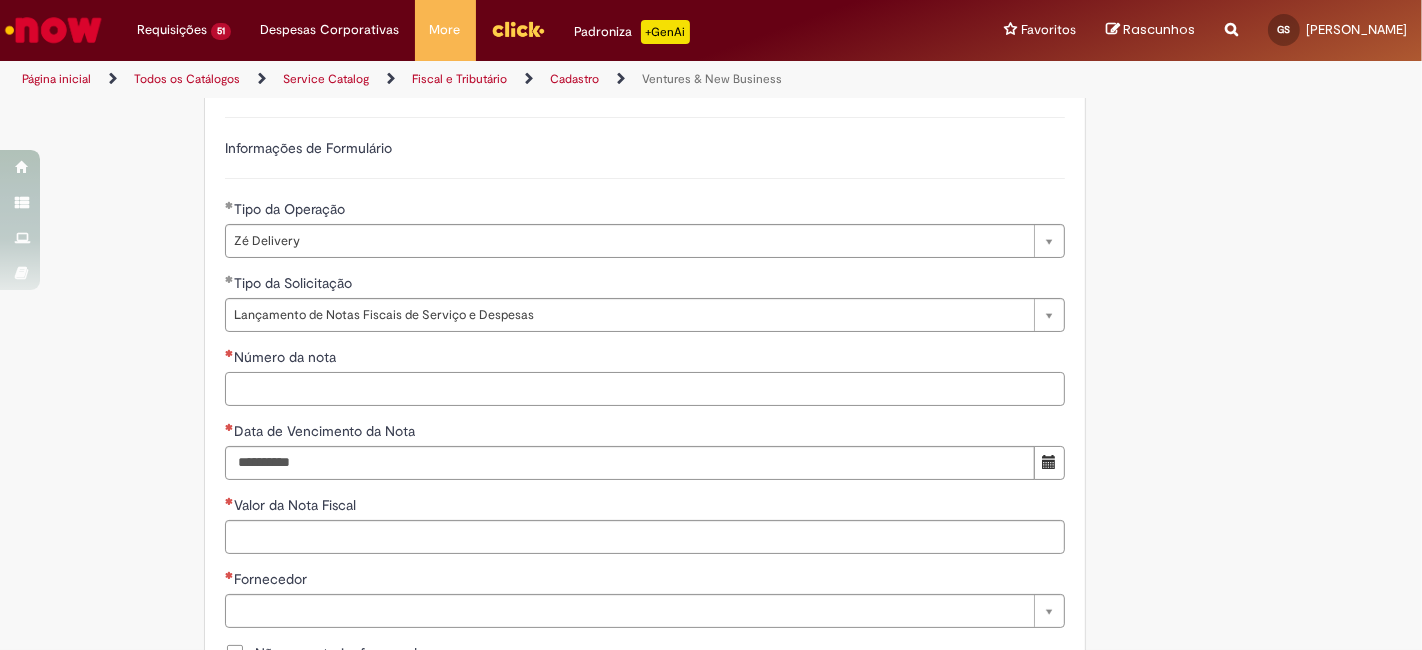 paste on "**********" 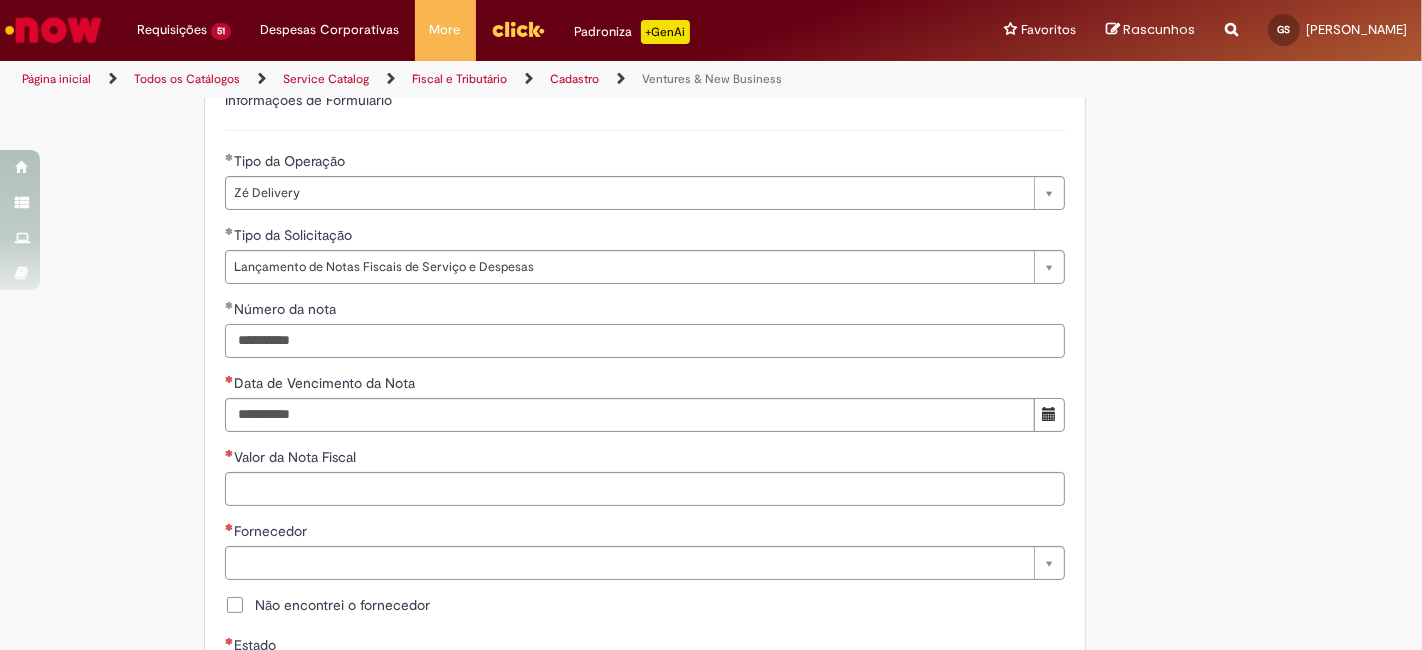 scroll, scrollTop: 666, scrollLeft: 0, axis: vertical 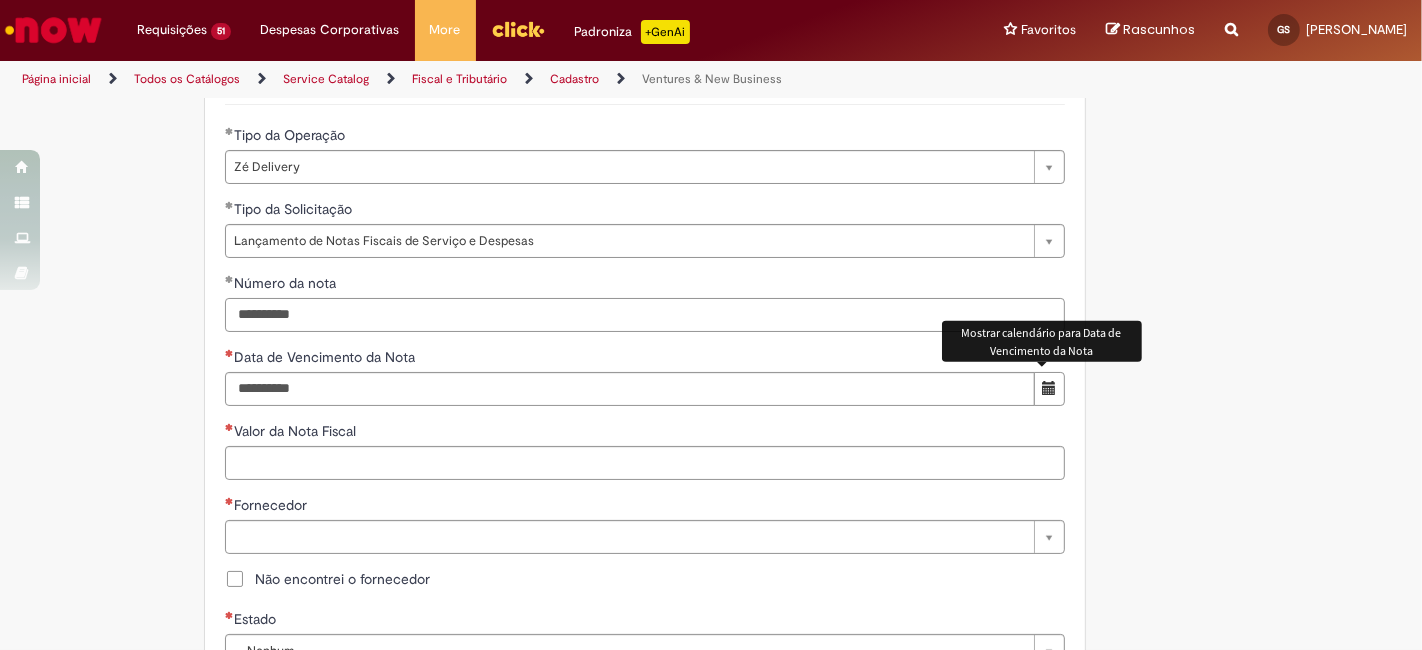 type on "**********" 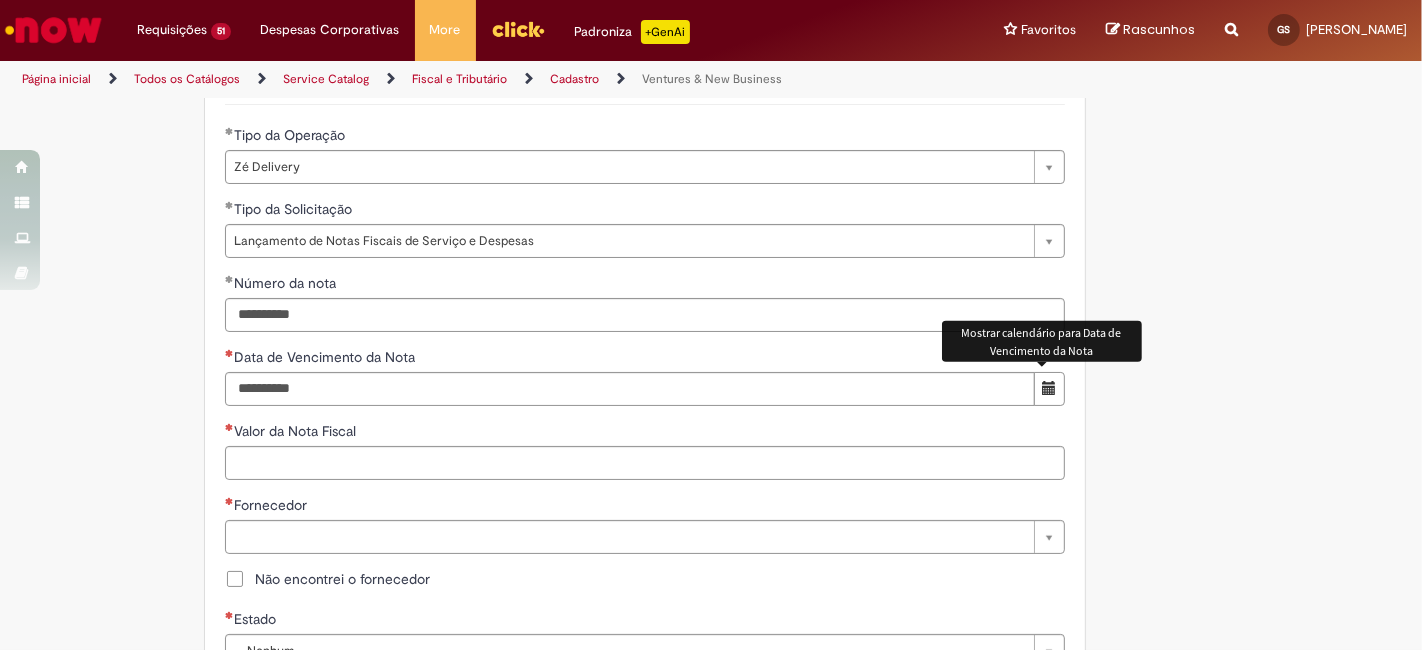 click at bounding box center [1049, 389] 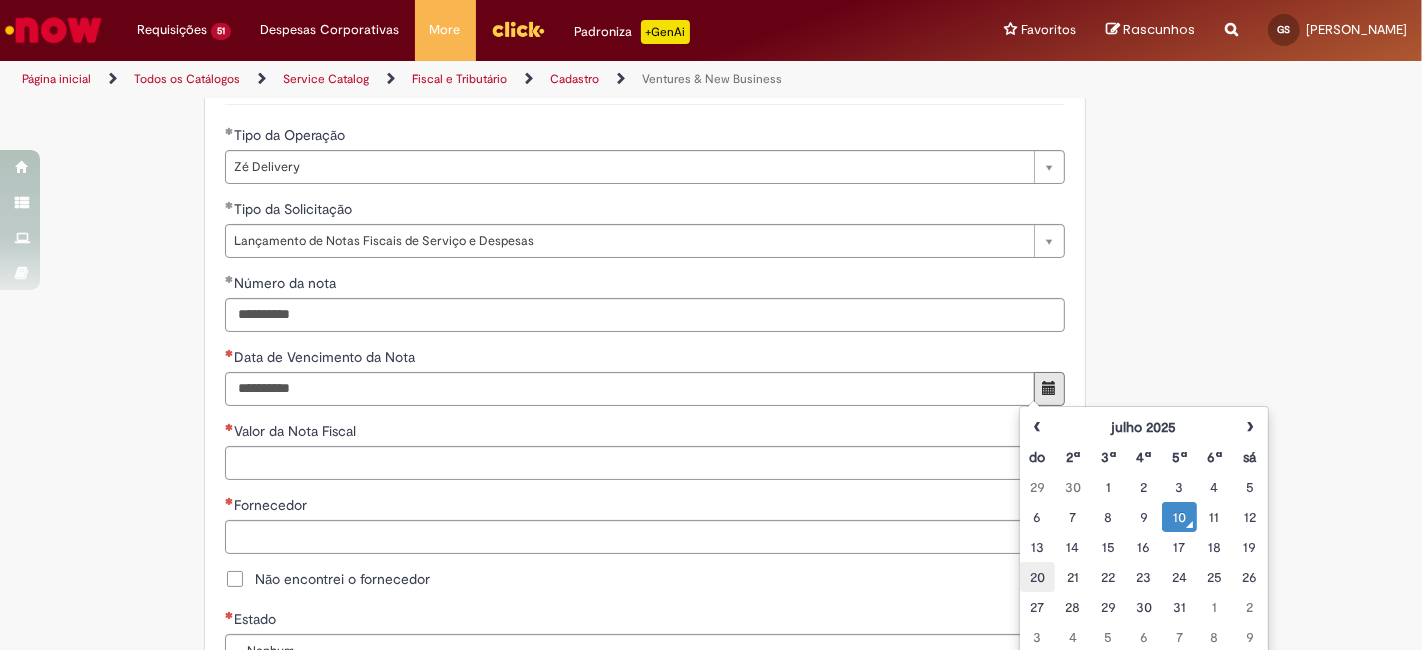click on "20" at bounding box center [1037, 577] 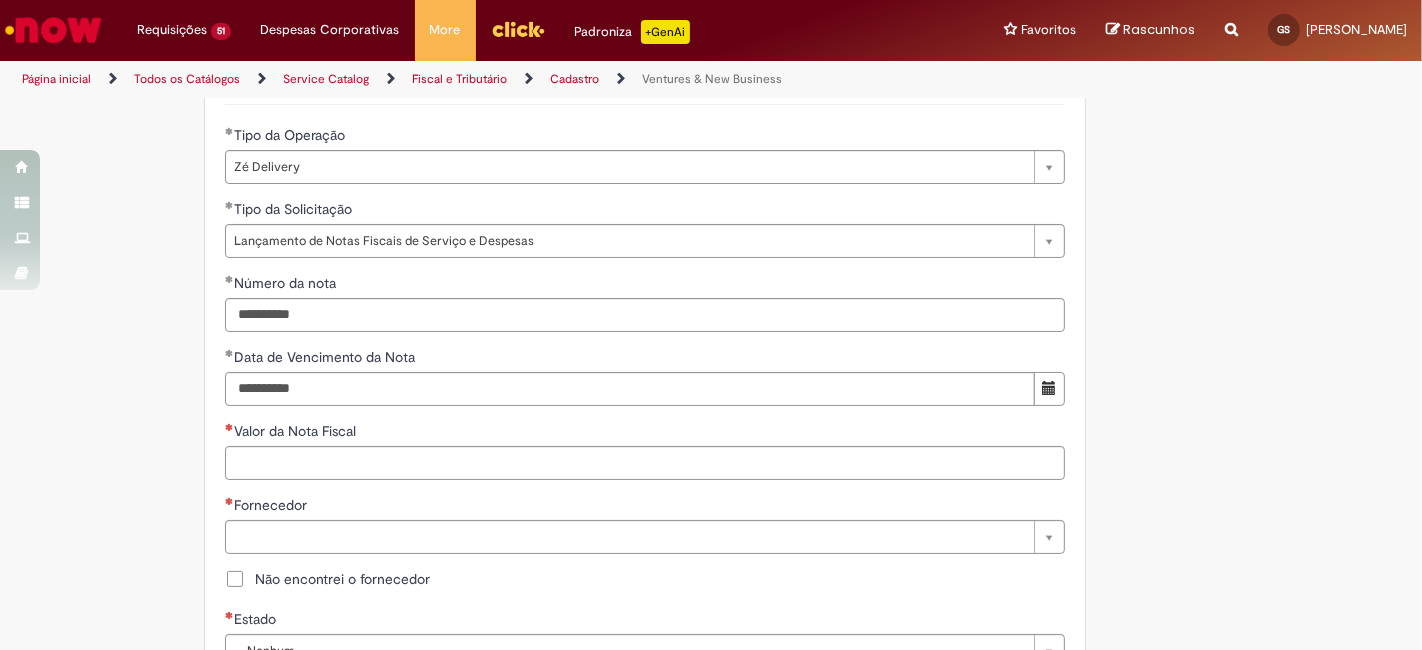 click on "**********" at bounding box center [711, 445] 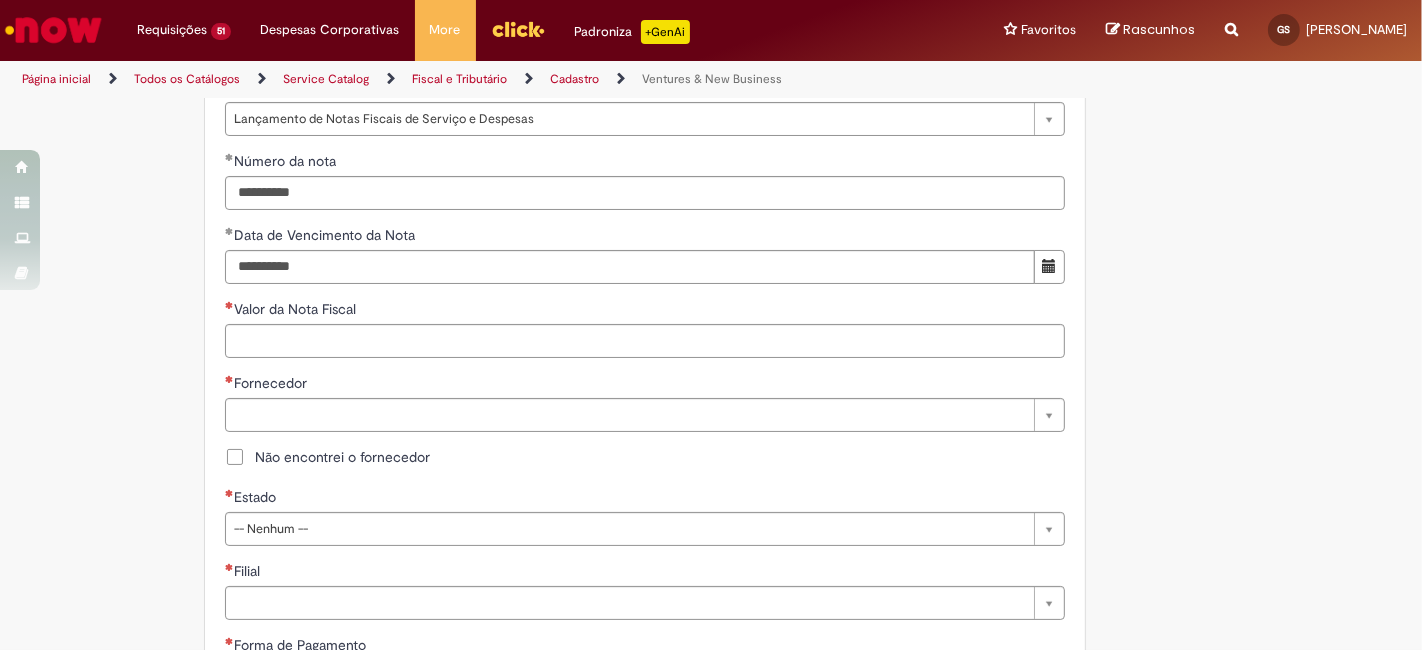 scroll, scrollTop: 814, scrollLeft: 0, axis: vertical 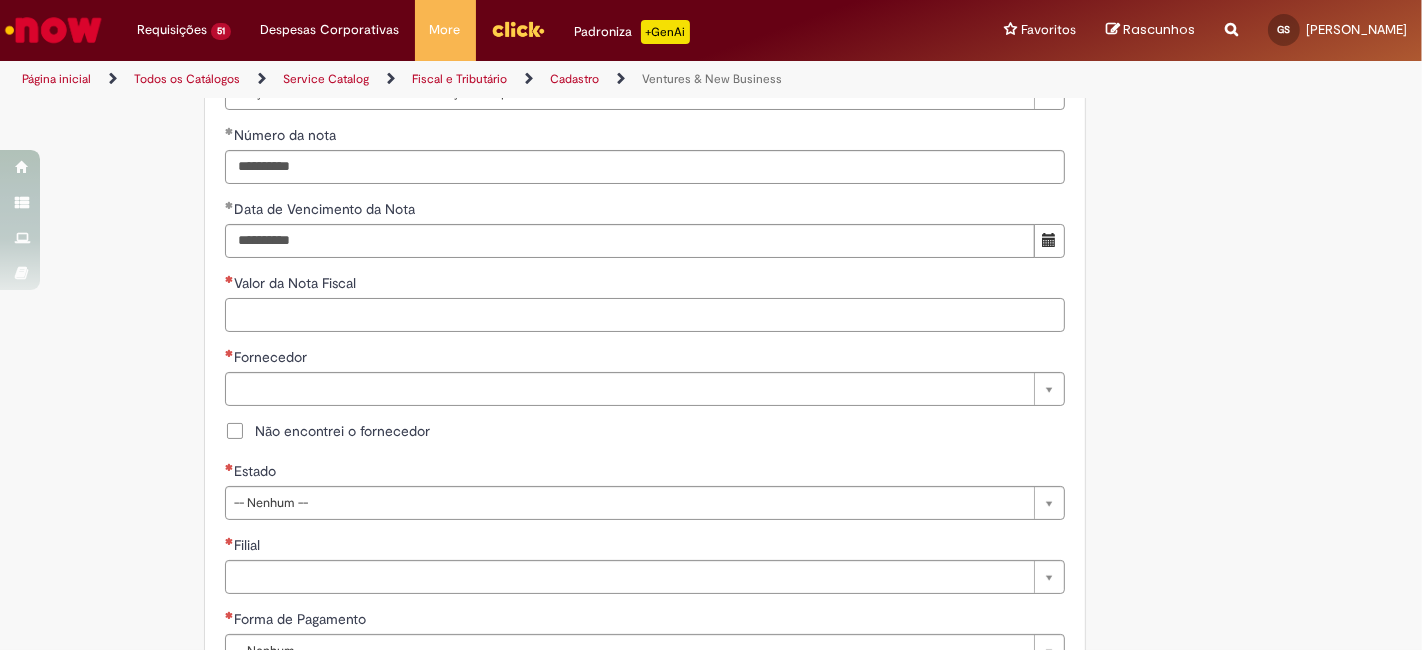 click on "Valor da Nota Fiscal" at bounding box center (645, 315) 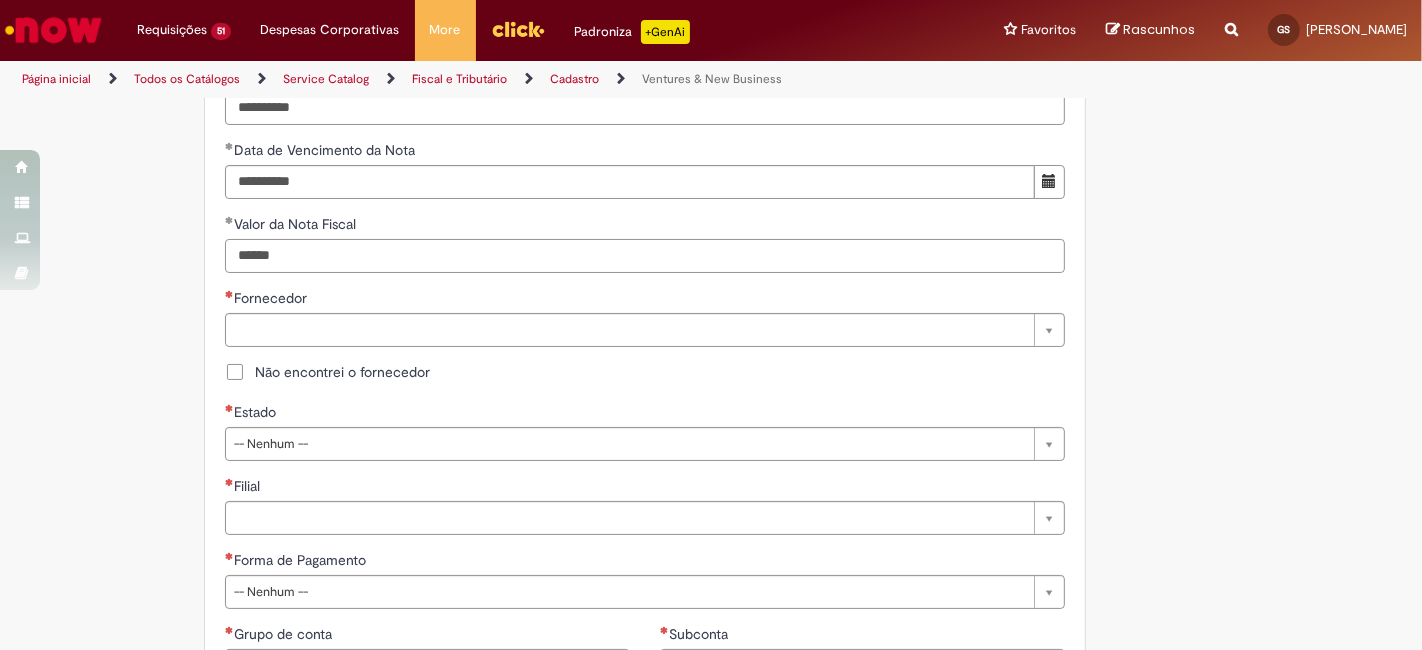 scroll, scrollTop: 962, scrollLeft: 0, axis: vertical 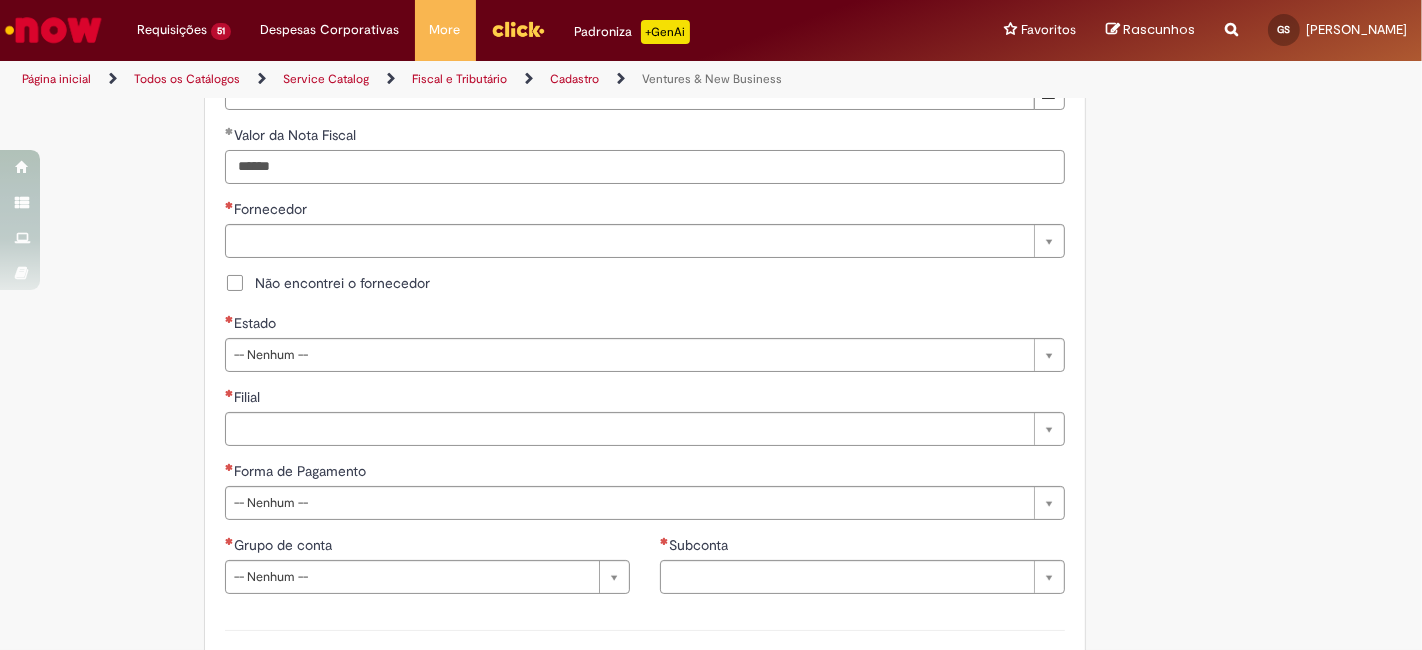 type on "******" 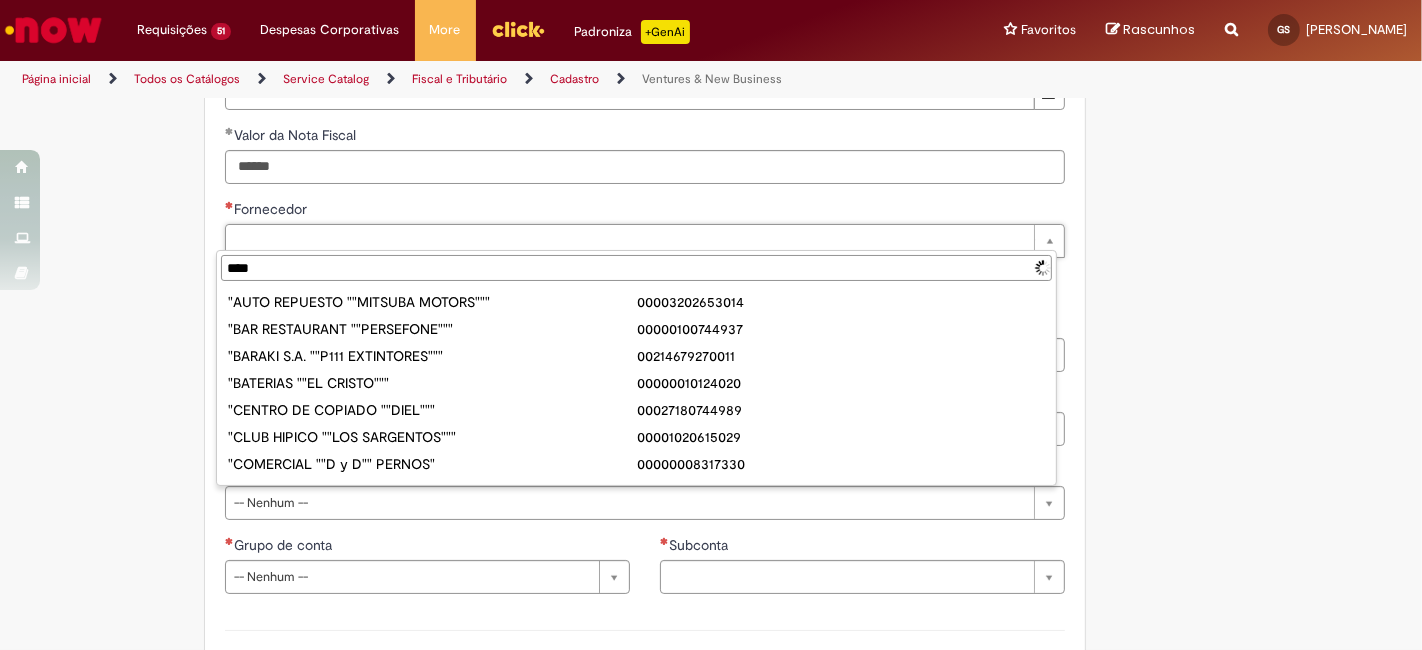 type on "*****" 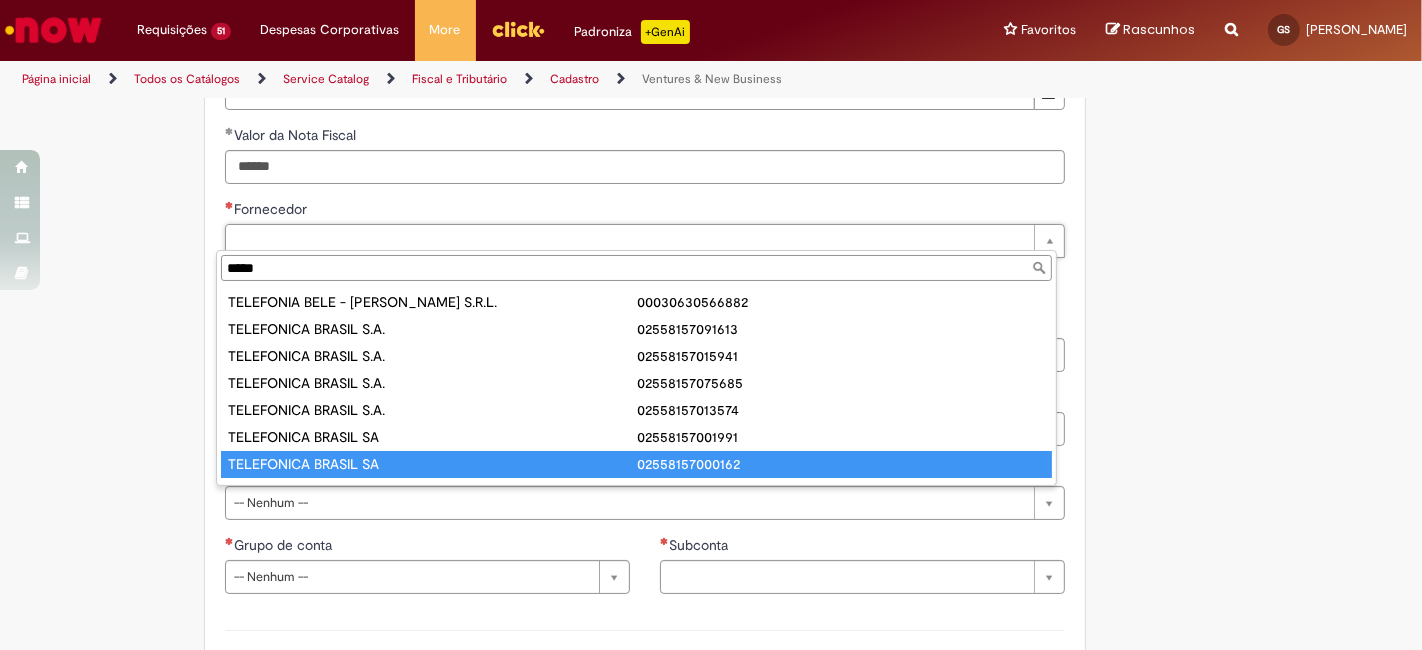 type on "**********" 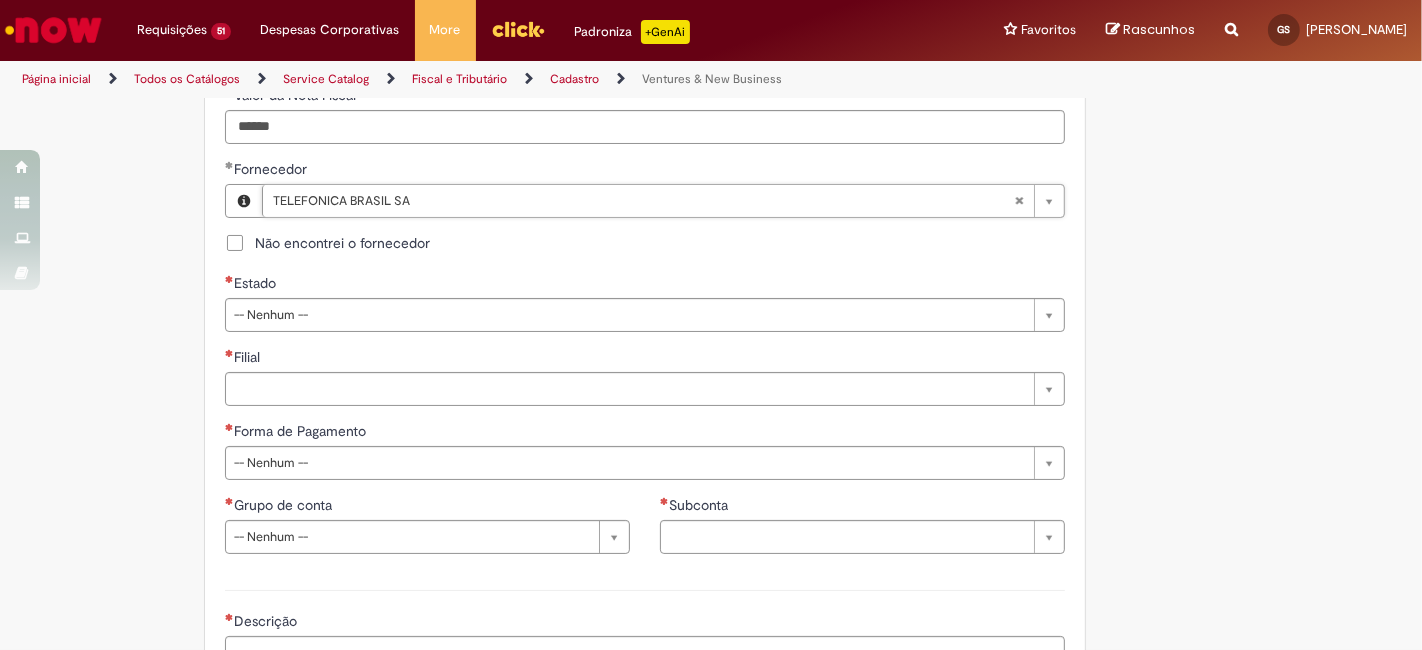 scroll, scrollTop: 1037, scrollLeft: 0, axis: vertical 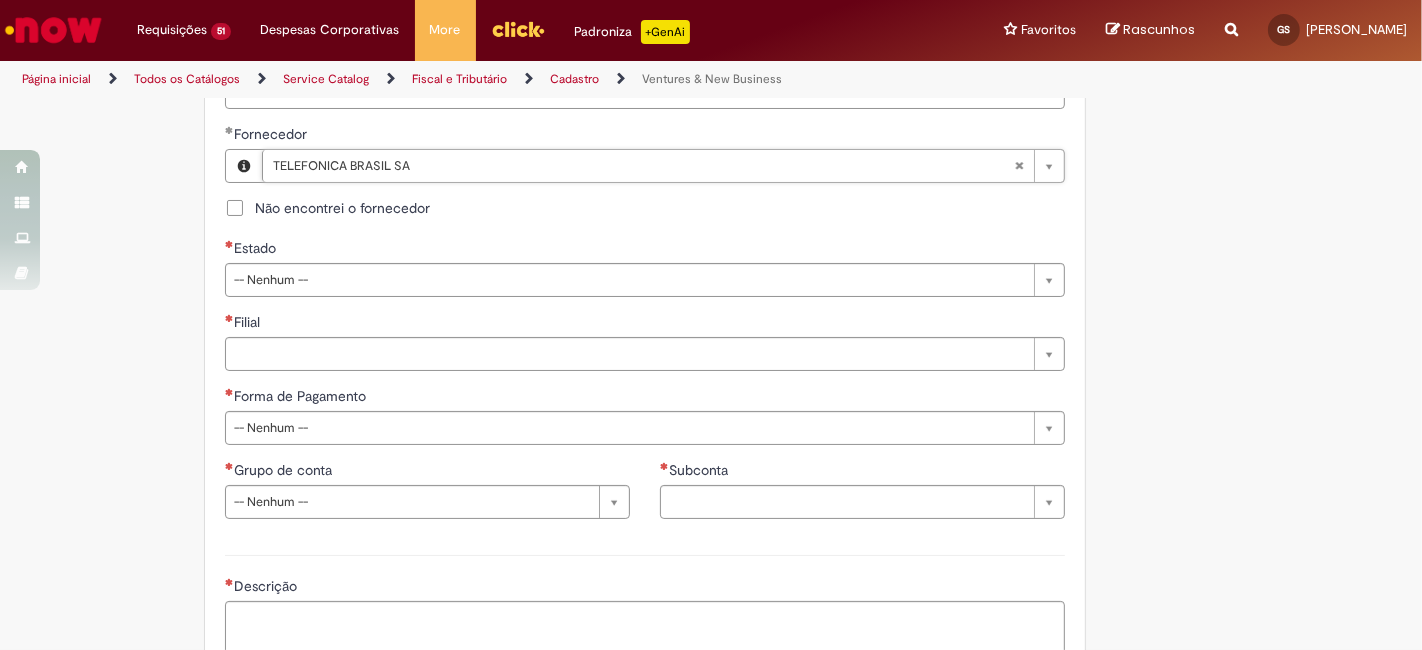 click on "Estado" at bounding box center [645, 250] 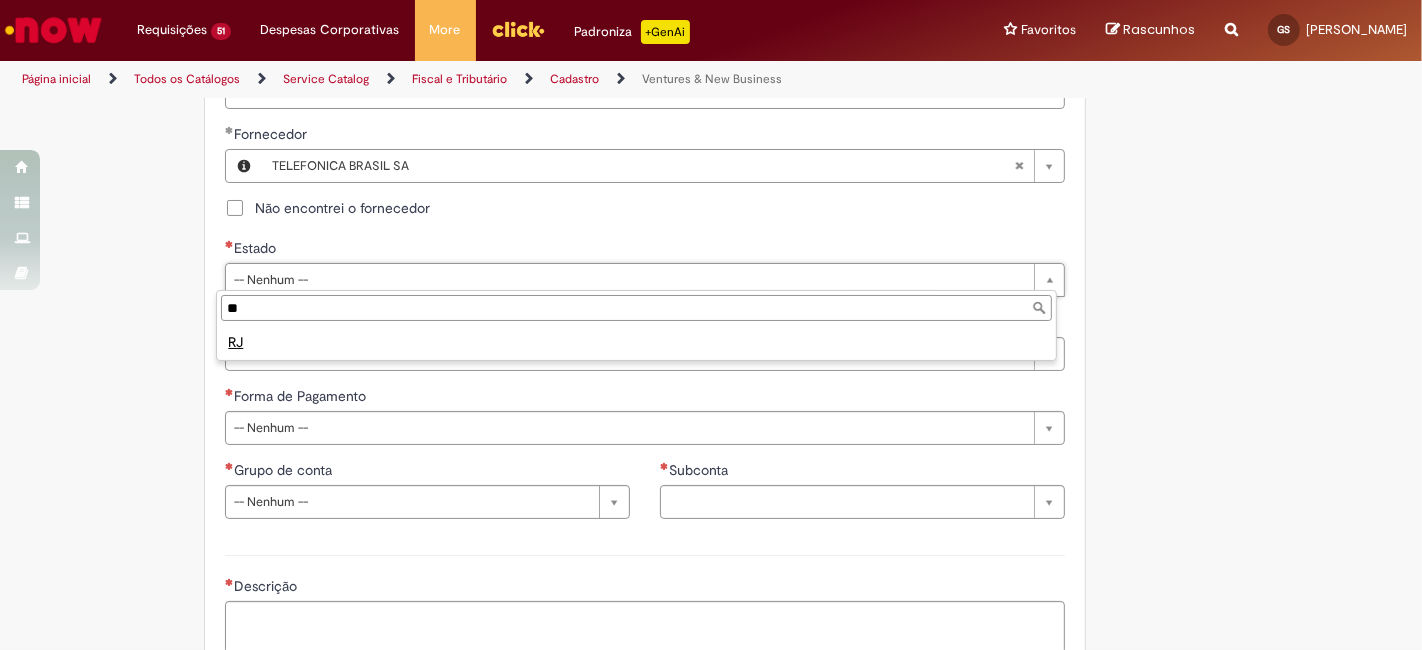 type on "**" 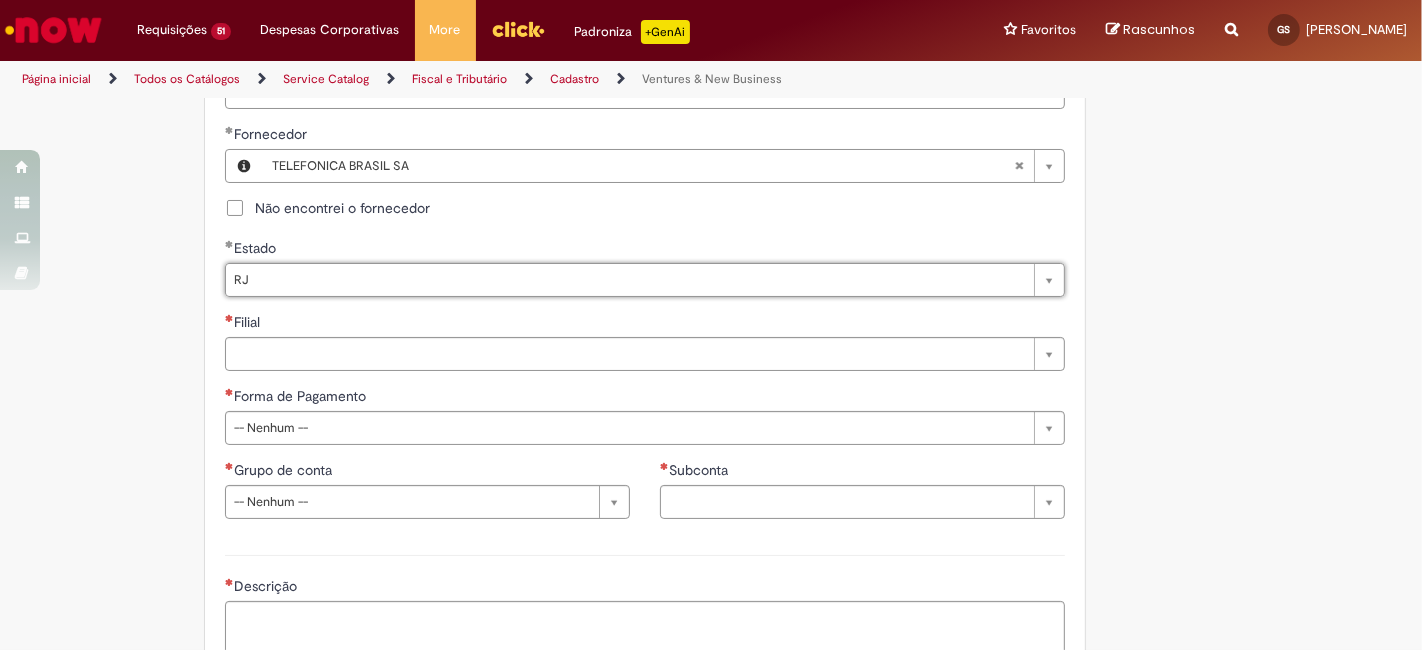 select 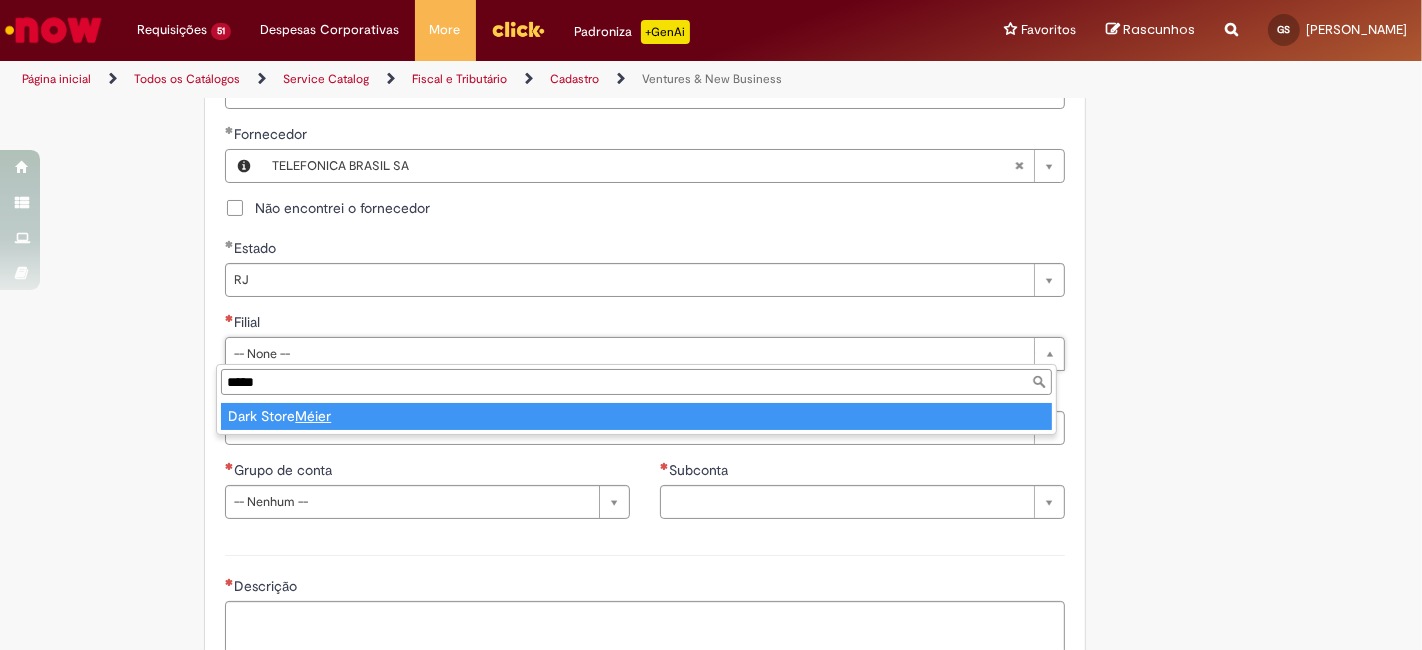 type on "*****" 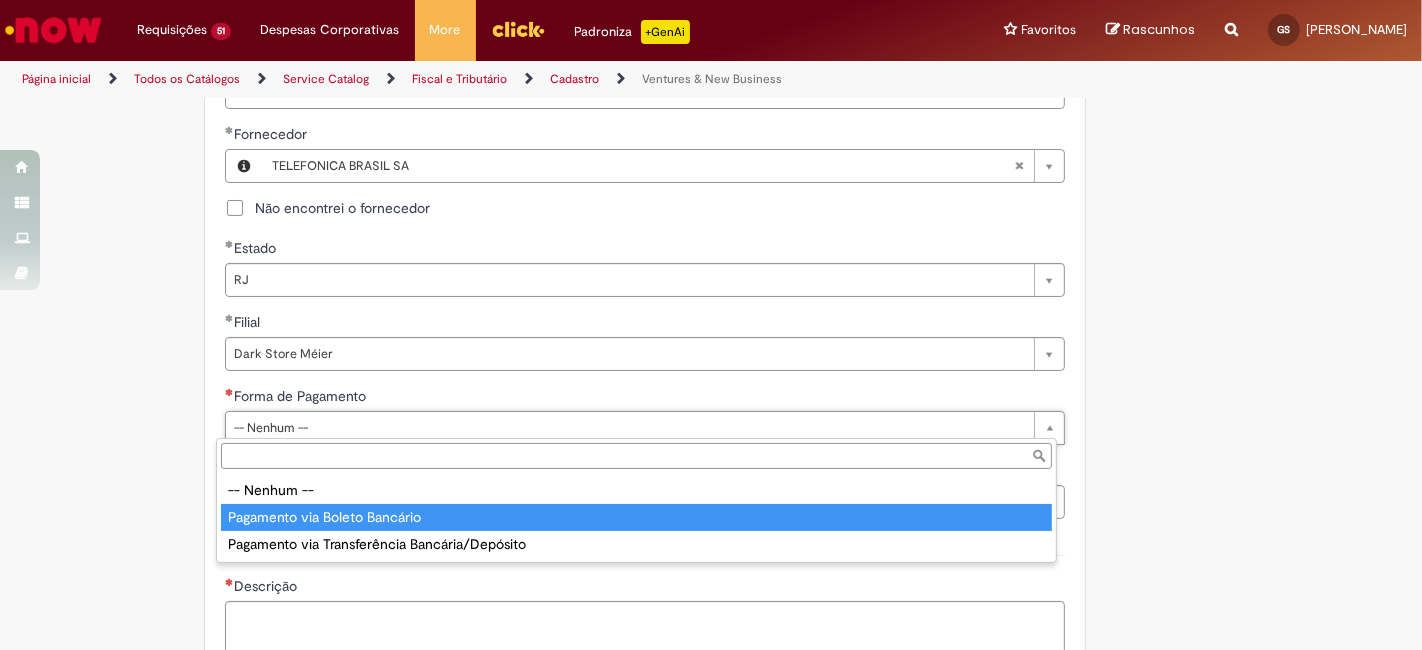 type on "**********" 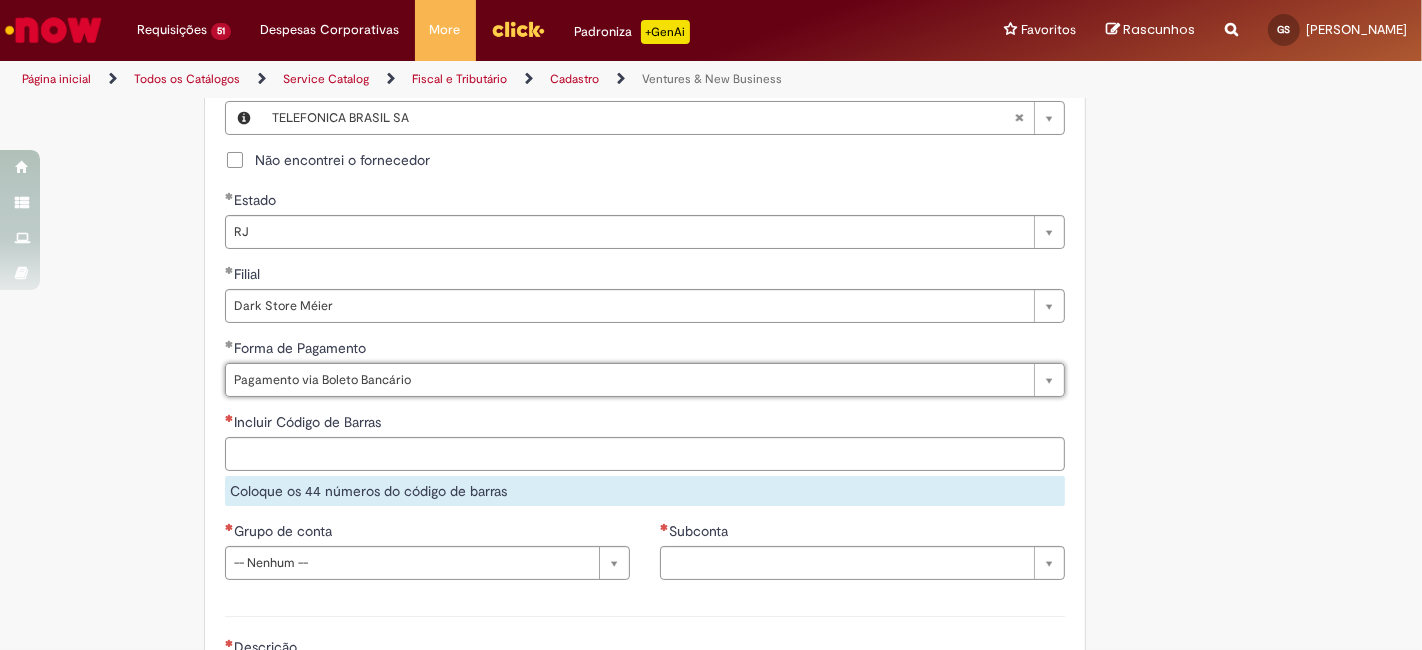scroll, scrollTop: 1111, scrollLeft: 0, axis: vertical 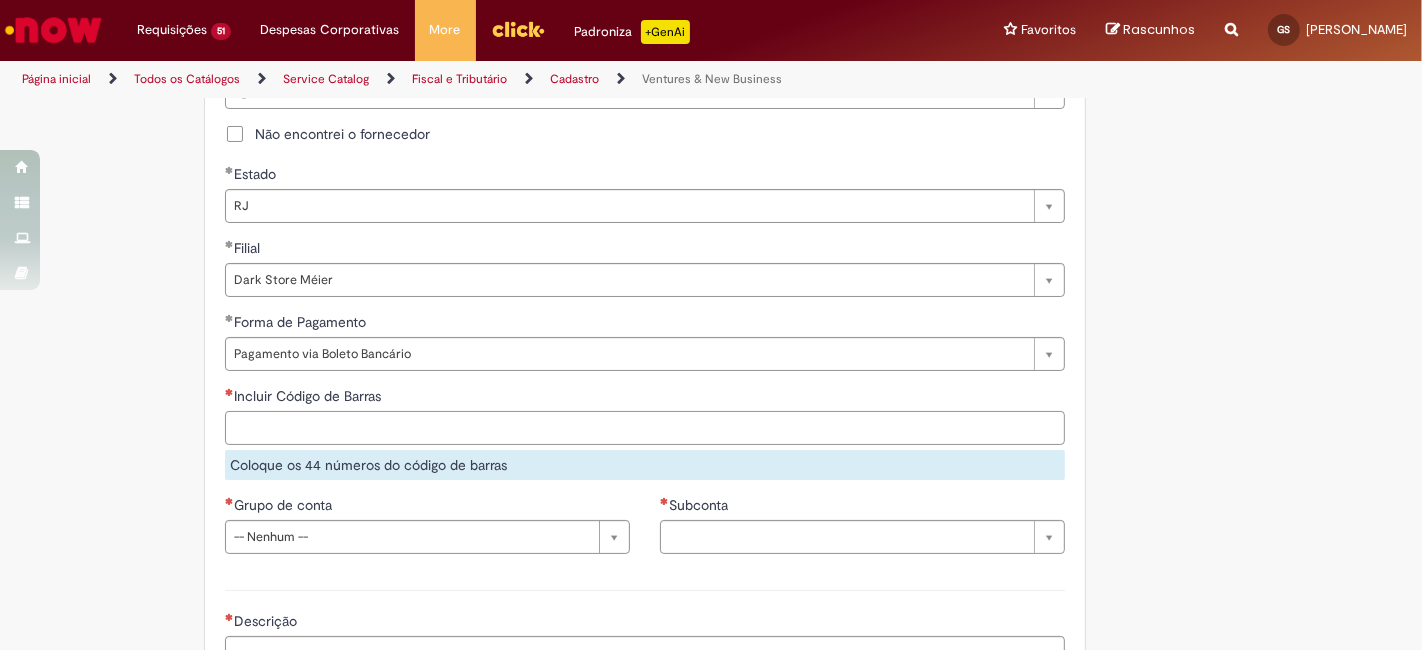 click on "Incluir Código de Barras" at bounding box center (645, 428) 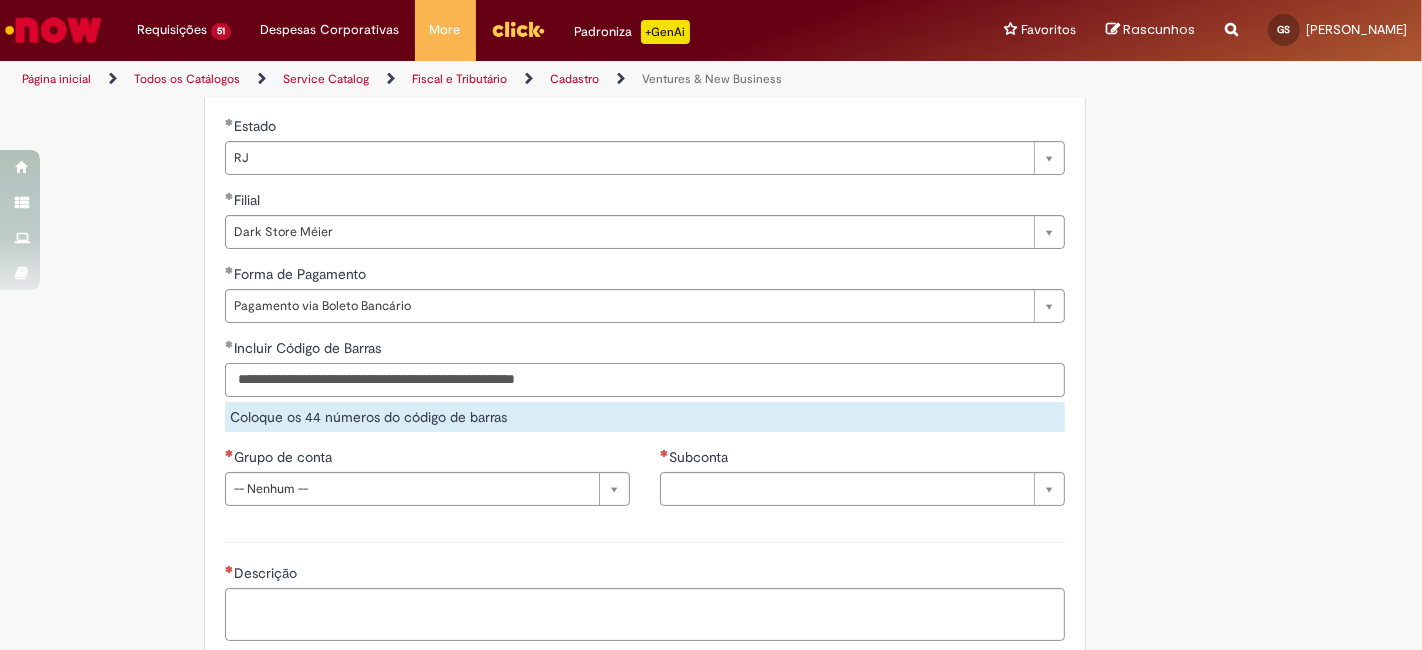 scroll, scrollTop: 1185, scrollLeft: 0, axis: vertical 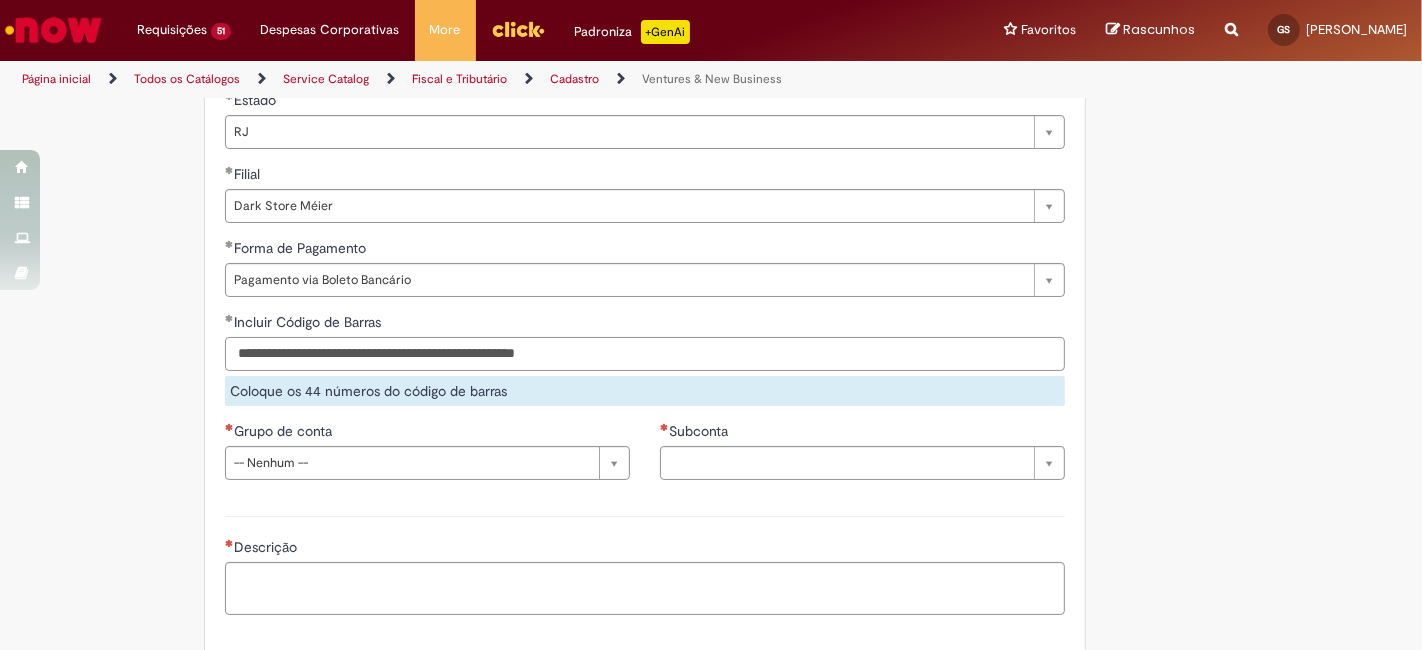 type on "**********" 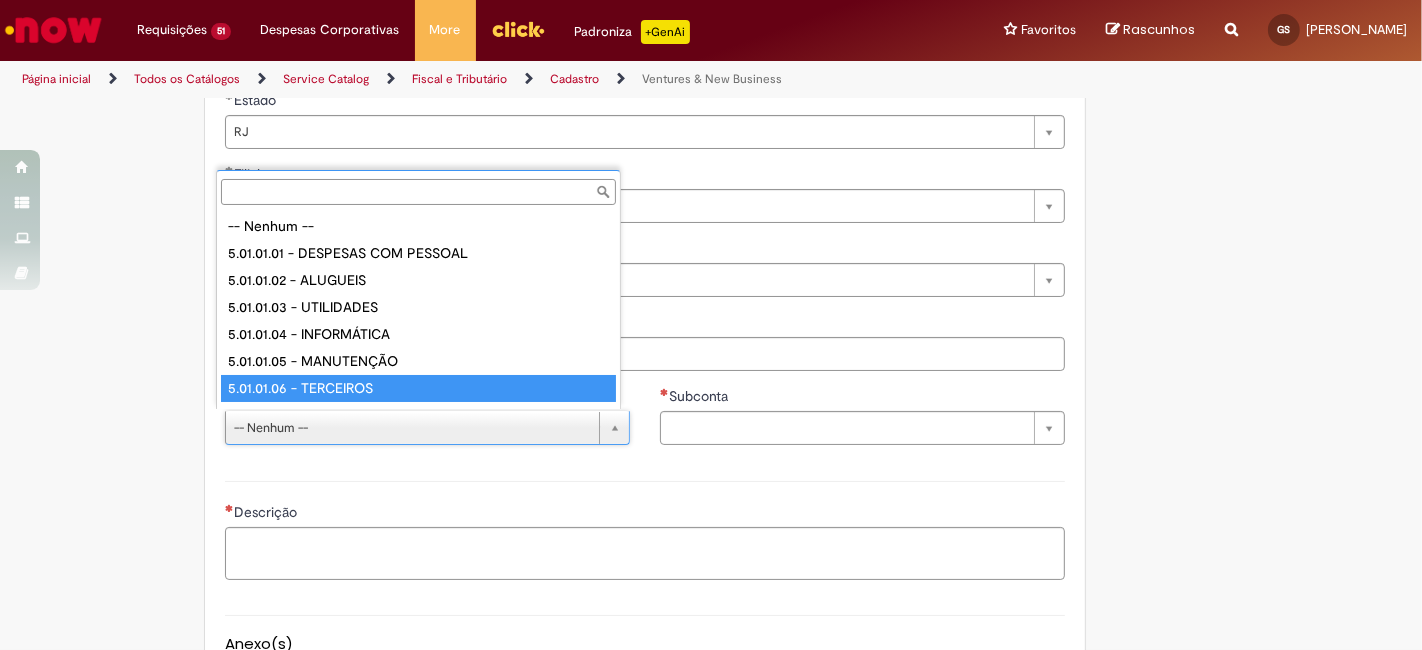 scroll, scrollTop: 16, scrollLeft: 0, axis: vertical 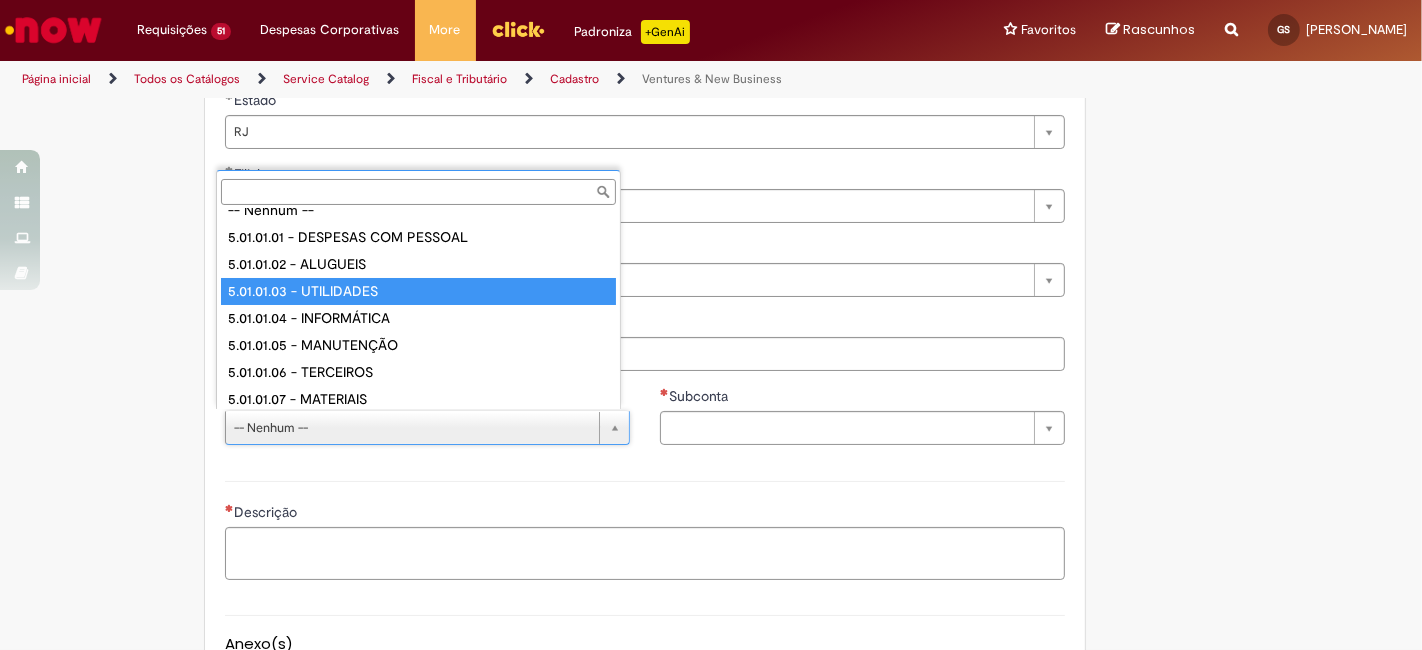 type on "**********" 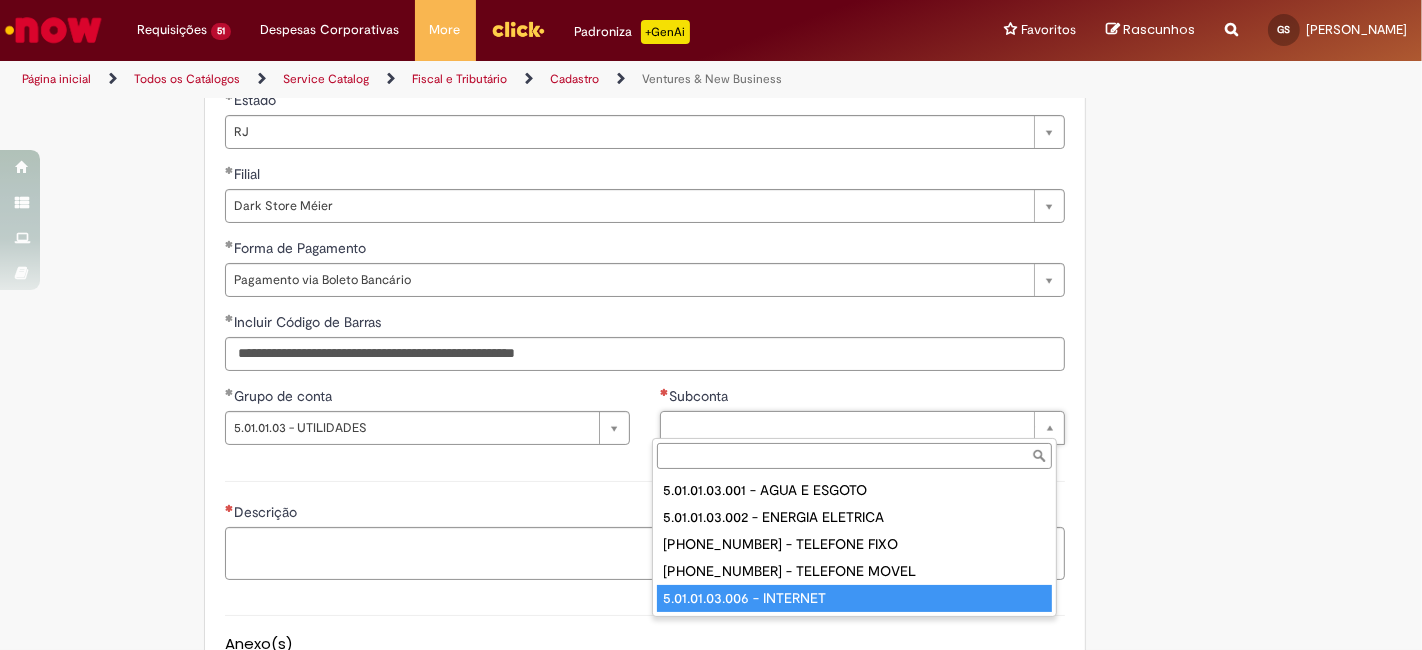 type on "**********" 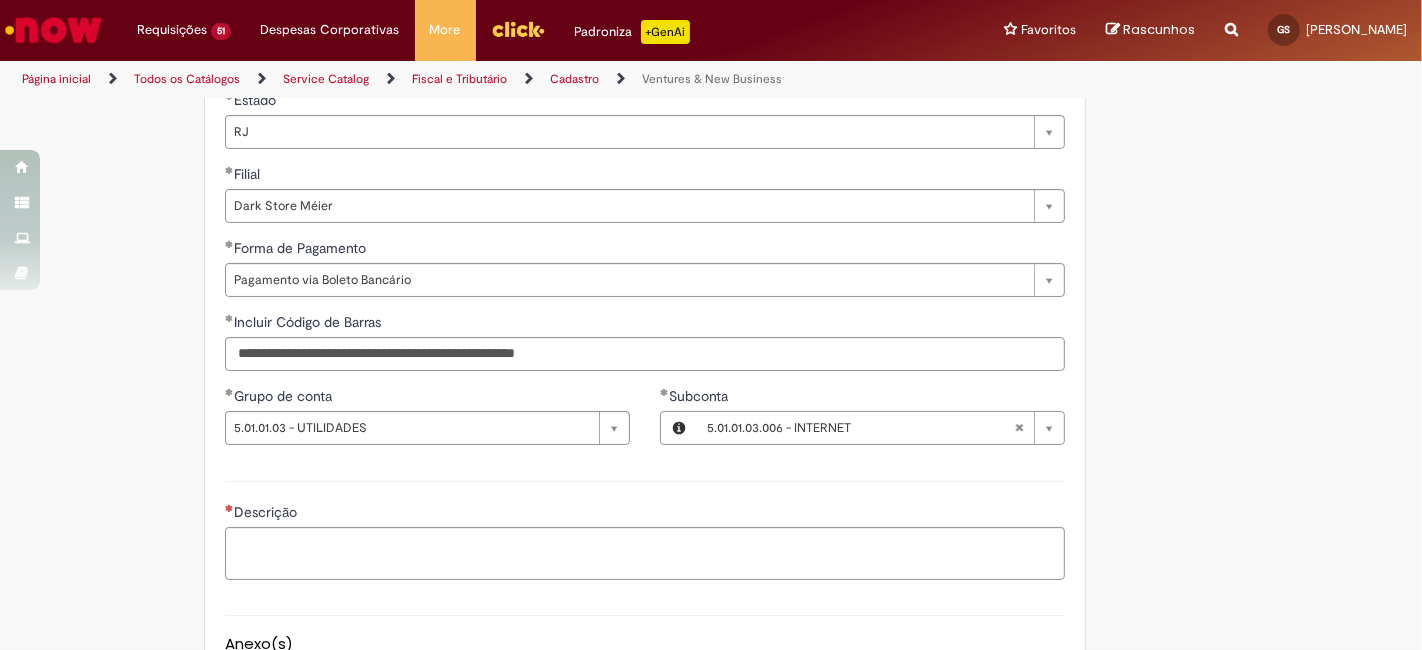 click on "Descrição" at bounding box center [645, 514] 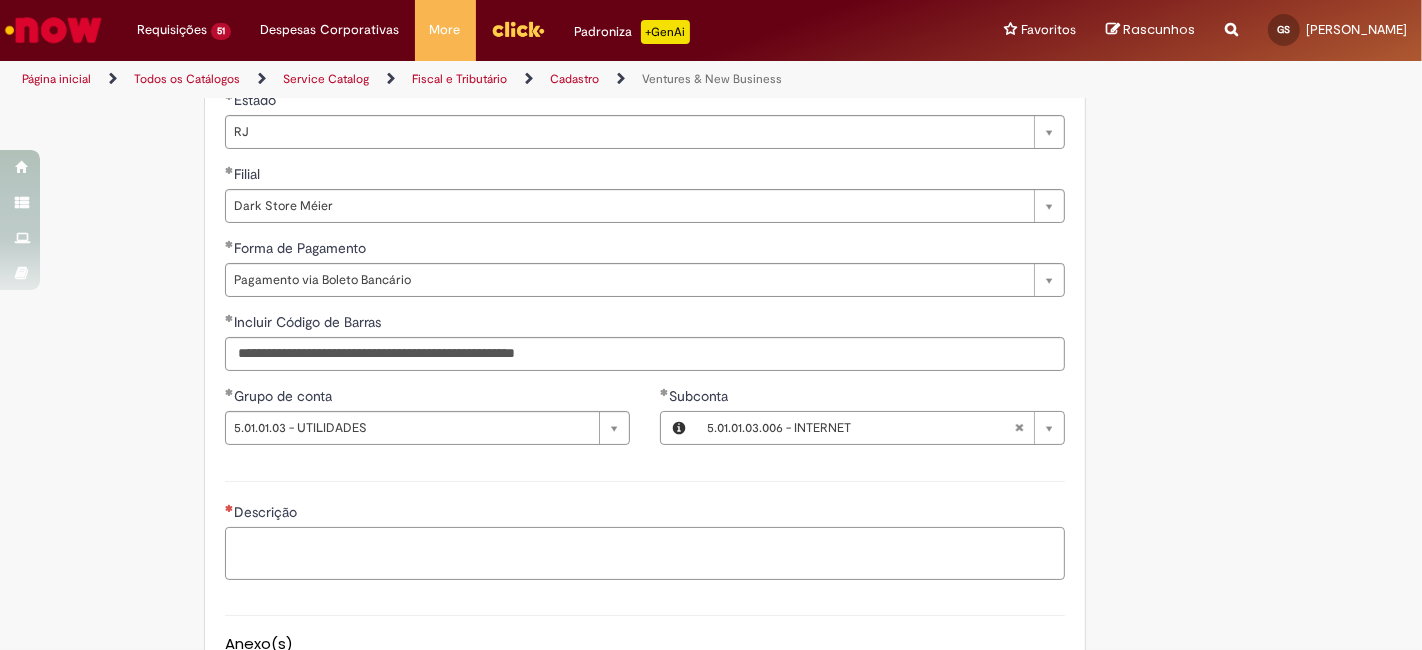 click on "Descrição" at bounding box center [645, 553] 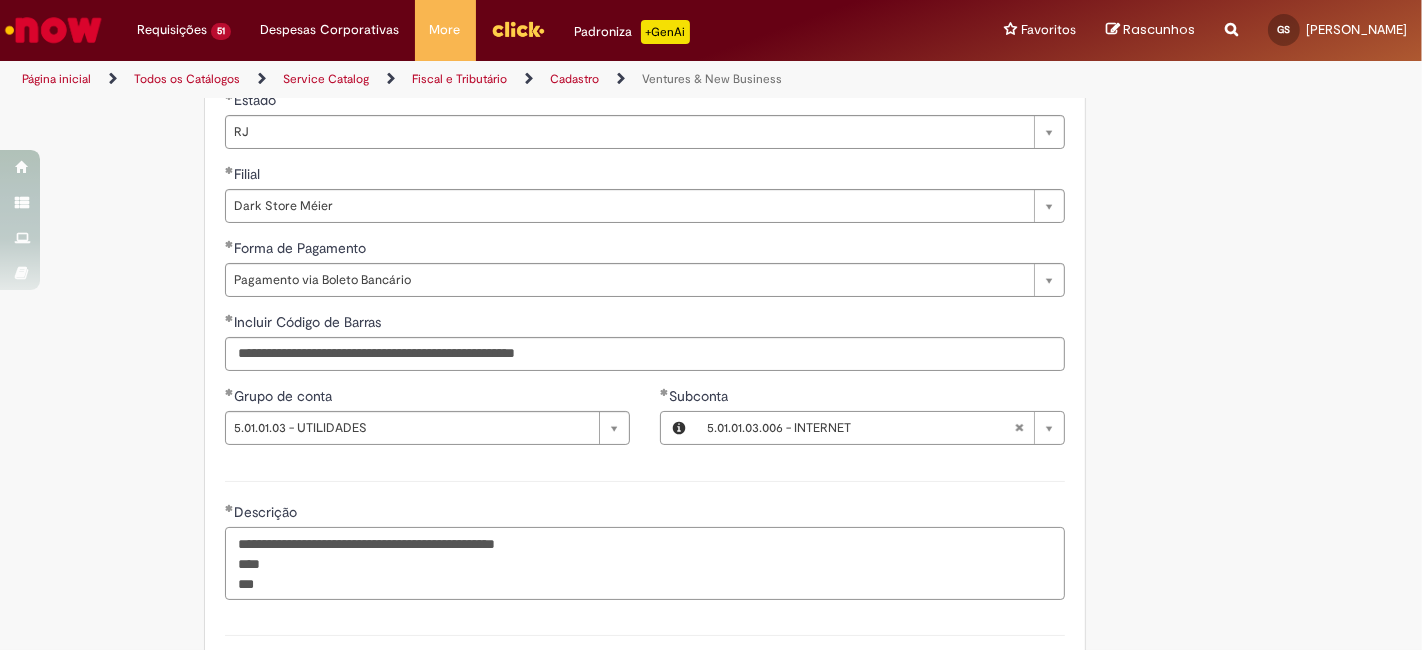 click on "**********" at bounding box center (645, 563) 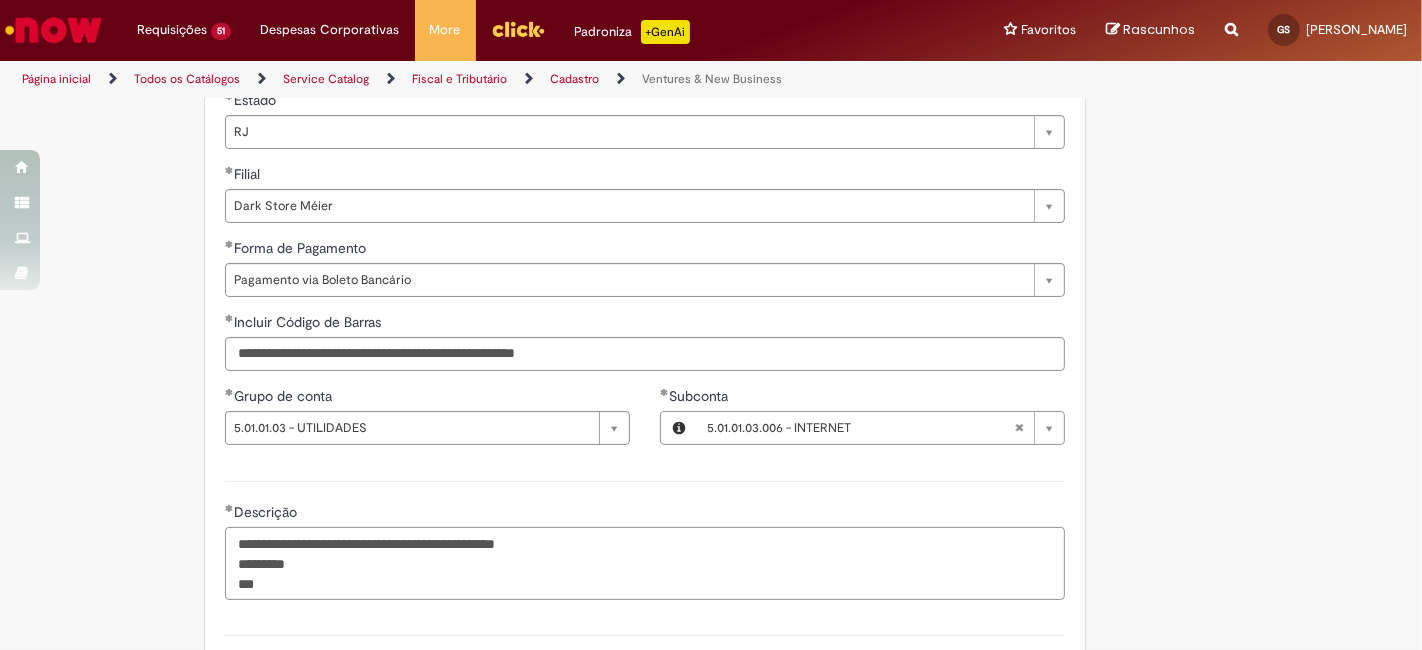 scroll, scrollTop: 888, scrollLeft: 0, axis: vertical 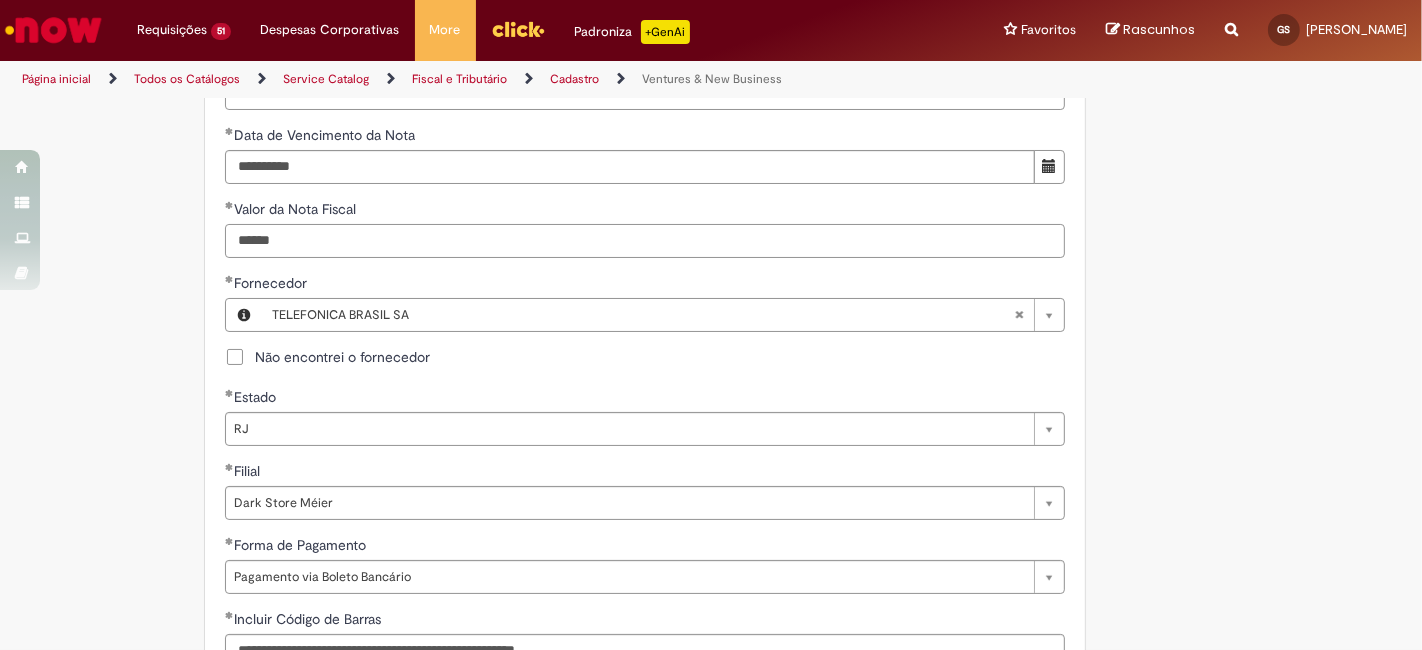click on "******" at bounding box center (645, 241) 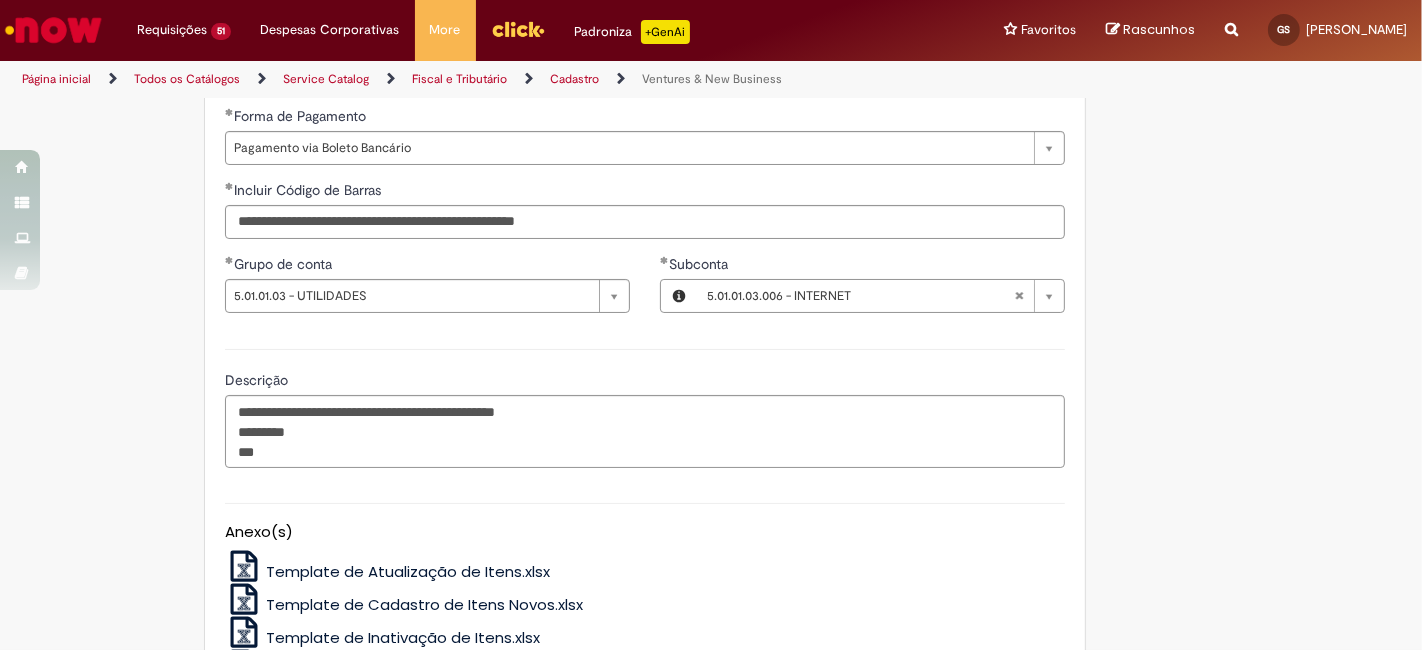scroll, scrollTop: 1333, scrollLeft: 0, axis: vertical 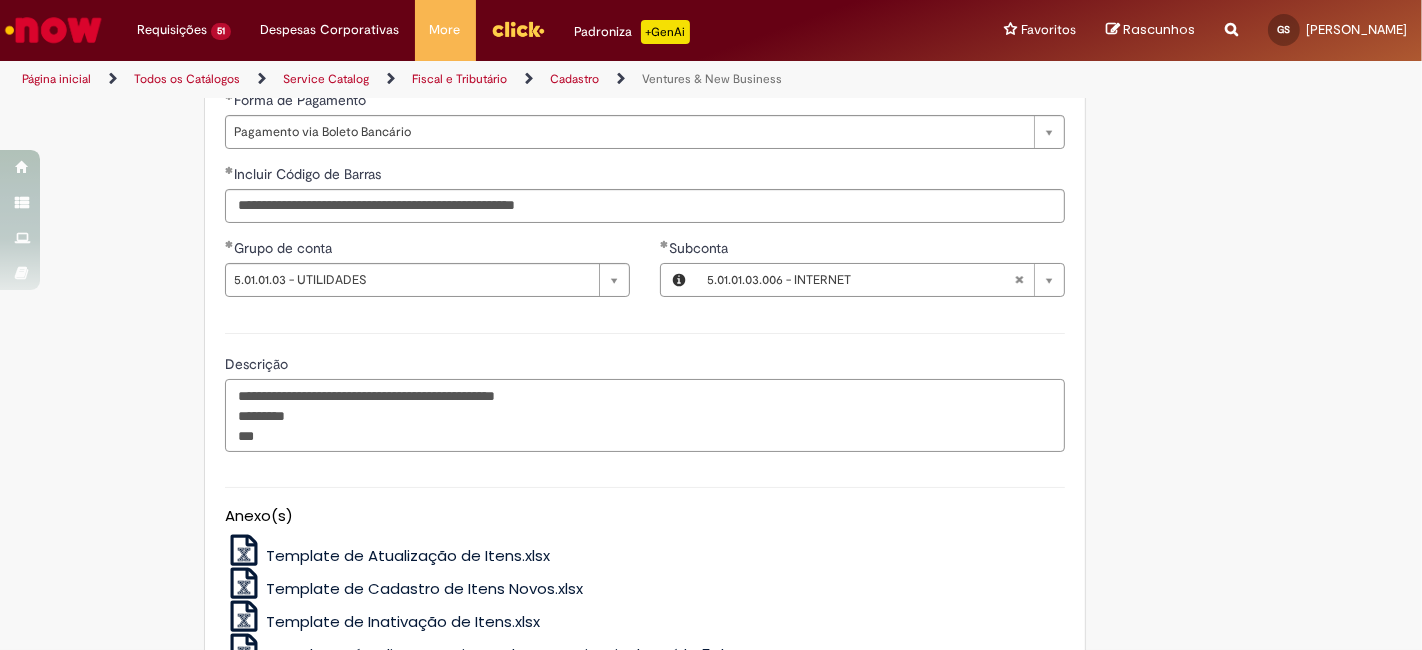 click on "**********" at bounding box center (645, 415) 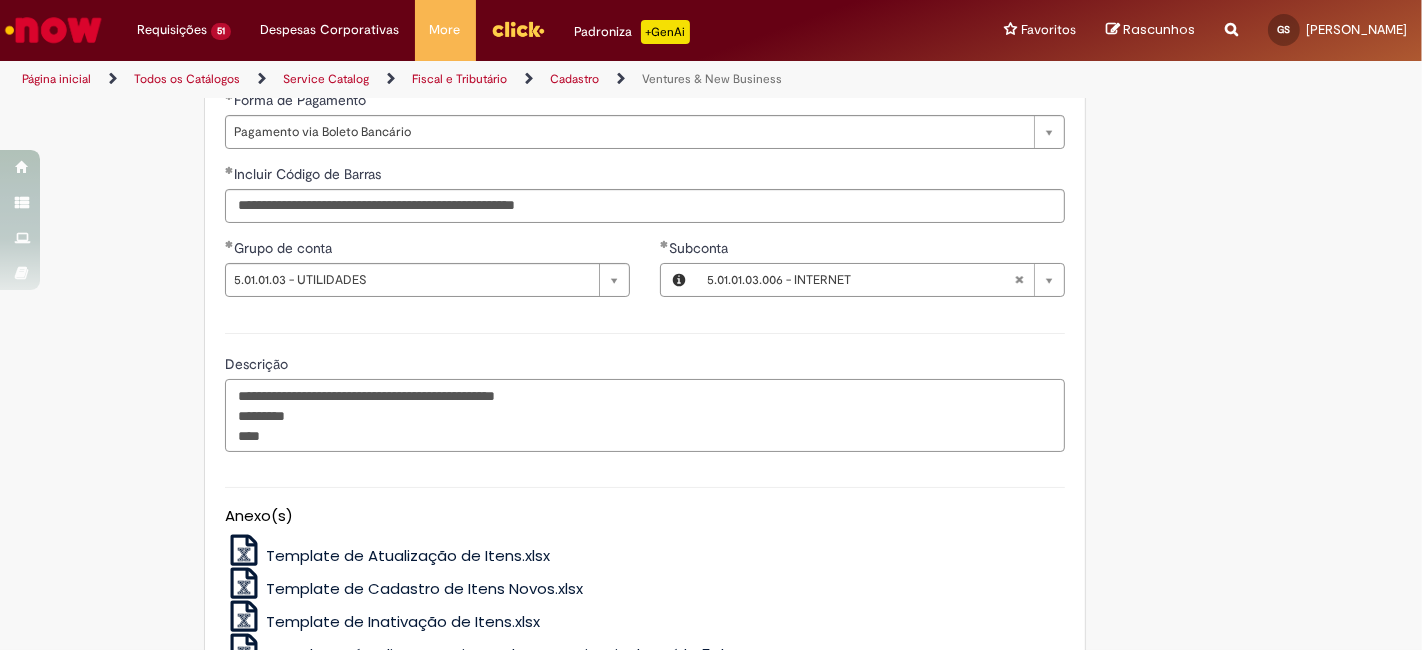 paste on "*******" 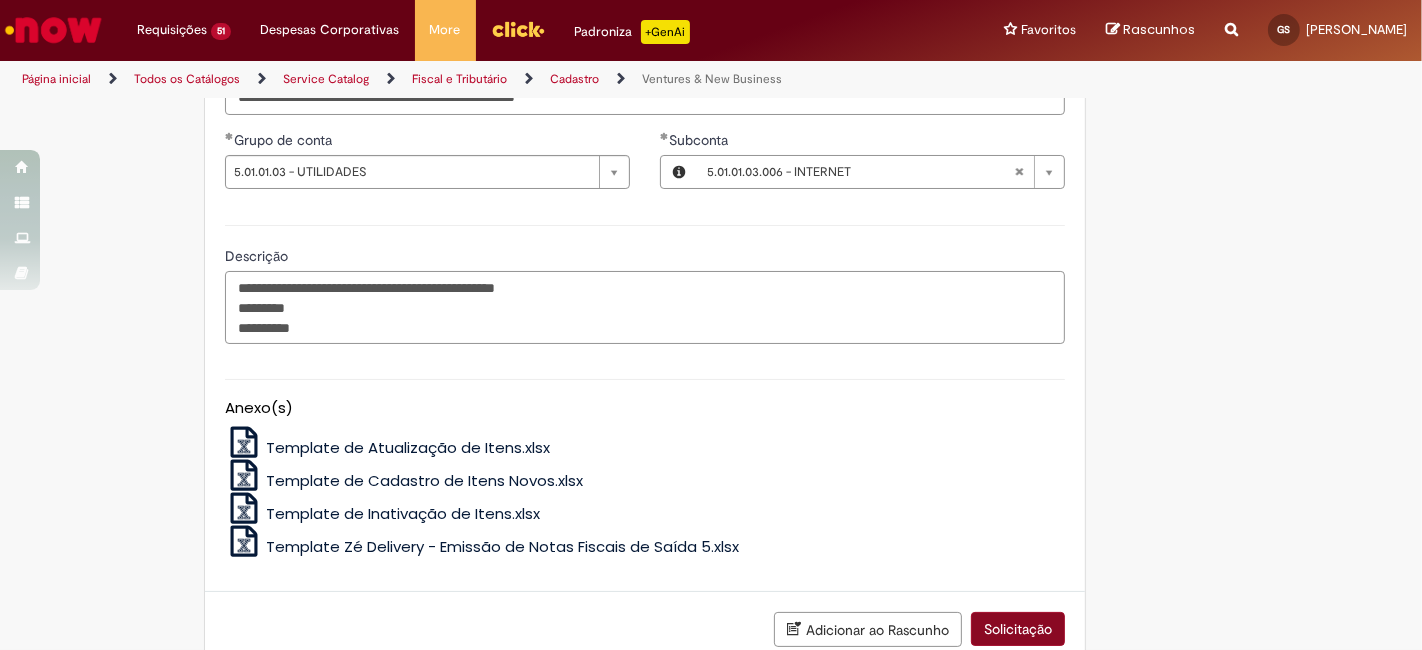 scroll, scrollTop: 1565, scrollLeft: 0, axis: vertical 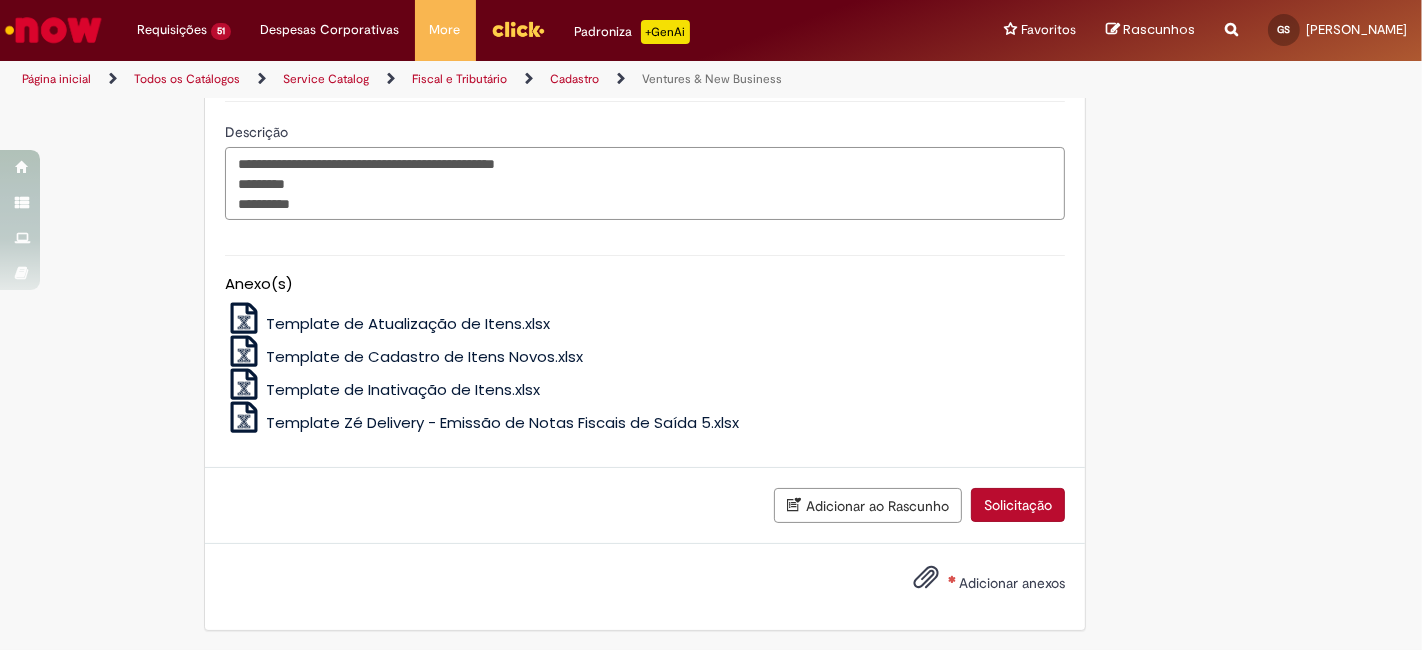 type on "**********" 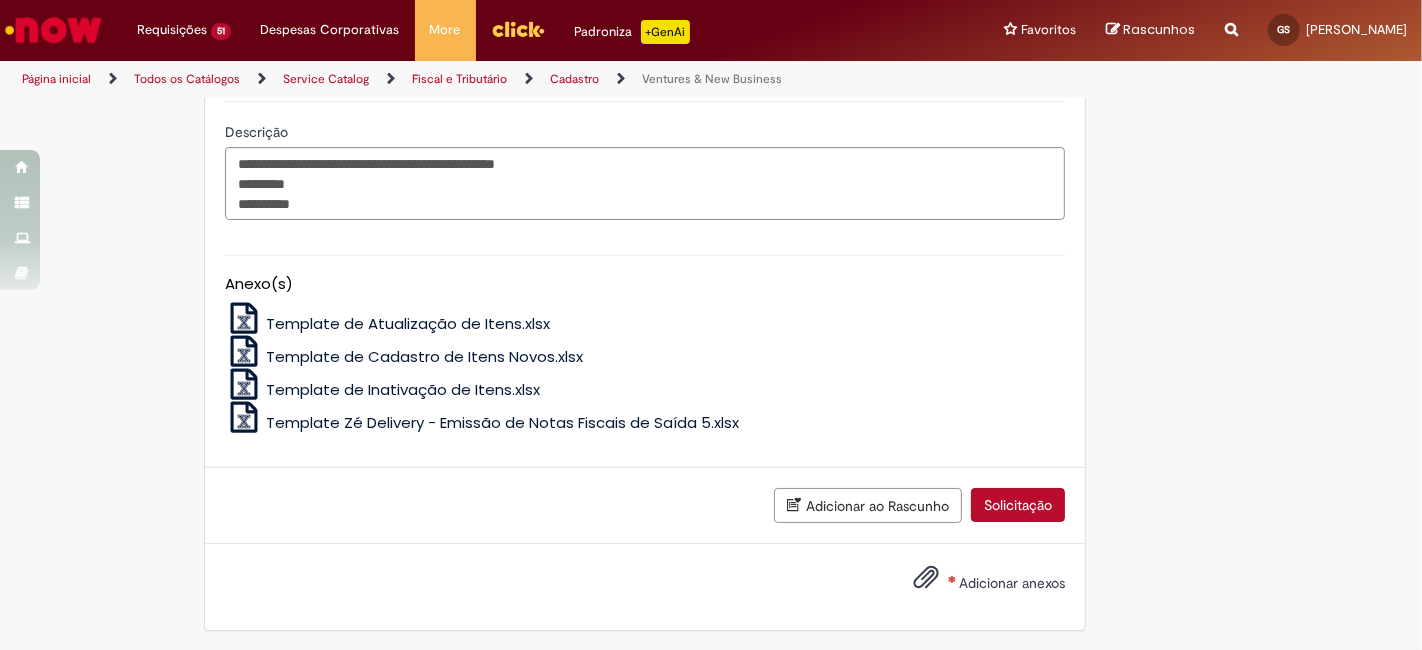 click on "Adicionar anexos" at bounding box center [1012, 583] 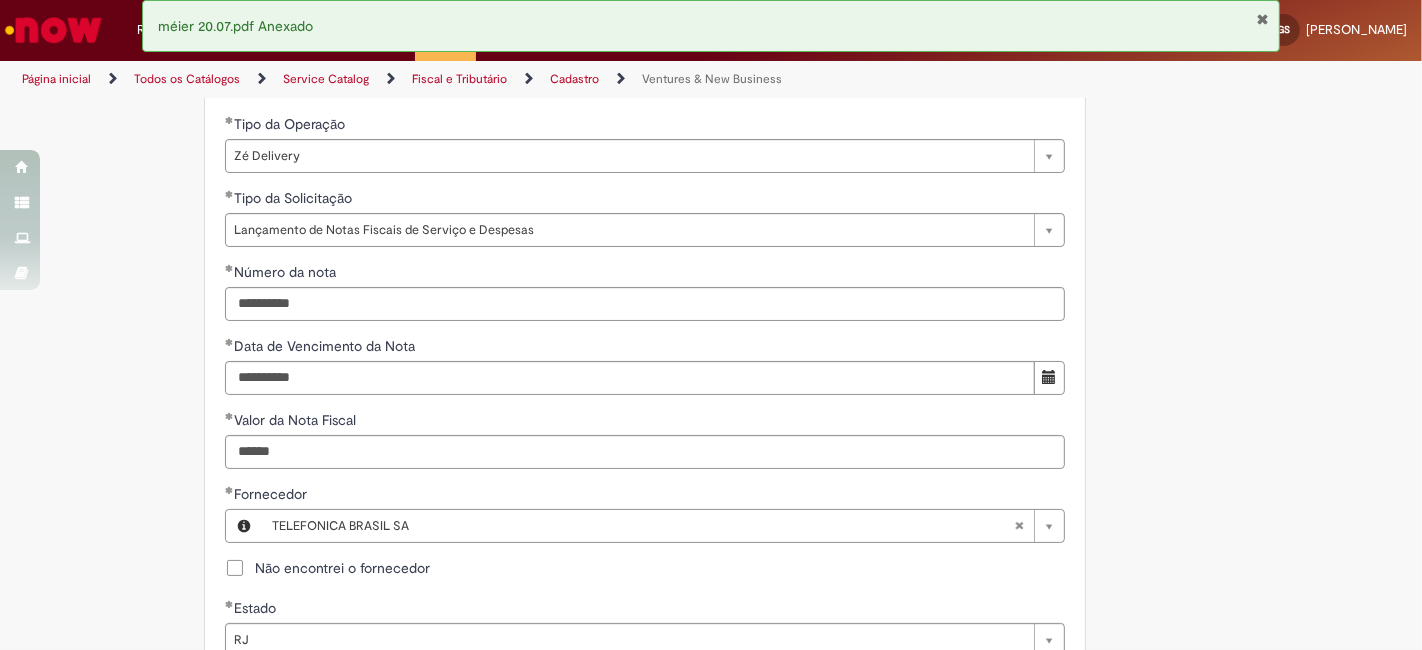 scroll, scrollTop: 677, scrollLeft: 0, axis: vertical 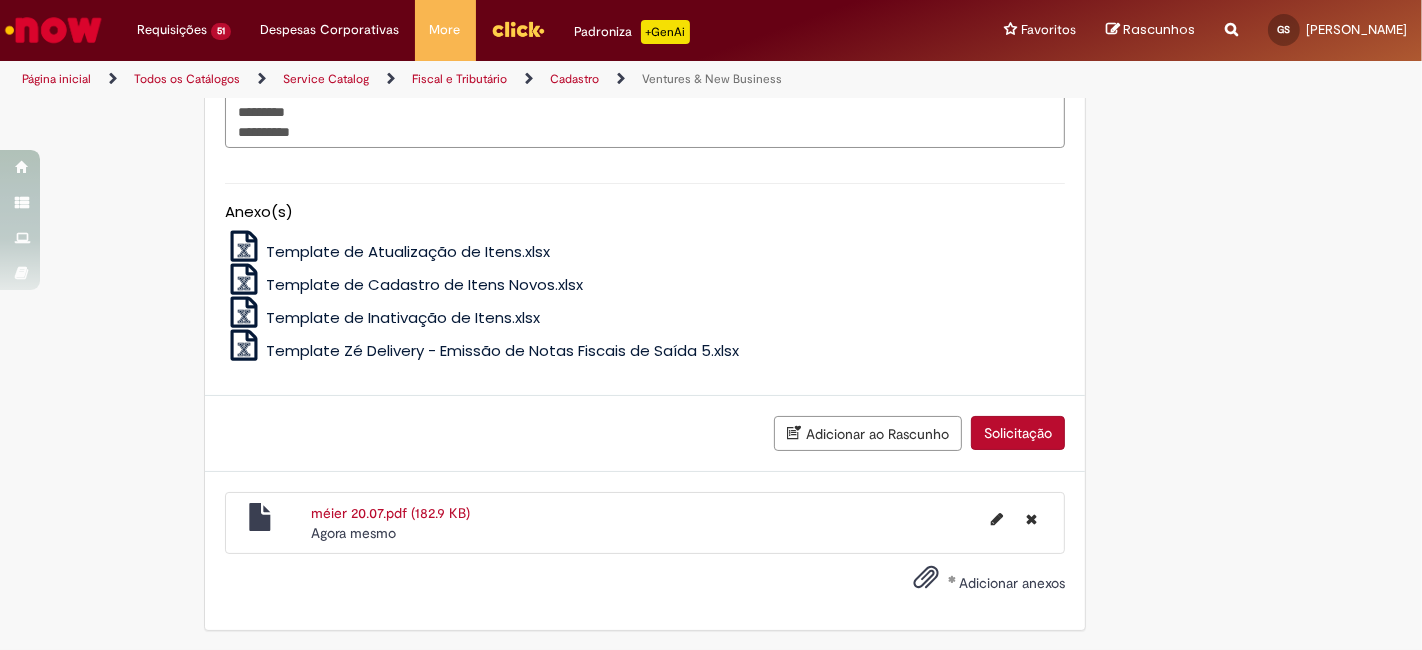 click on "Solicitação" at bounding box center [1018, 433] 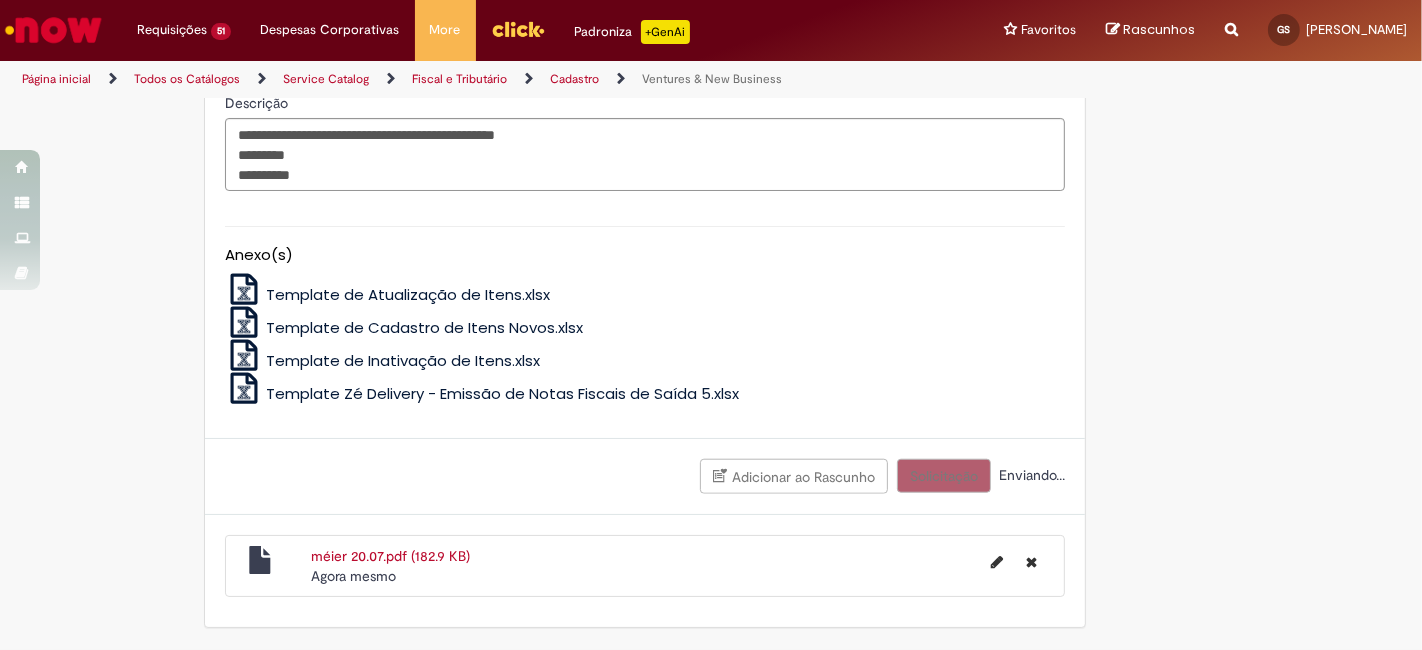 scroll, scrollTop: 1591, scrollLeft: 0, axis: vertical 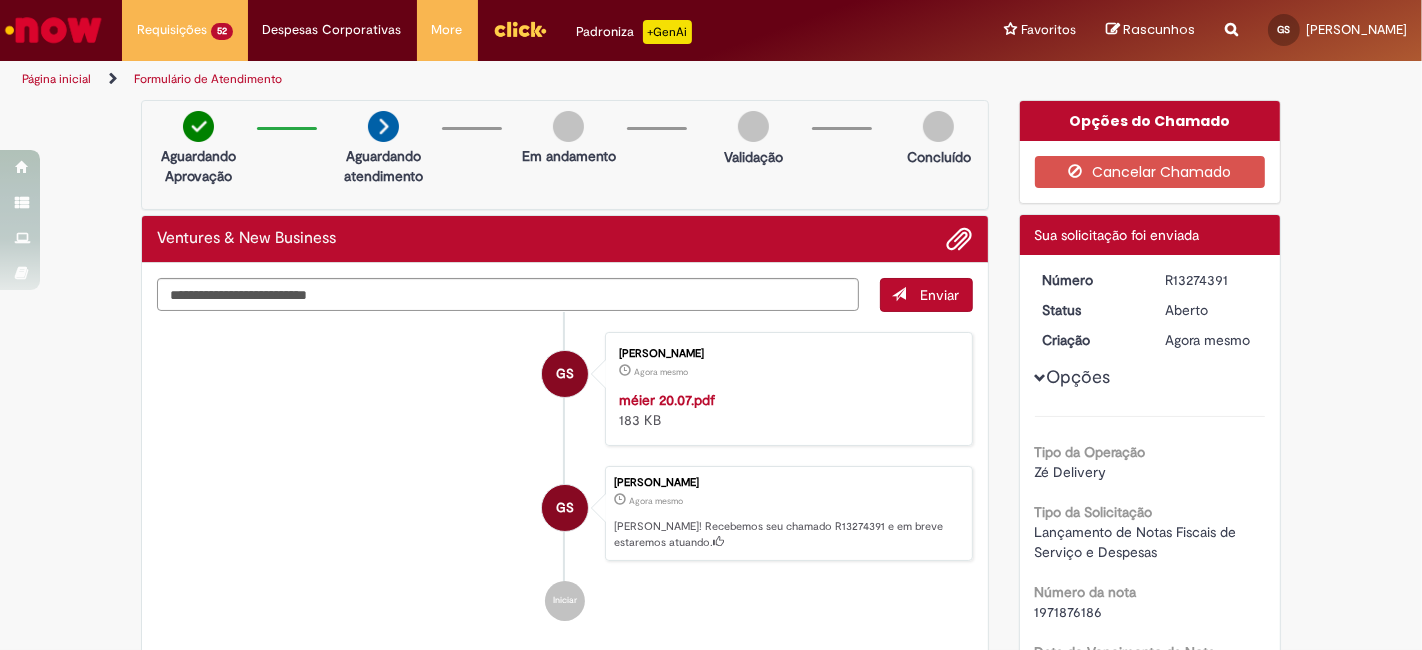 click on "R13274391" at bounding box center (1211, 280) 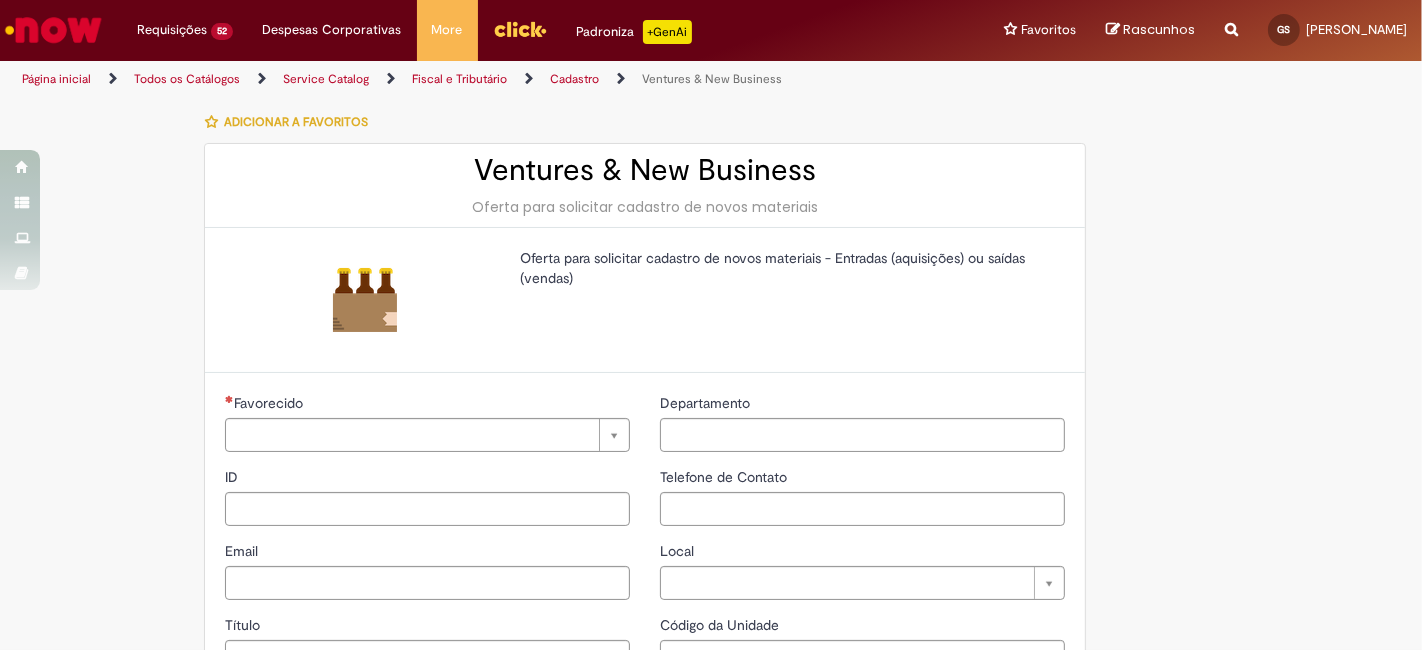 type on "********" 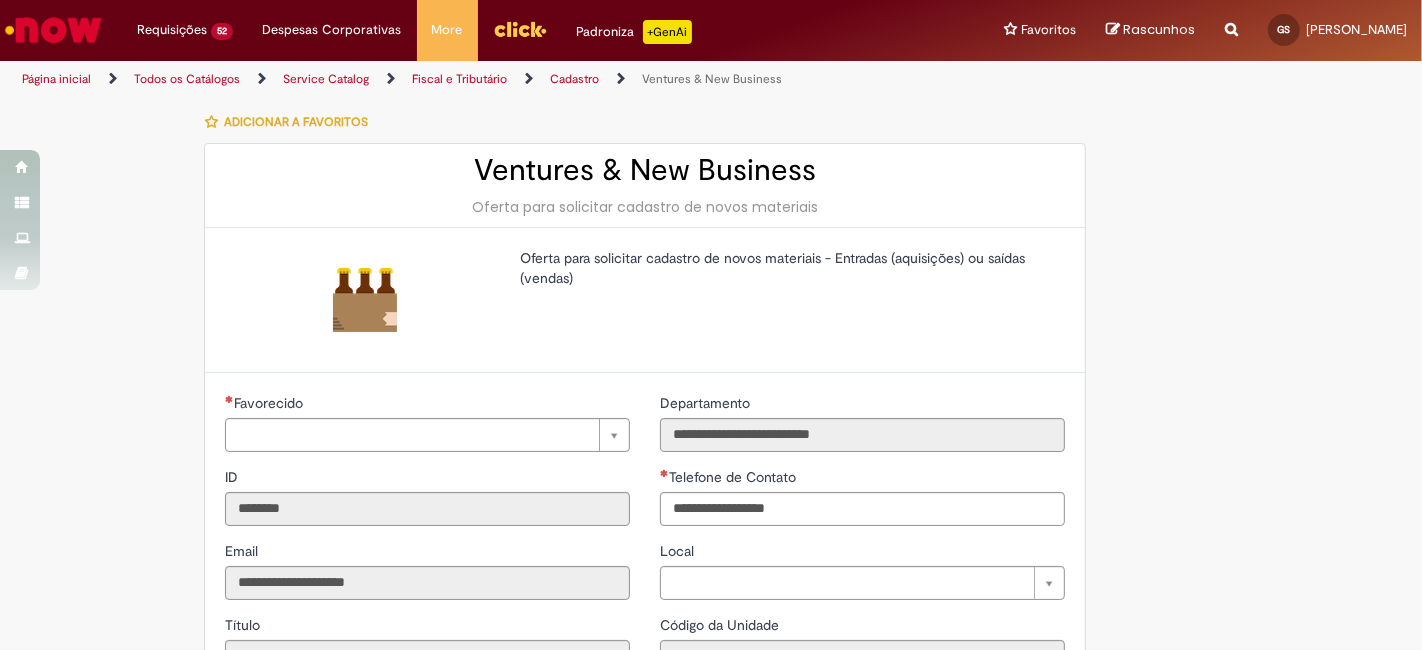 type on "**********" 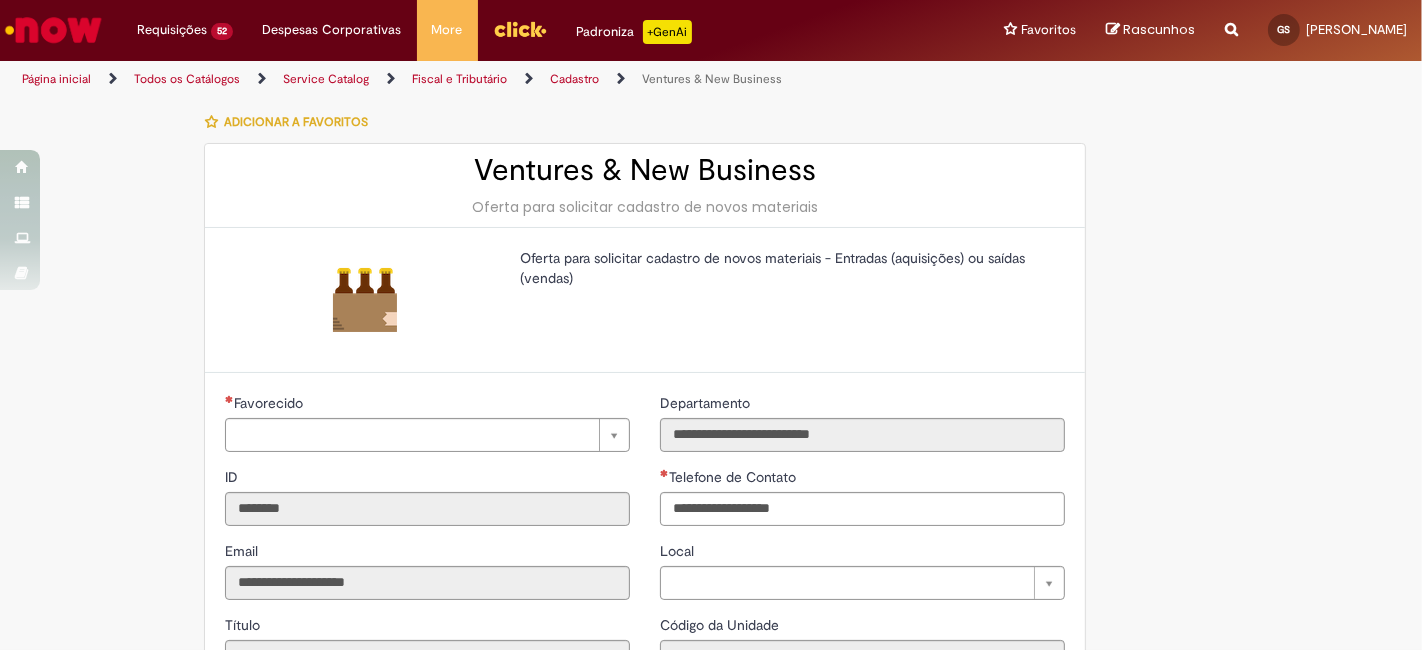 type on "**********" 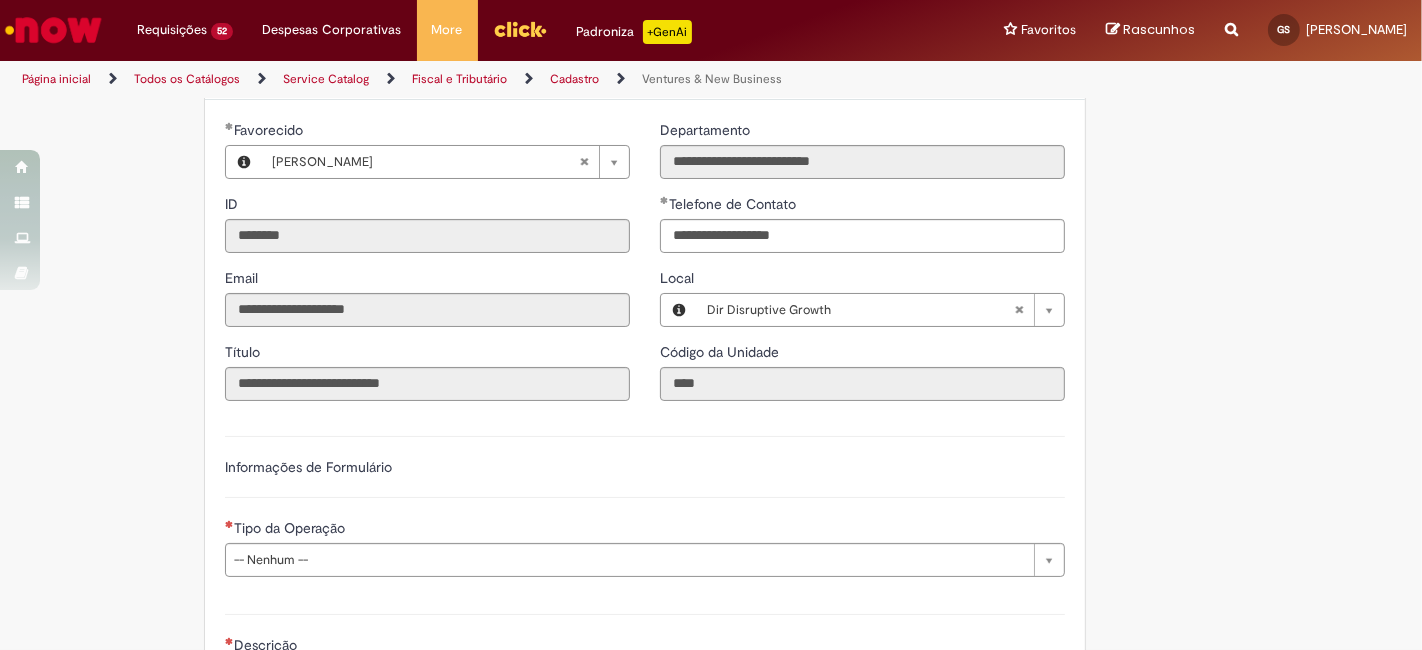 scroll, scrollTop: 296, scrollLeft: 0, axis: vertical 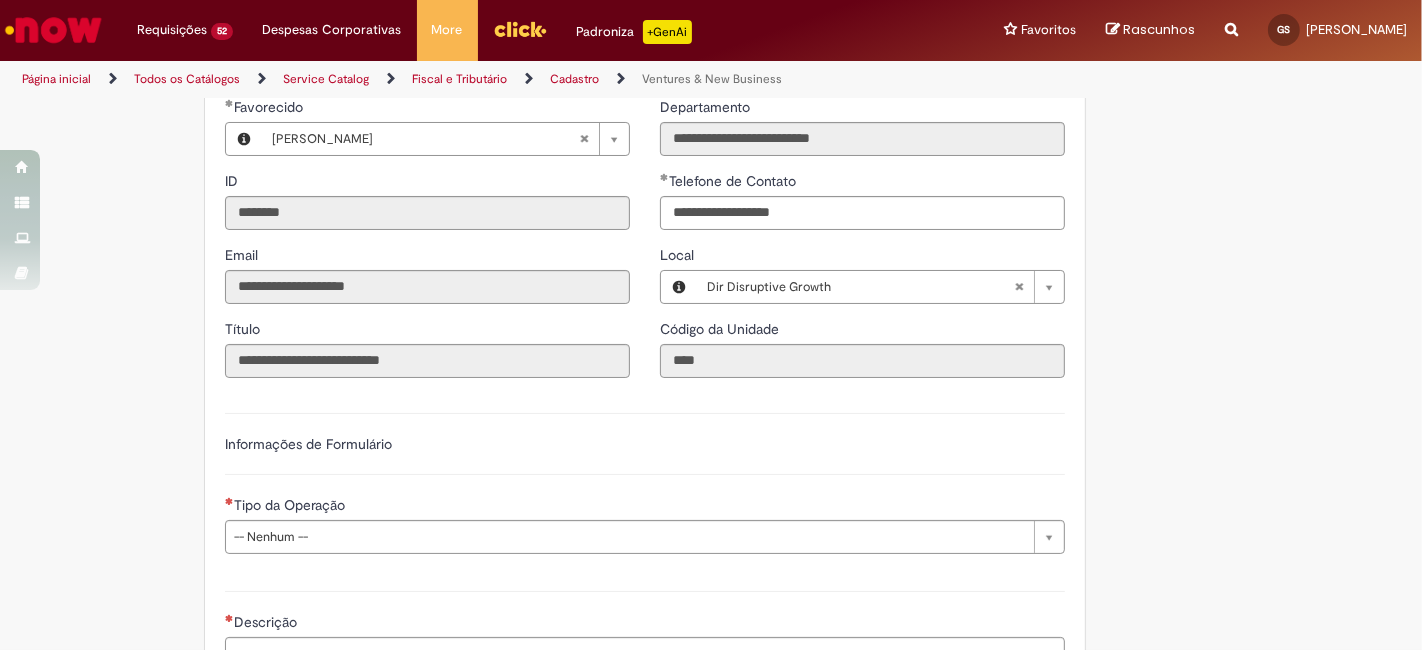 type 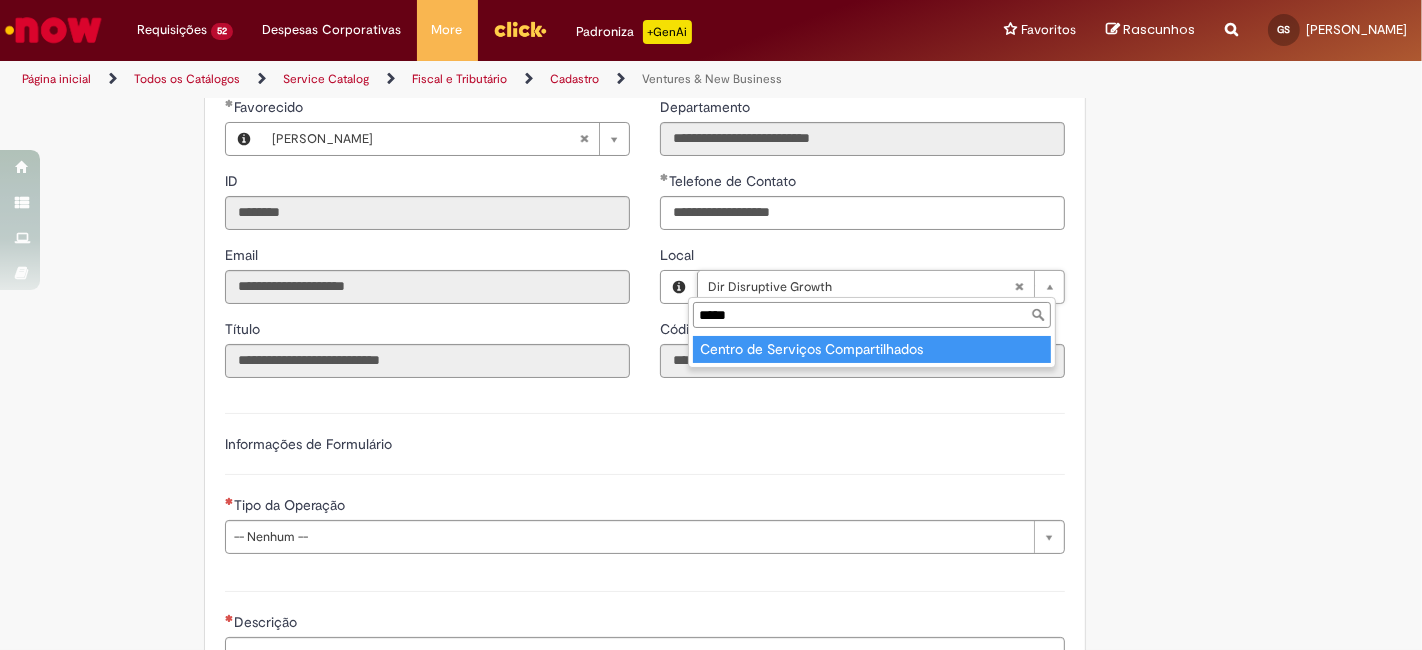 type on "*****" 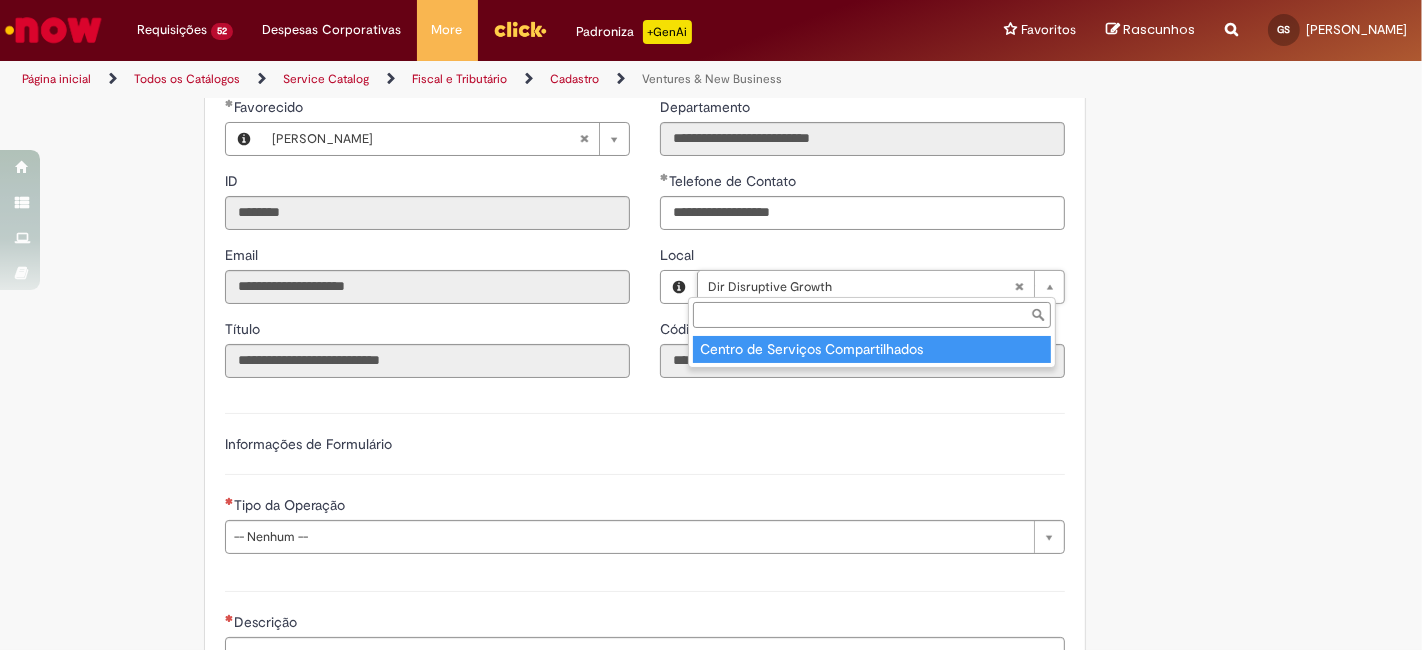 type on "****" 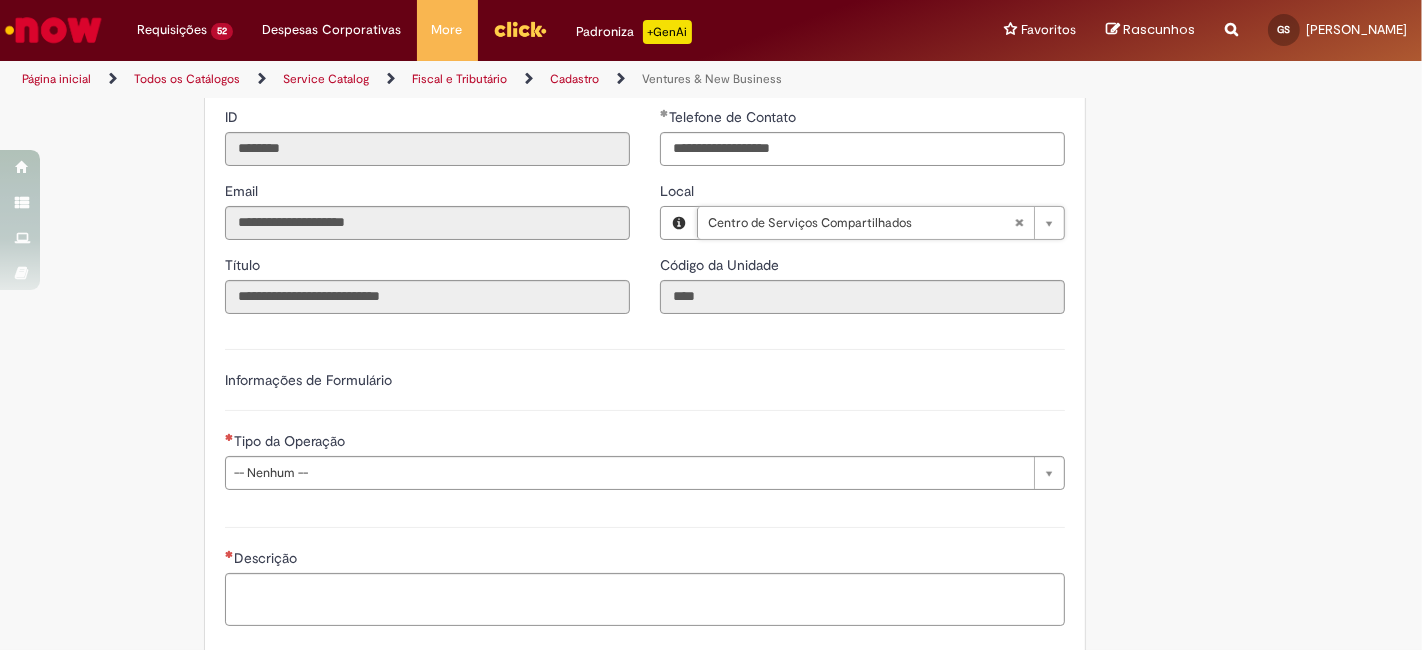 scroll, scrollTop: 444, scrollLeft: 0, axis: vertical 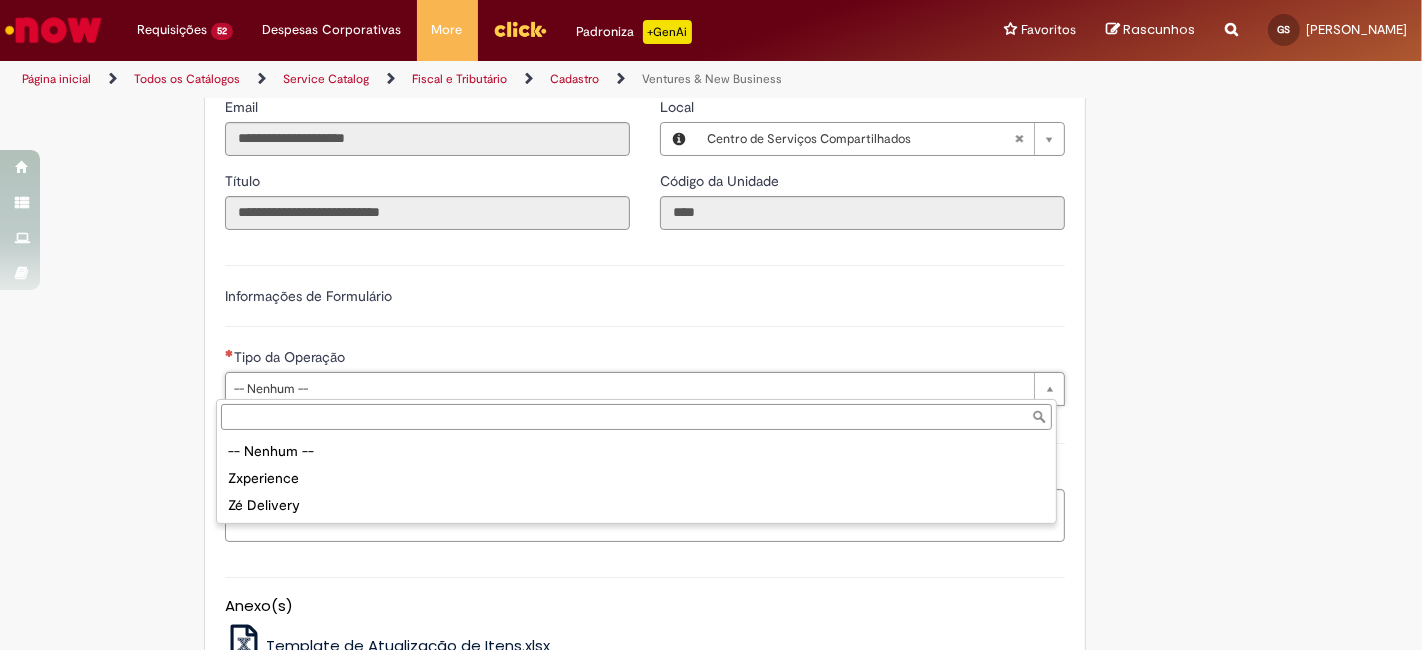 click on "-- Nenhum -- Zxperience Zé Delivery" at bounding box center [636, 478] 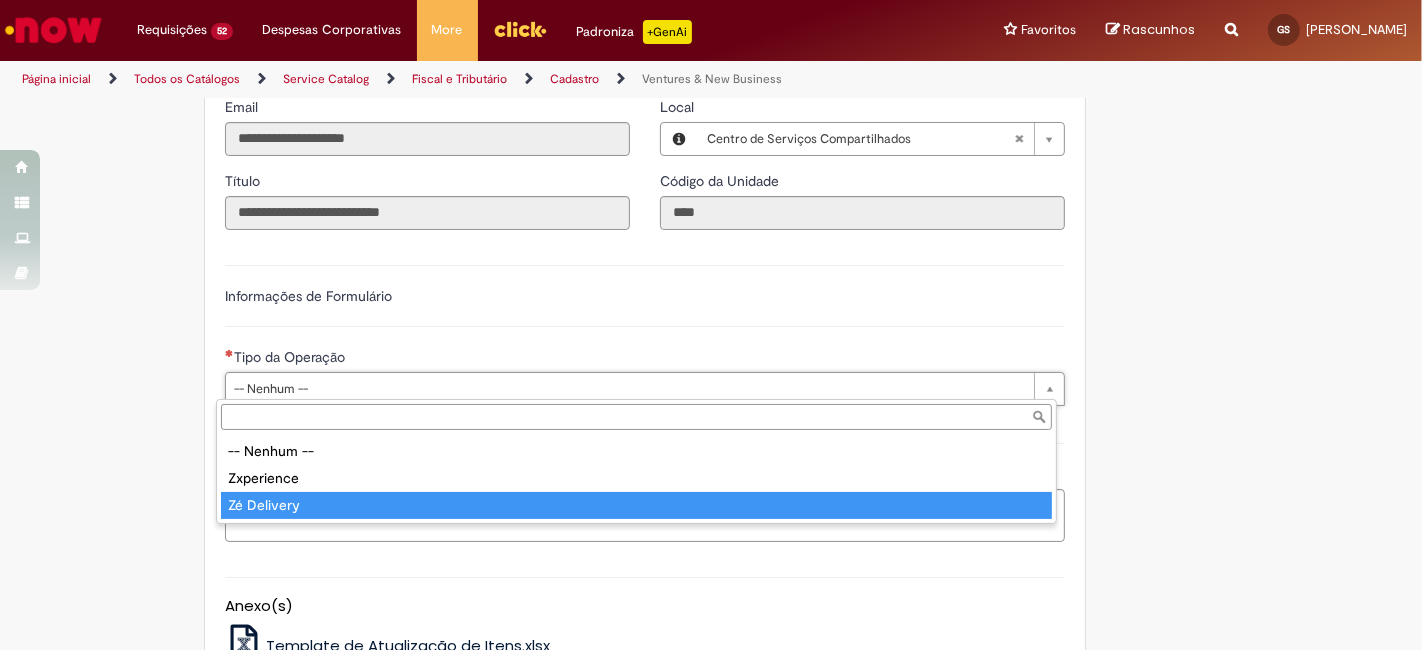 type on "**********" 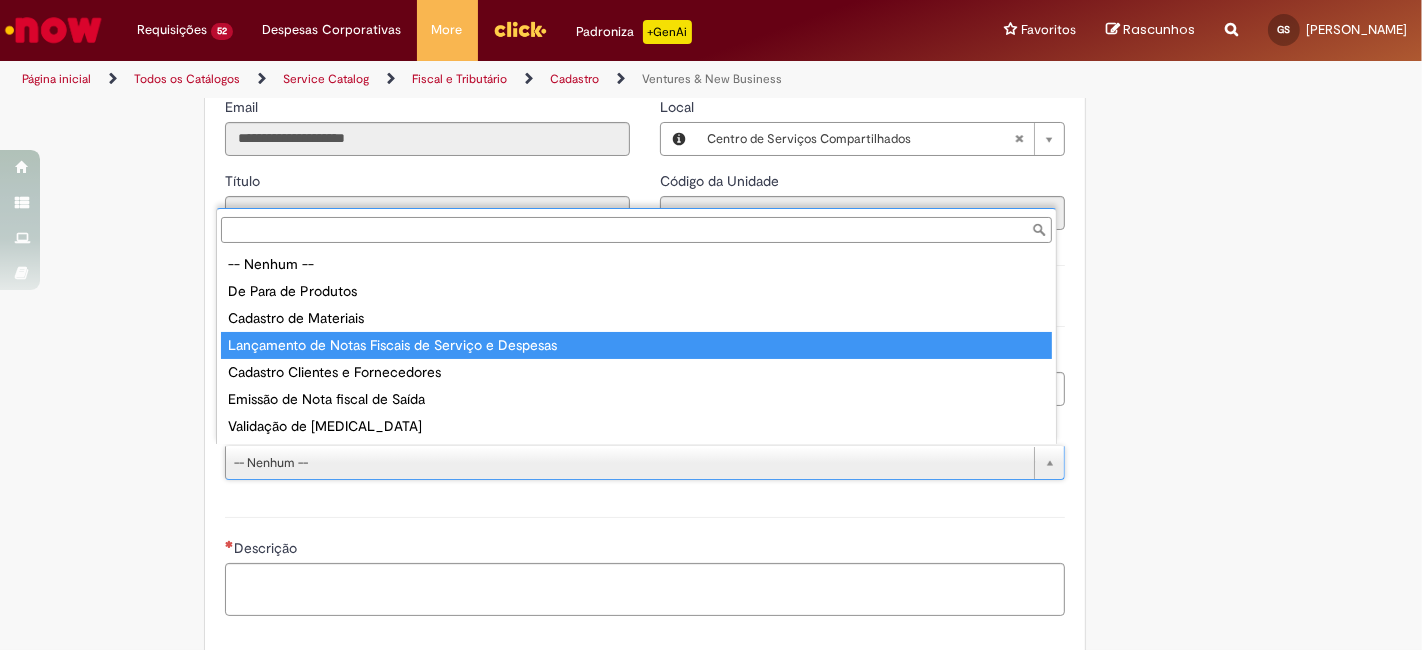 type on "**********" 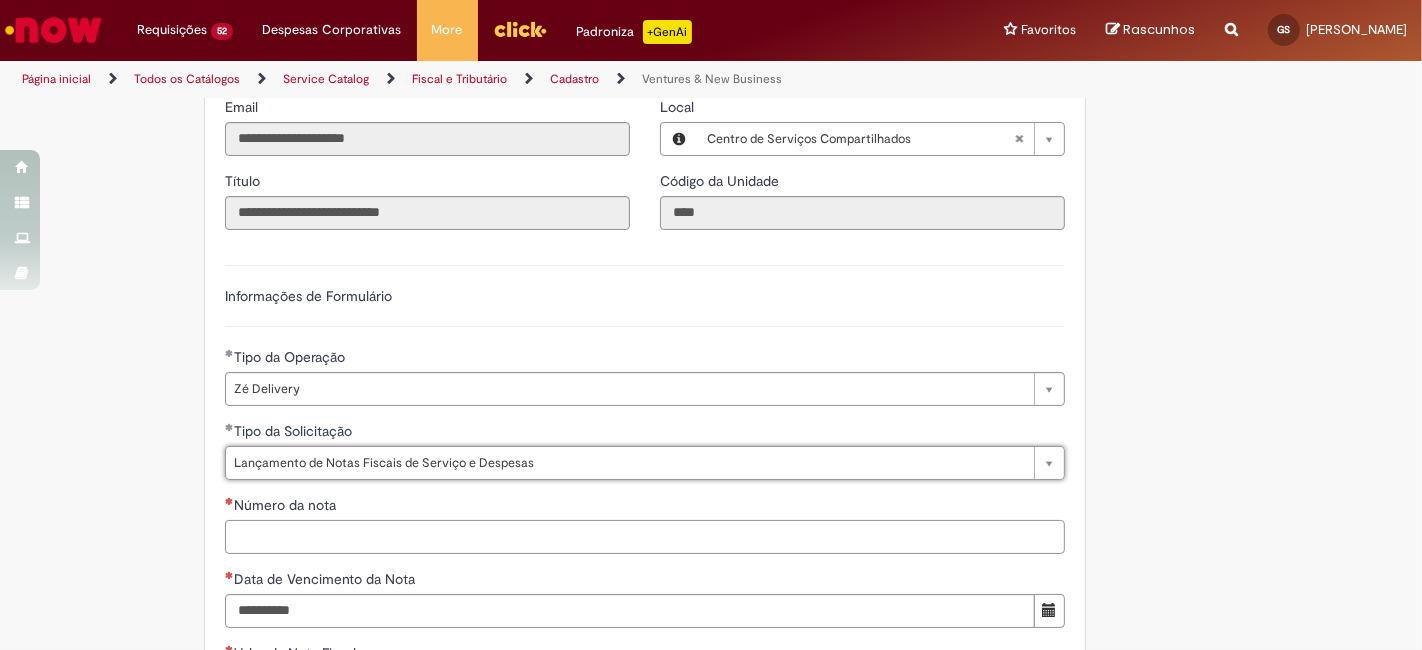 click on "Número da nota" at bounding box center (645, 537) 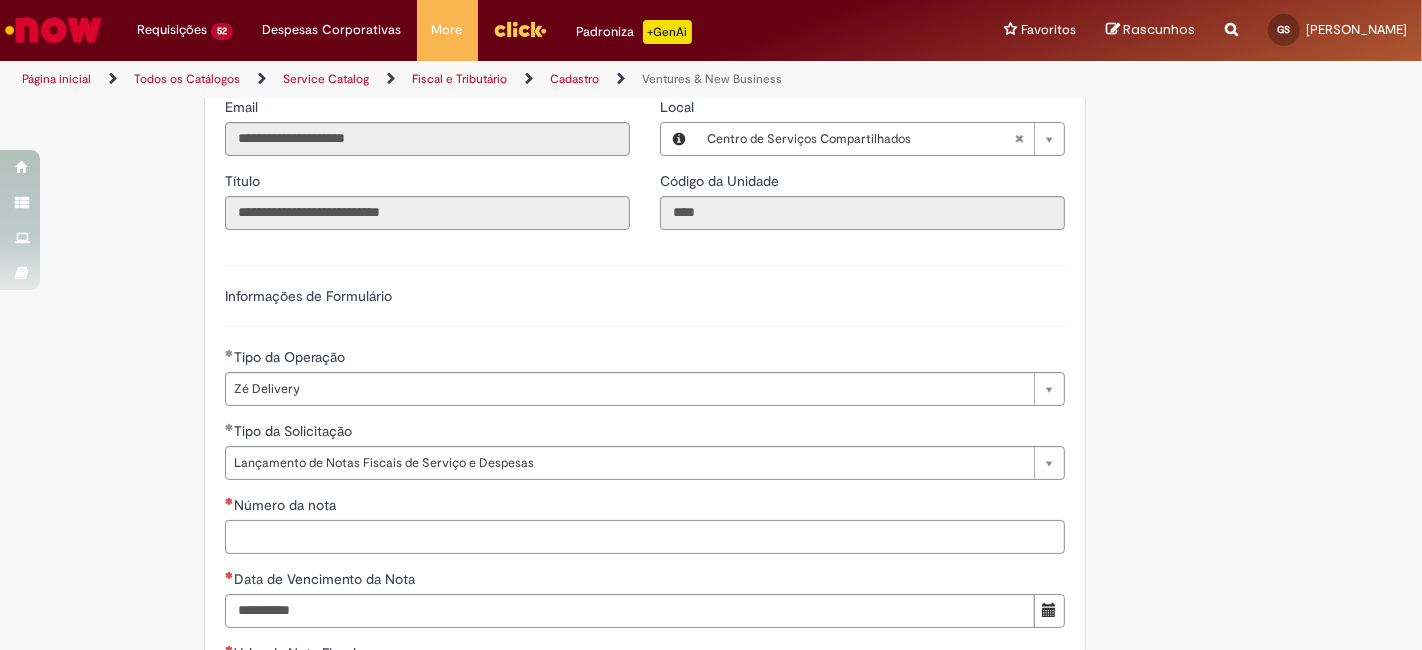 paste on "**********" 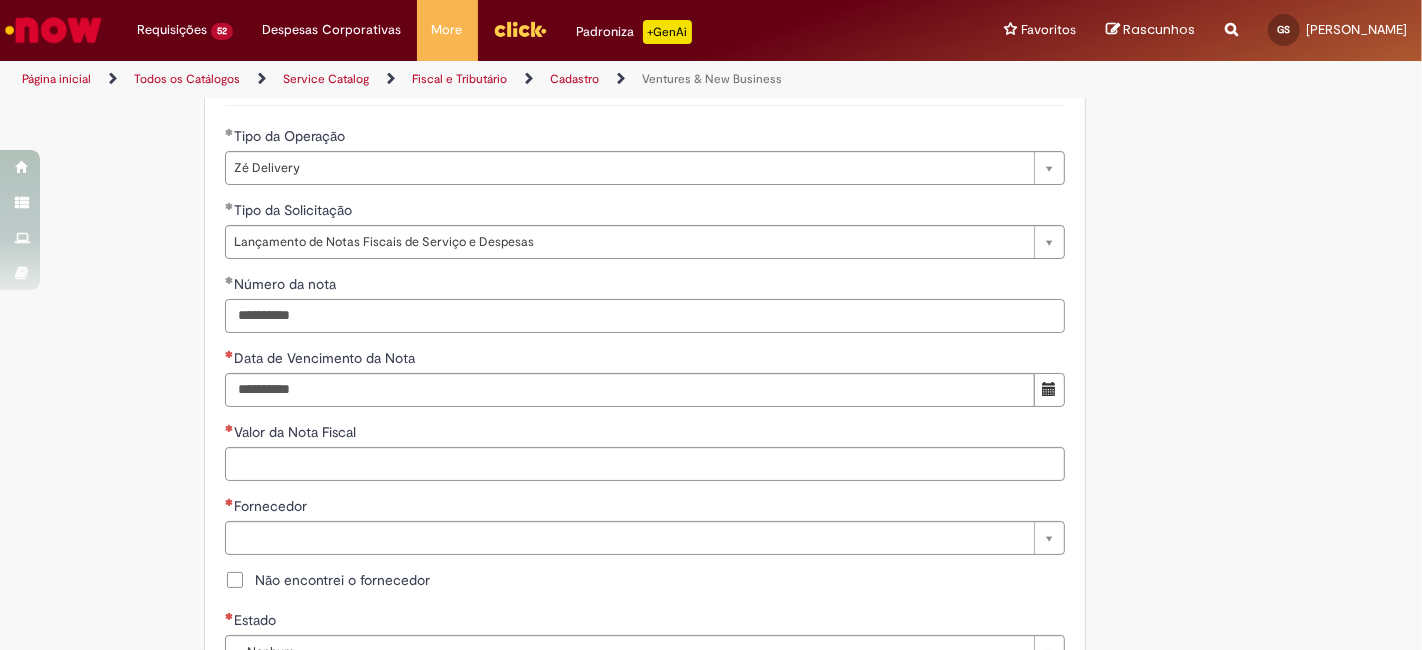 scroll, scrollTop: 666, scrollLeft: 0, axis: vertical 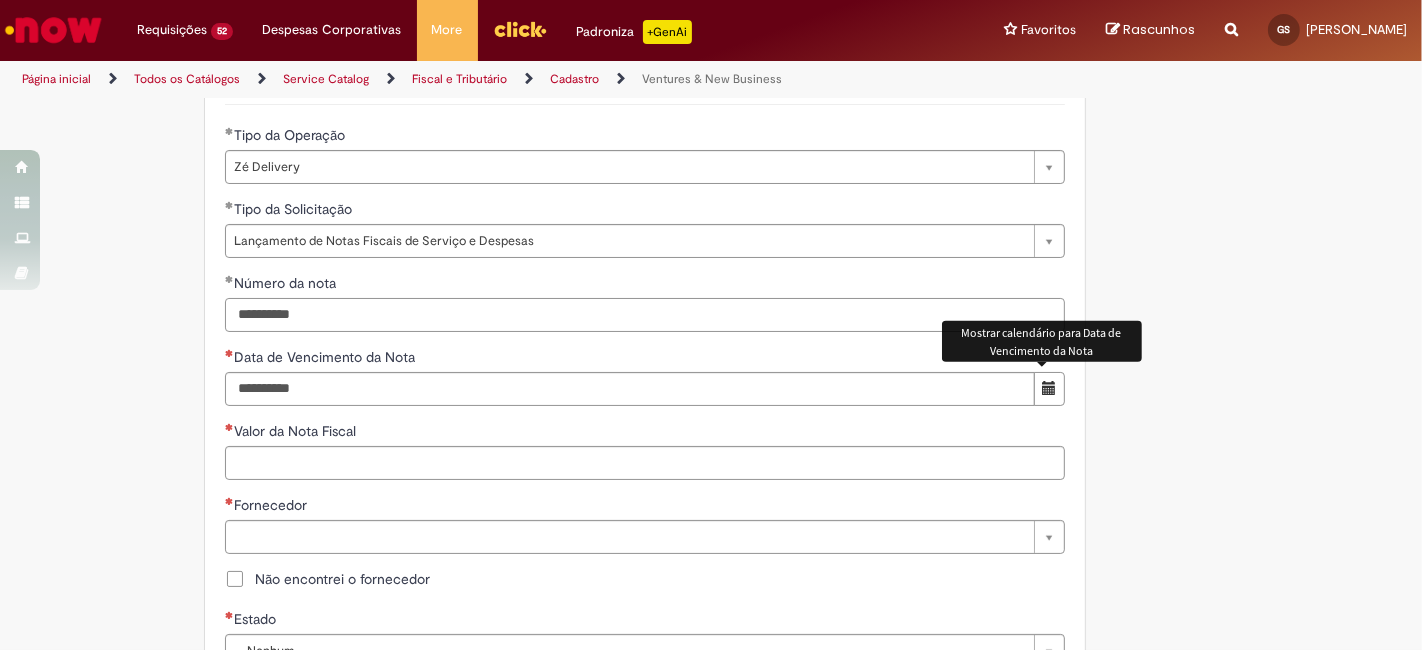 type on "**********" 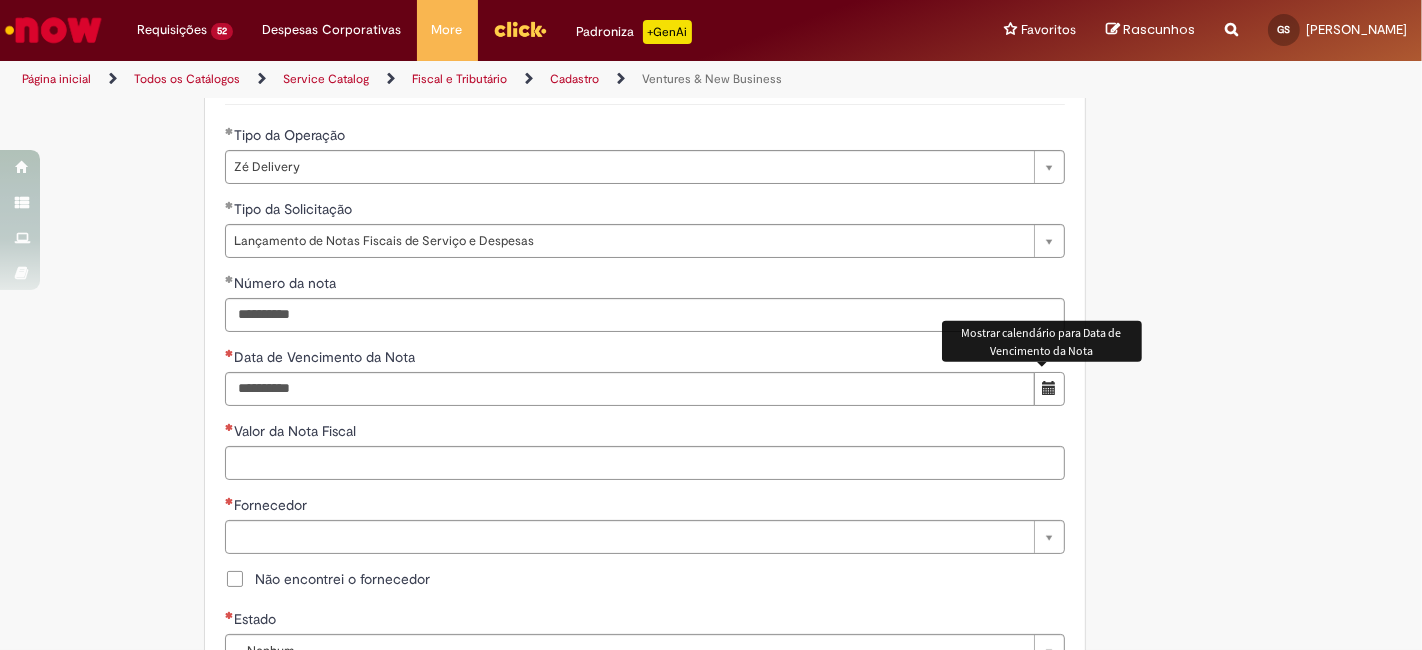 click at bounding box center [1049, 388] 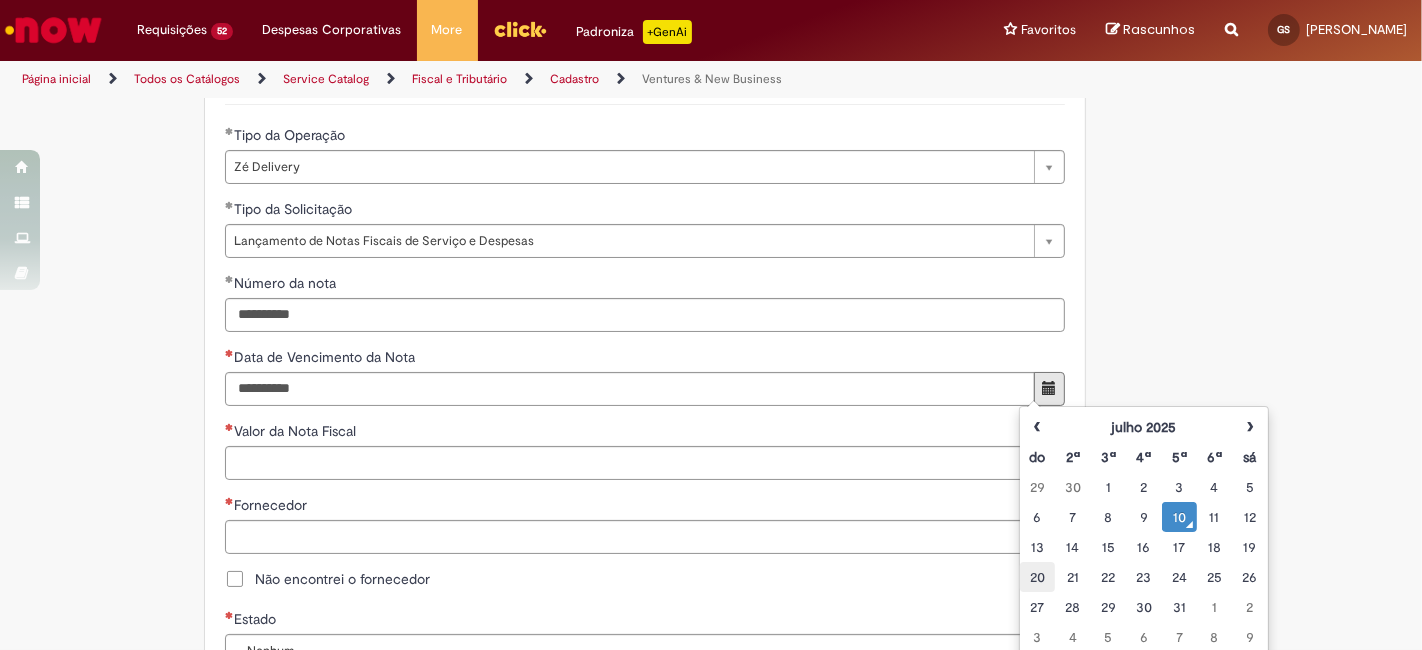 click on "20" at bounding box center (1037, 577) 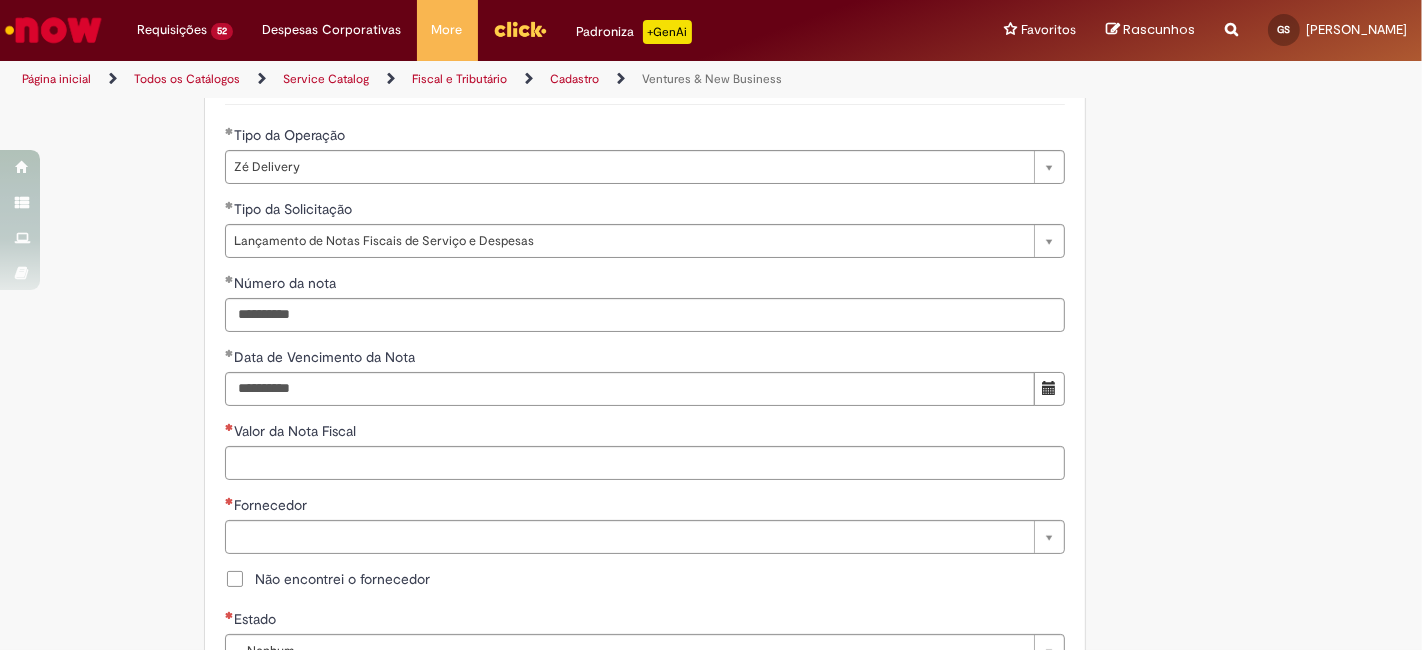 click on "**********" at bounding box center (711, 445) 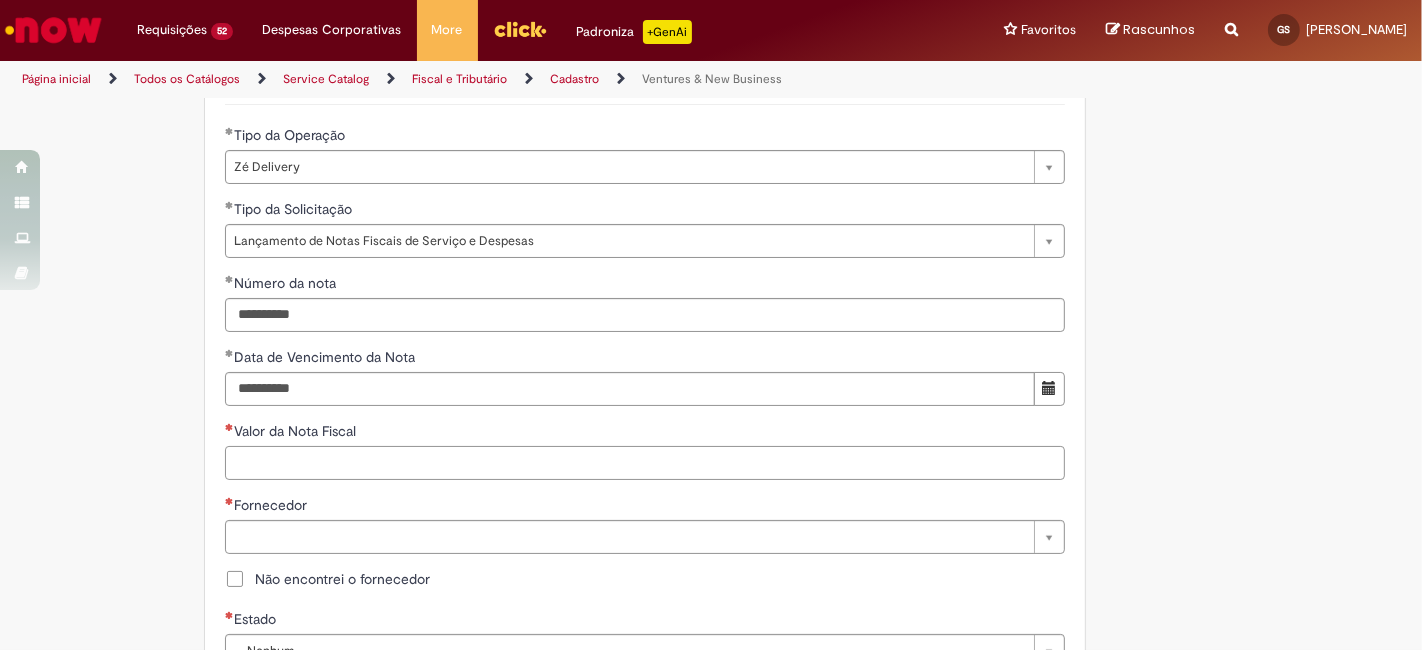 click on "Valor da Nota Fiscal" at bounding box center (645, 463) 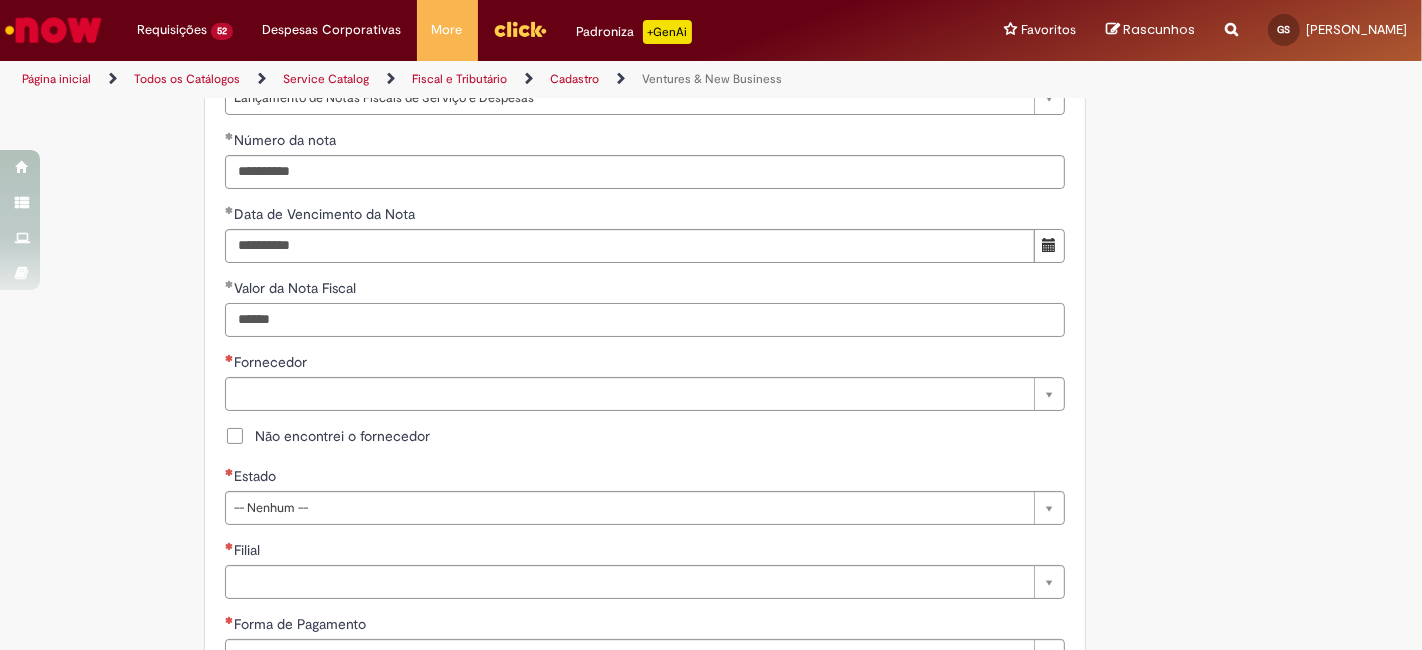 scroll, scrollTop: 814, scrollLeft: 0, axis: vertical 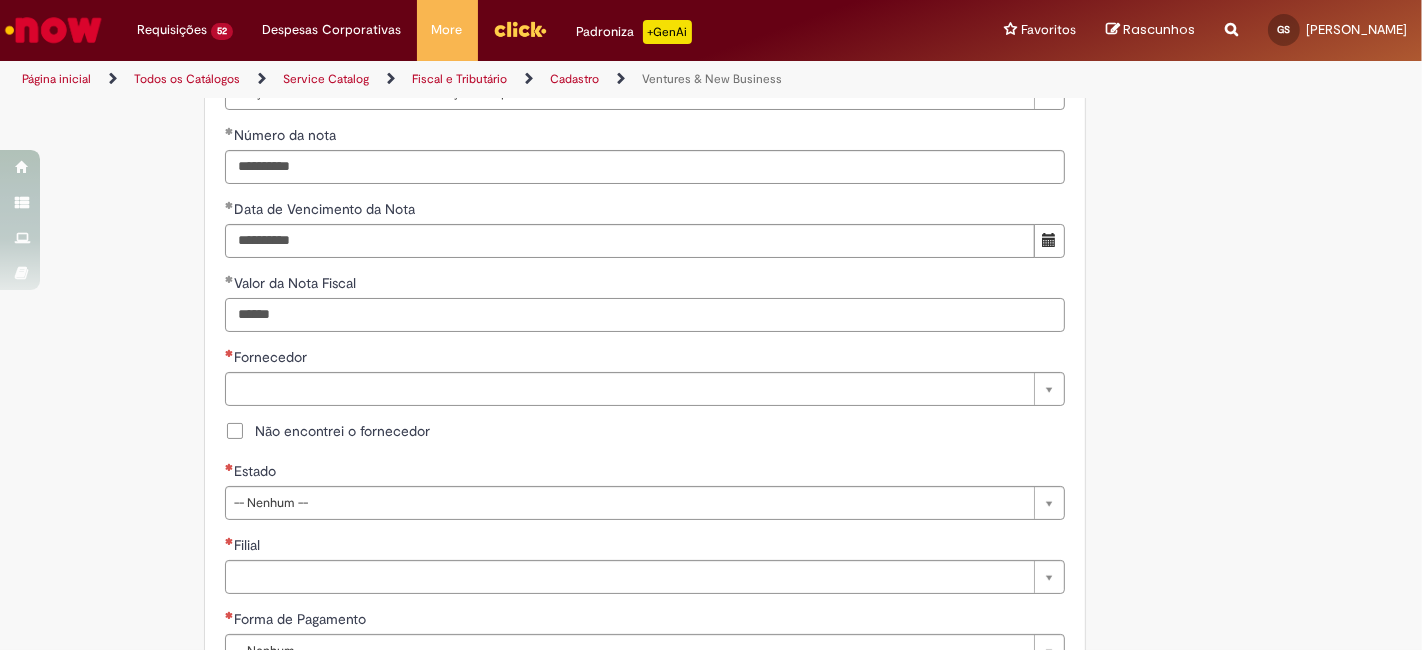 type on "******" 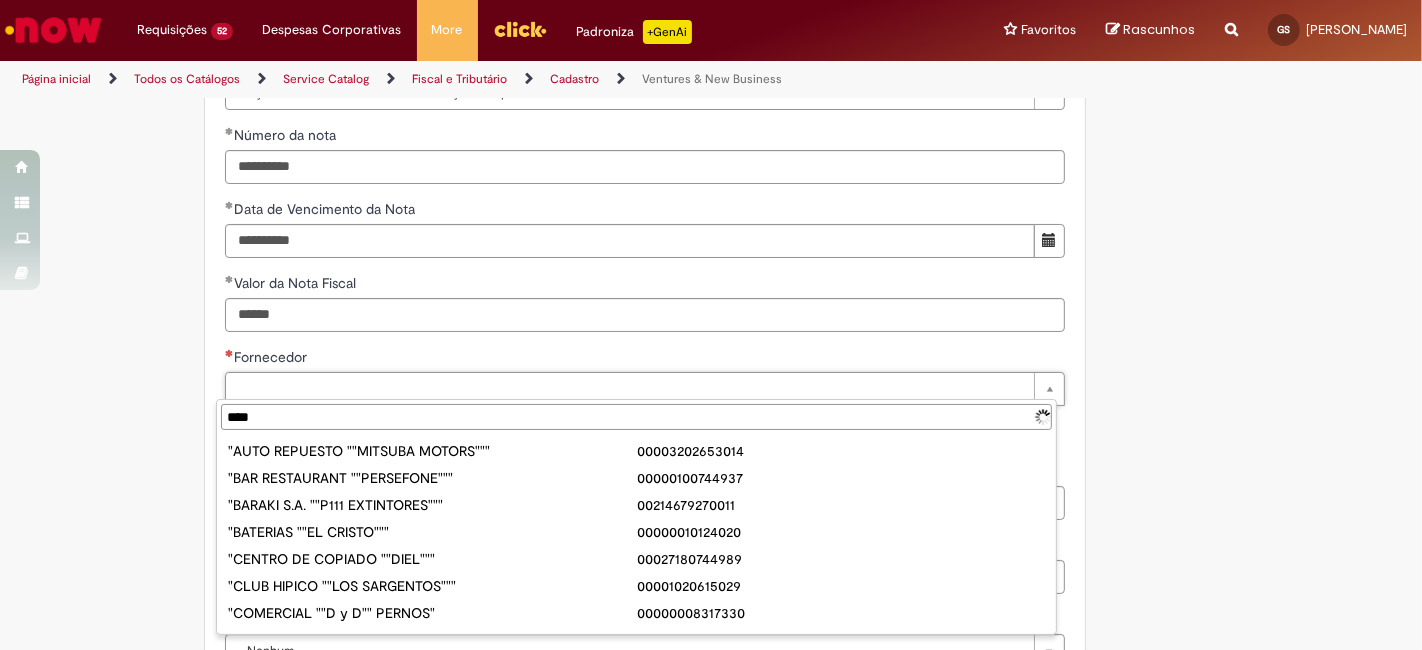 type on "*****" 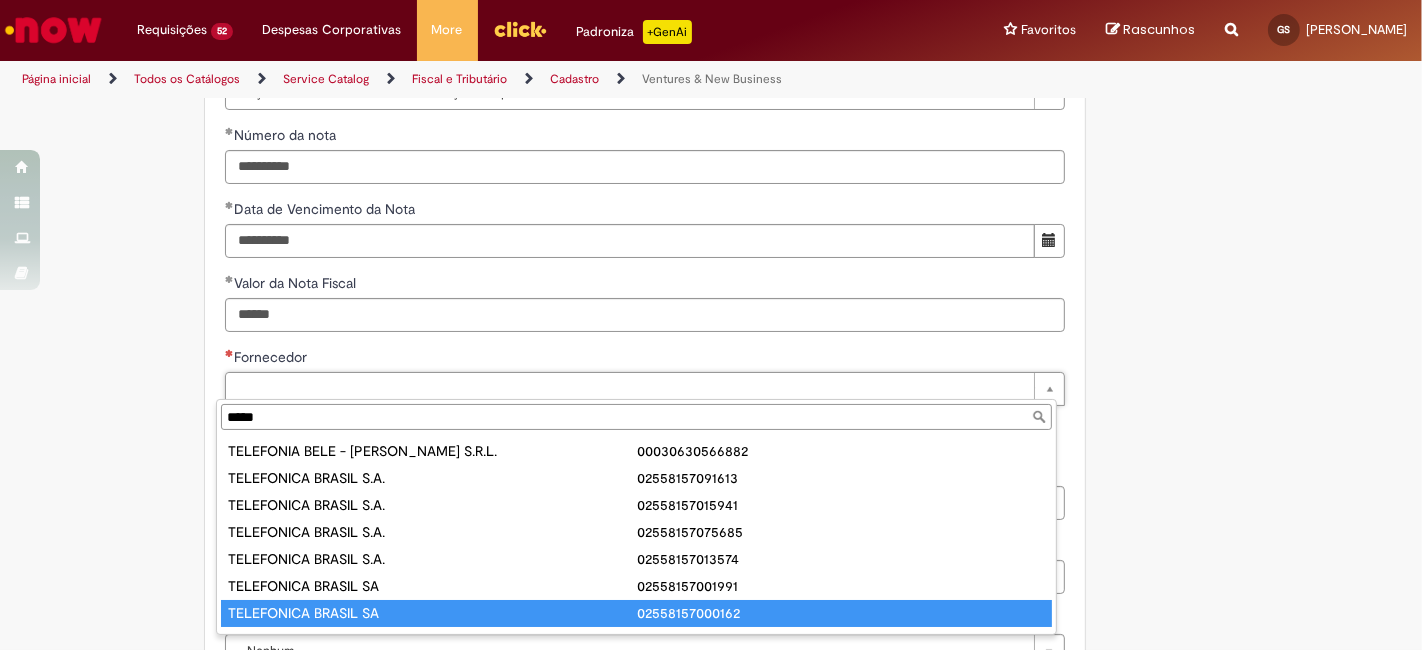 type on "**********" 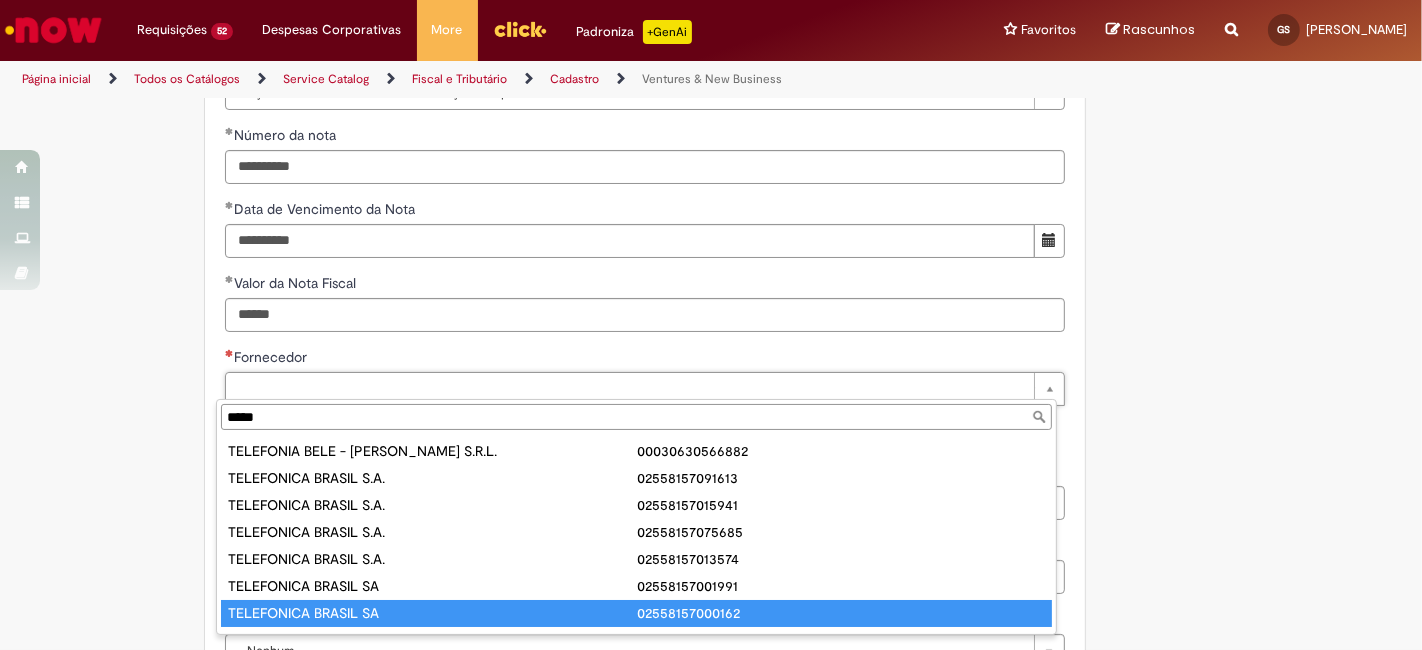 type on "**********" 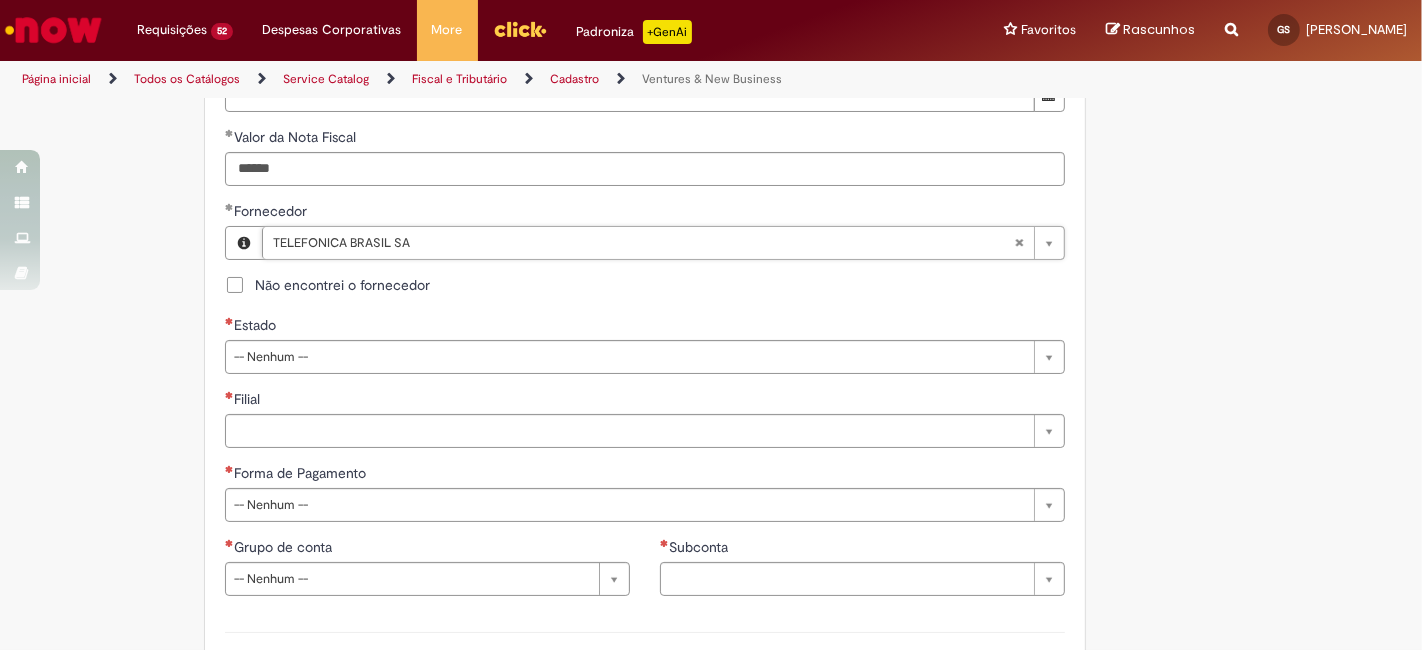 scroll, scrollTop: 962, scrollLeft: 0, axis: vertical 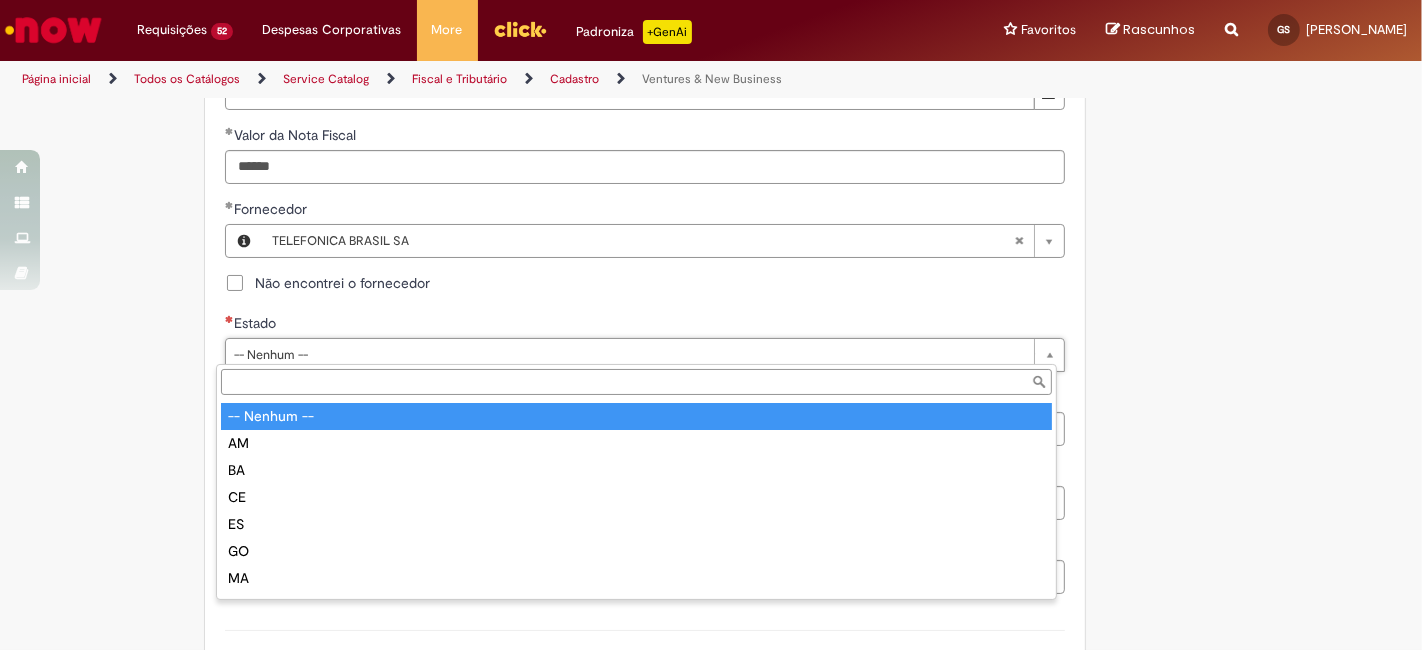 type on "*" 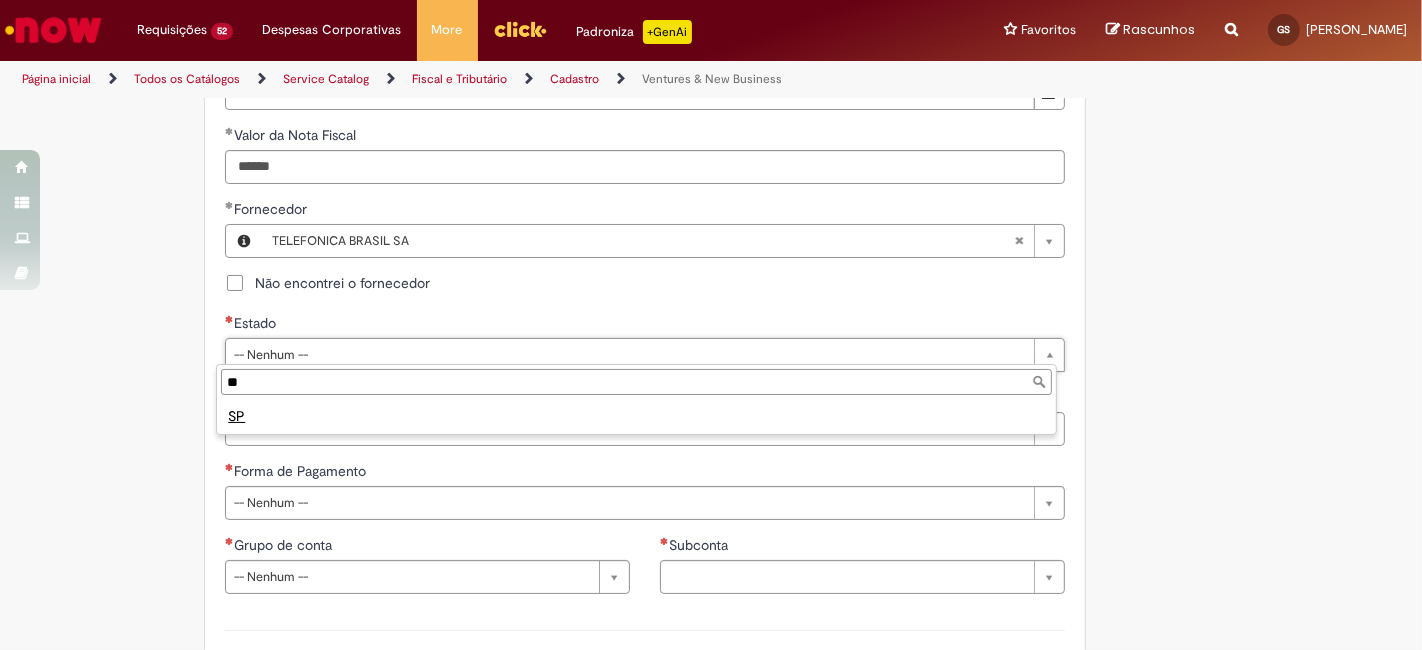 type on "**" 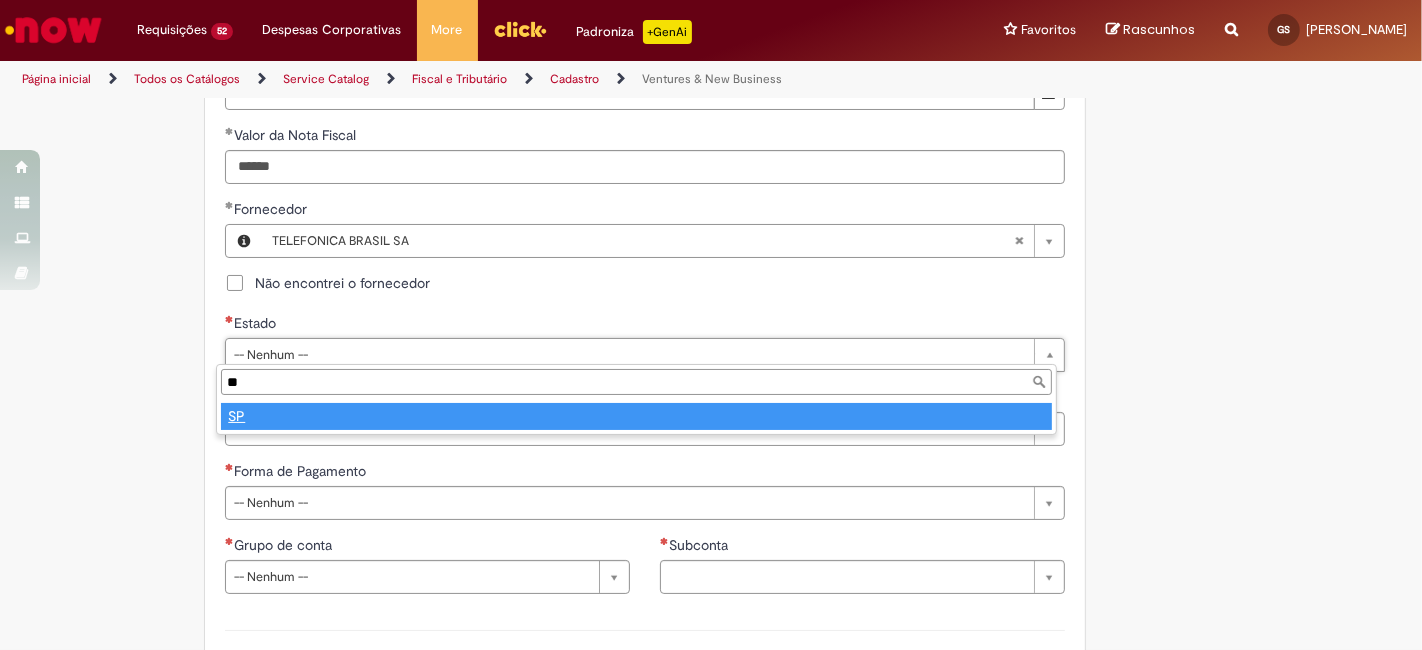 type on "**" 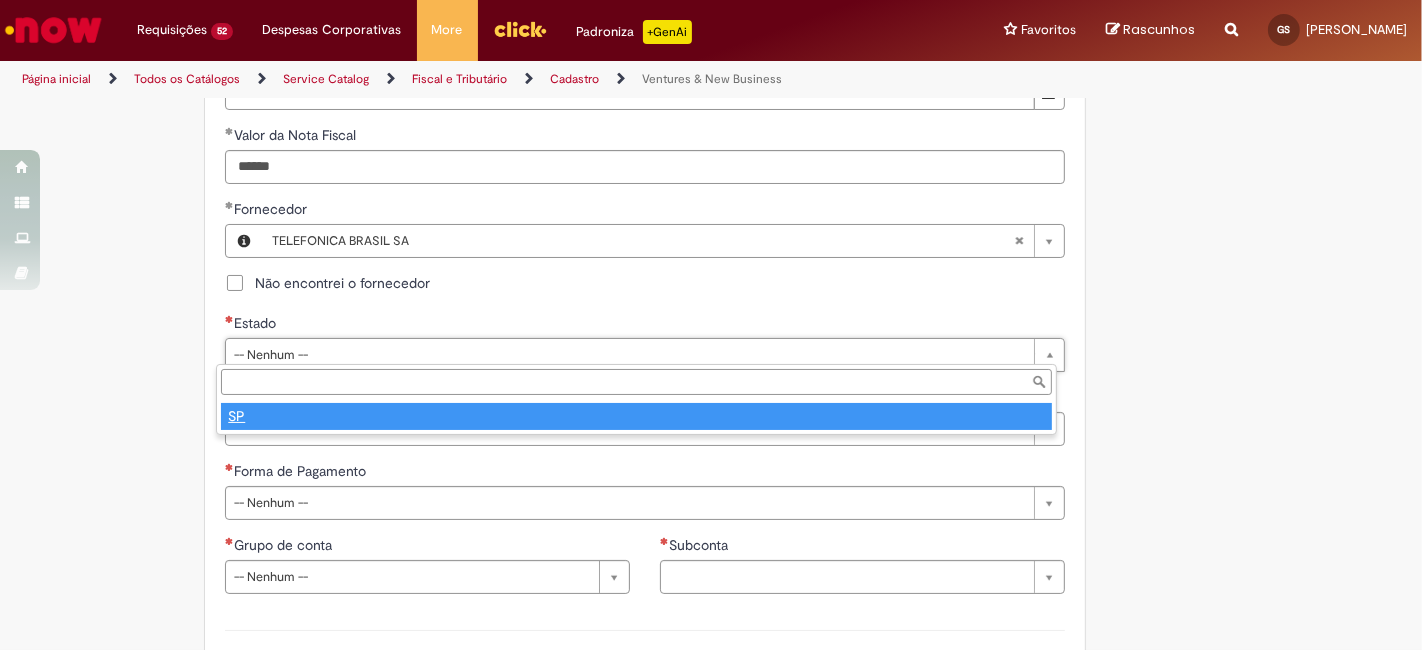 select 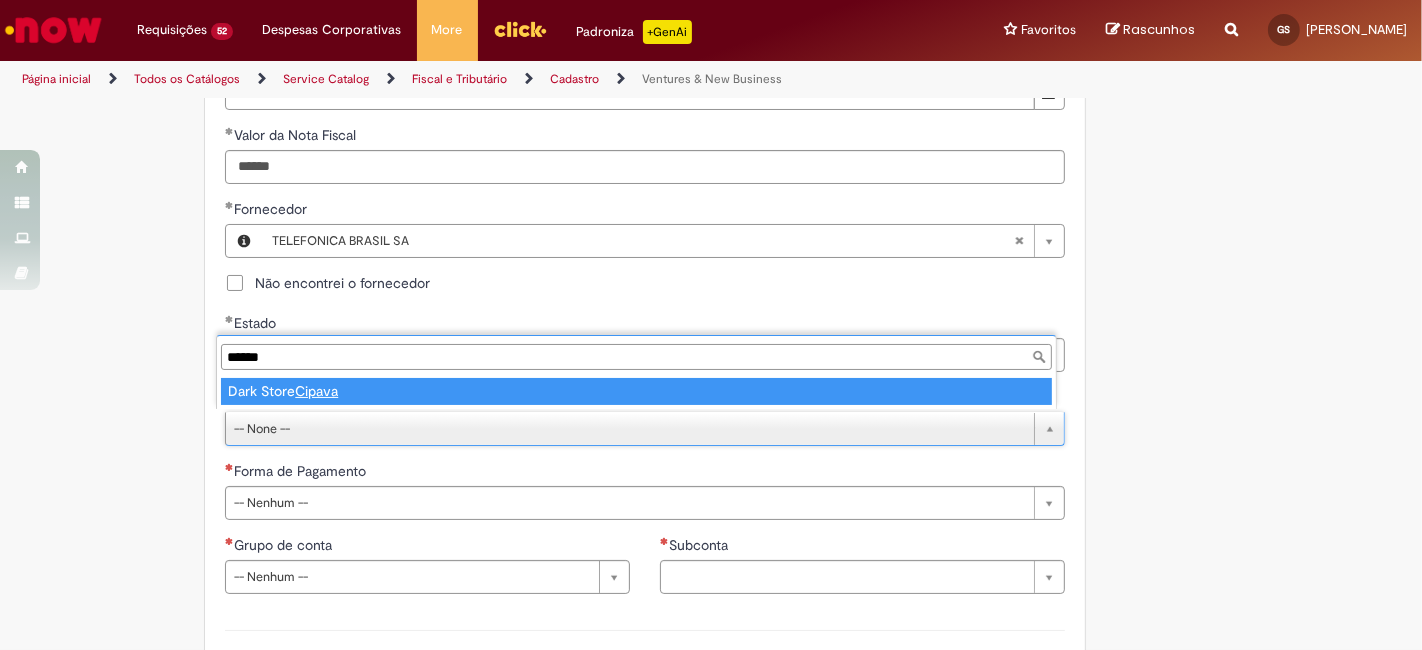 type on "******" 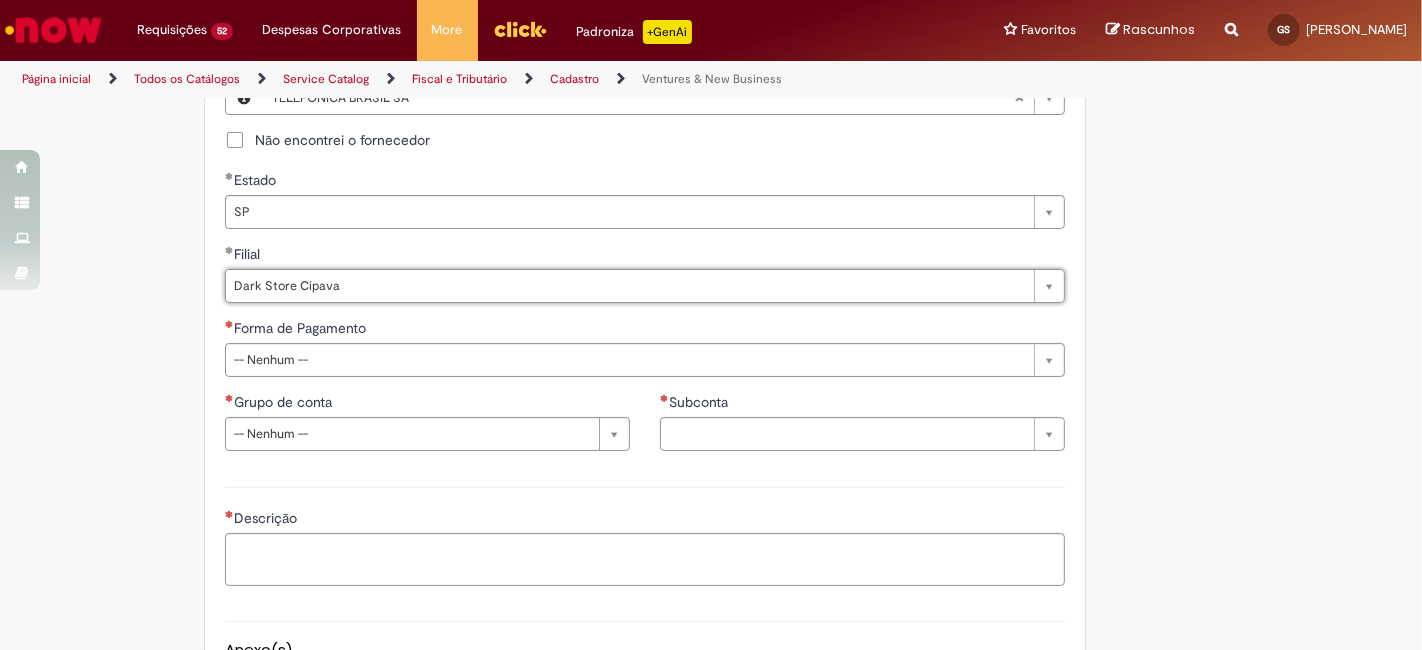 scroll, scrollTop: 1111, scrollLeft: 0, axis: vertical 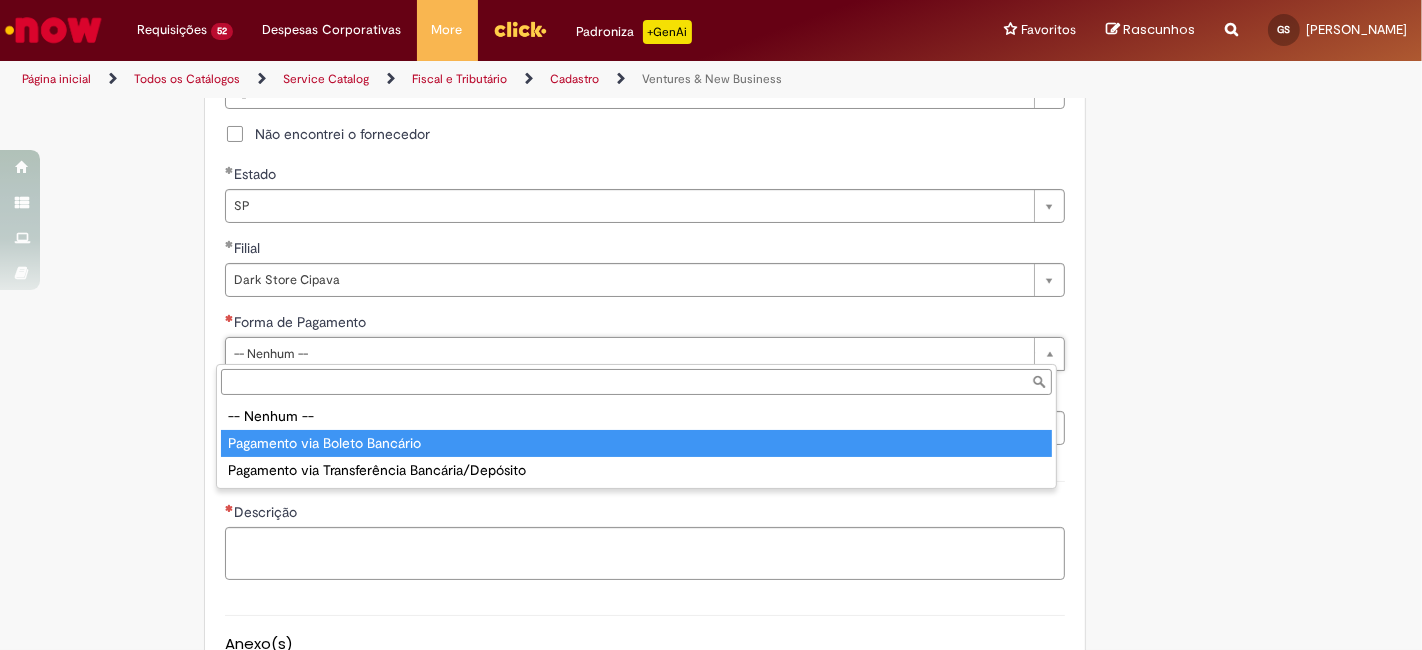 type on "**********" 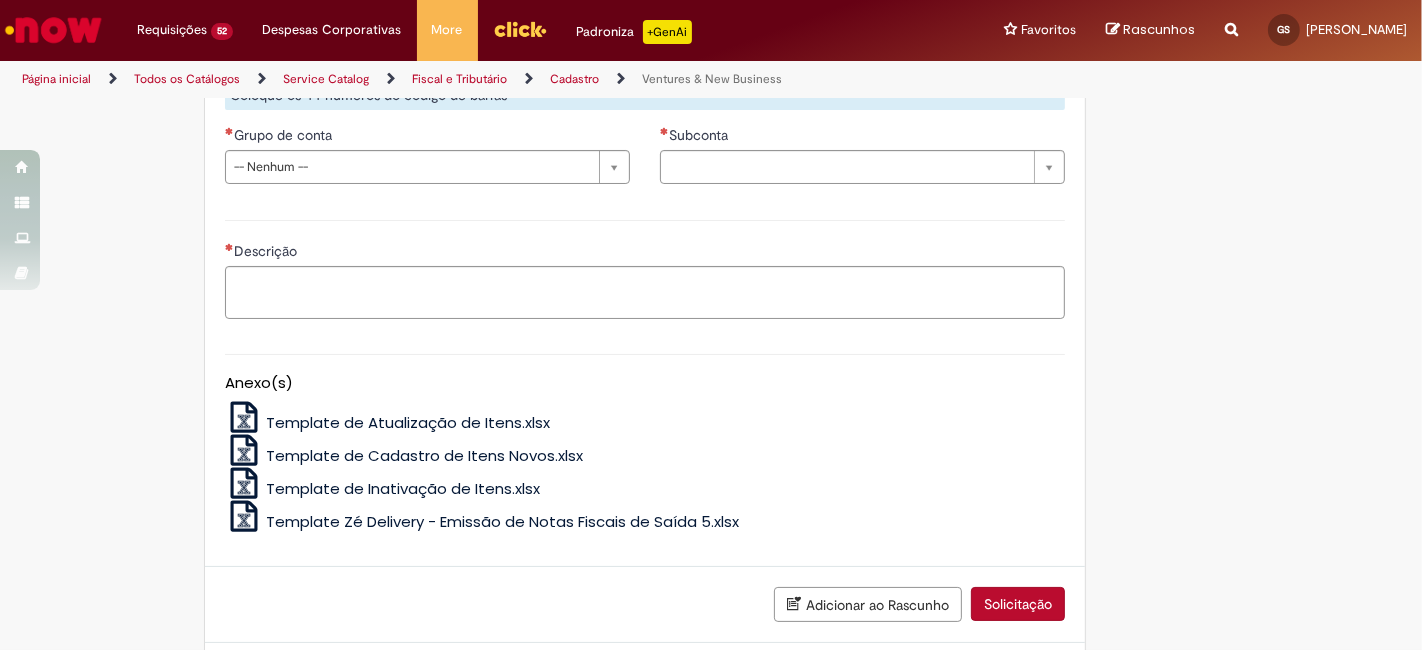 scroll, scrollTop: 1259, scrollLeft: 0, axis: vertical 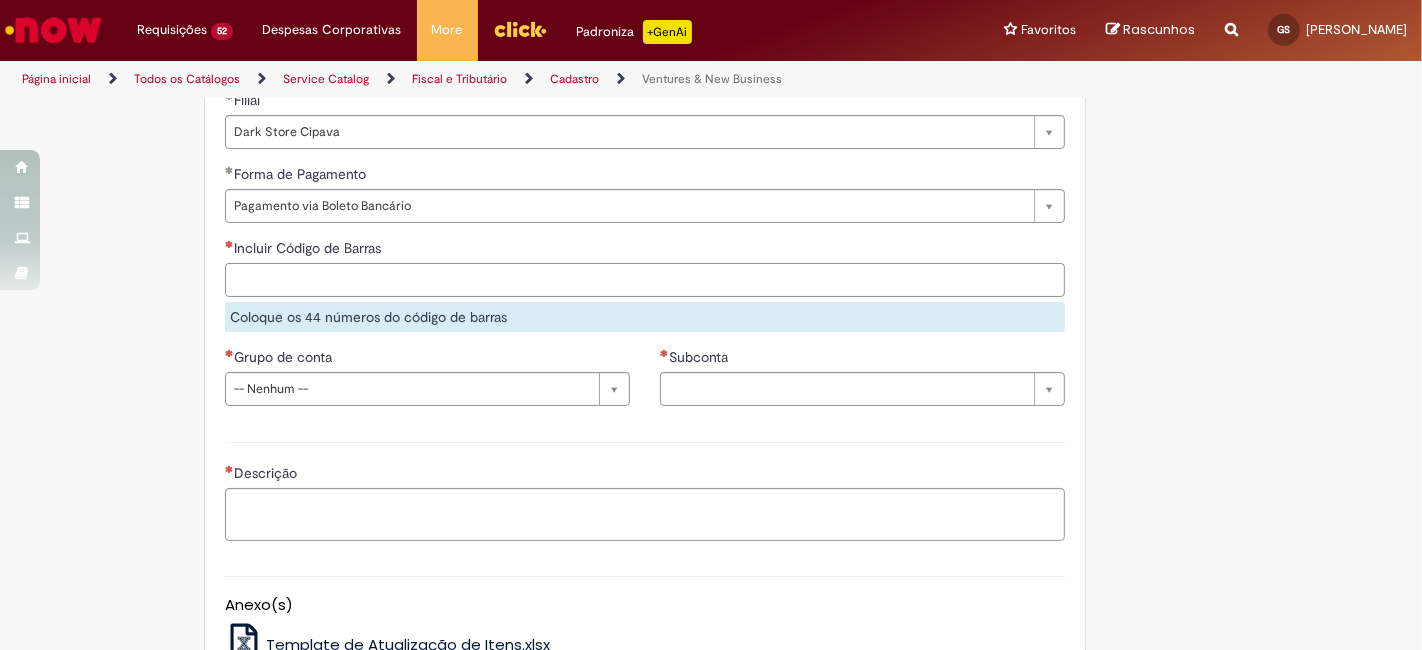 paste on "**********" 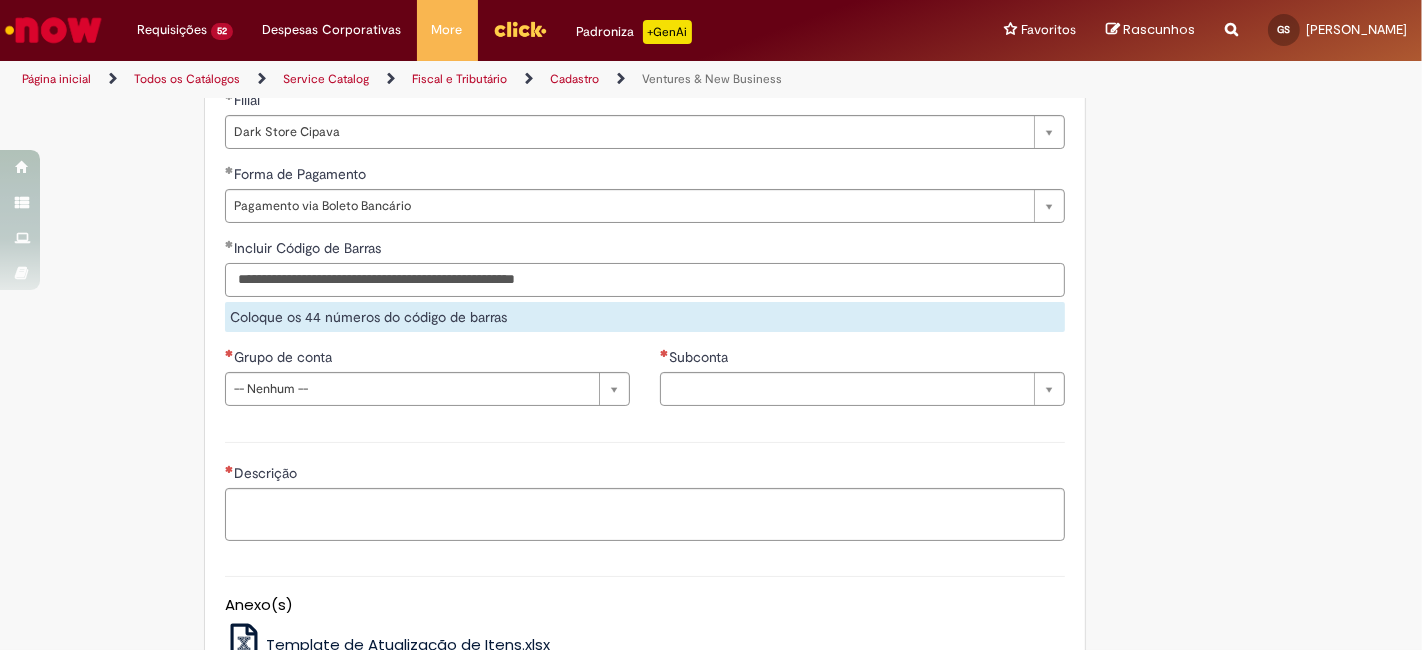 type on "**********" 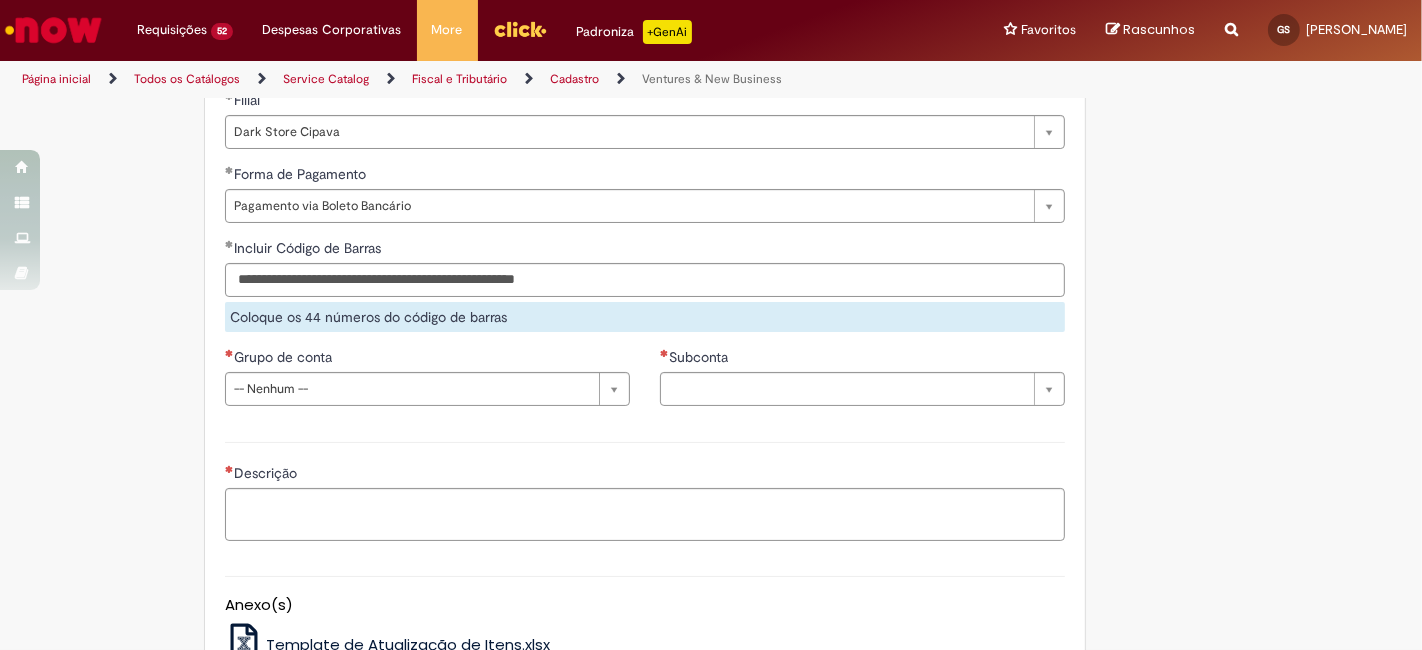 click on "**********" at bounding box center (645, -49) 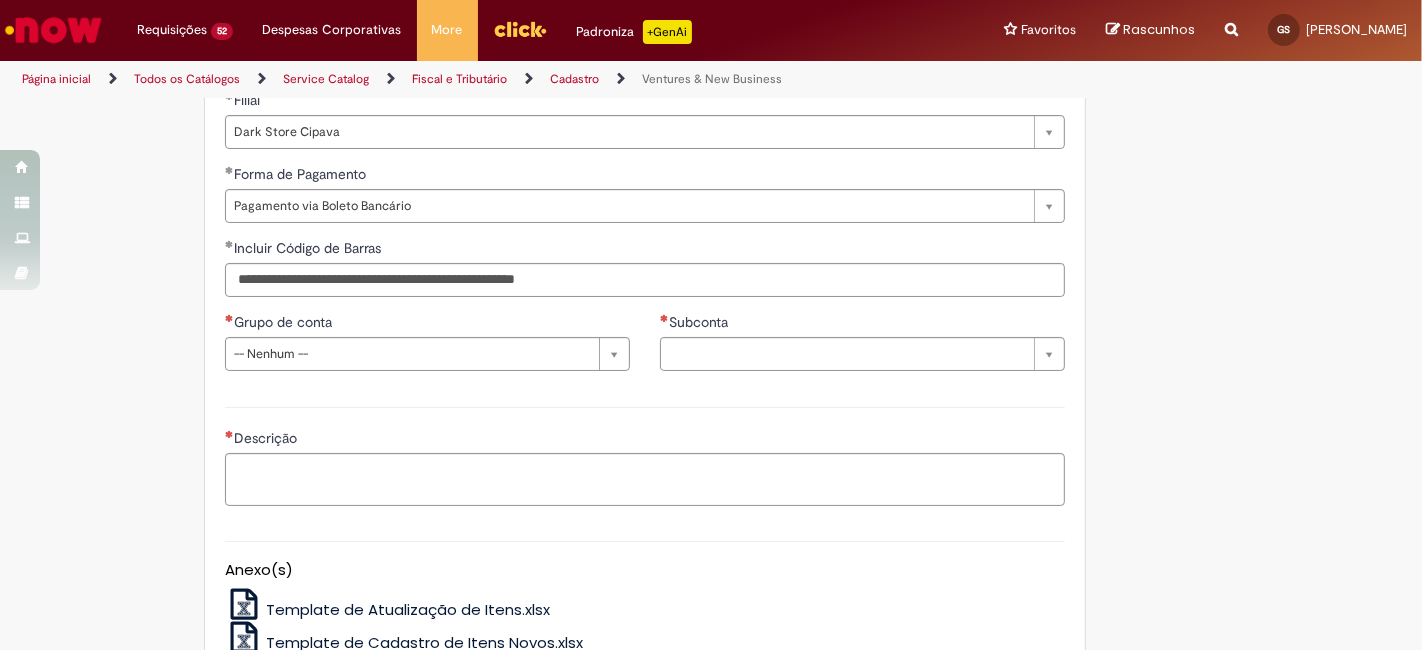 click on "**********" at bounding box center (427, 349) 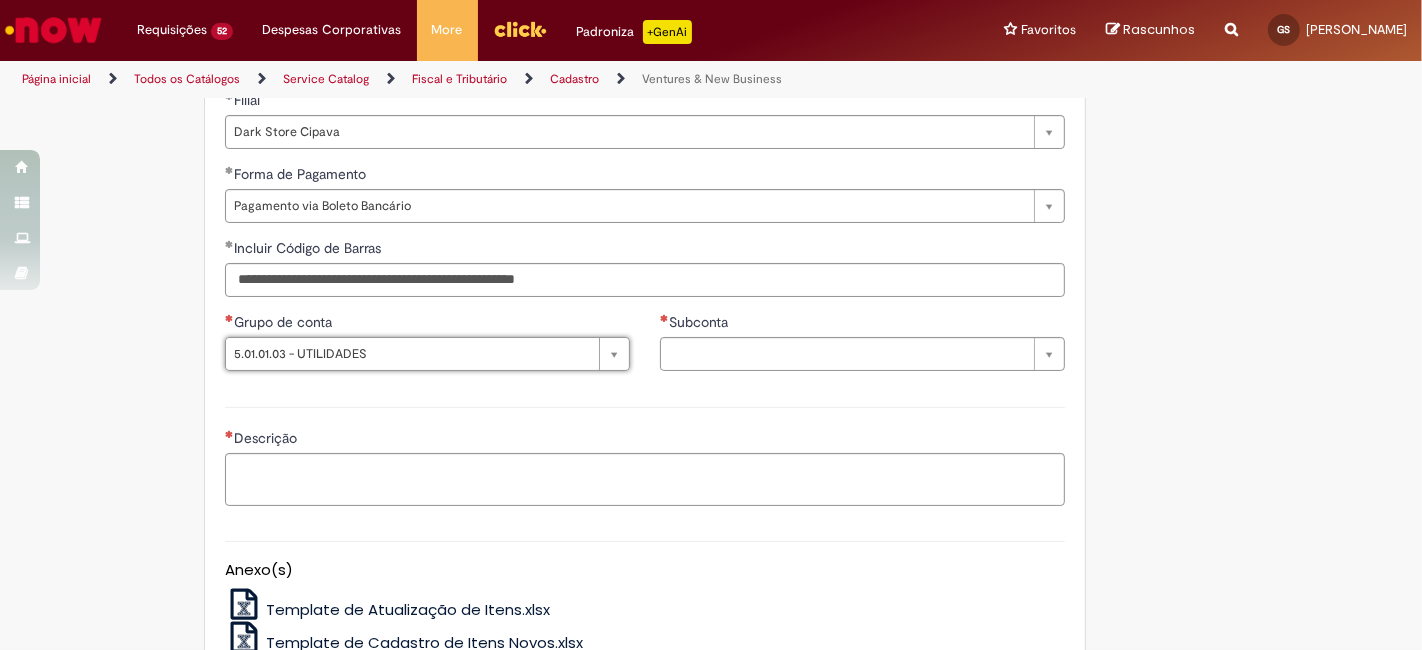 type on "**********" 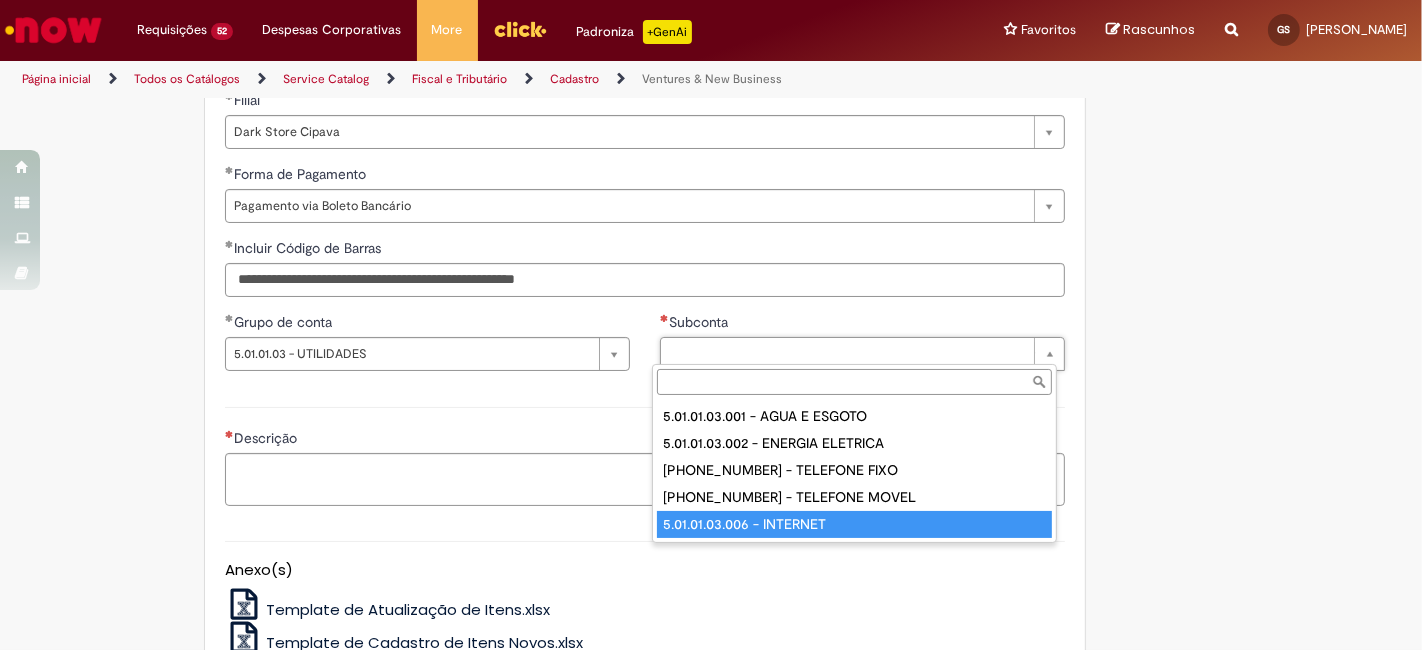 type on "**********" 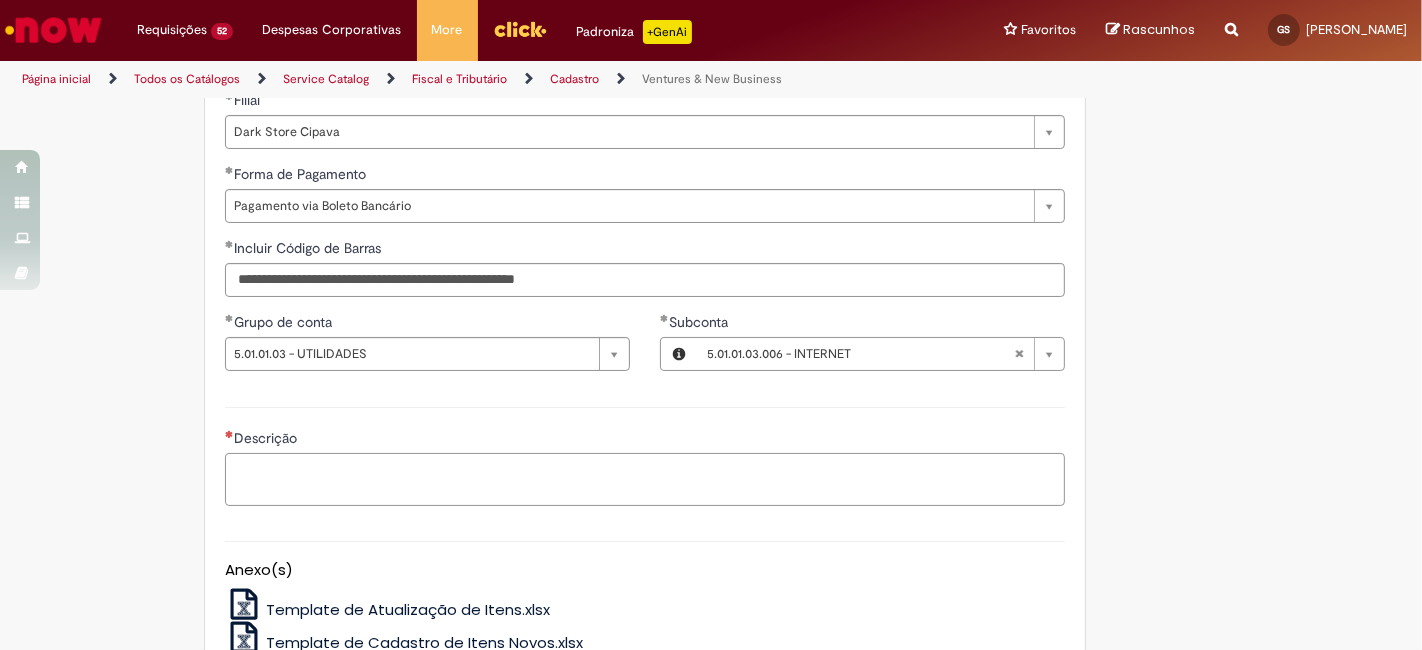 click on "Descrição" at bounding box center [645, 479] 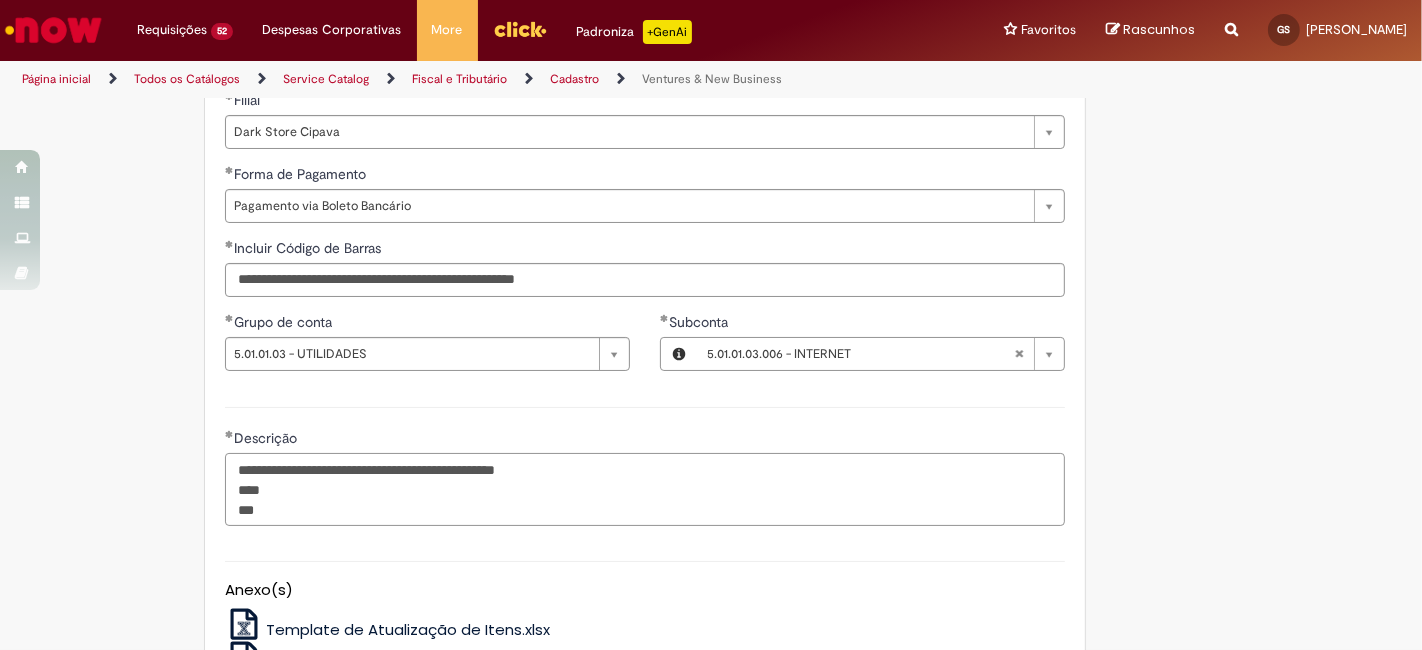 click on "**********" at bounding box center [645, 489] 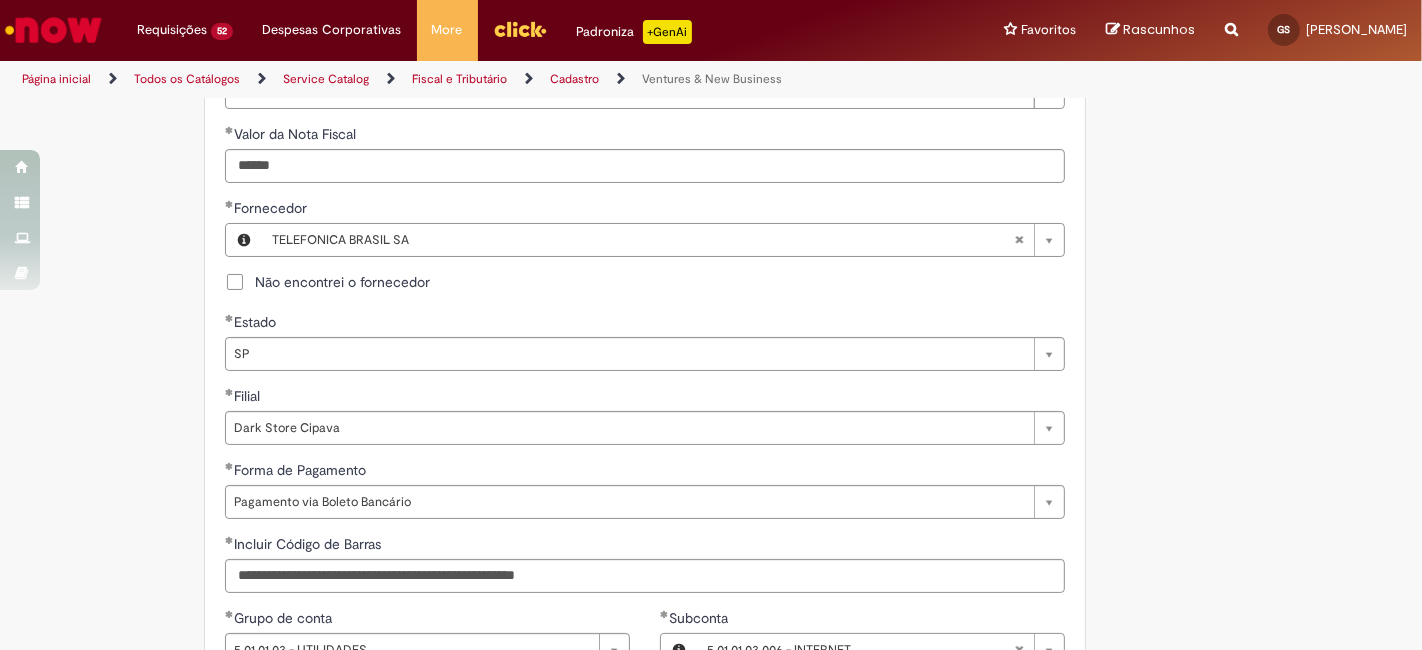 scroll, scrollTop: 888, scrollLeft: 0, axis: vertical 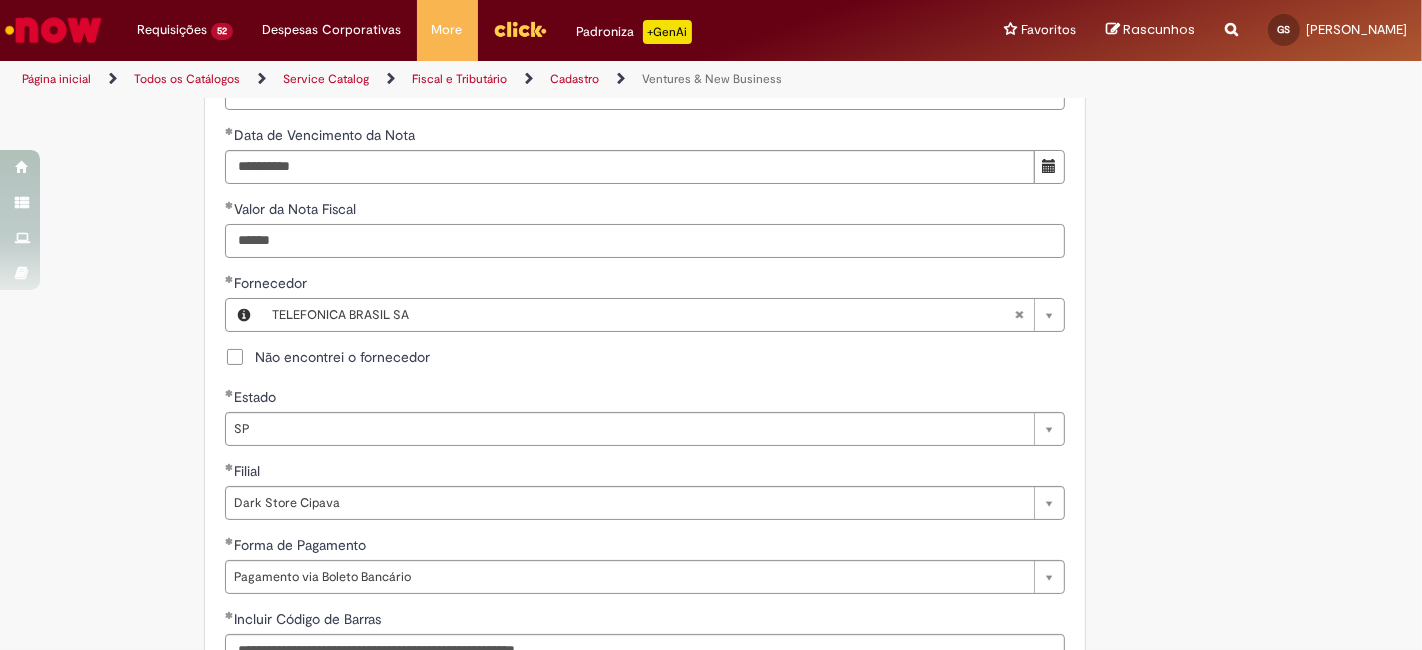 click on "******" at bounding box center (645, 241) 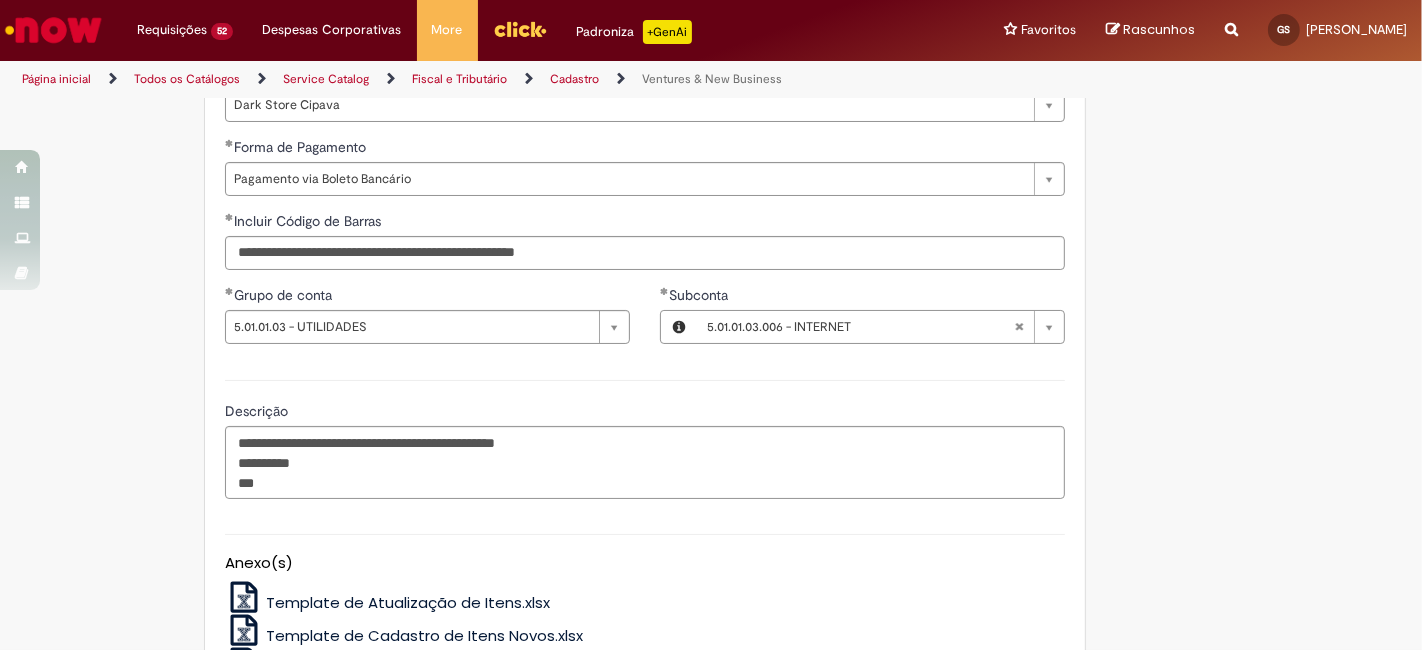 scroll, scrollTop: 1407, scrollLeft: 0, axis: vertical 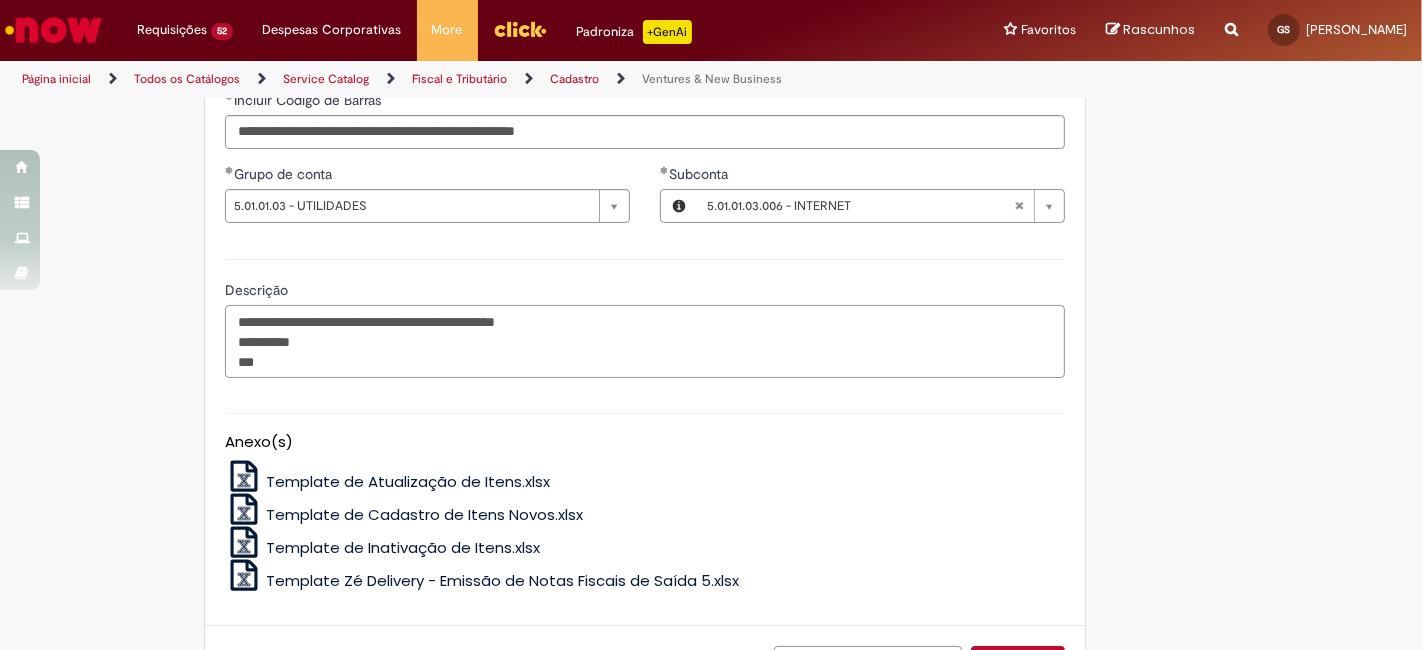 click on "**********" at bounding box center [645, 341] 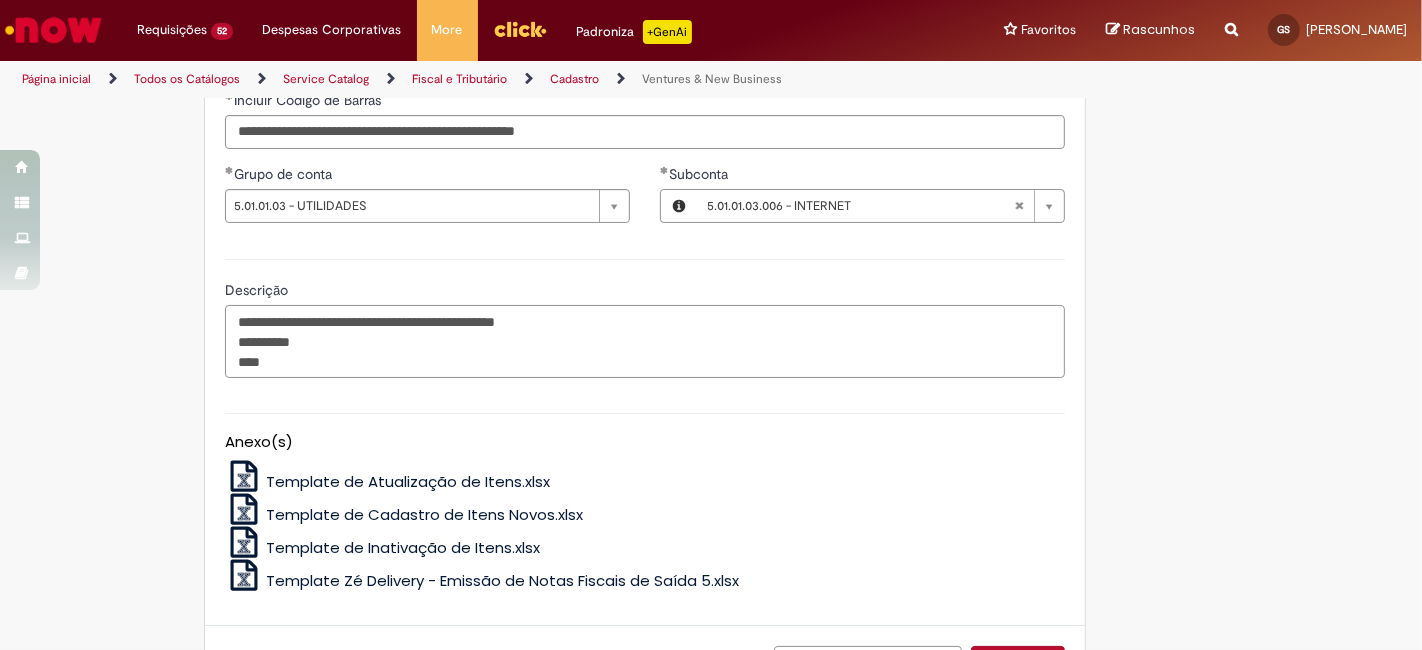 paste on "*******" 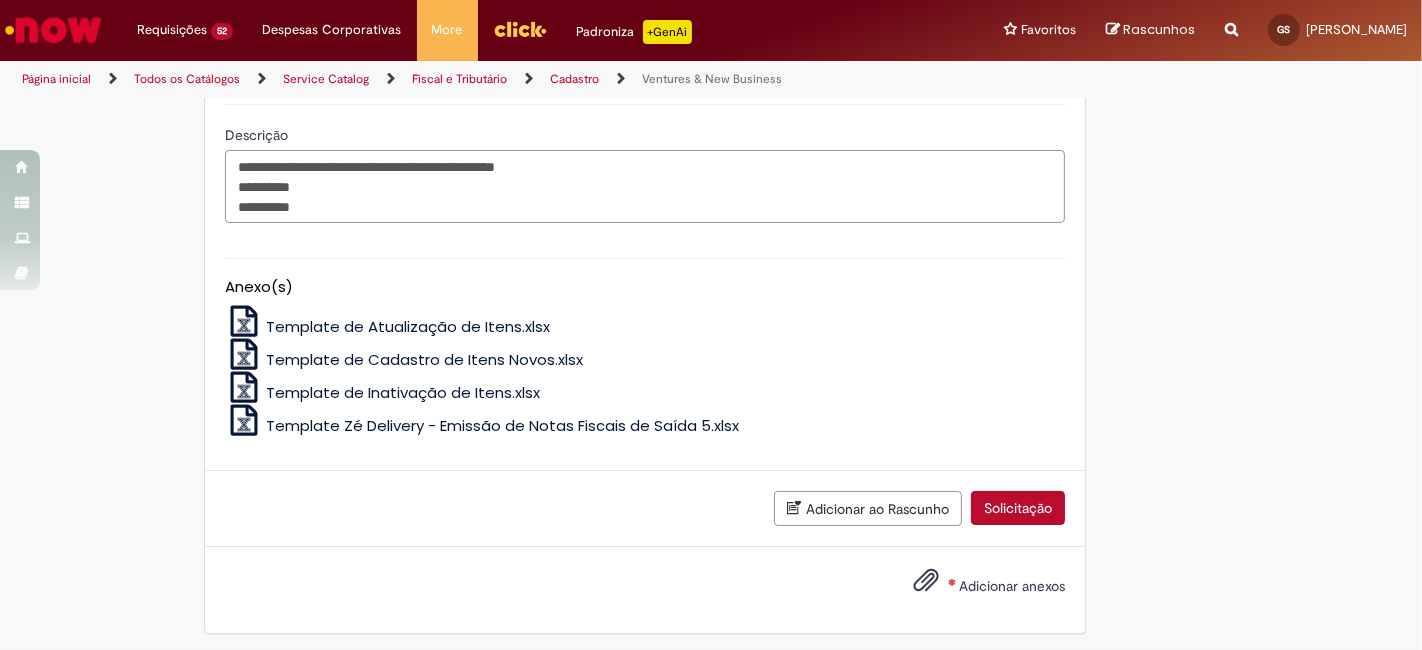 scroll, scrollTop: 1565, scrollLeft: 0, axis: vertical 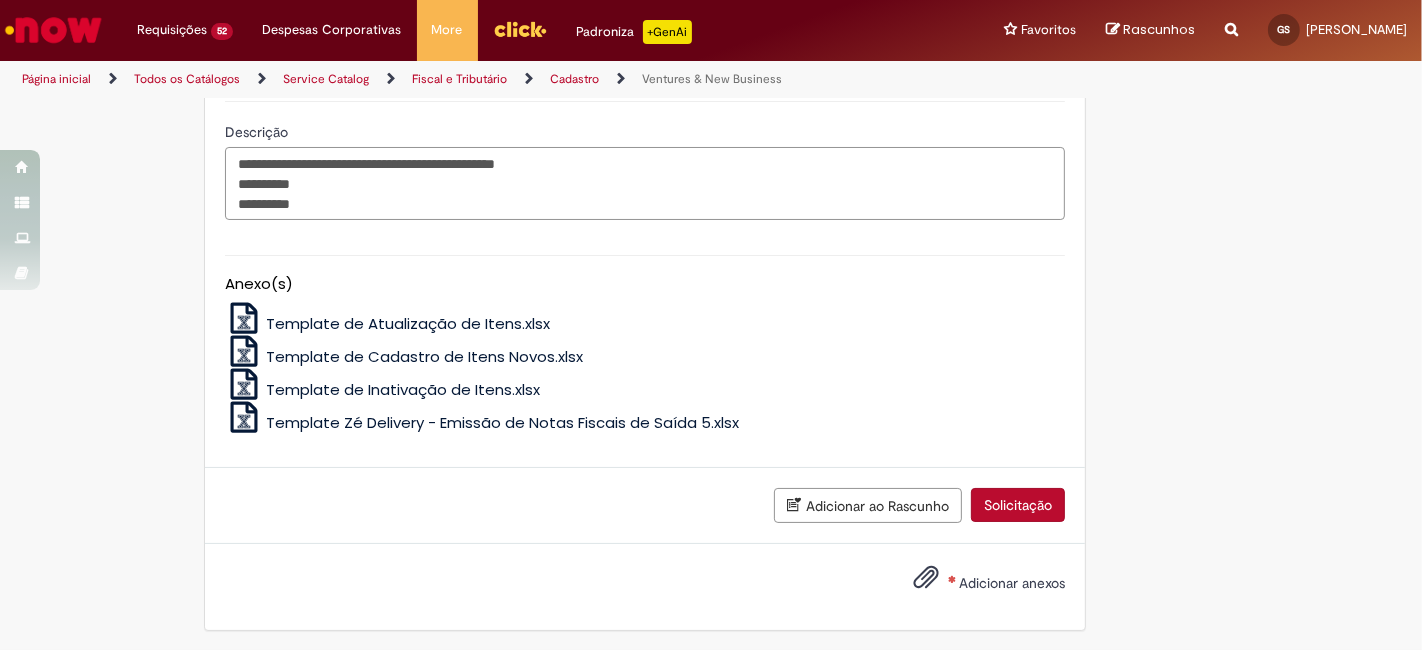 type on "**********" 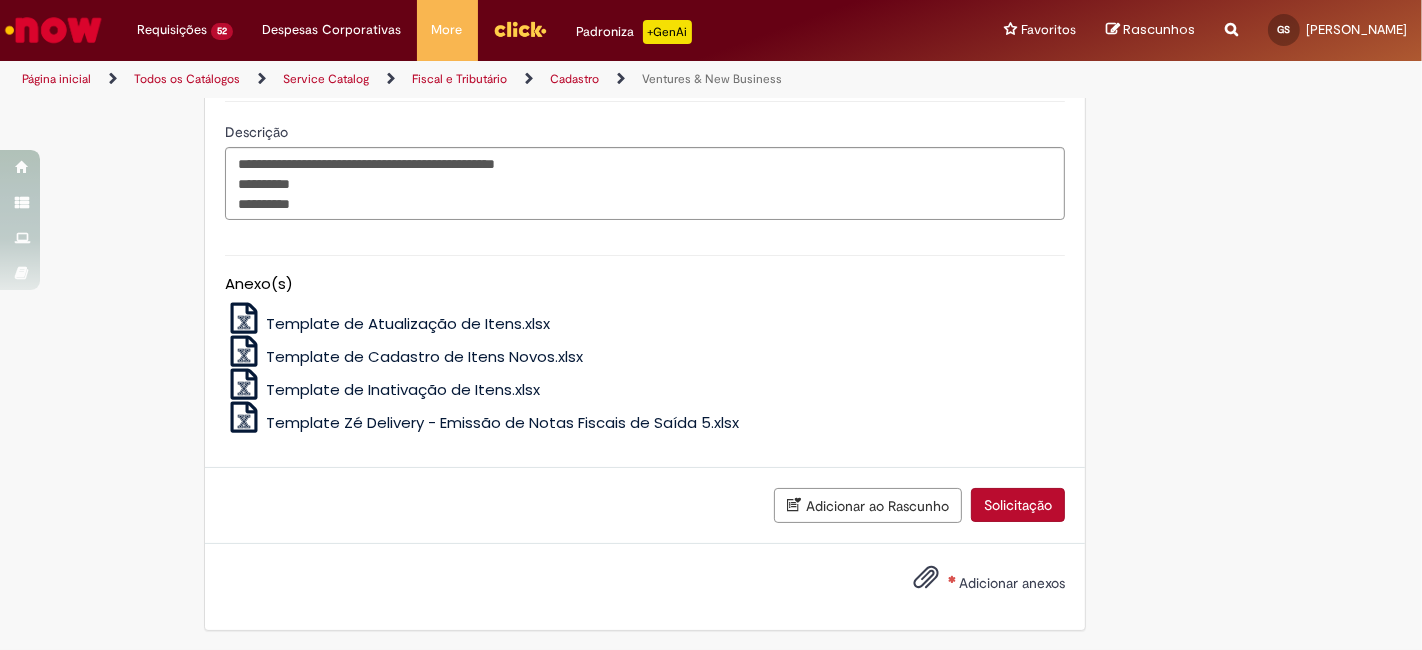 click on "Adicionar anexos" at bounding box center (1012, 583) 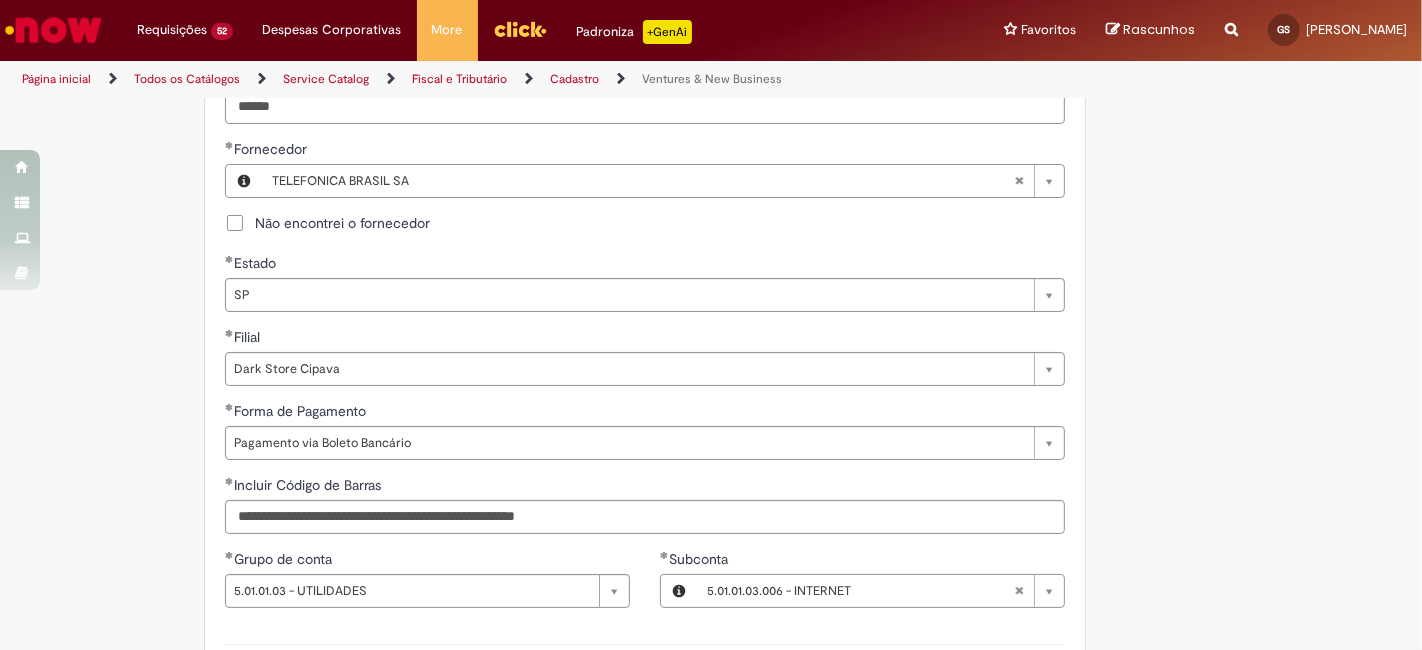 scroll, scrollTop: 1047, scrollLeft: 0, axis: vertical 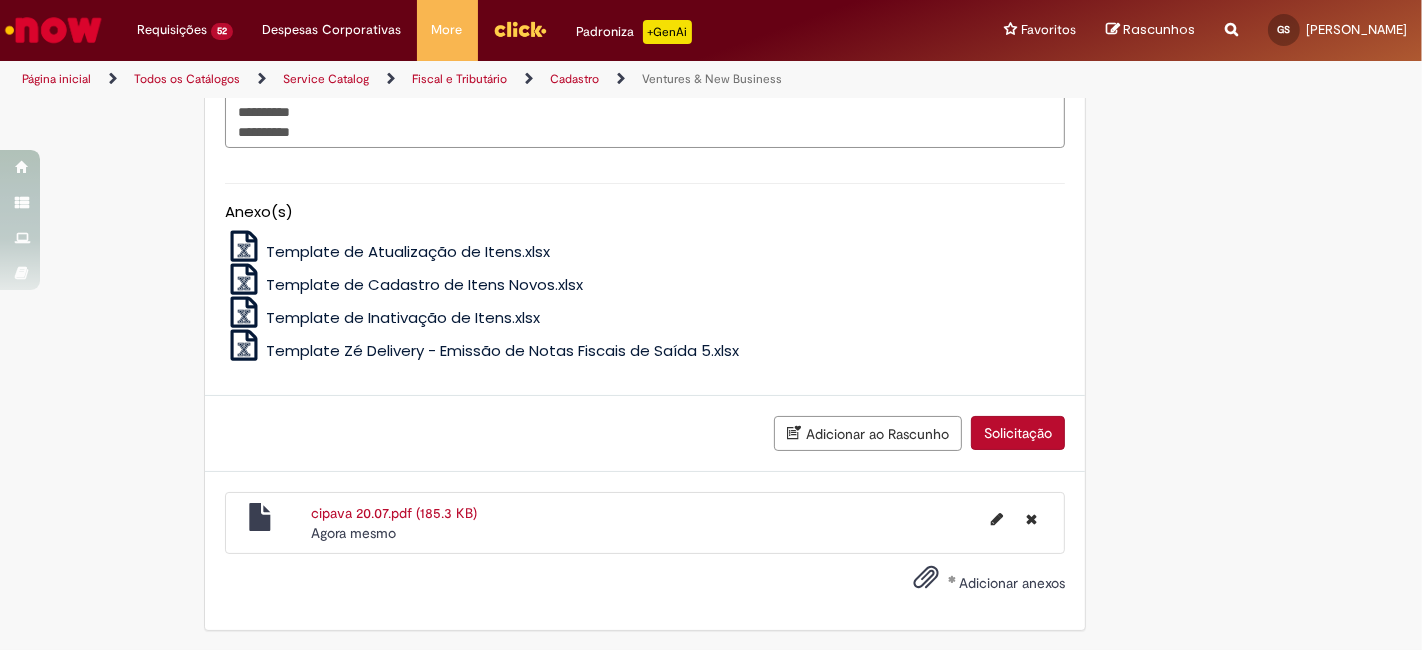 click on "Solicitação" at bounding box center (1018, 433) 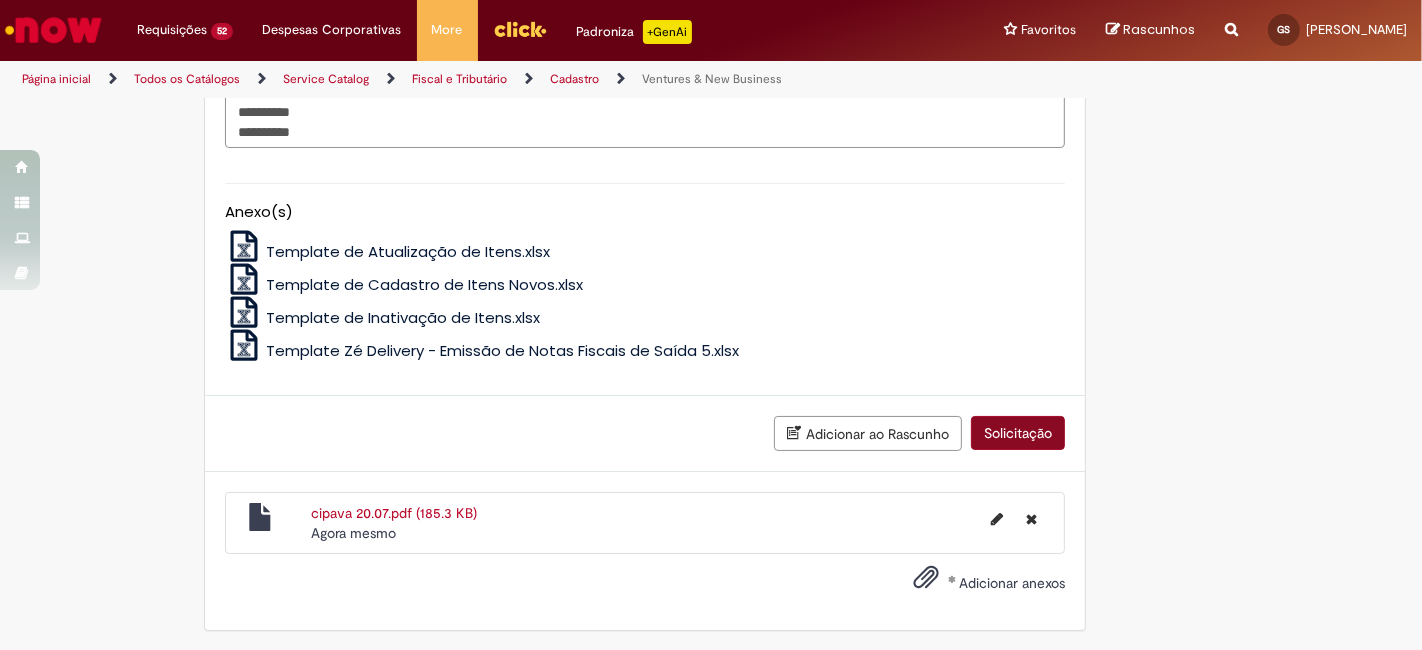 scroll, scrollTop: 1591, scrollLeft: 0, axis: vertical 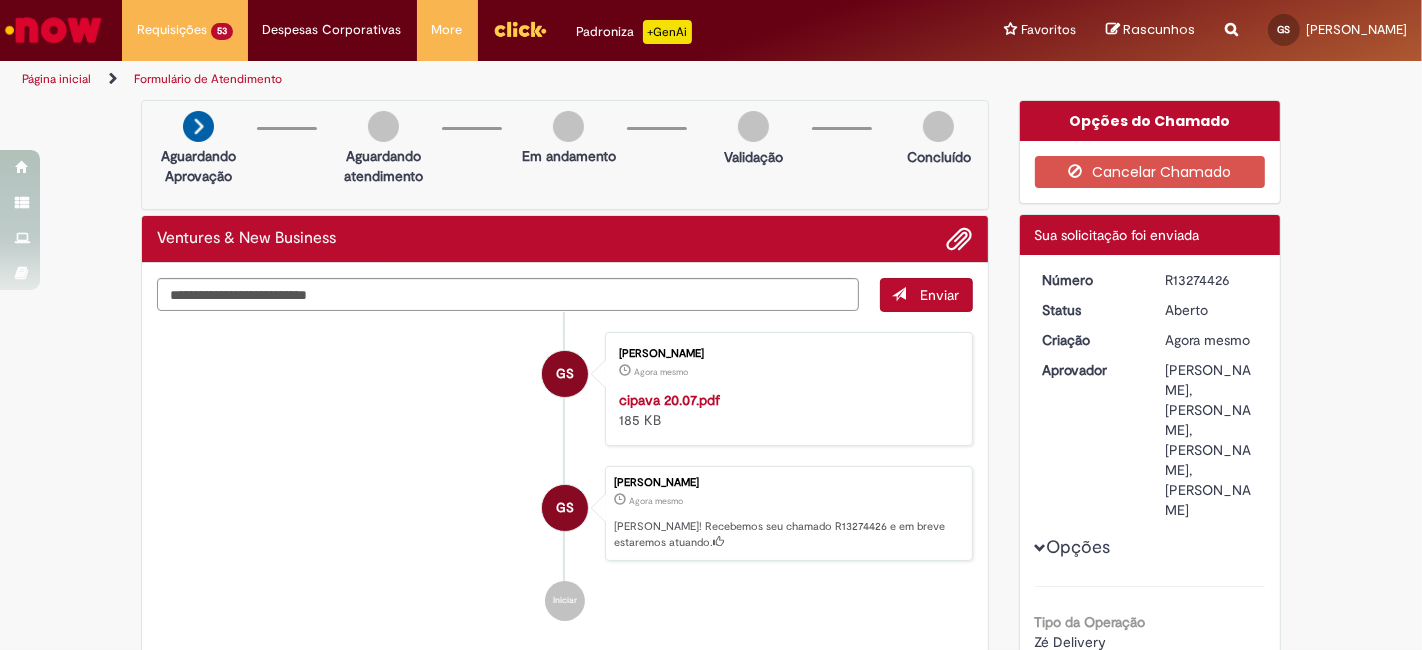 click on "Opções
Tipo da Operação
Zé Delivery
Tipo da Solicitação
Lançamento de Notas Fiscais de Serviço e Despesas
Número da nota
1971874731
Data de Vencimento da Nota
[DATE]
Valor da Nota Fiscal
151,97
Fornecedor
TELEFONICA BRASIL SA
Não encontrei o fornecedor
[GEOGRAPHIC_DATA]
Estado
SP
[GEOGRAPHIC_DATA]
Dark Store Cipava
Forma de Pagamento
Pagamento via Boleto Bancário
Incluir Código de Barras
84630000001 1 51970082089 6 99285715691 1 97187473199 7
Grupo de conta
5.01.01.03 - UTILIDADES
Subconta
5.01.01.03.006 - INTERNET" at bounding box center [1150, 901] 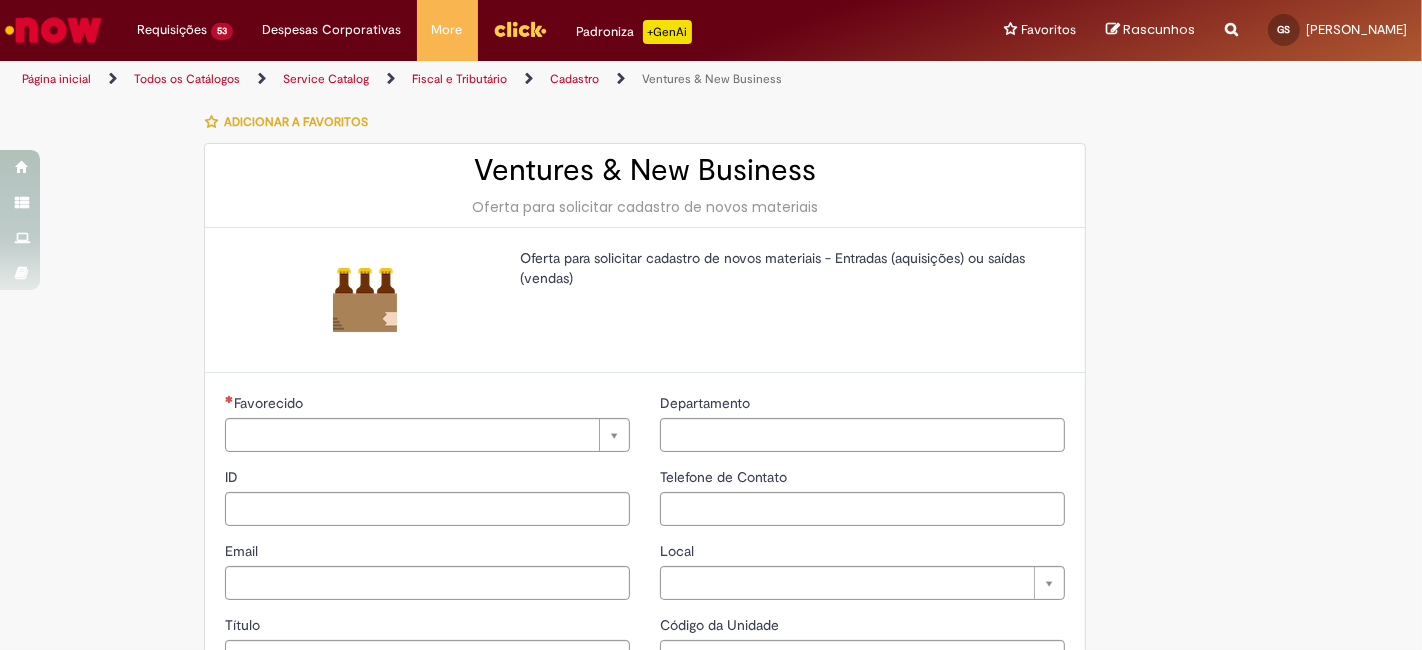 type on "********" 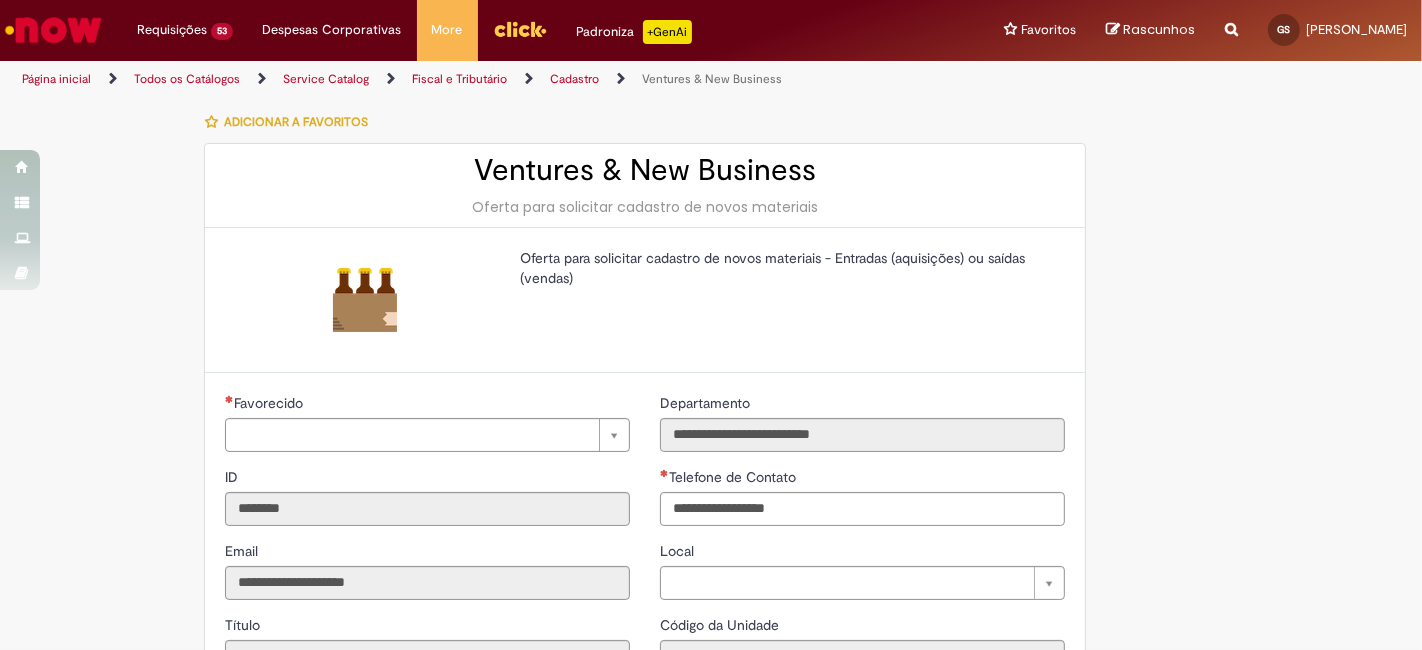type on "**********" 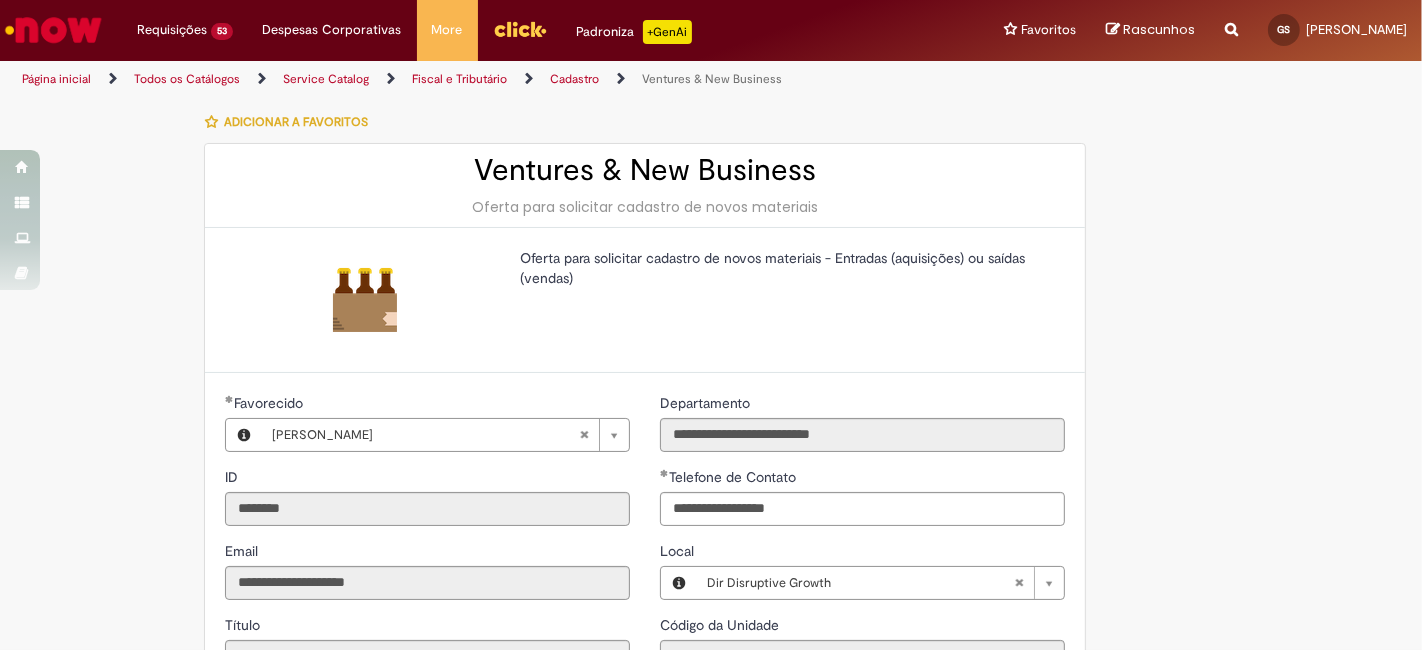 type on "**********" 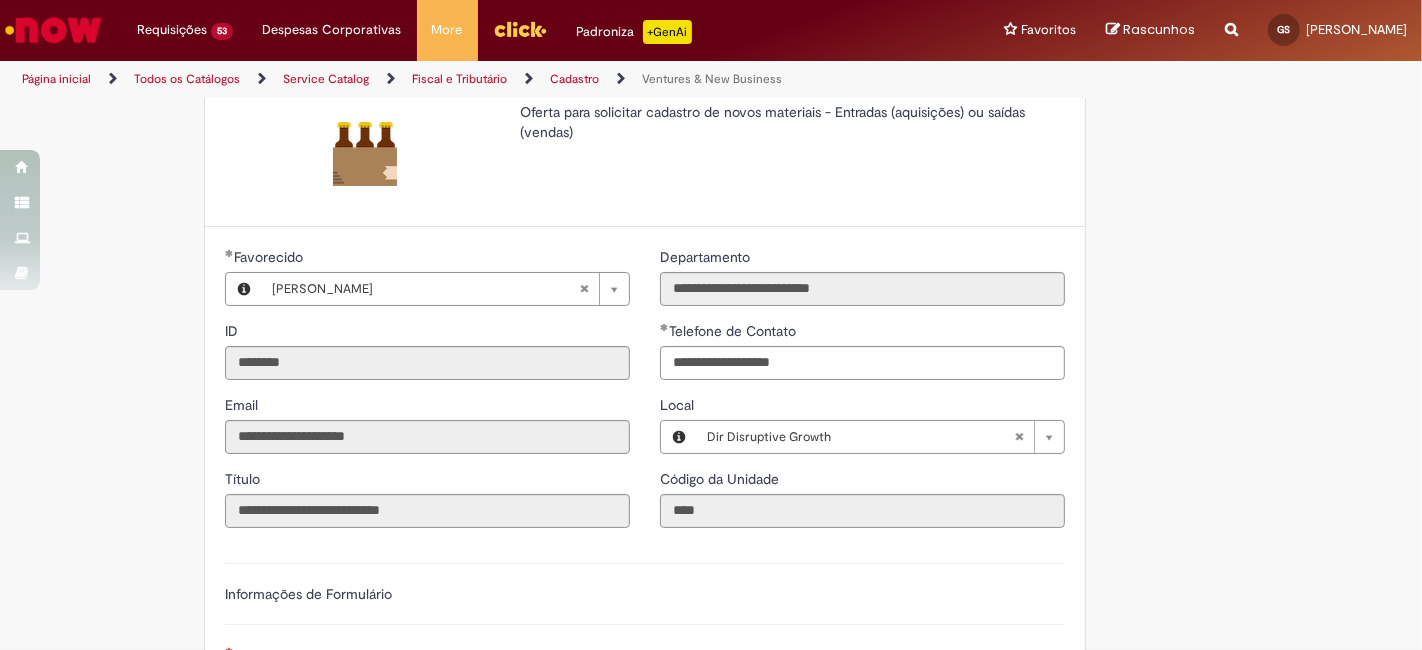 scroll, scrollTop: 148, scrollLeft: 0, axis: vertical 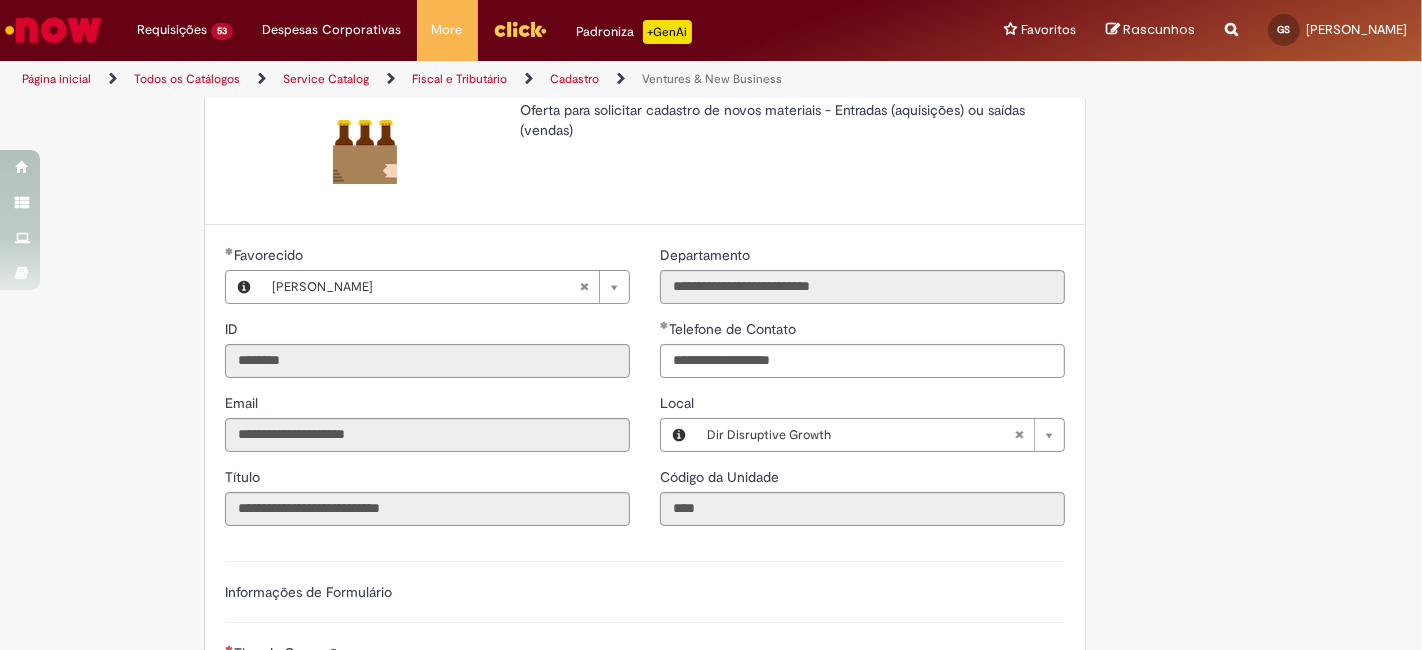 type 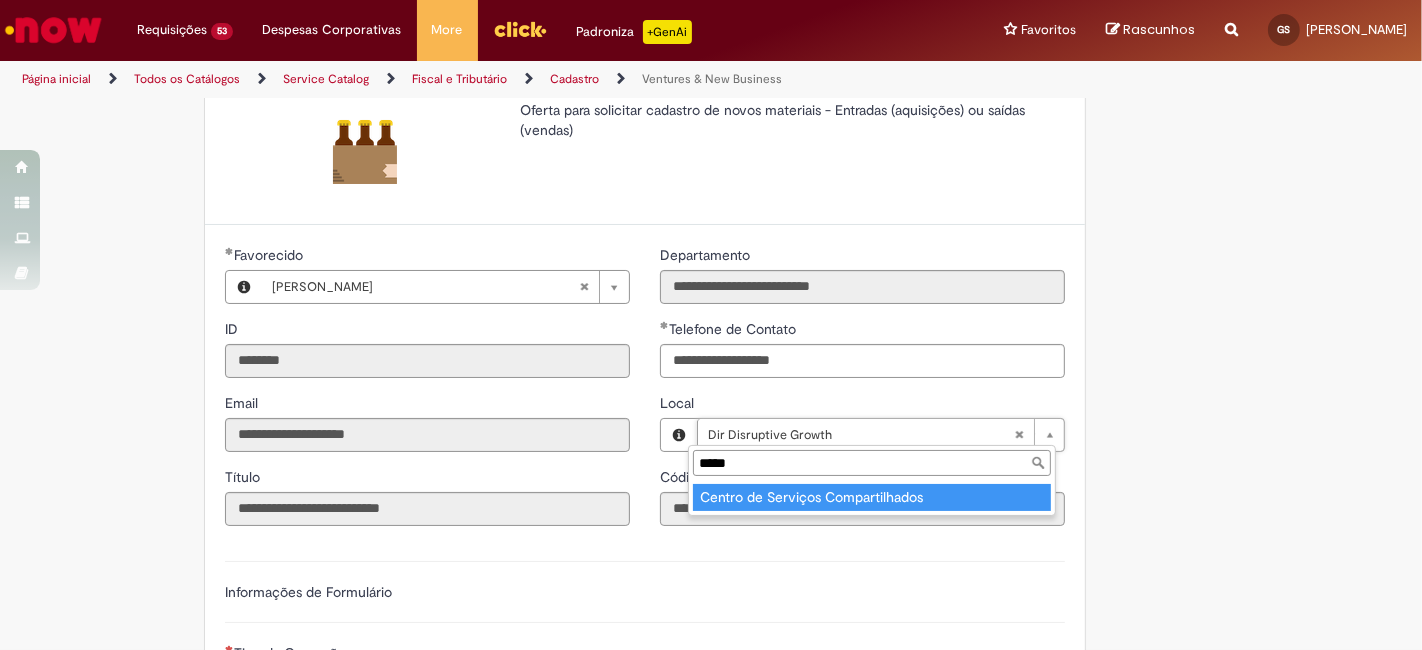 type on "*****" 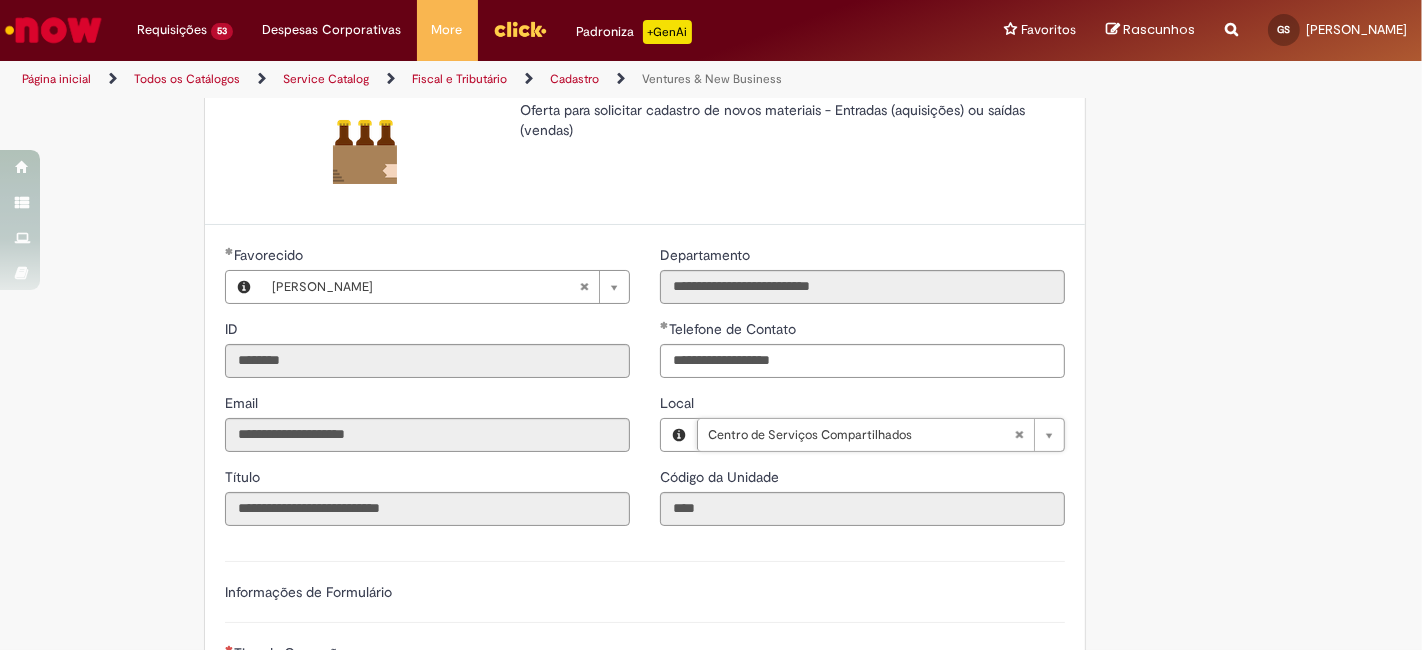 type on "****" 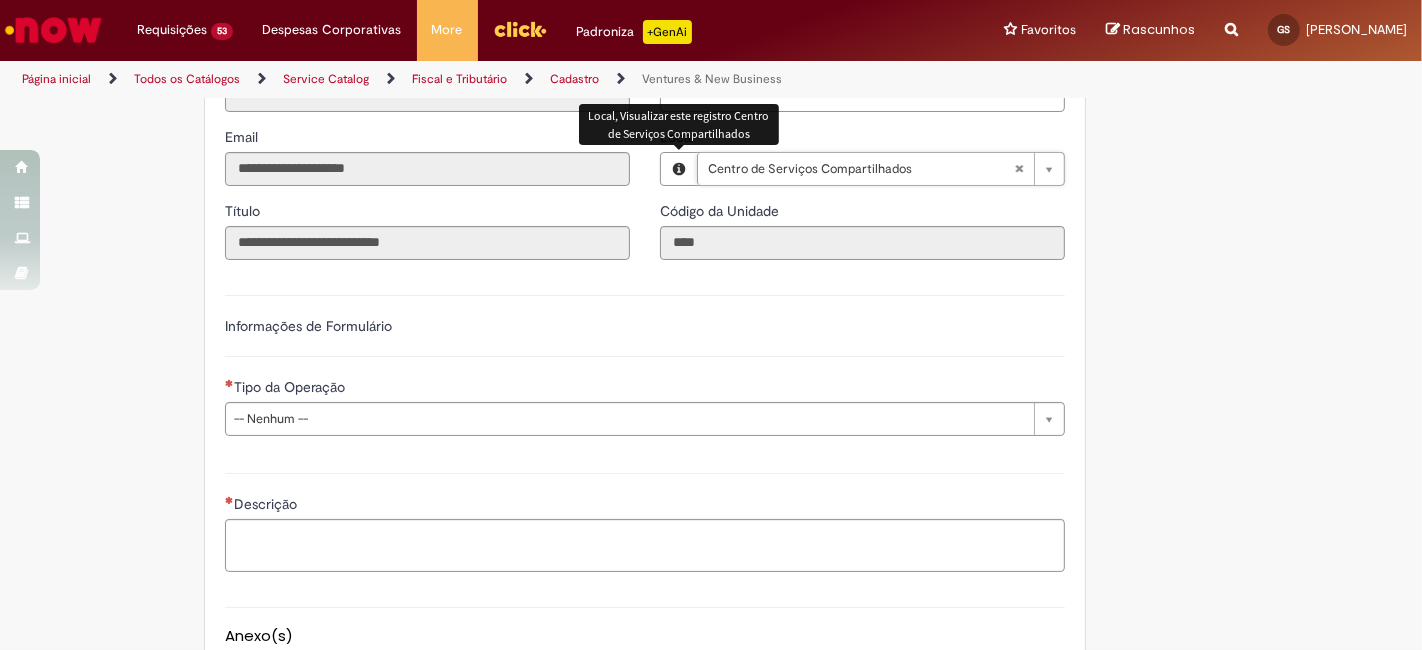 scroll, scrollTop: 444, scrollLeft: 0, axis: vertical 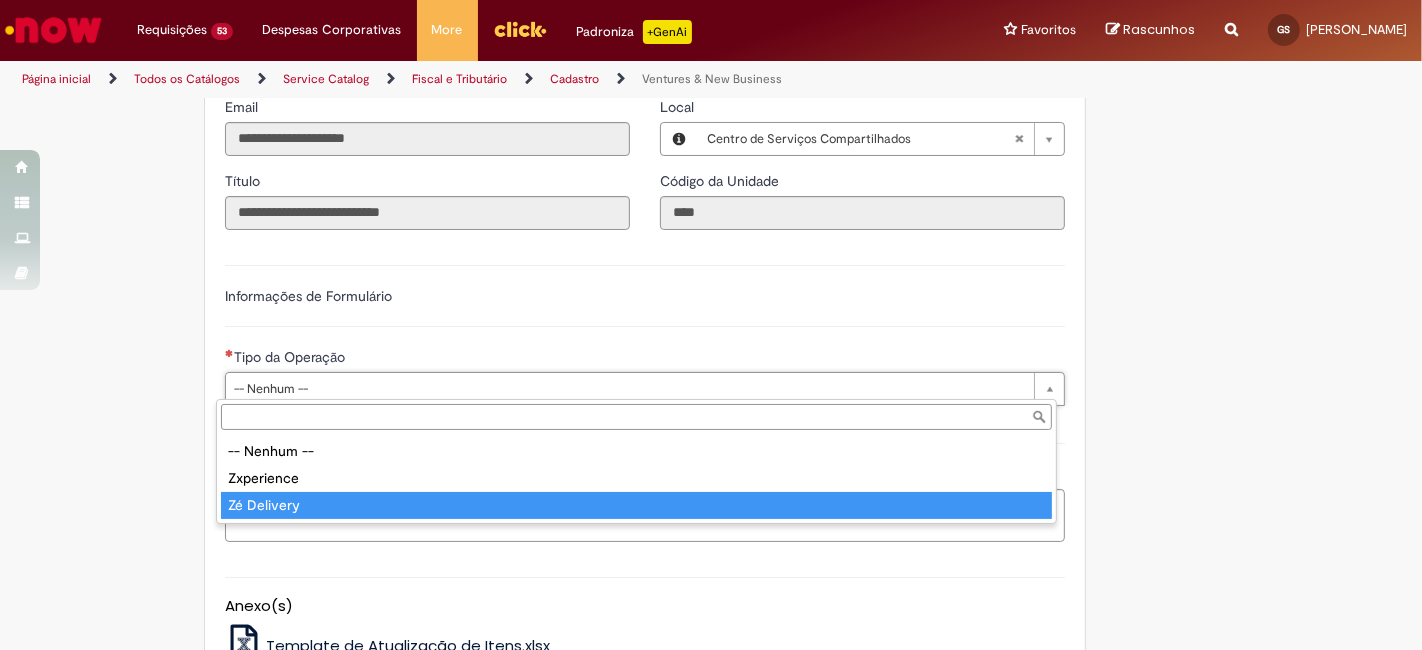 type on "**********" 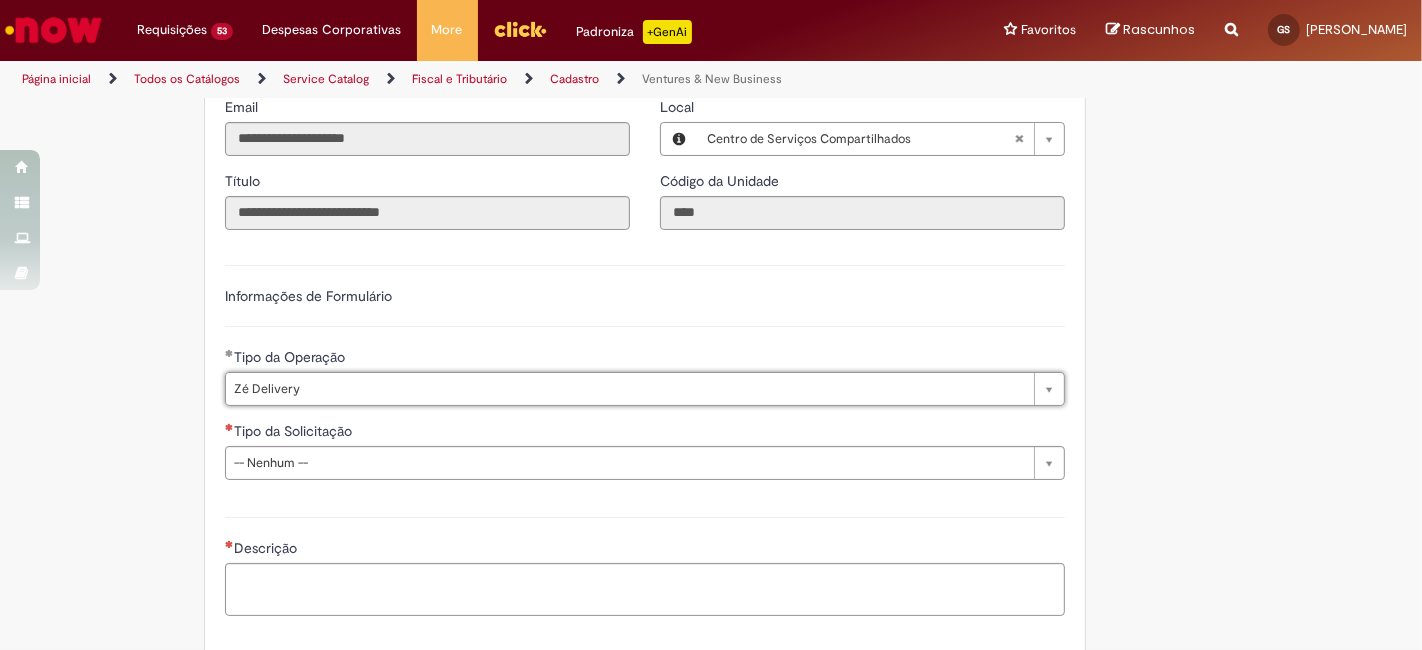 drag, startPoint x: 394, startPoint y: 466, endPoint x: 402, endPoint y: 454, distance: 14.422205 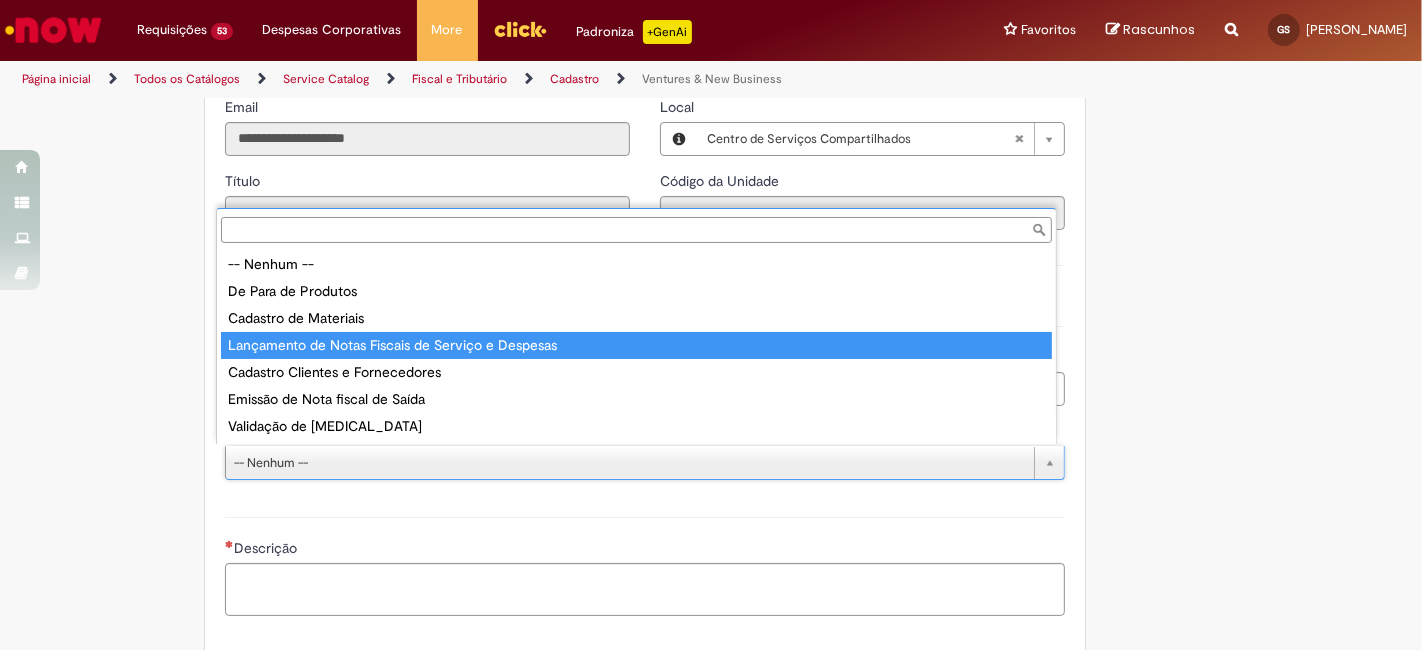 type on "**********" 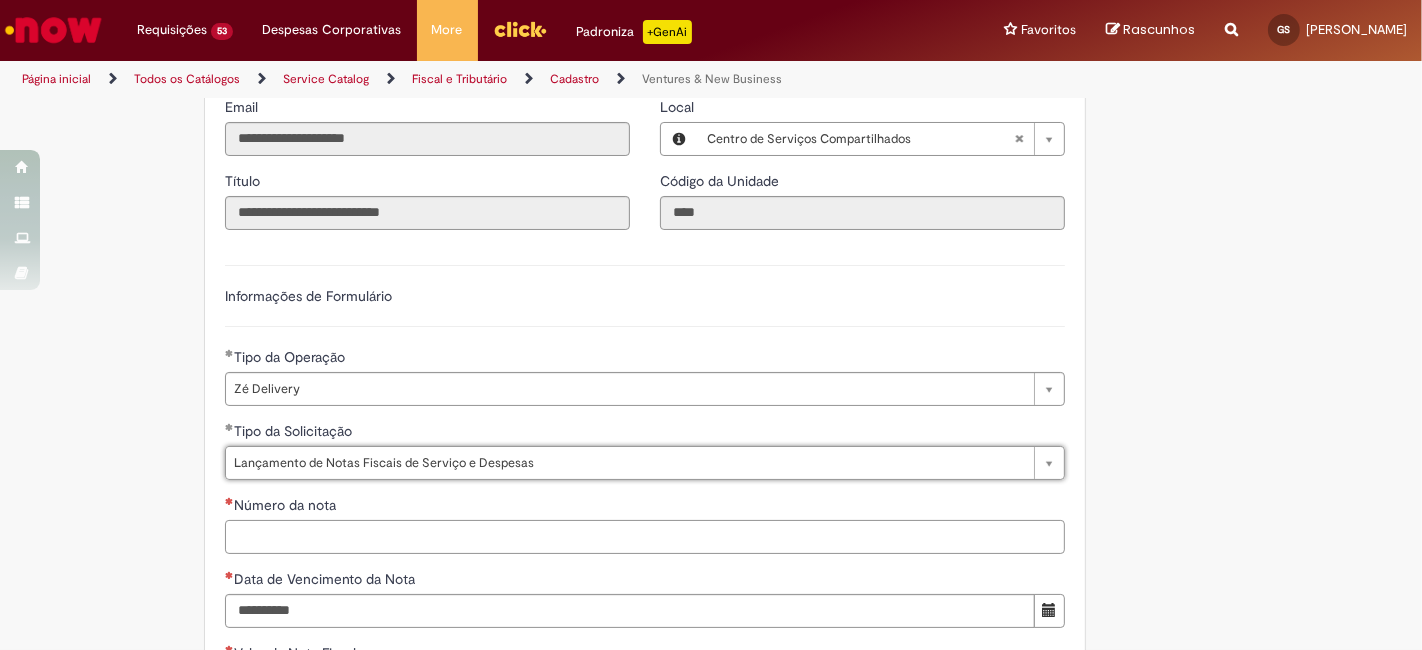 click on "Número da nota" at bounding box center [645, 537] 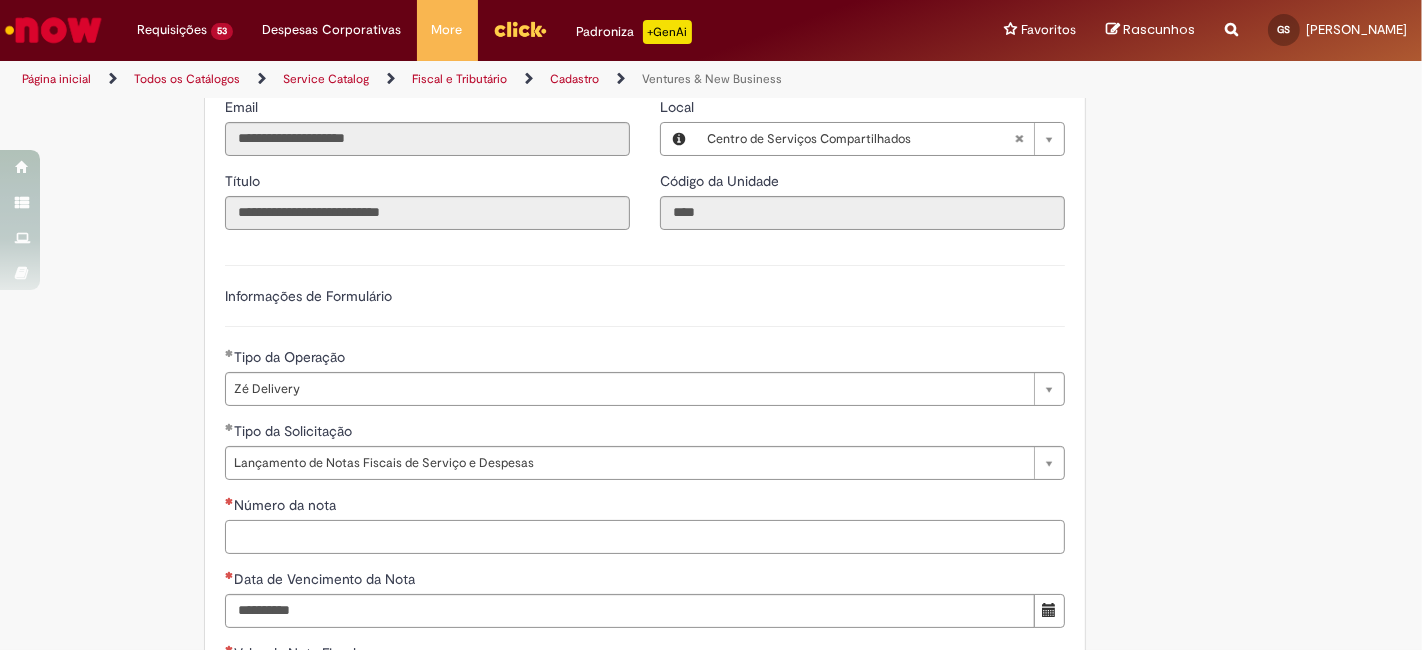 paste on "**********" 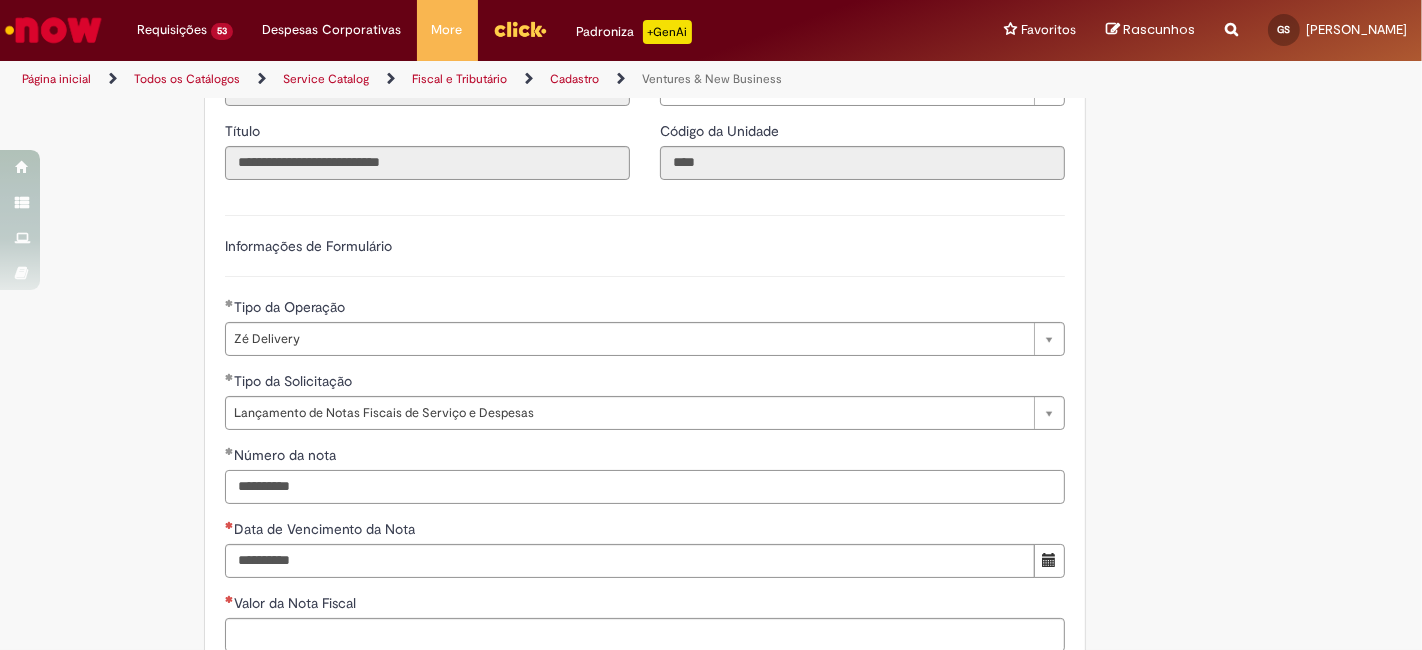 scroll, scrollTop: 518, scrollLeft: 0, axis: vertical 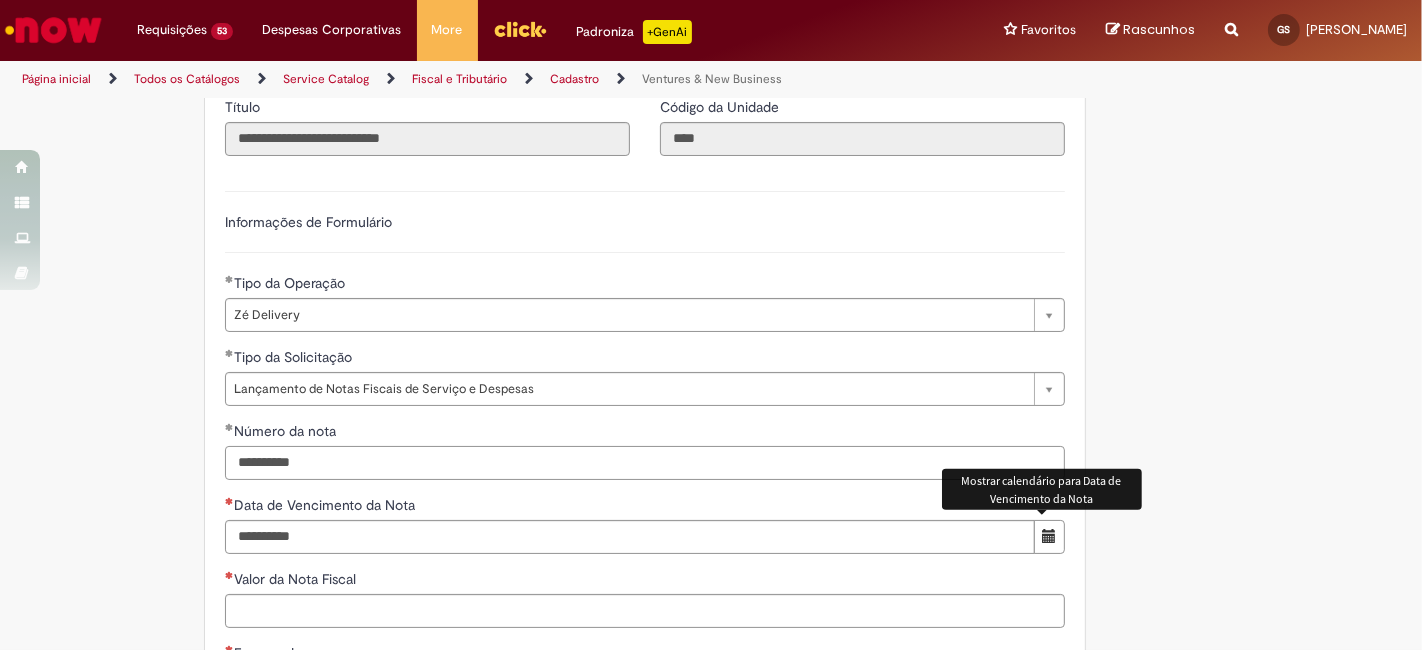 type on "**********" 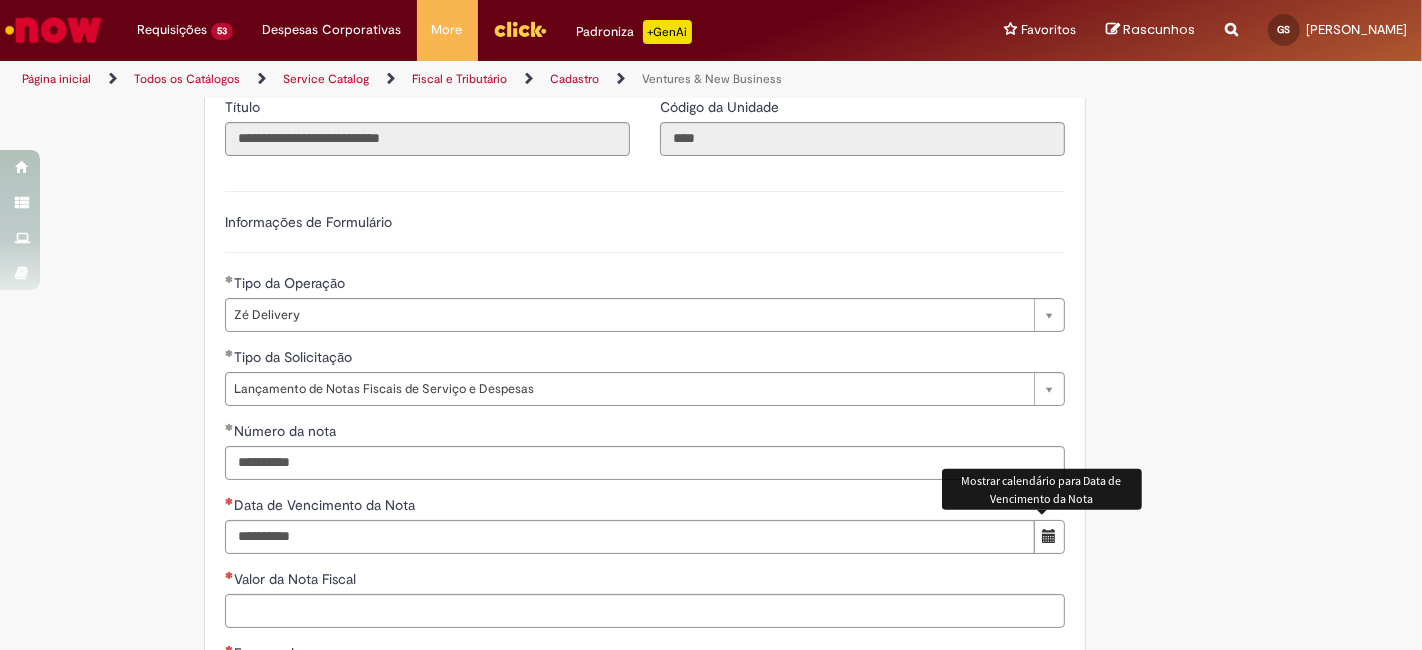 click at bounding box center [1049, 536] 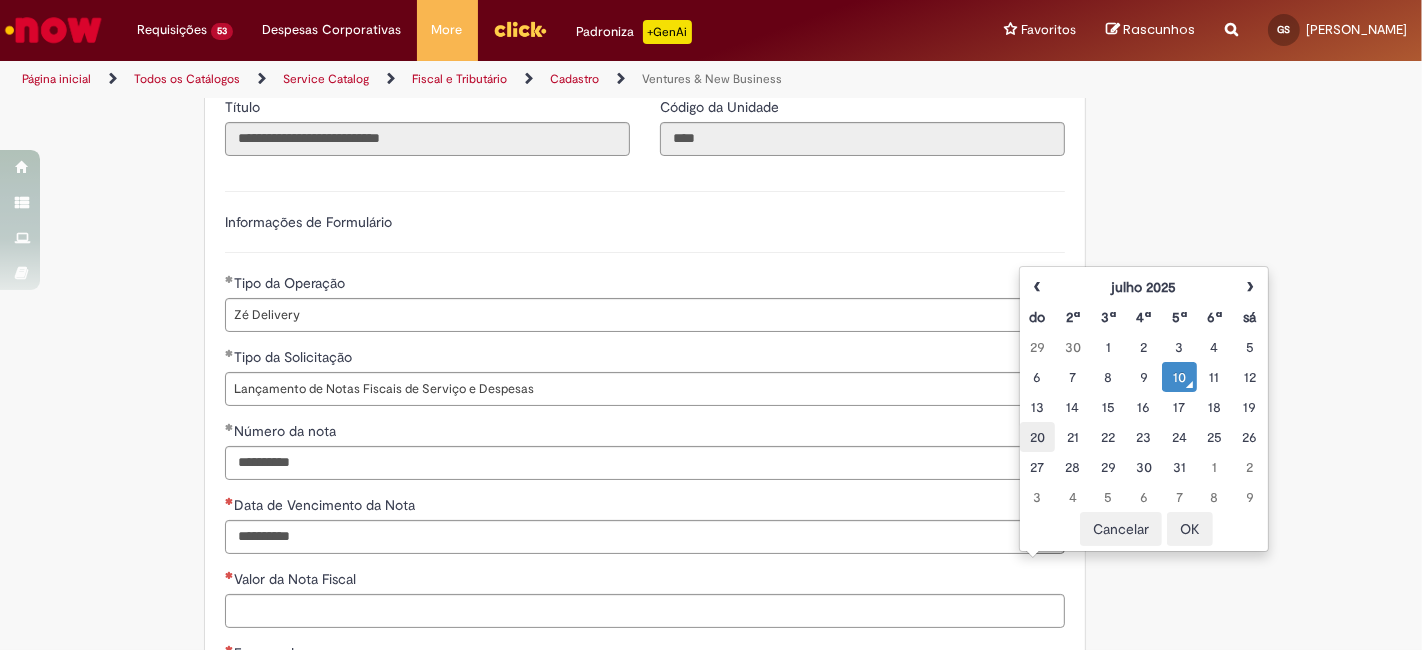 click on "20" at bounding box center (1037, 437) 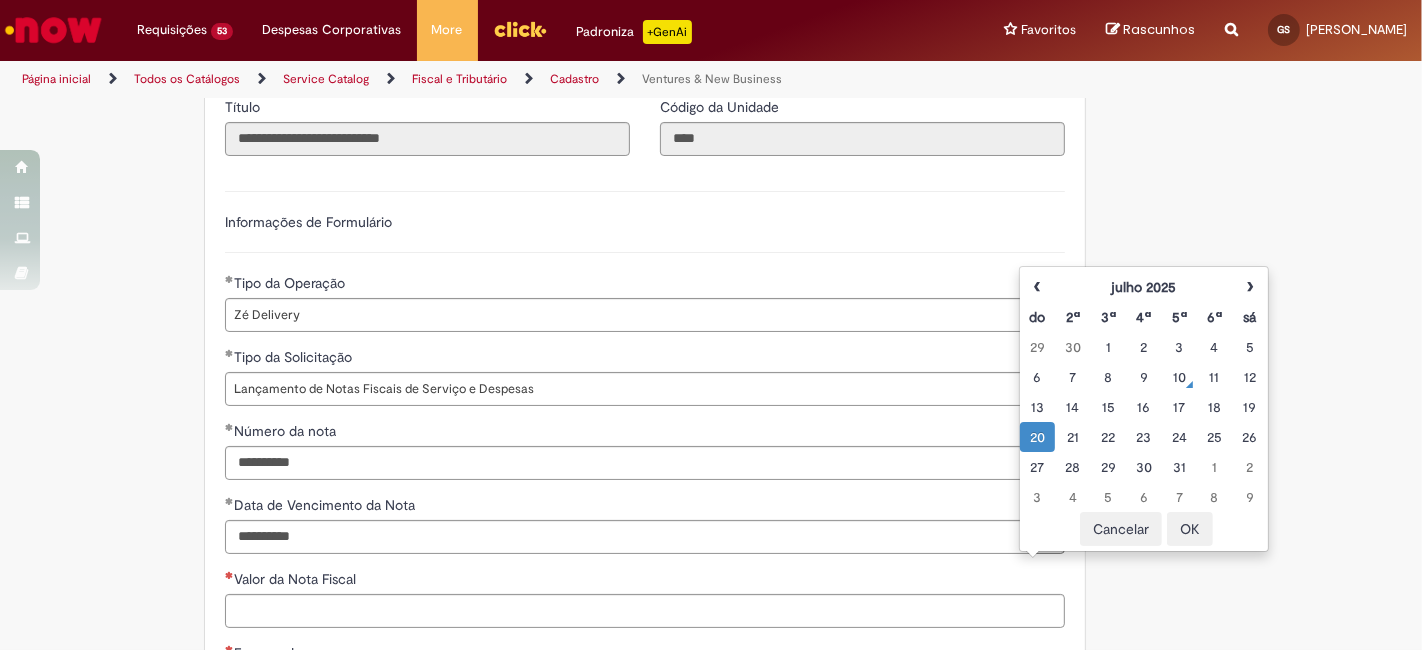 click on "OK" at bounding box center (1190, 529) 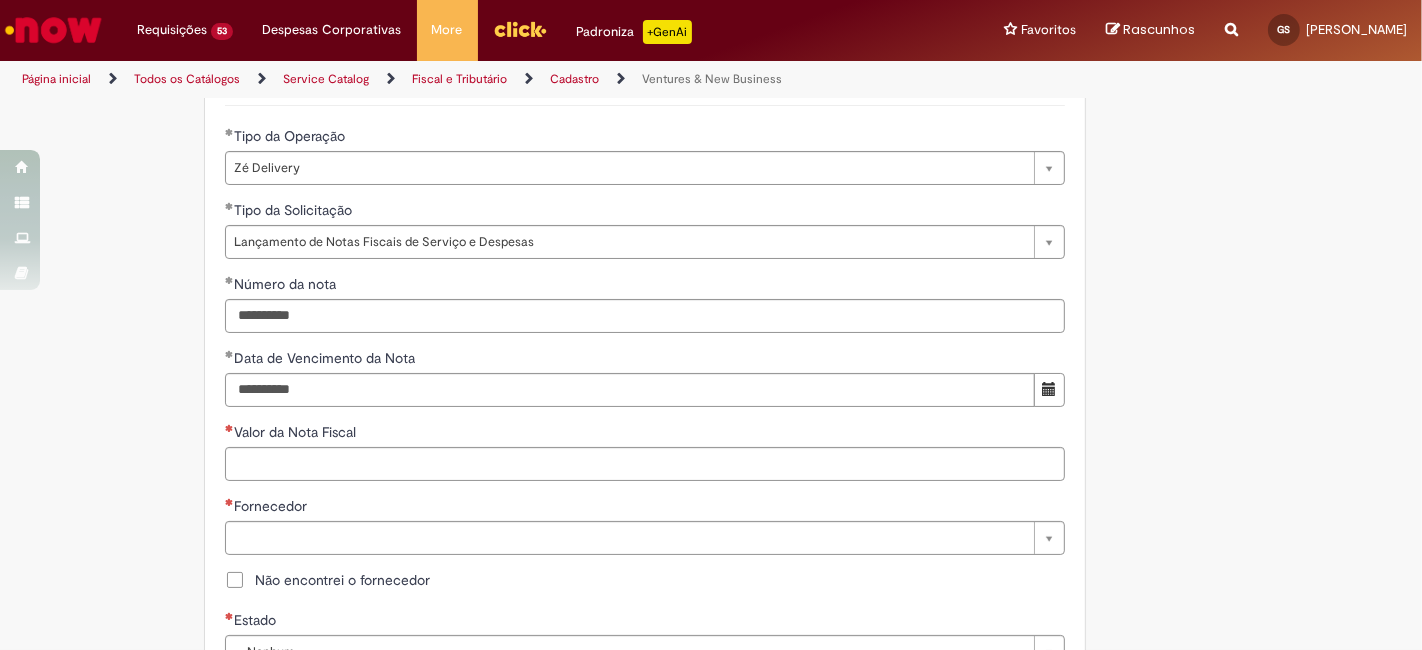 type 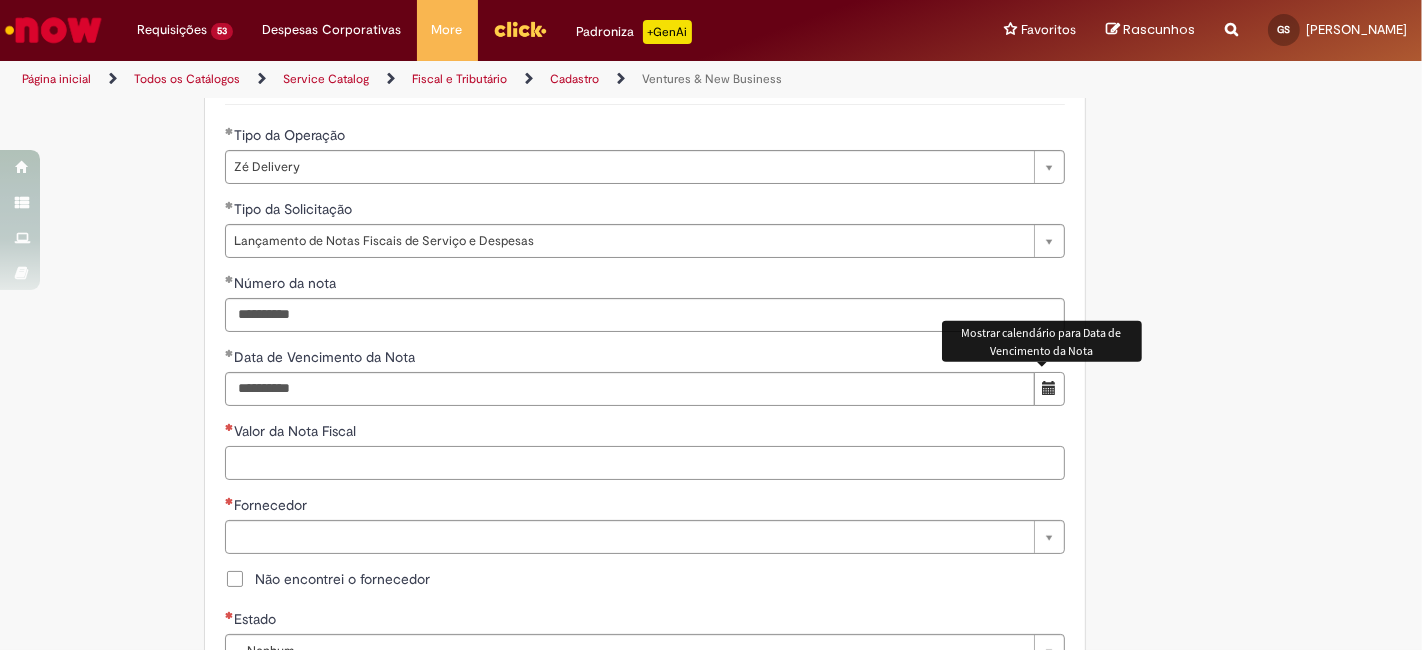 click on "Valor da Nota Fiscal" at bounding box center (645, 463) 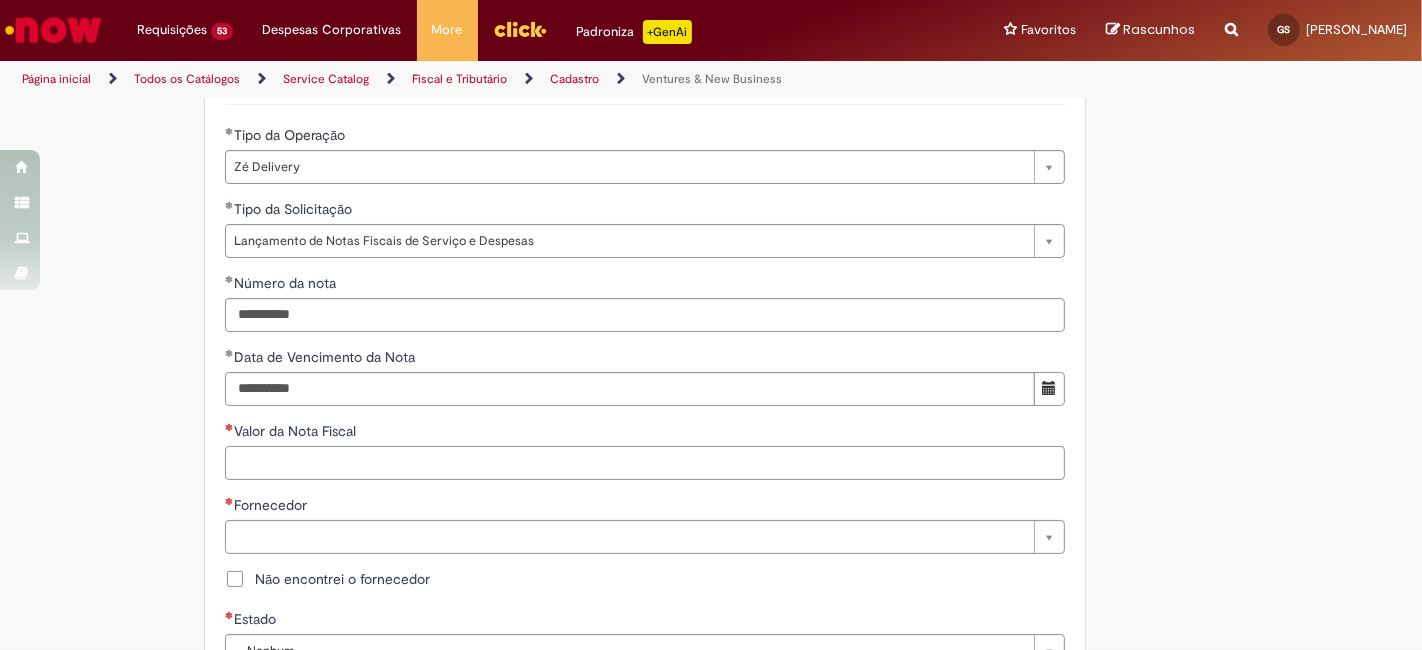 paste on "******" 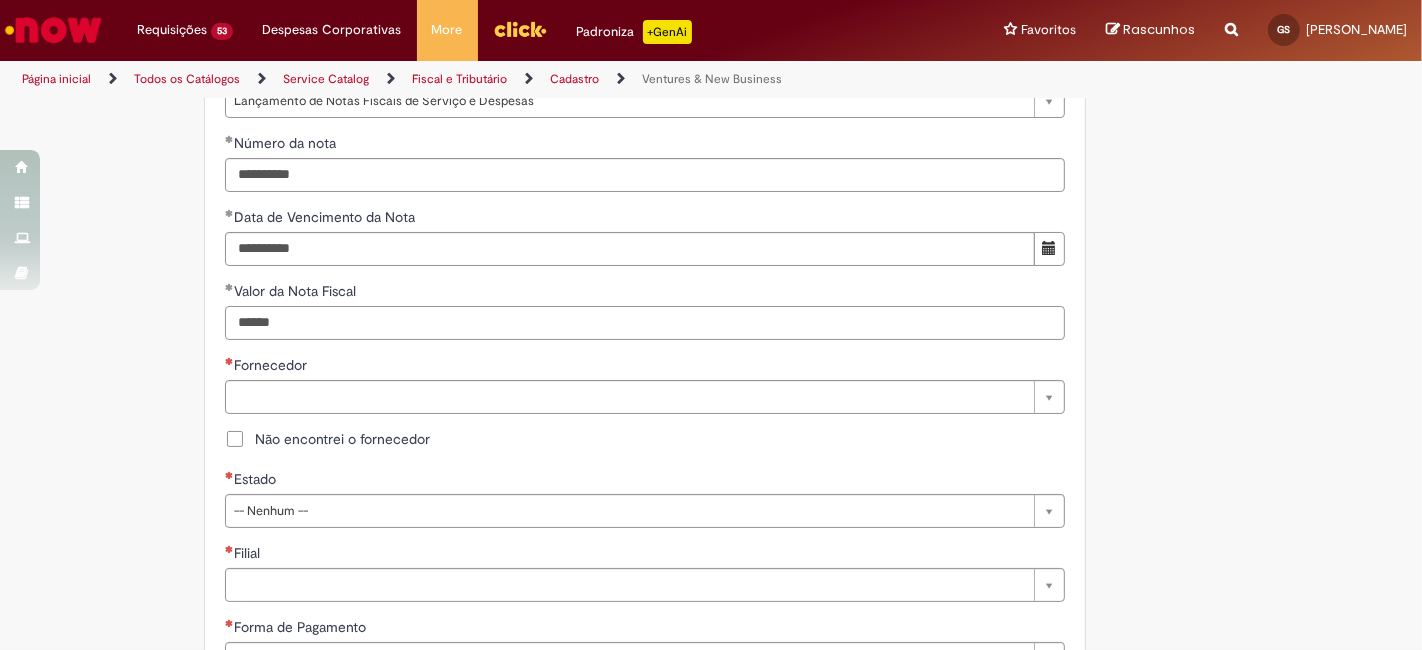 scroll, scrollTop: 814, scrollLeft: 0, axis: vertical 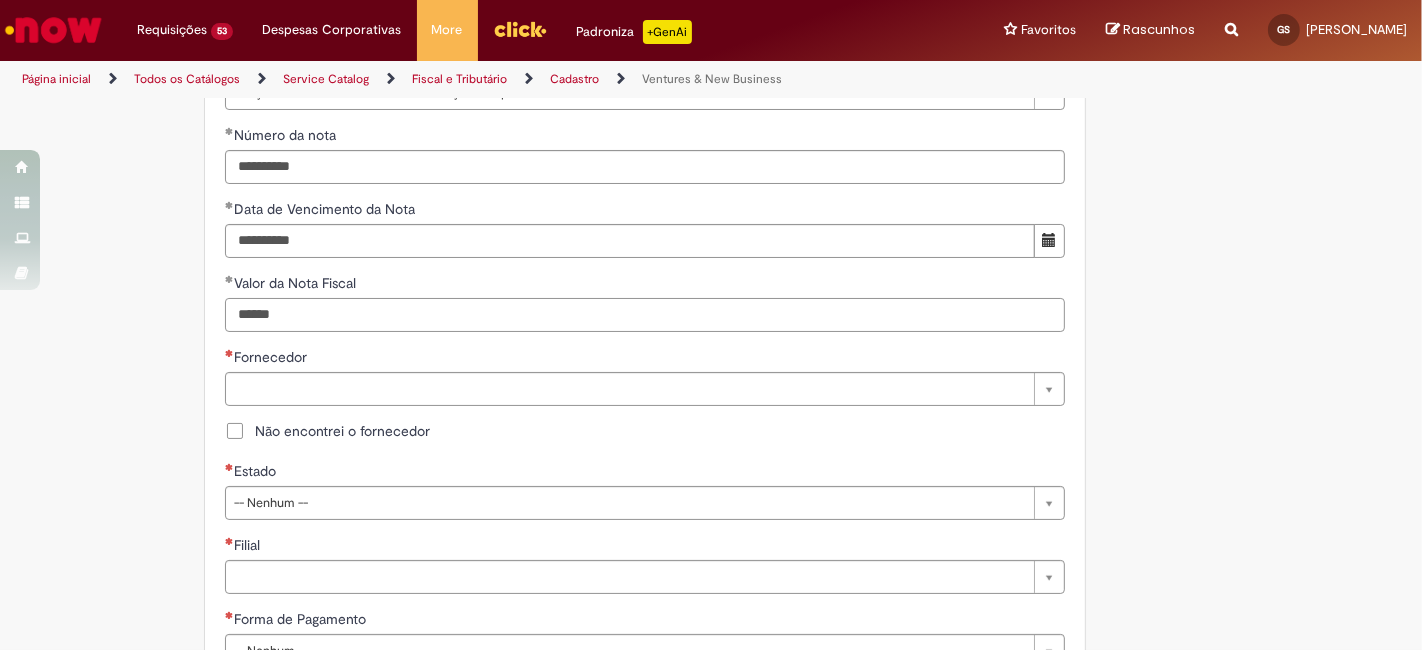type on "******" 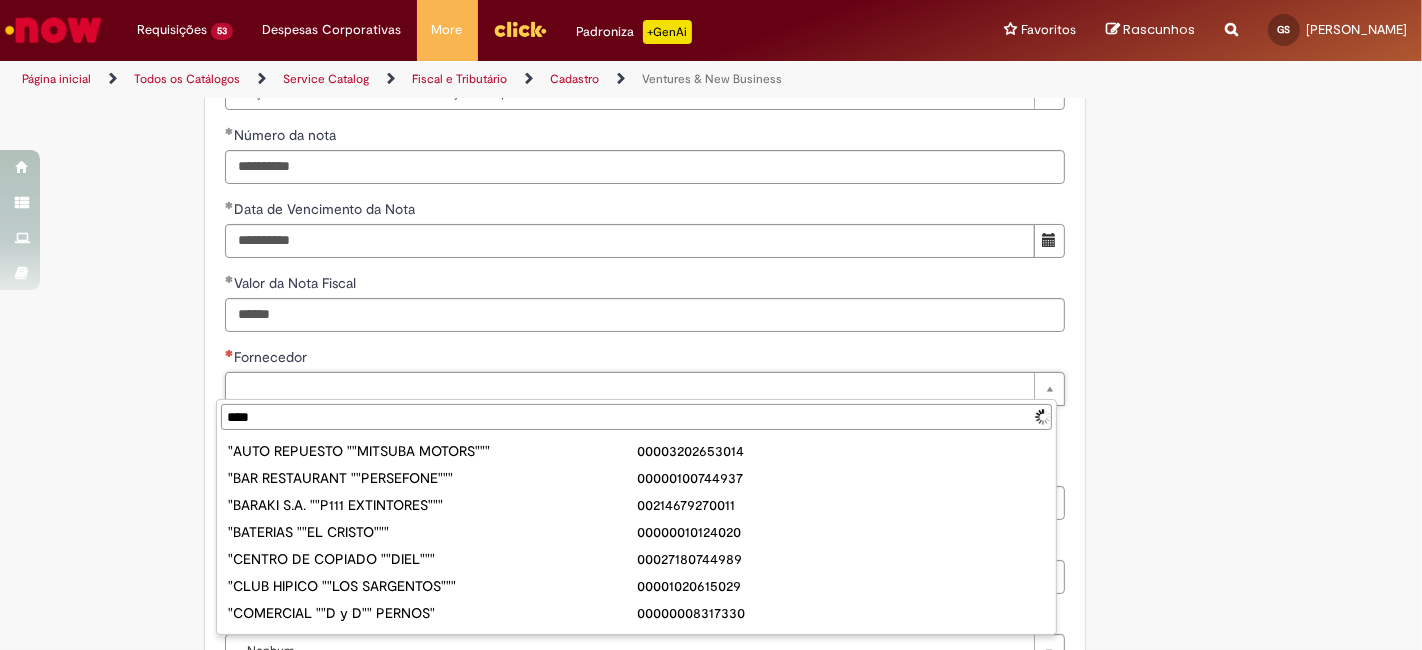 type on "*****" 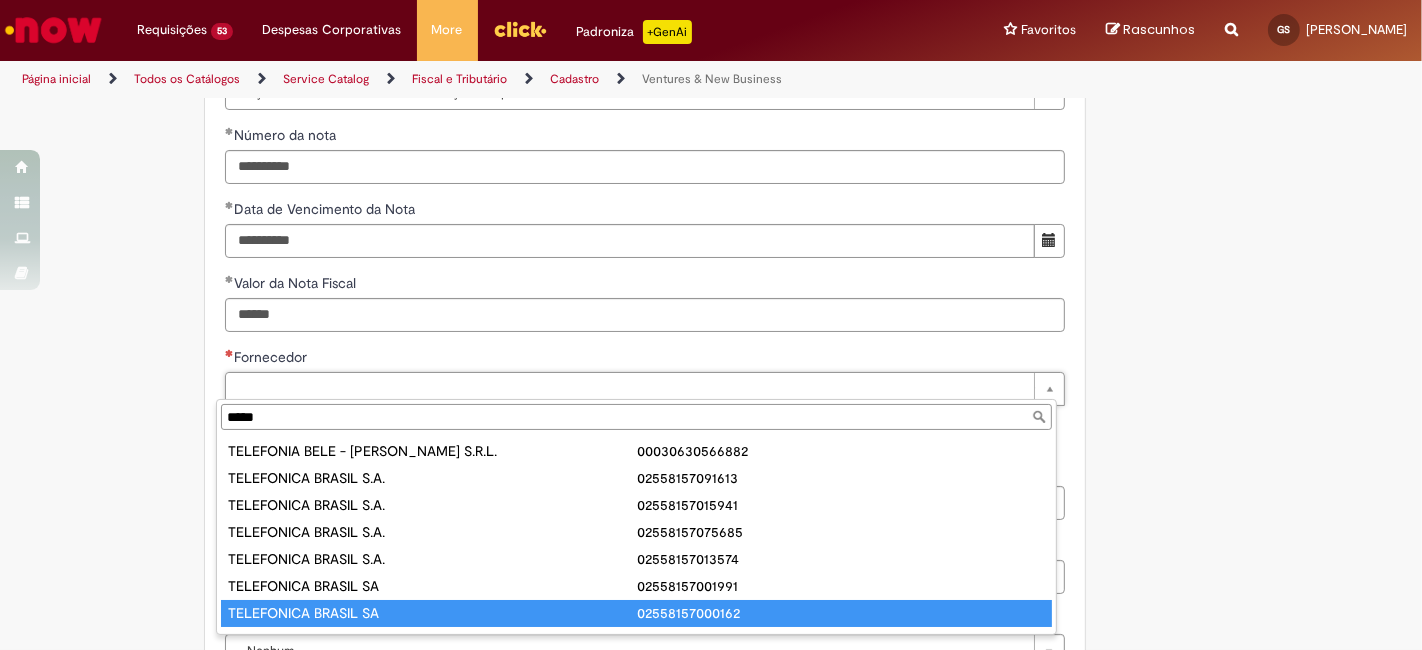 type on "**********" 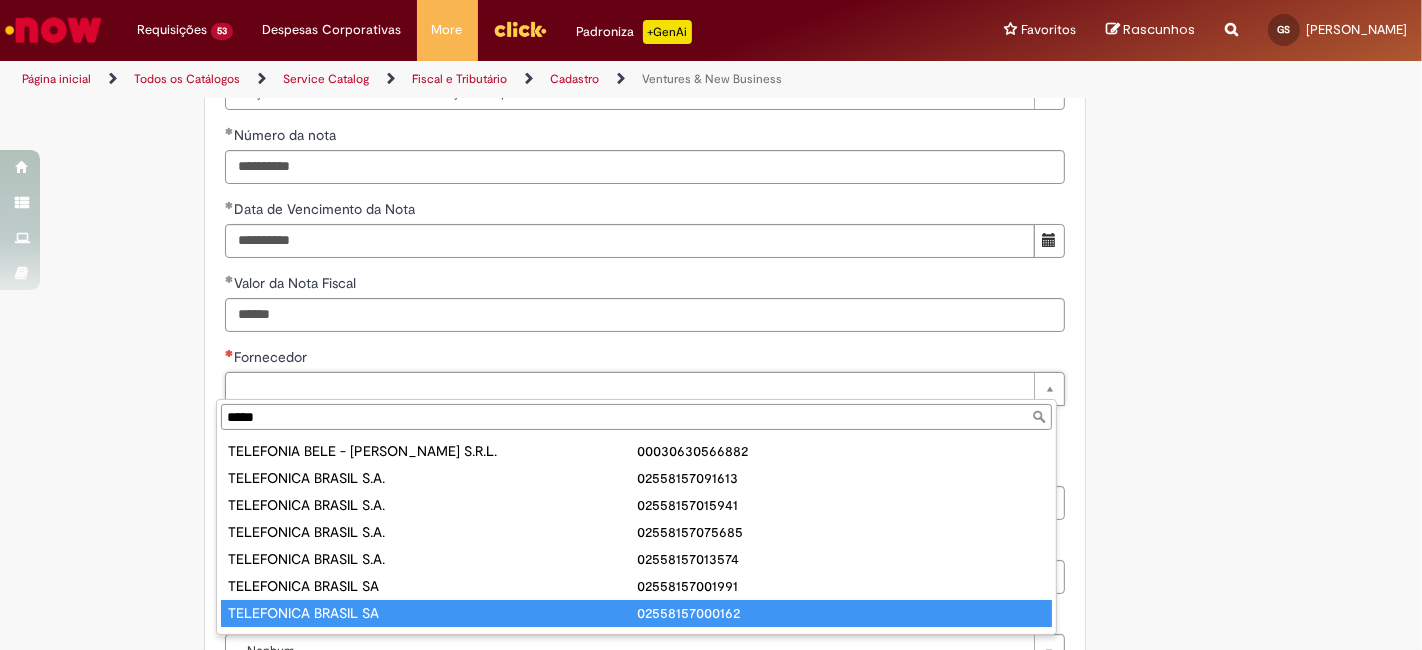 type on "**********" 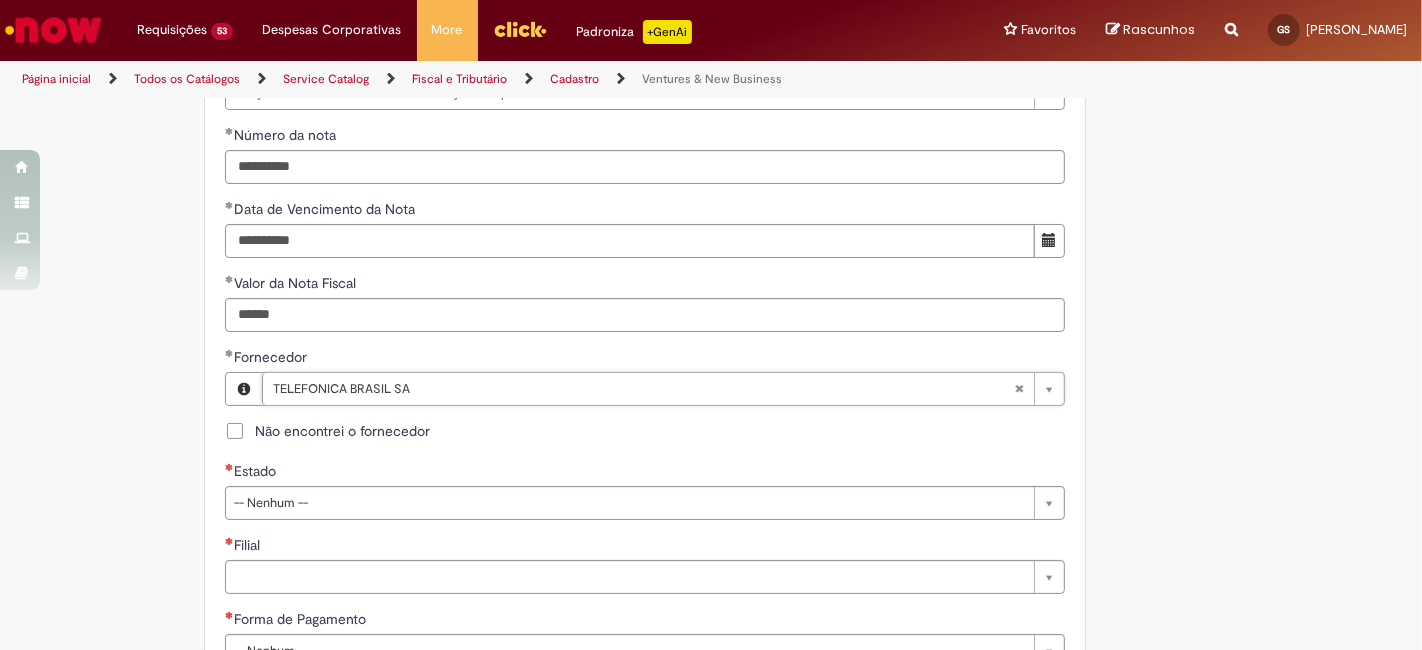 scroll, scrollTop: 888, scrollLeft: 0, axis: vertical 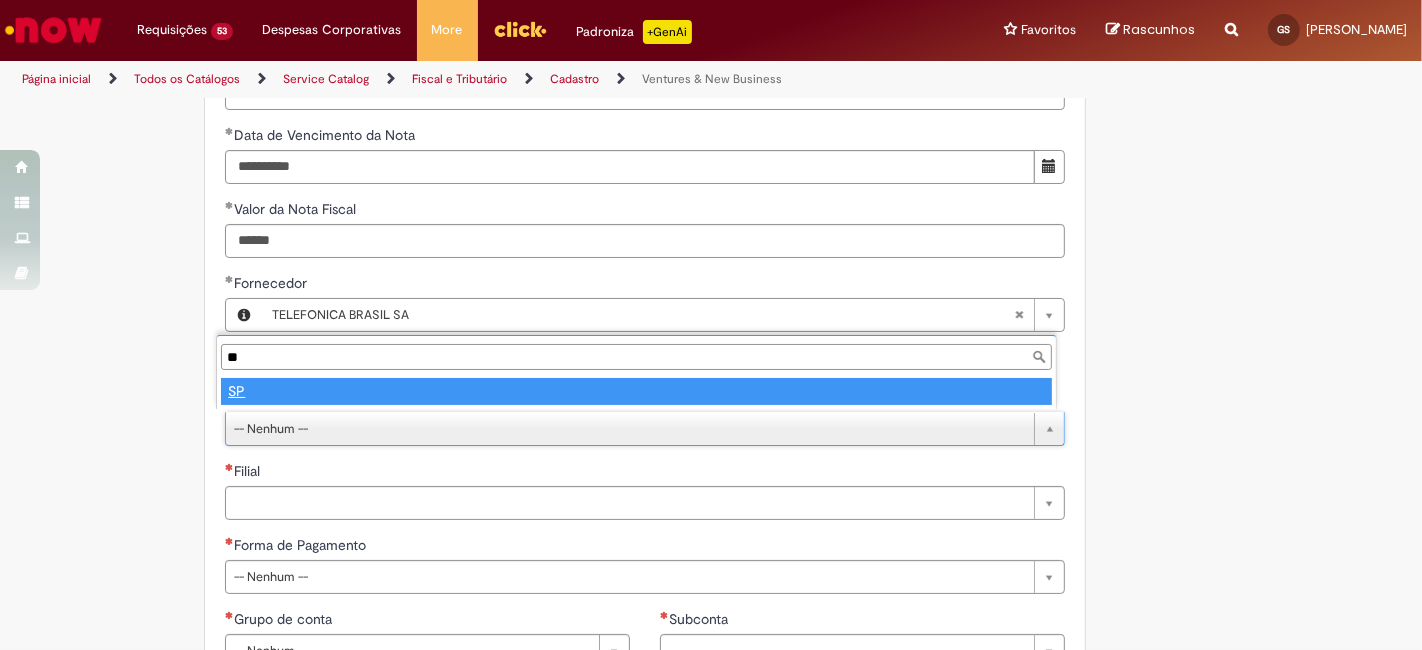type on "**" 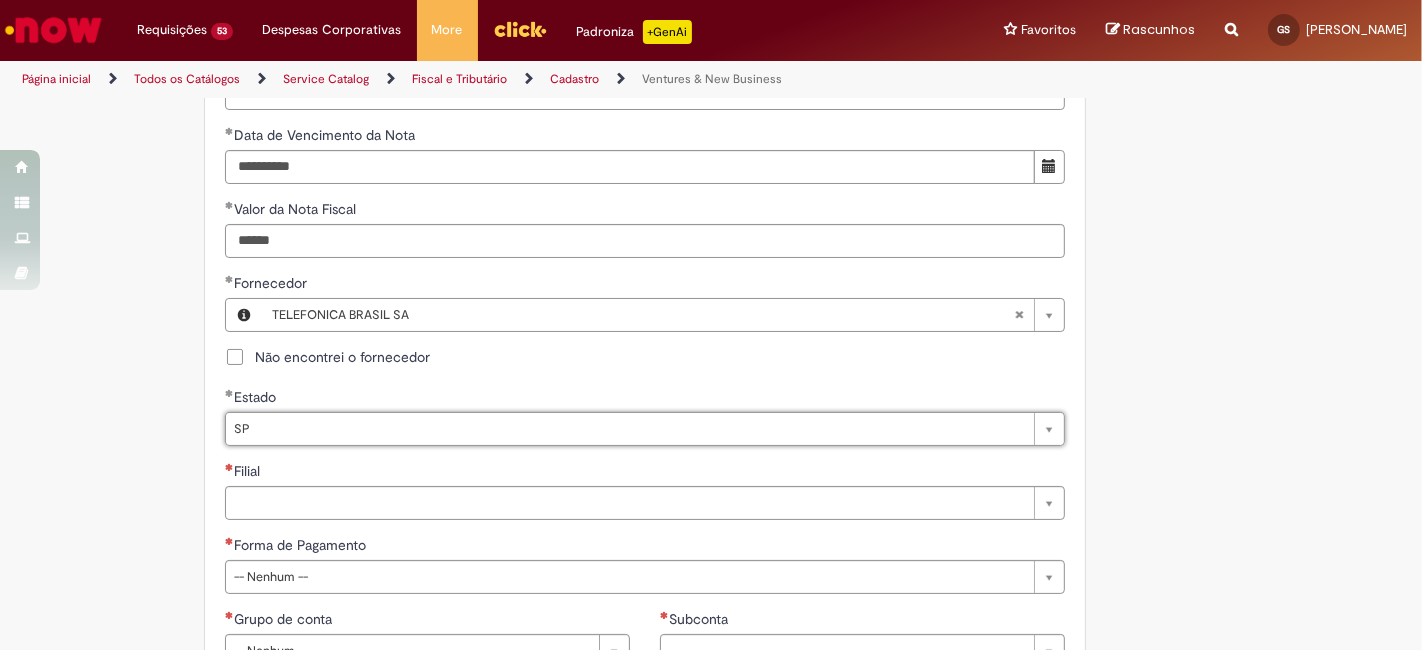 select 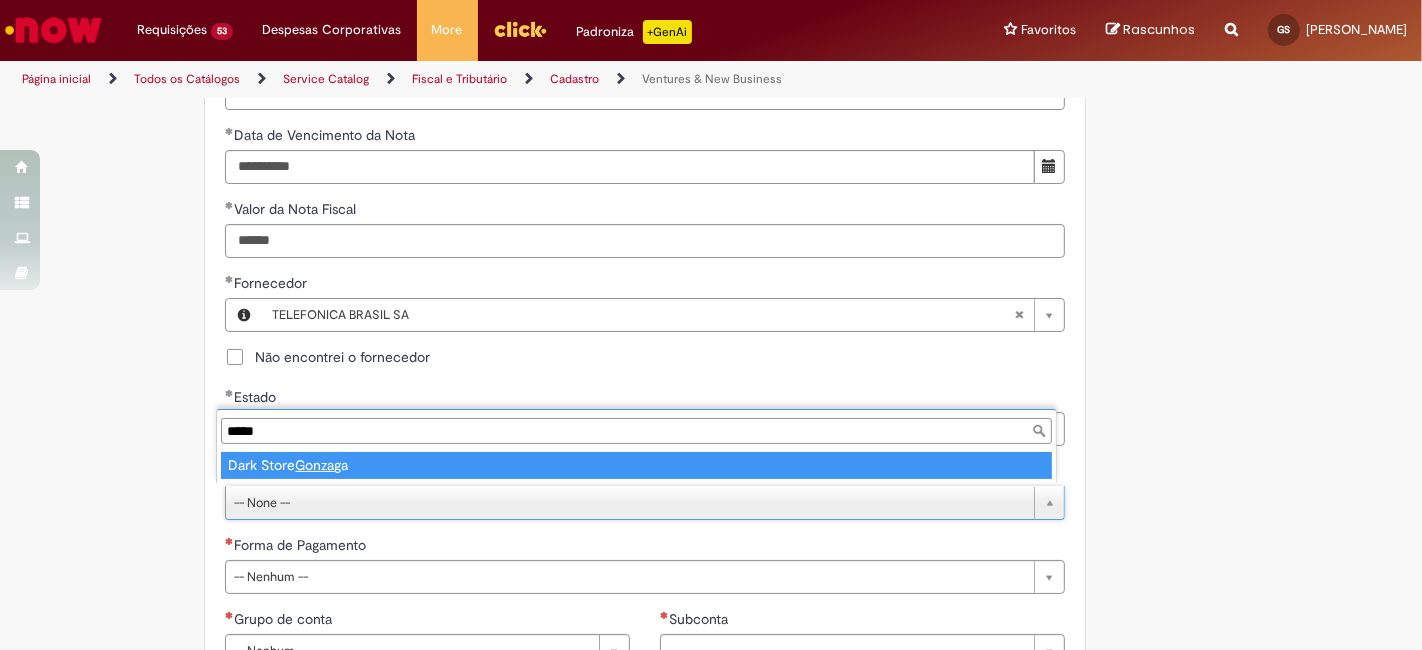 type on "*****" 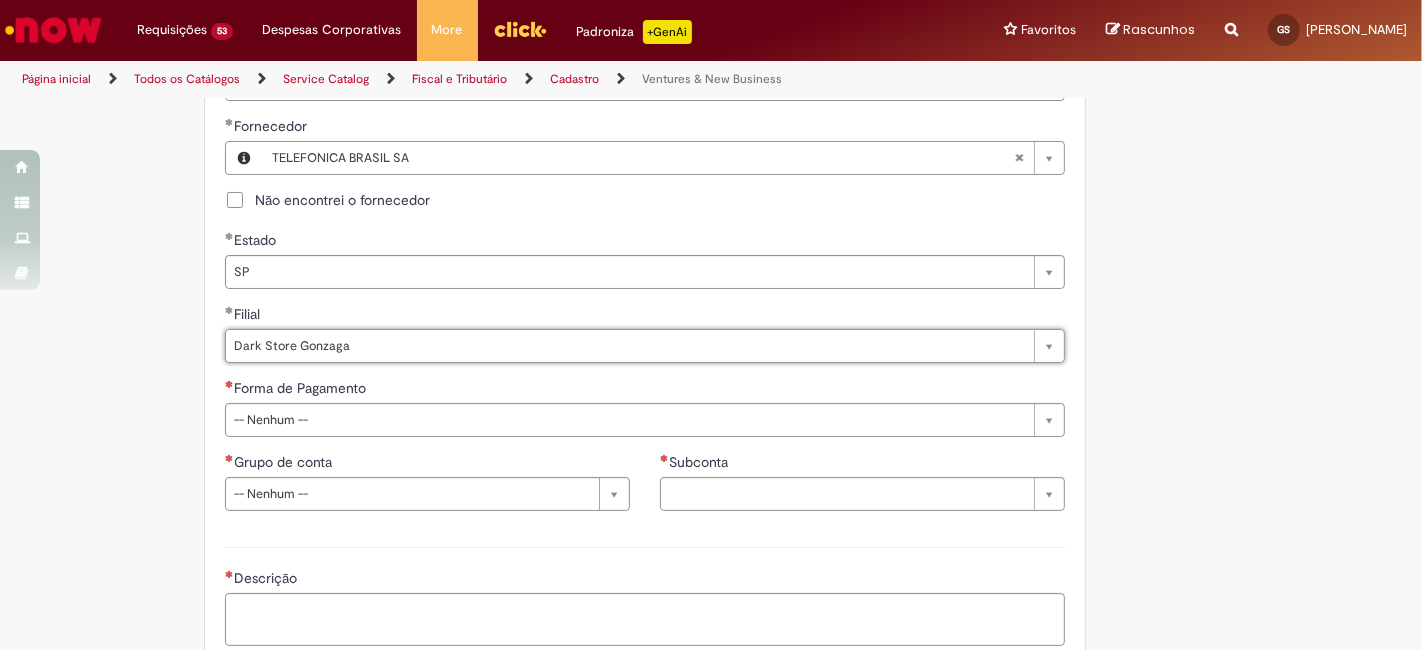 scroll, scrollTop: 1111, scrollLeft: 0, axis: vertical 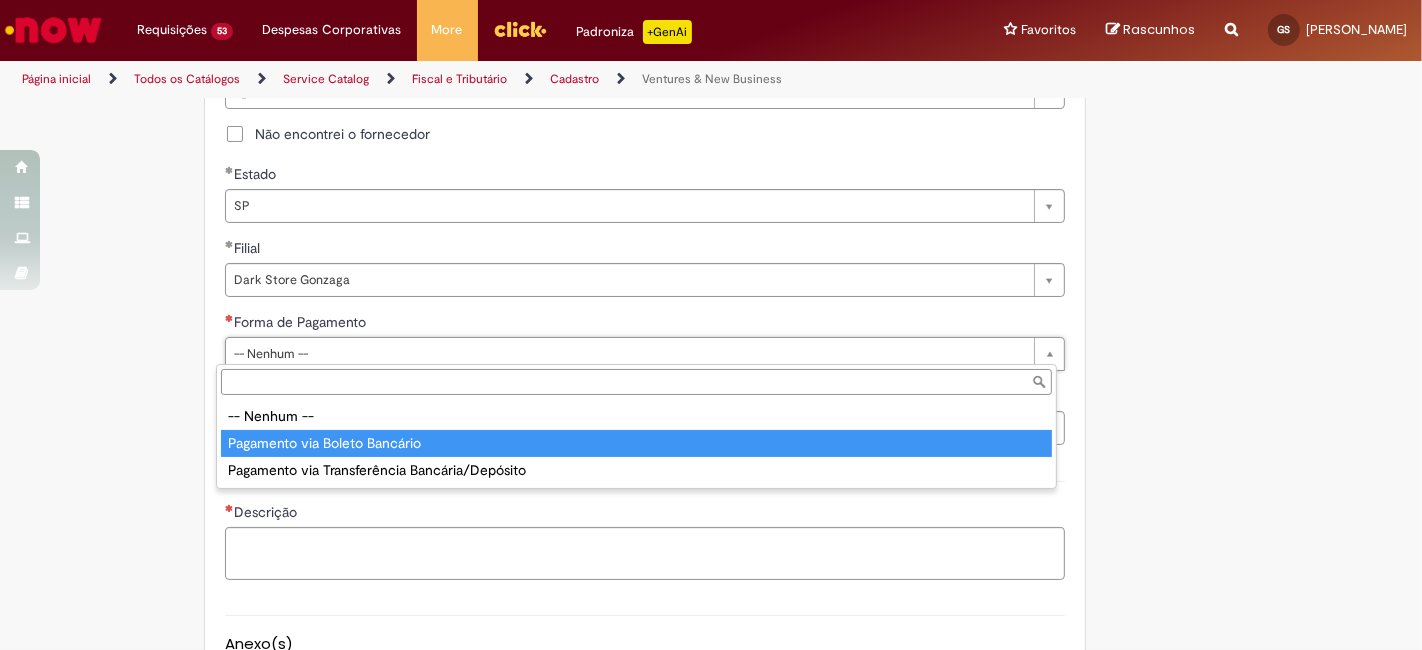 type on "**********" 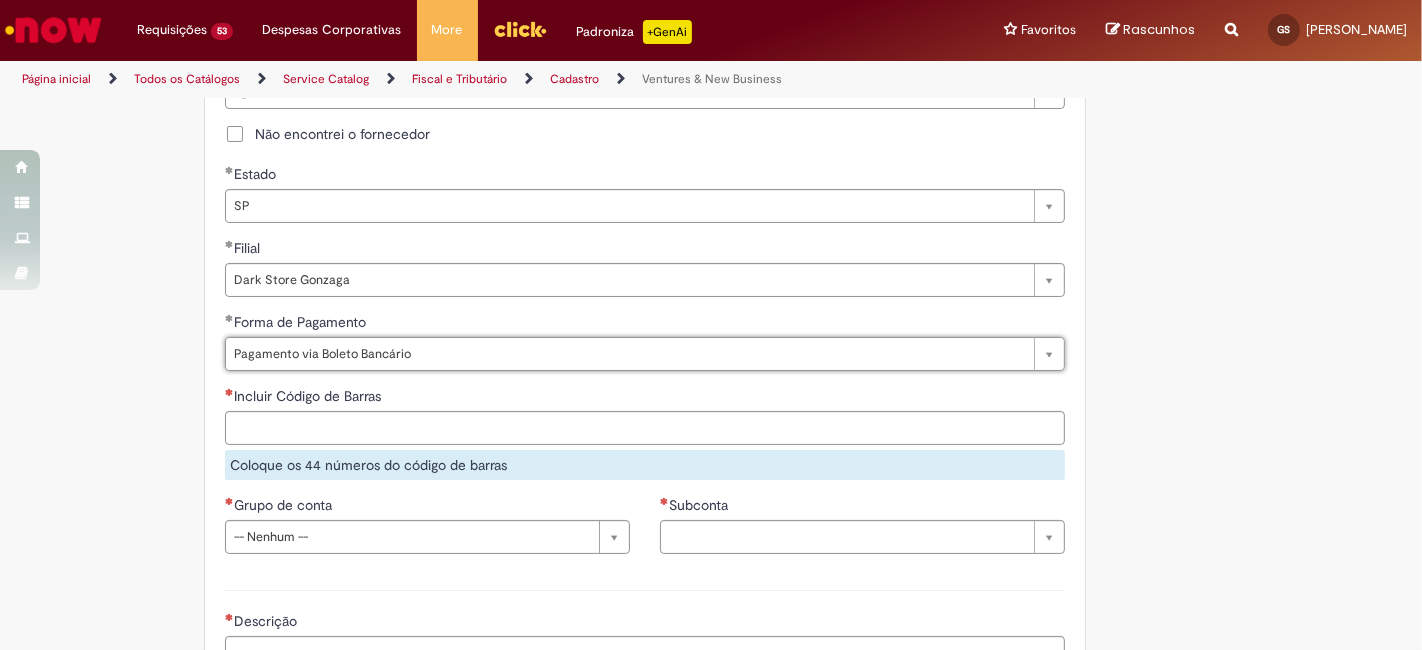 scroll, scrollTop: 1185, scrollLeft: 0, axis: vertical 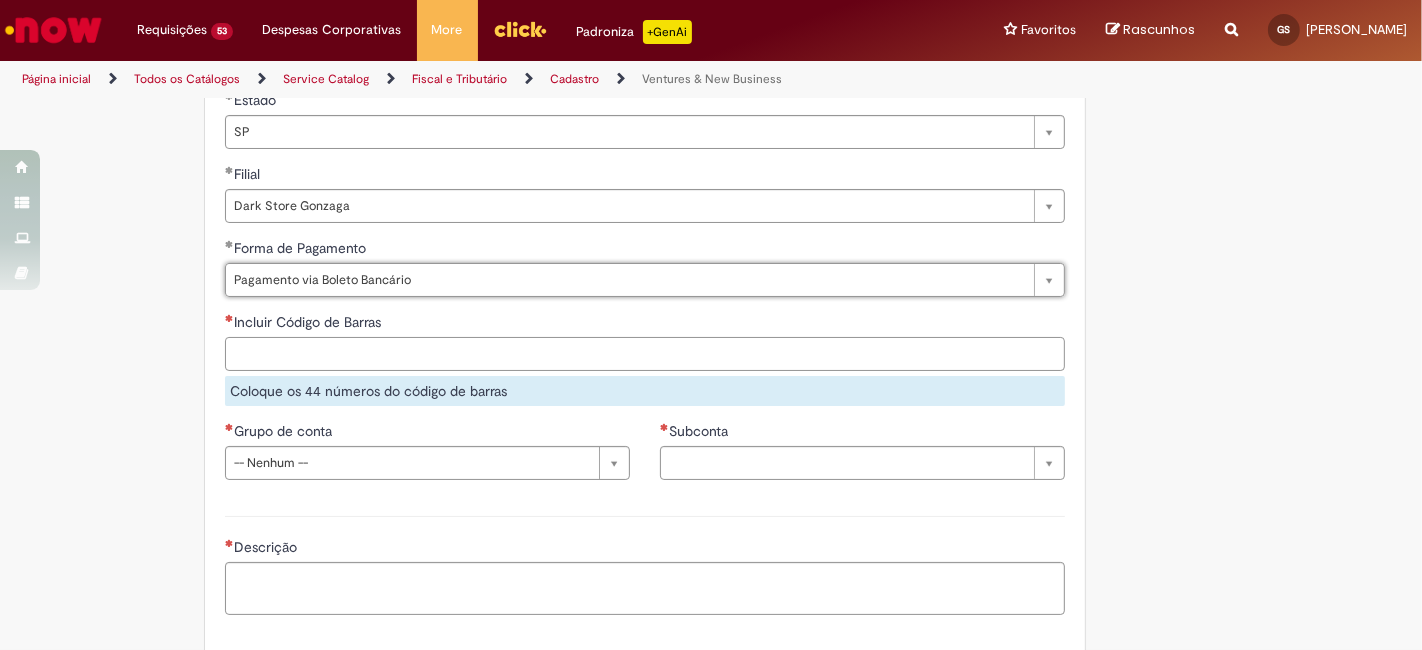 click on "Incluir Código de Barras" at bounding box center (645, 354) 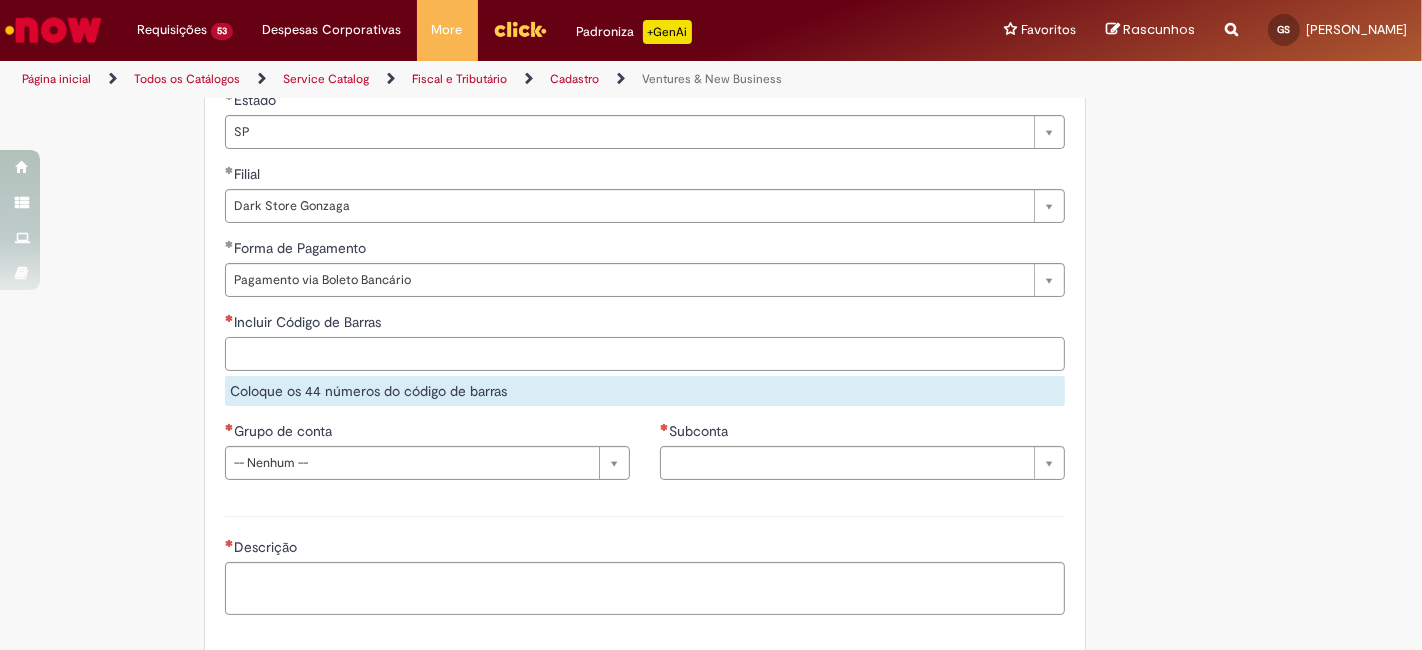 paste on "**********" 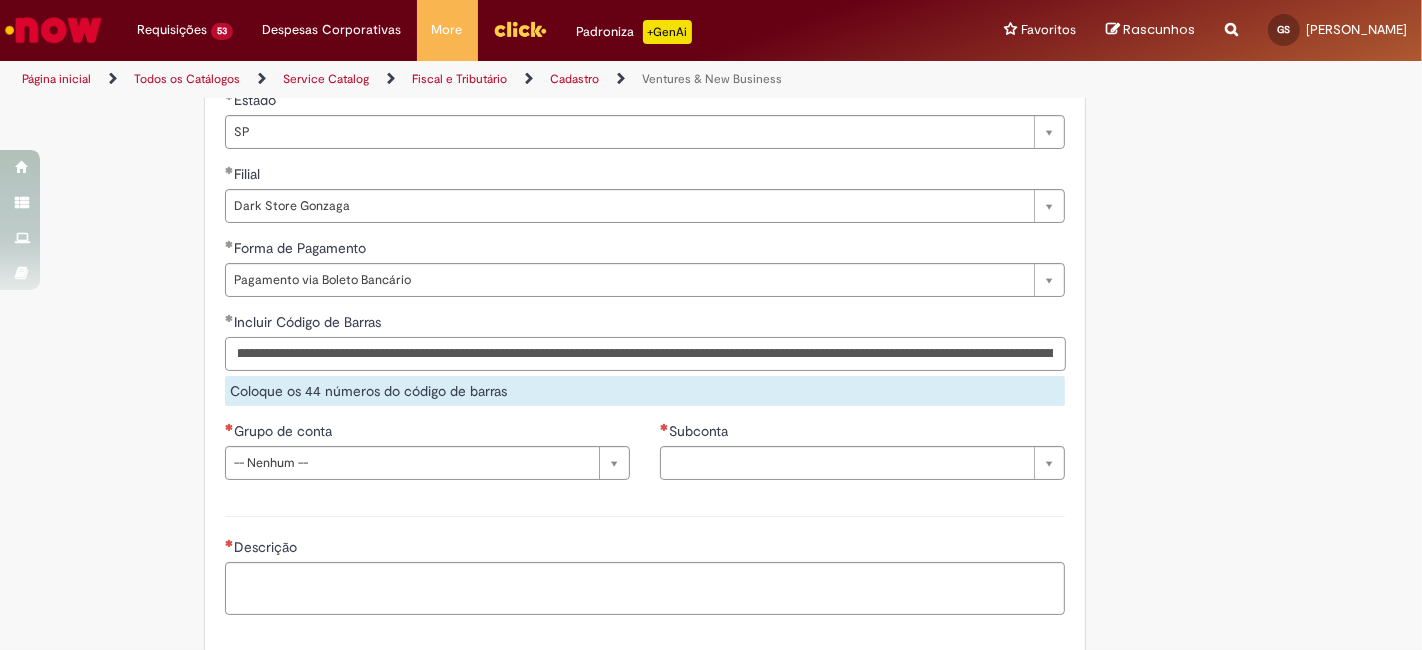 scroll, scrollTop: 0, scrollLeft: 0, axis: both 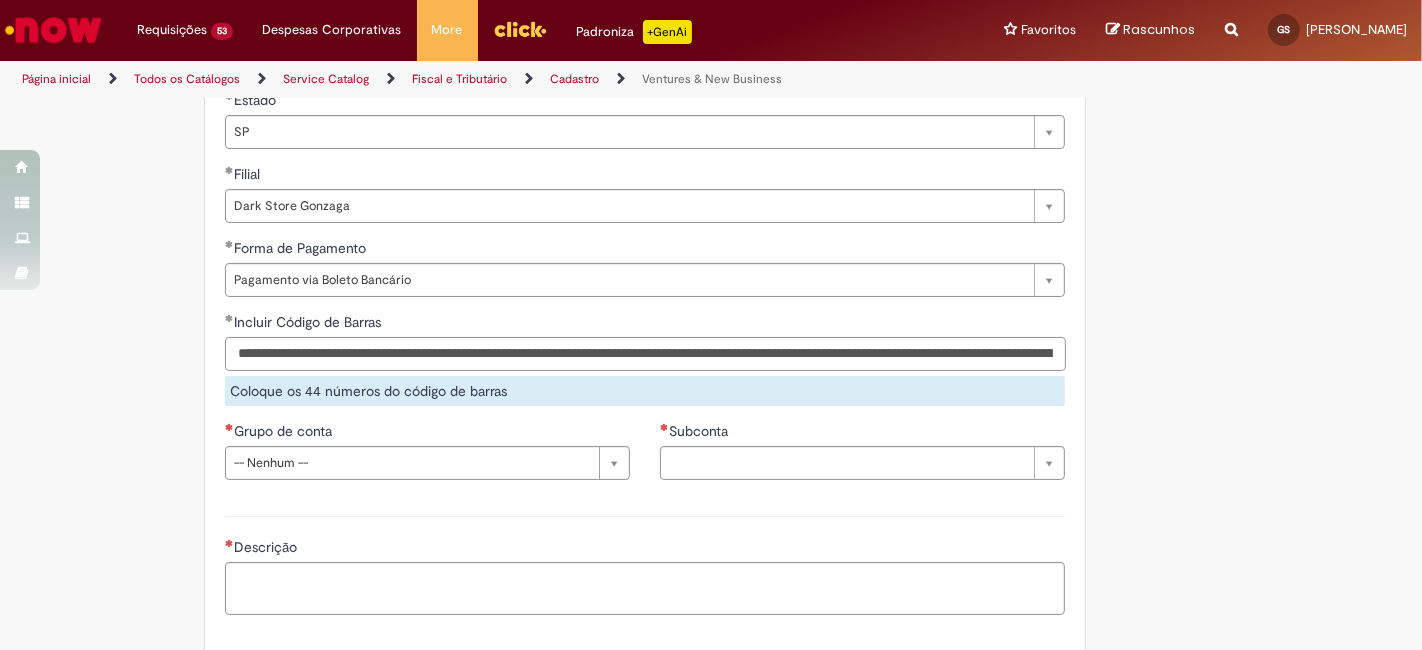 drag, startPoint x: 1051, startPoint y: 344, endPoint x: 621, endPoint y: 372, distance: 430.91068 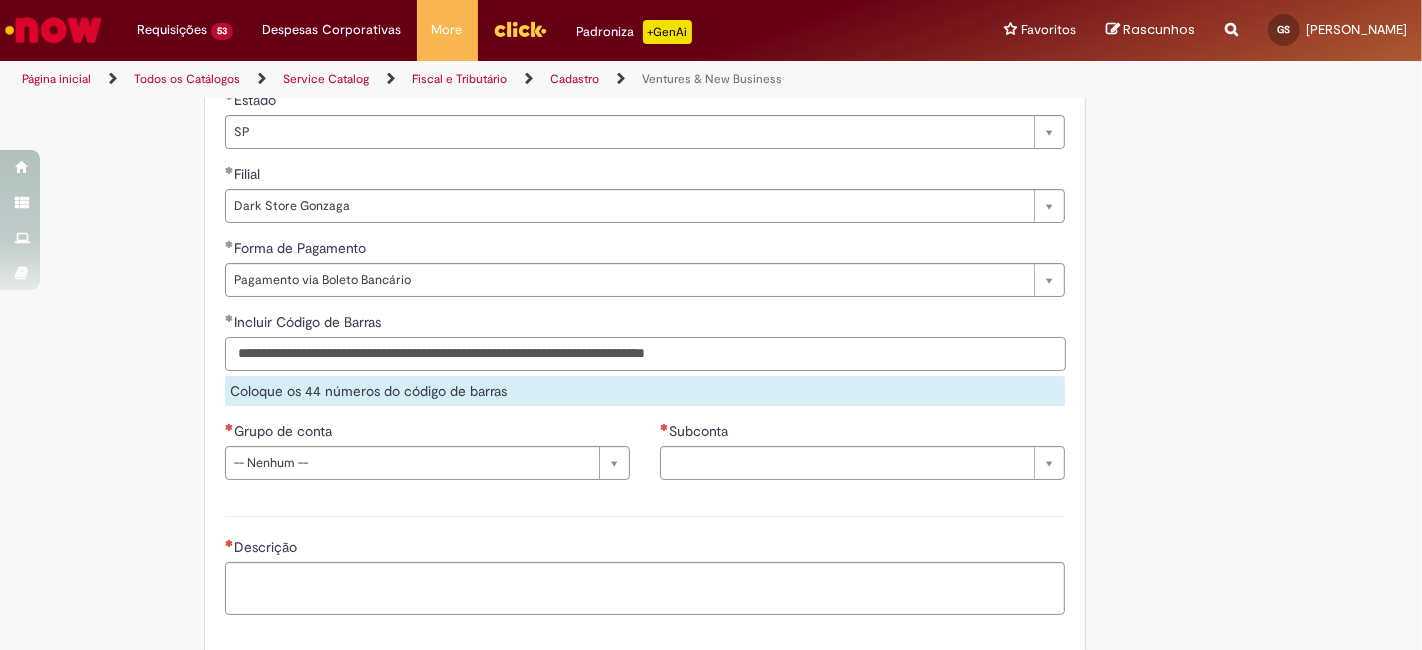 type on "**********" 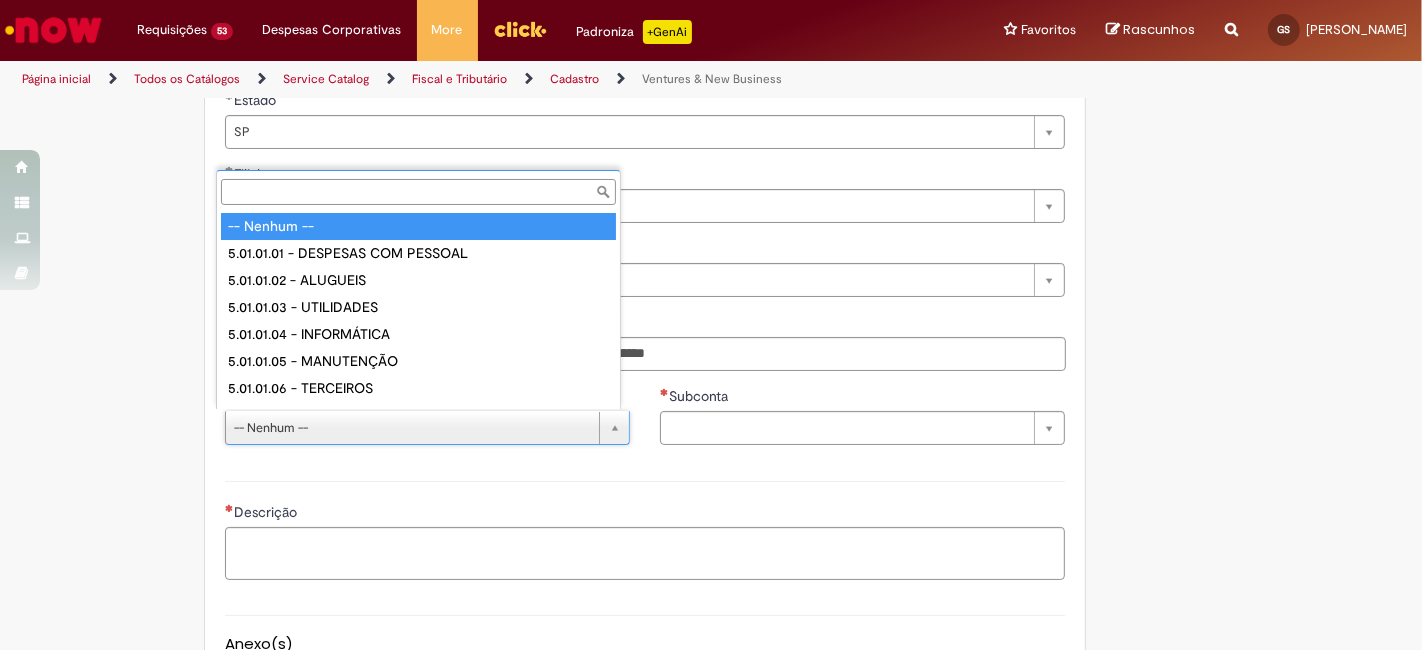 scroll, scrollTop: 16, scrollLeft: 0, axis: vertical 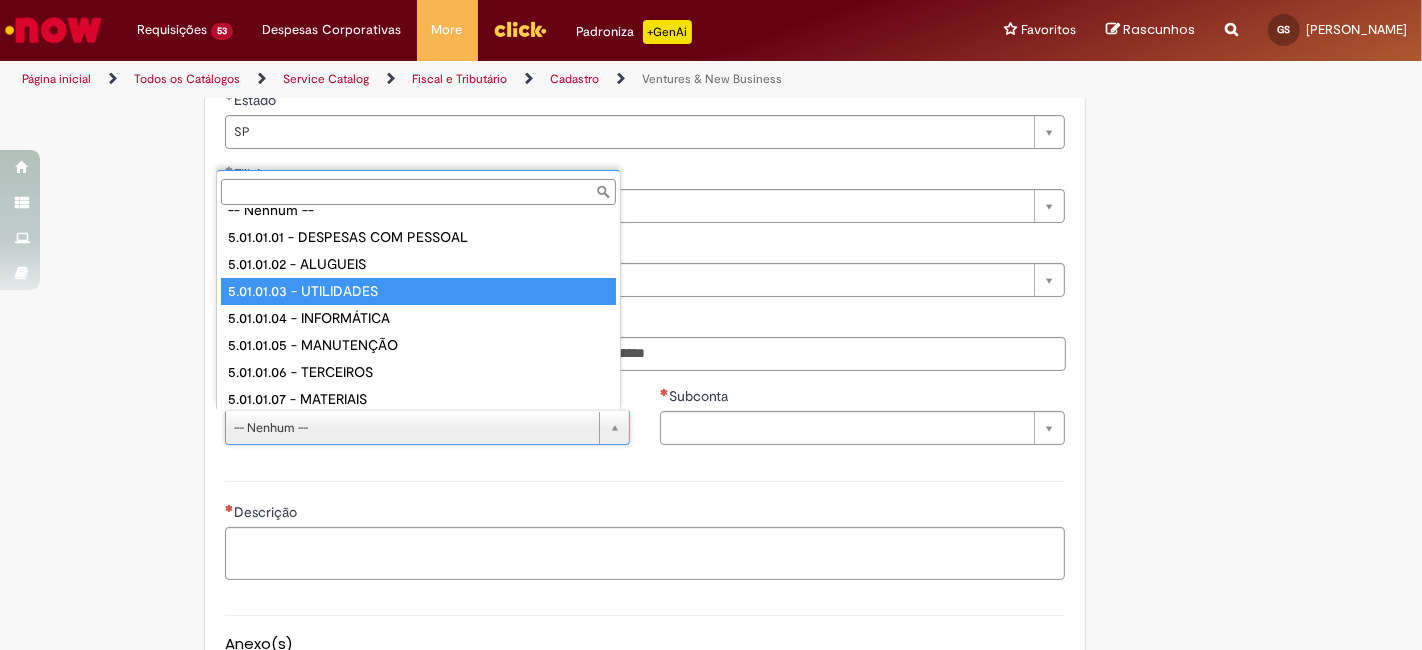 type on "**********" 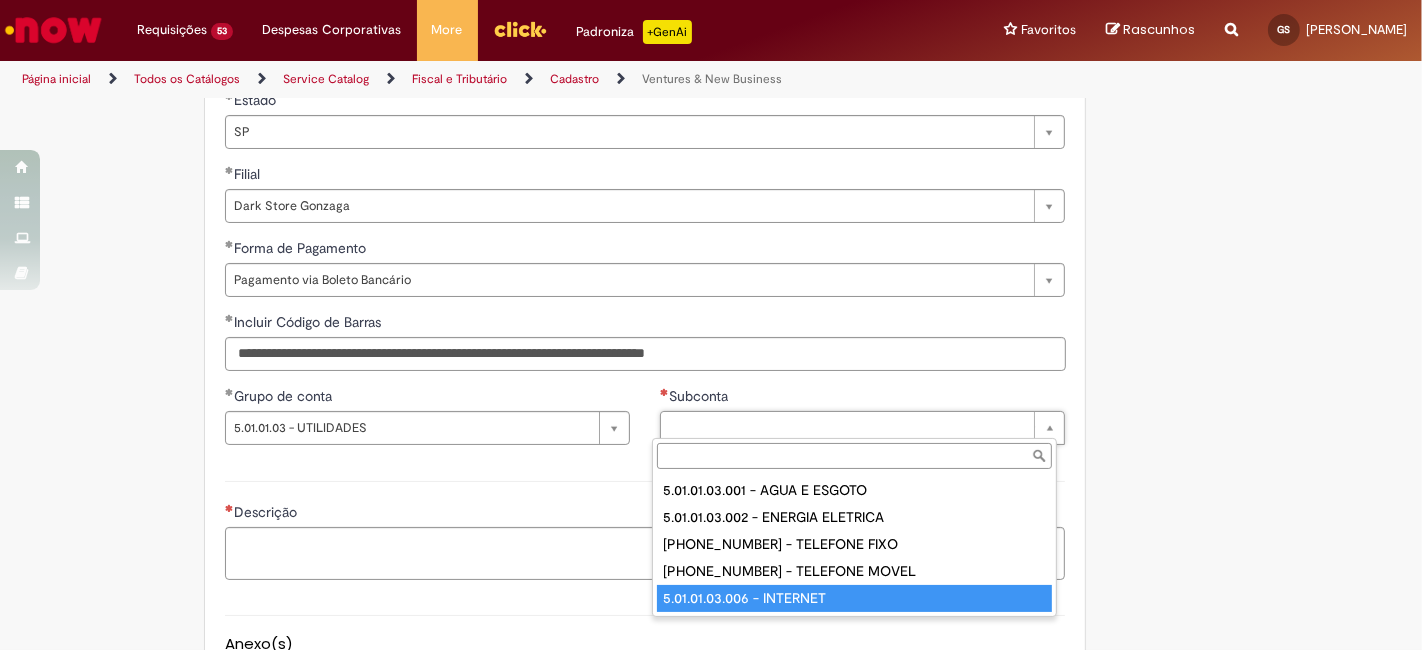 type on "**********" 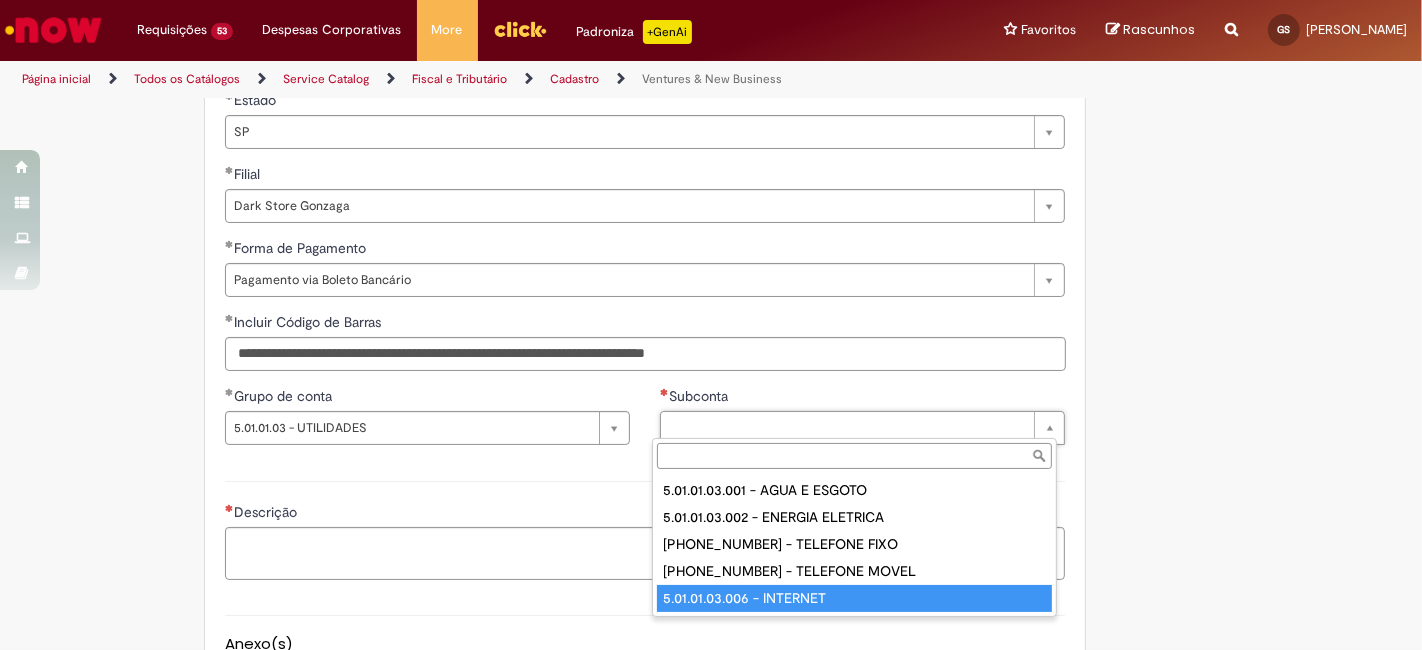 type on "**********" 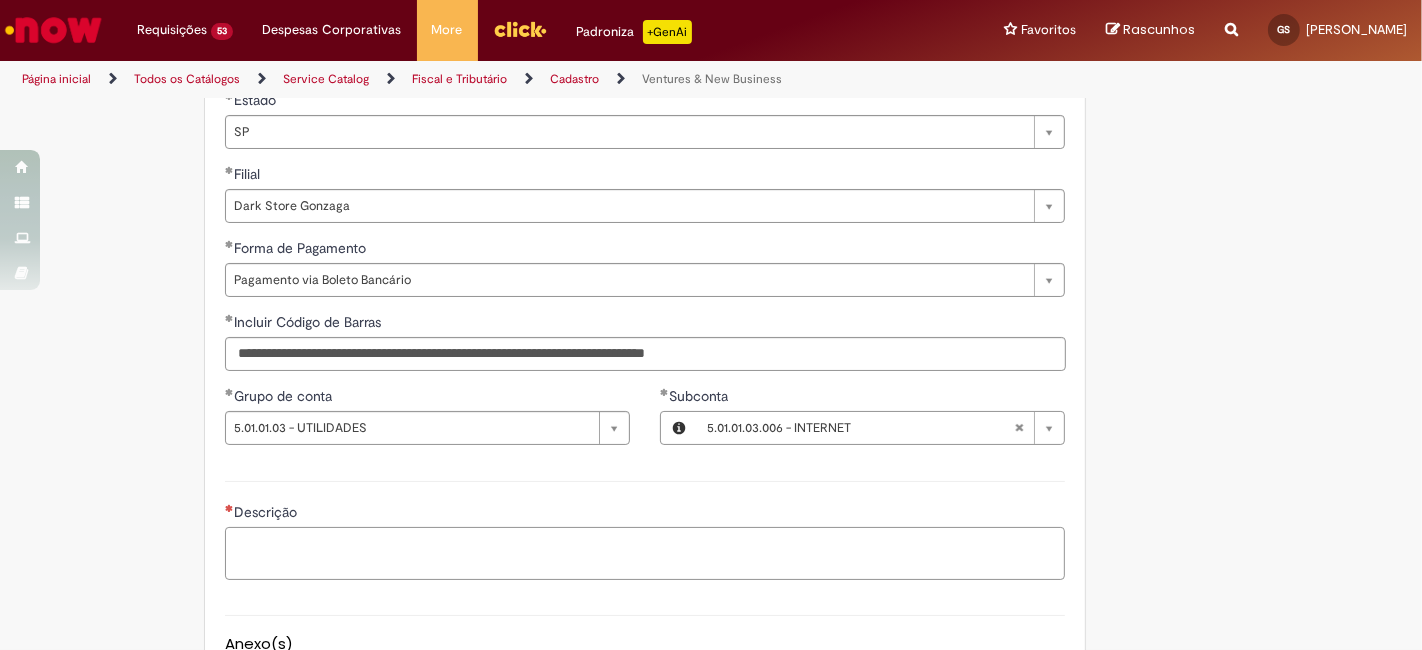 click on "Descrição" at bounding box center (645, 553) 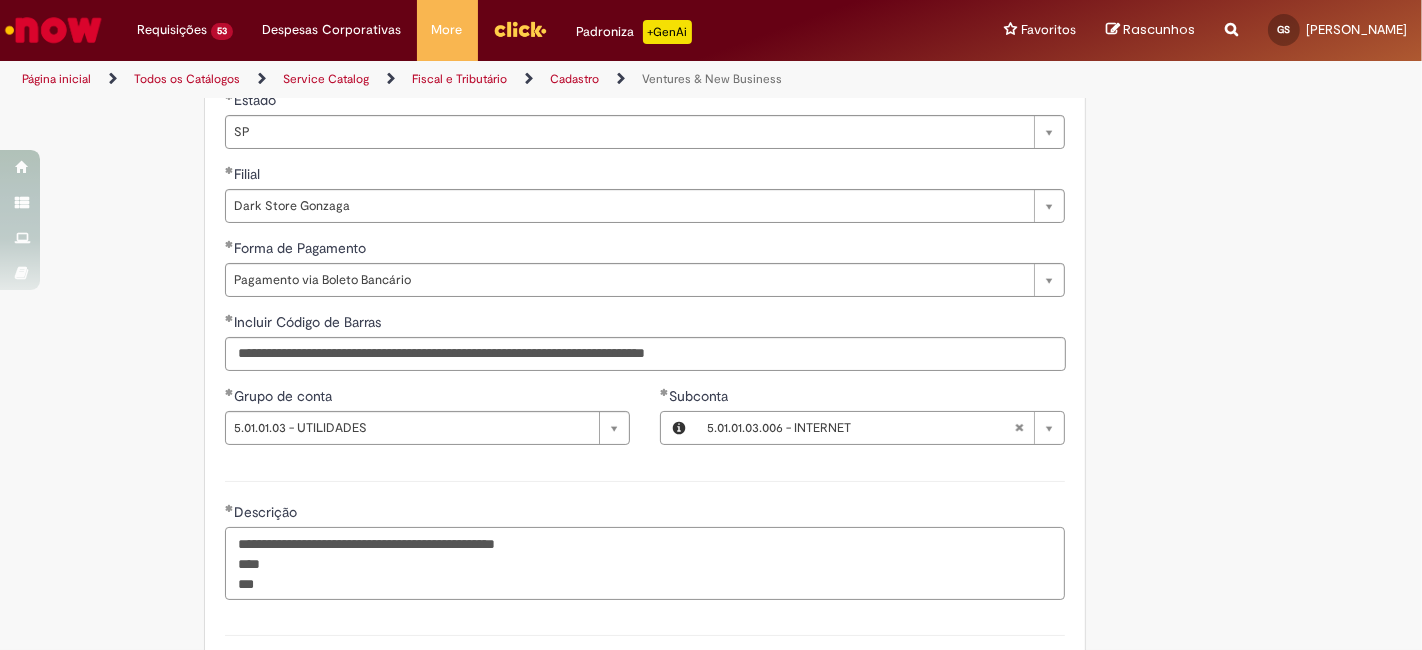 click on "**********" at bounding box center [645, 563] 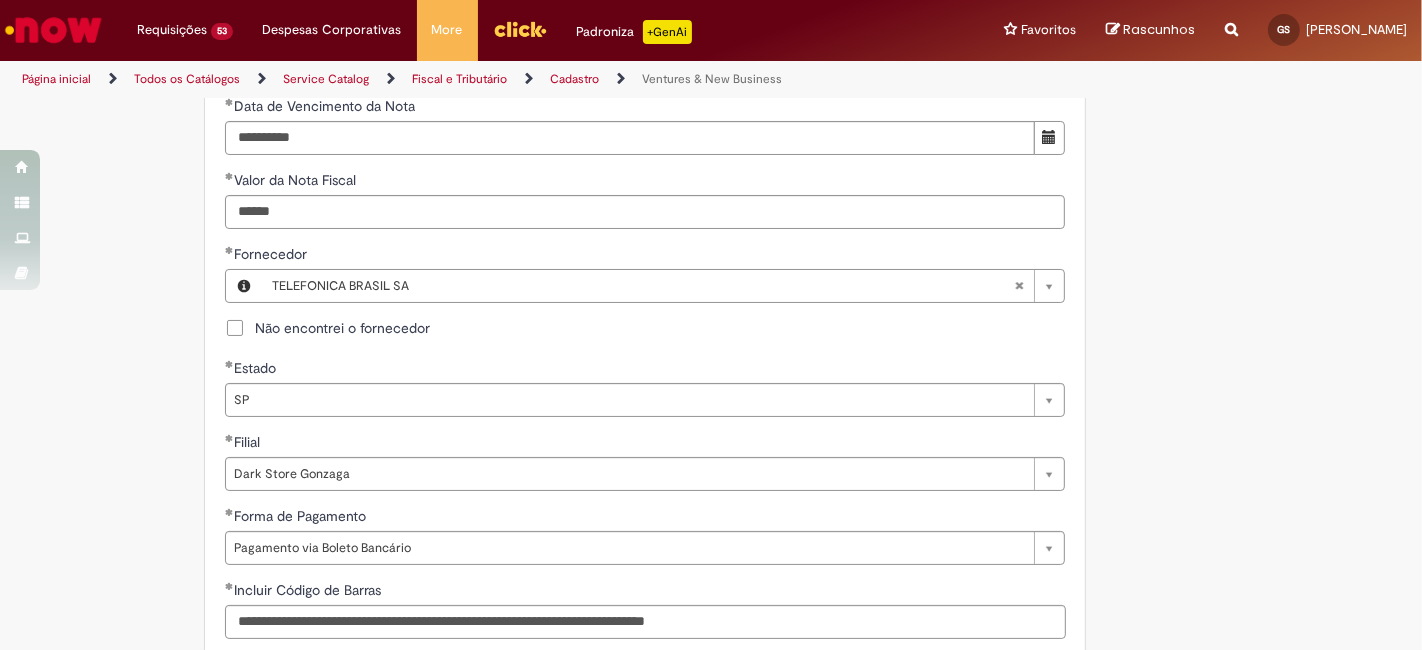 scroll, scrollTop: 888, scrollLeft: 0, axis: vertical 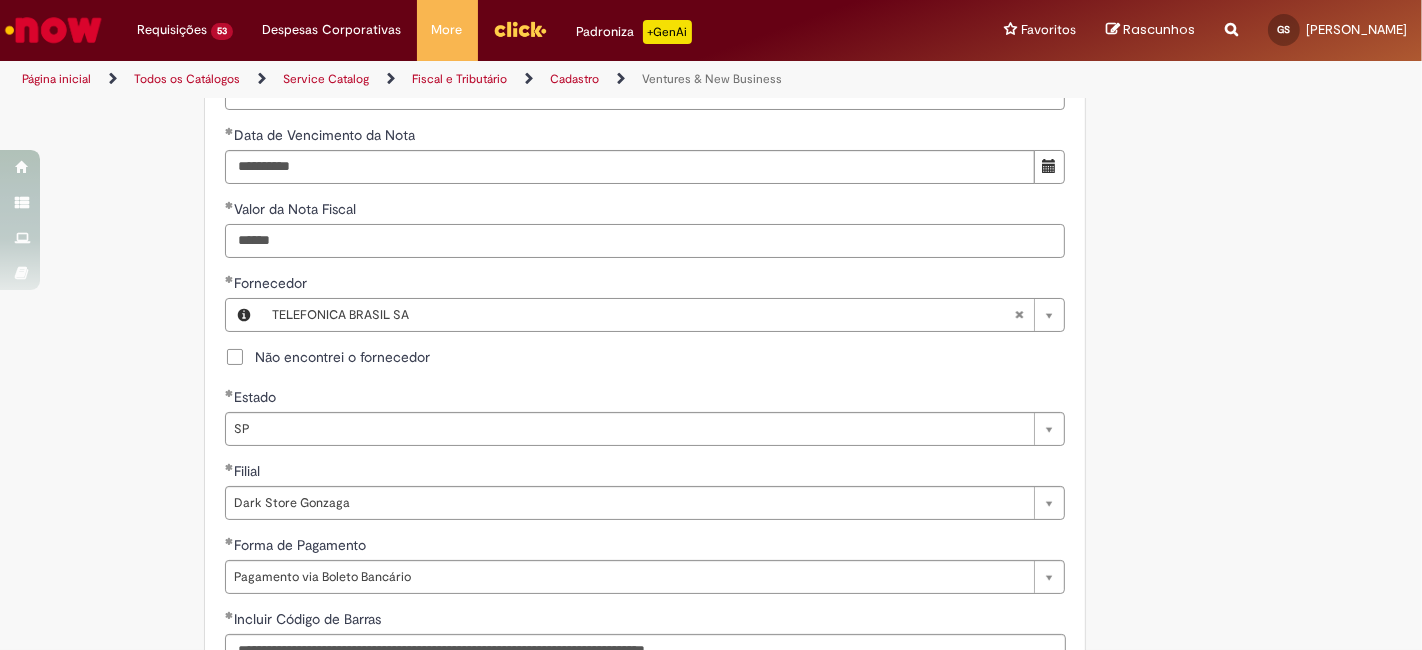 click on "******" at bounding box center [645, 241] 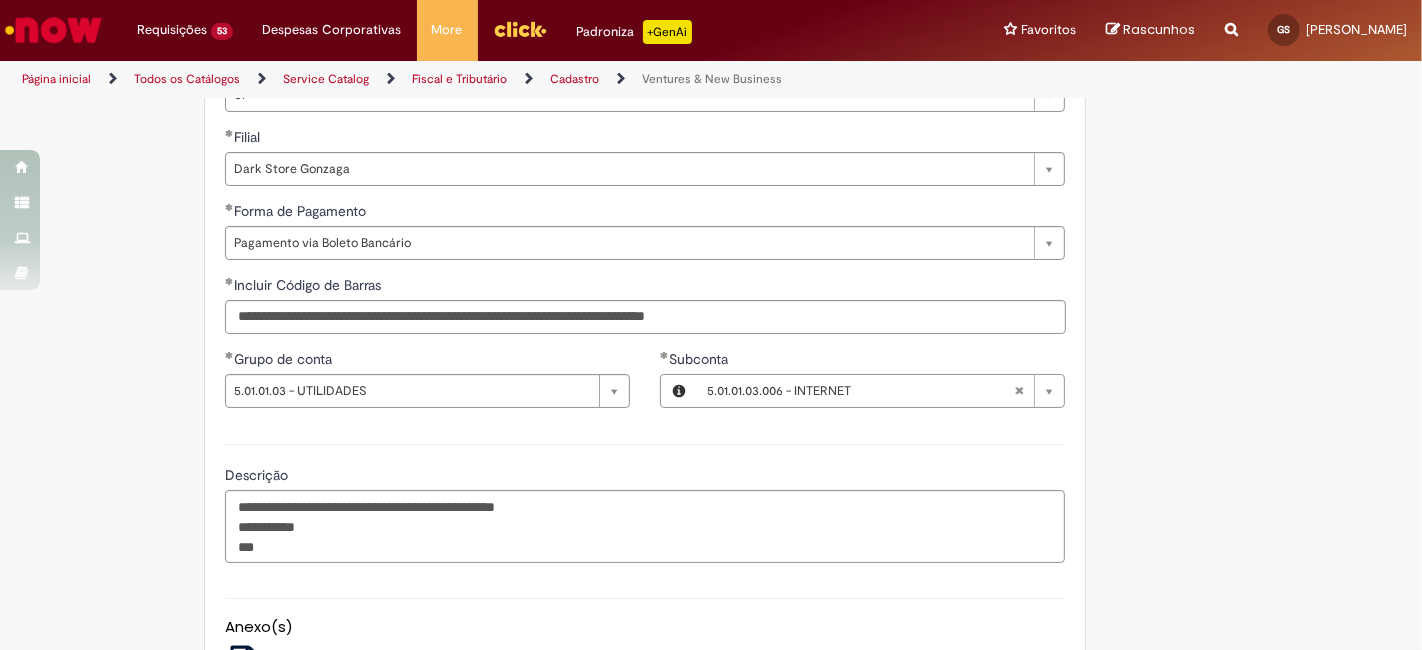 scroll, scrollTop: 1407, scrollLeft: 0, axis: vertical 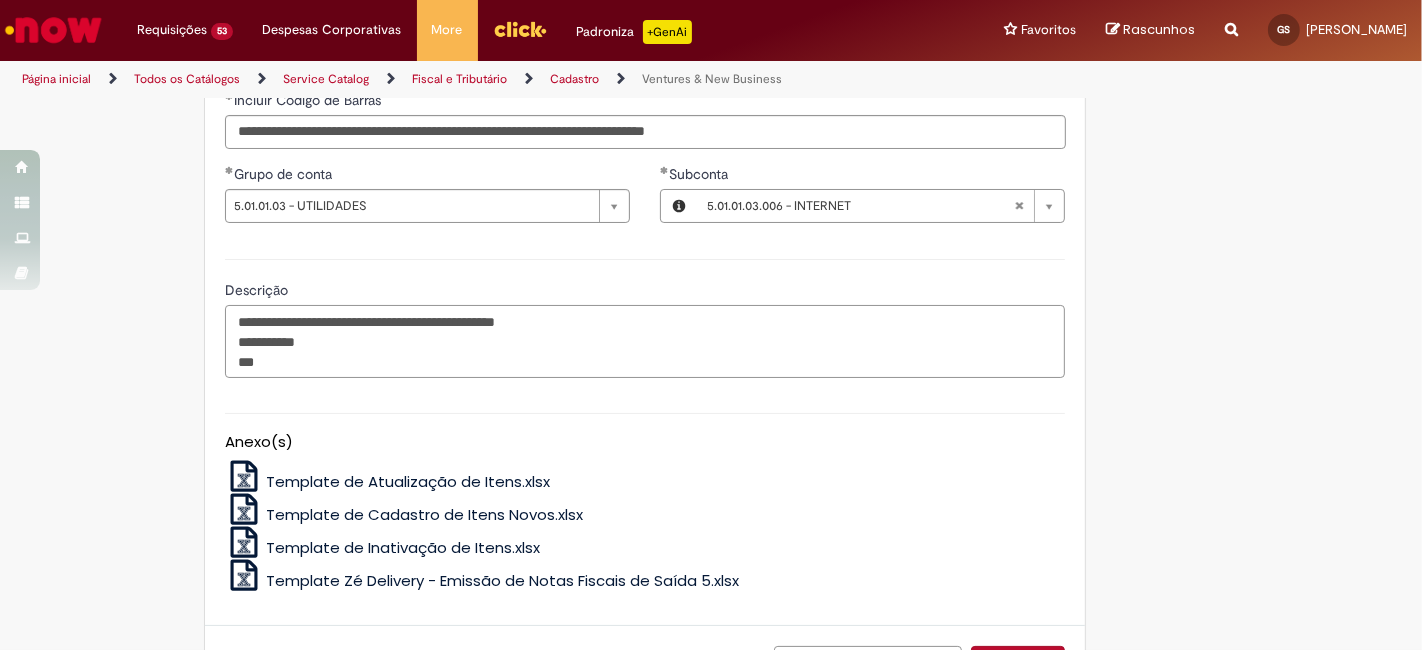 click on "**********" at bounding box center [645, 341] 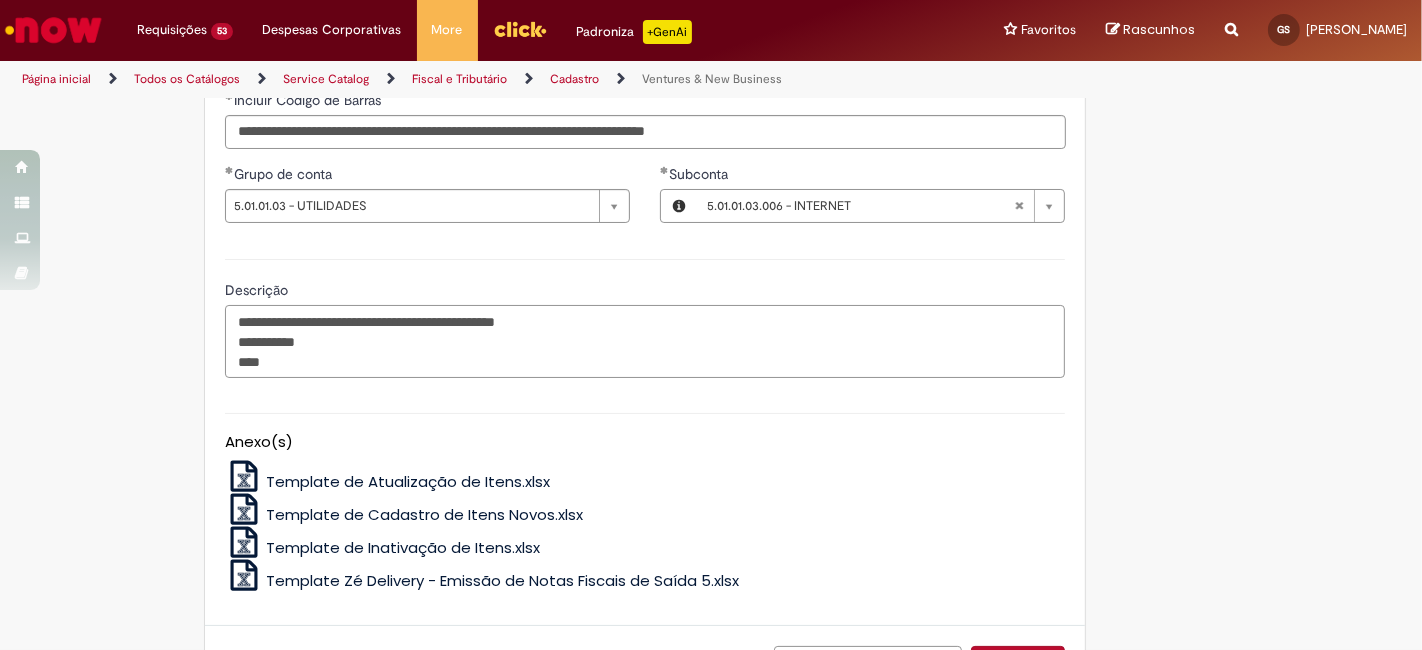 paste on "*******" 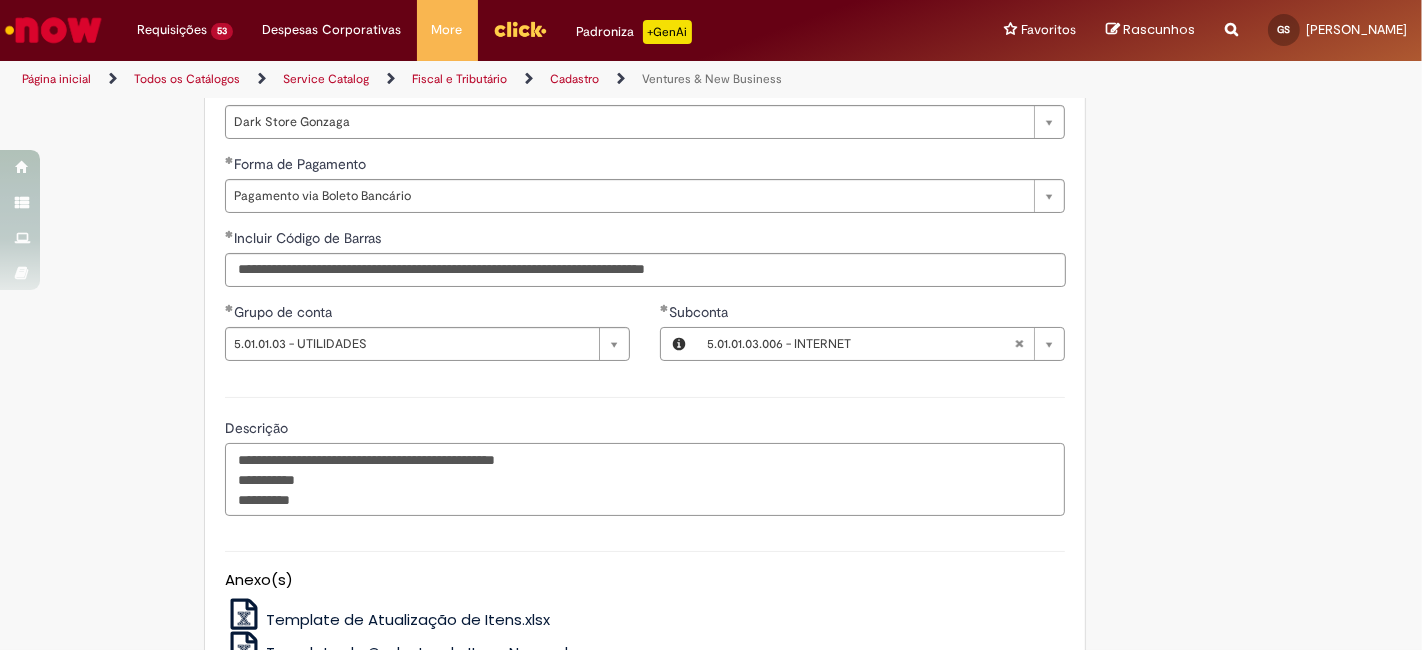 scroll, scrollTop: 1565, scrollLeft: 0, axis: vertical 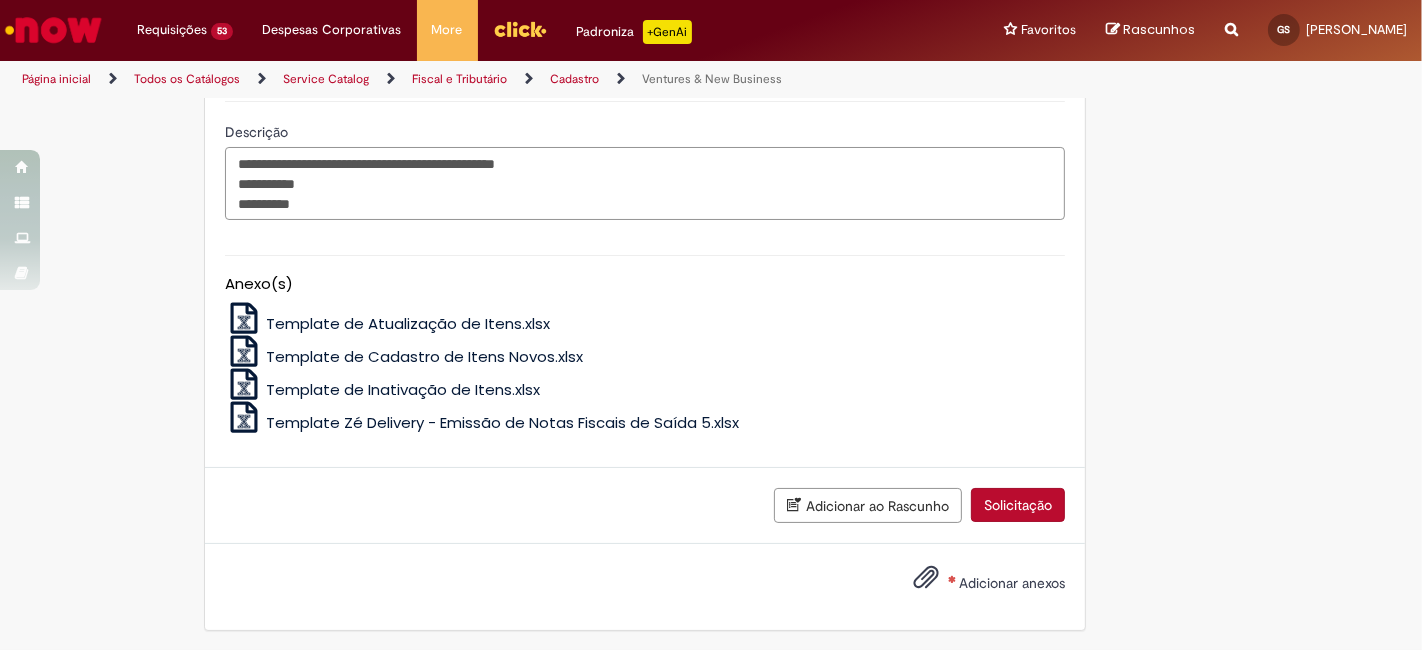 type on "**********" 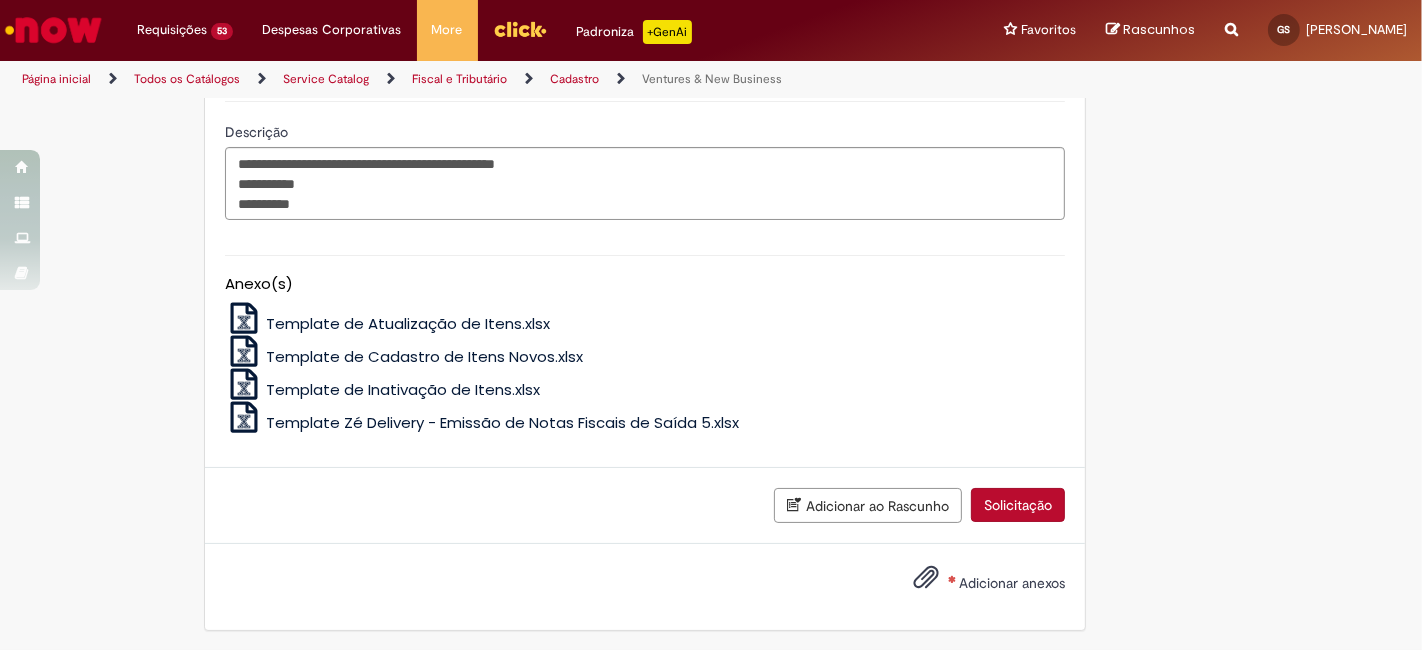 click on "Adicionar anexos" at bounding box center (1012, 583) 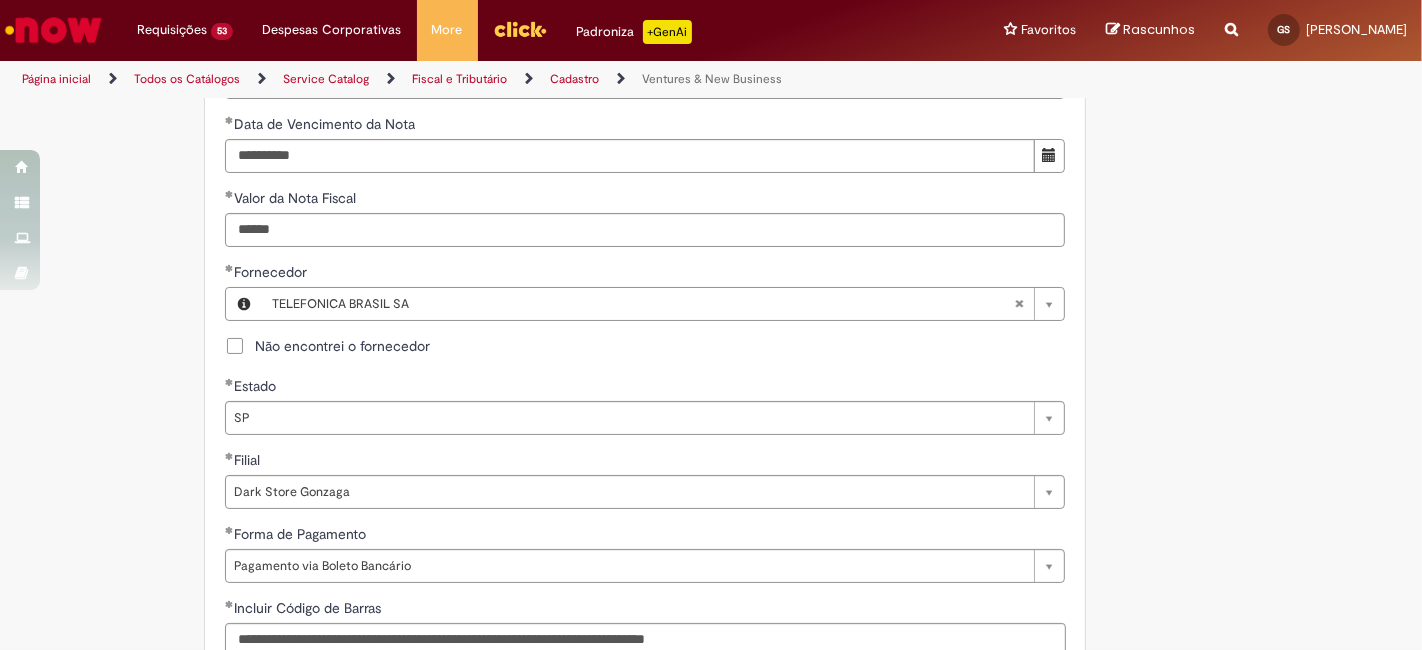 scroll, scrollTop: 1047, scrollLeft: 0, axis: vertical 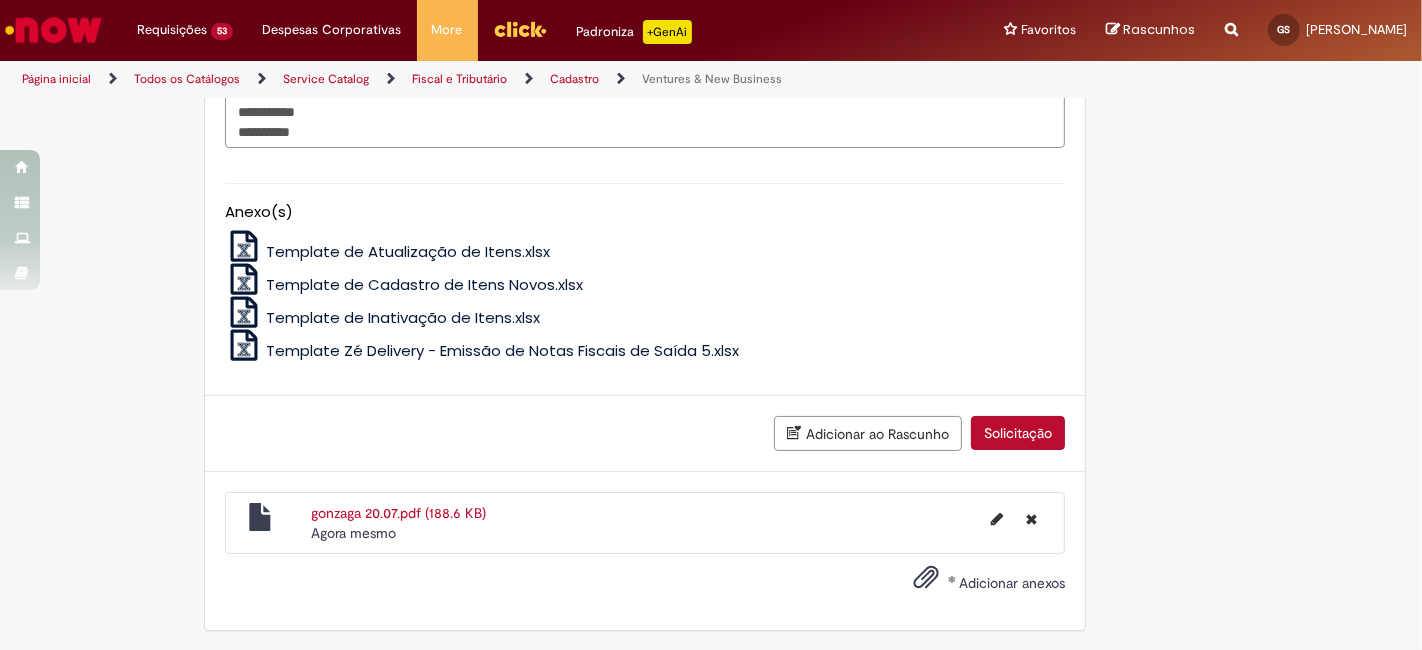 click on "Solicitação" at bounding box center [1018, 433] 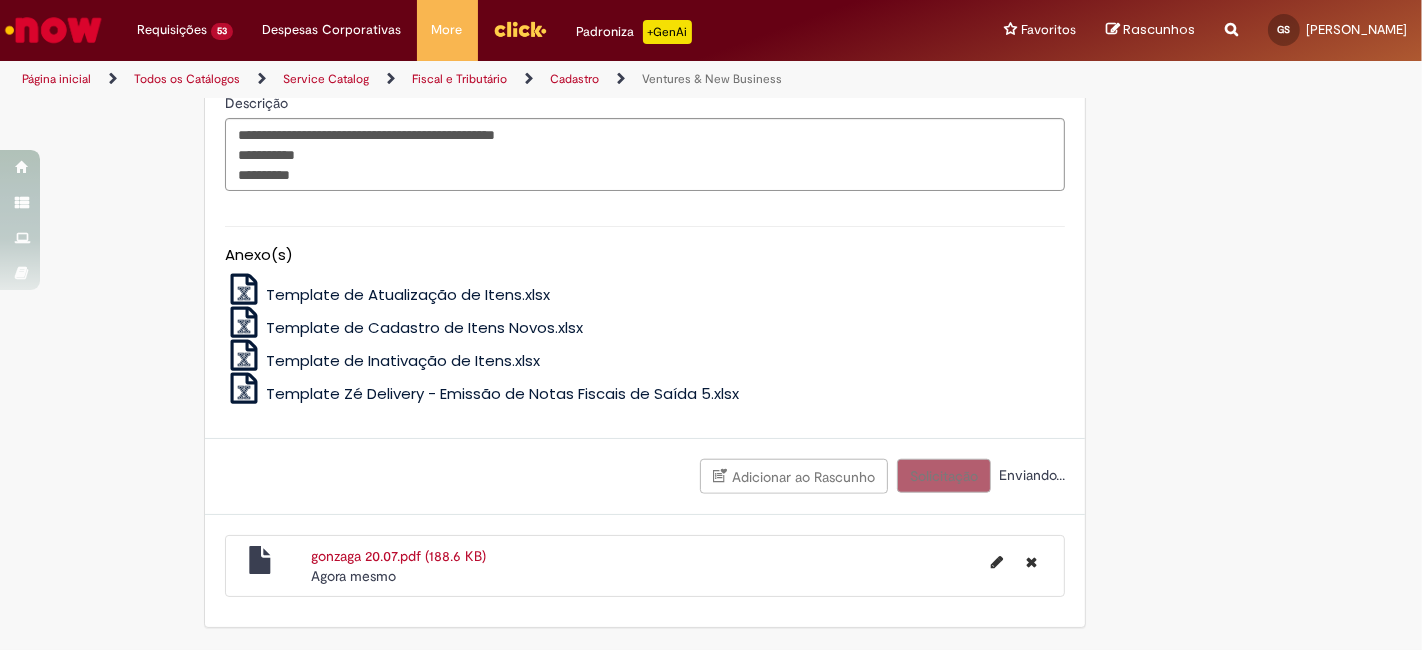 scroll, scrollTop: 1591, scrollLeft: 0, axis: vertical 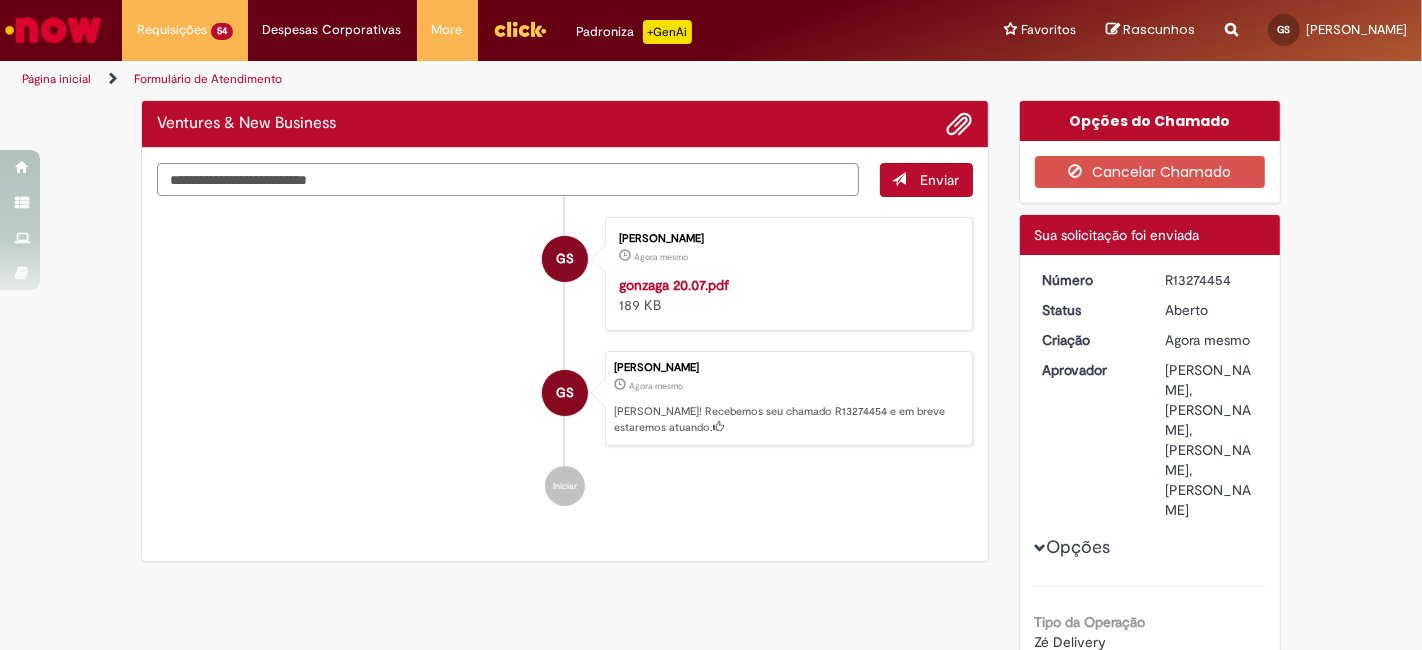 click on "R13274454" at bounding box center (1211, 280) 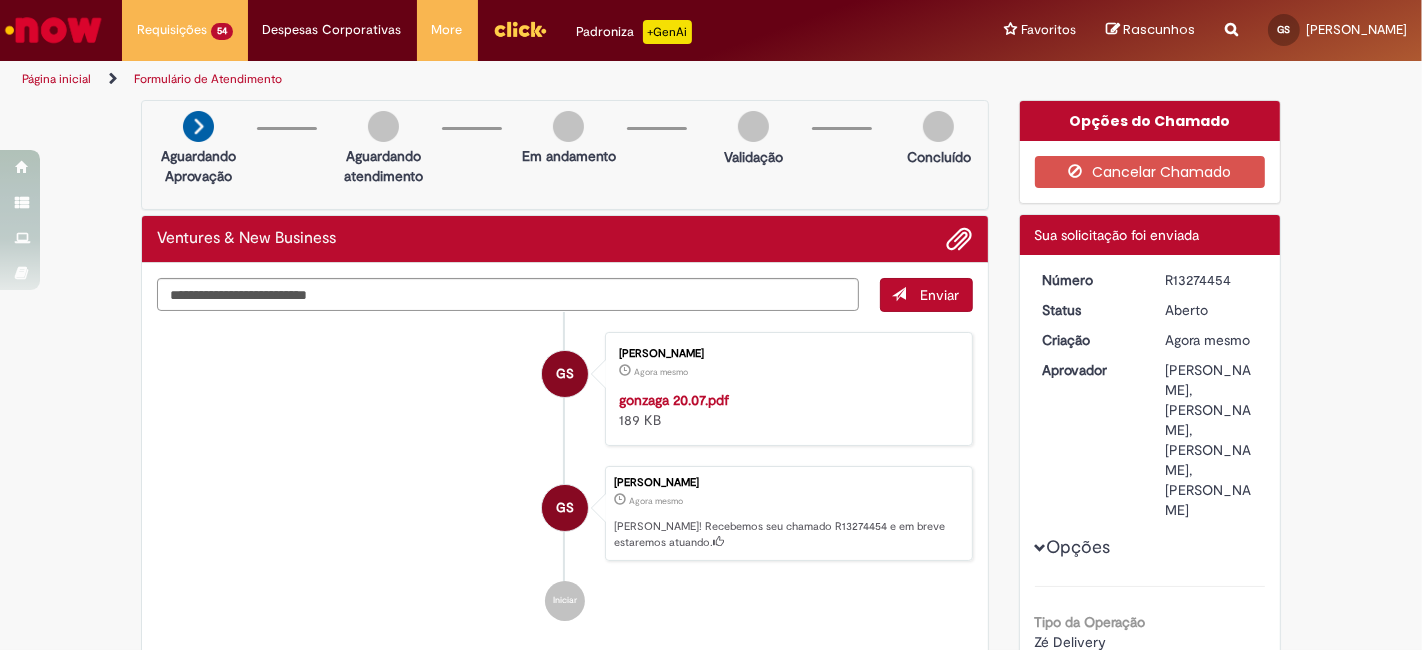 copy on "R13274454" 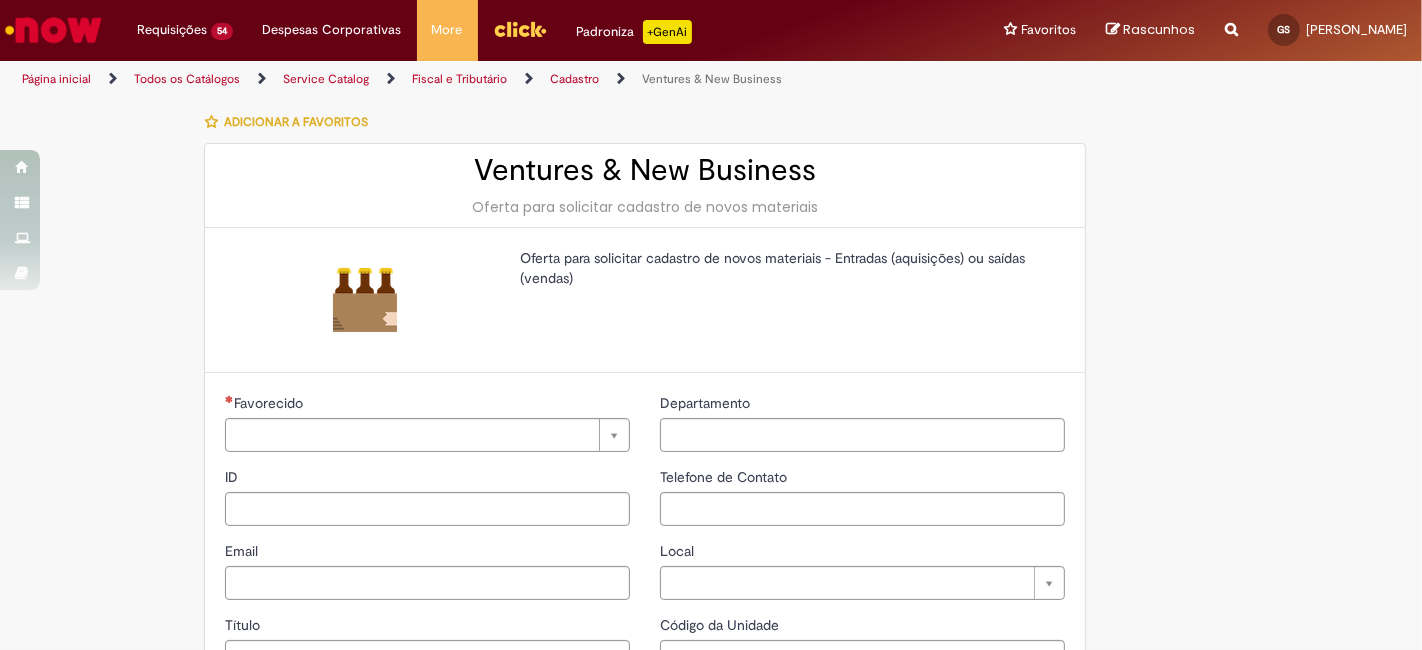 type on "********" 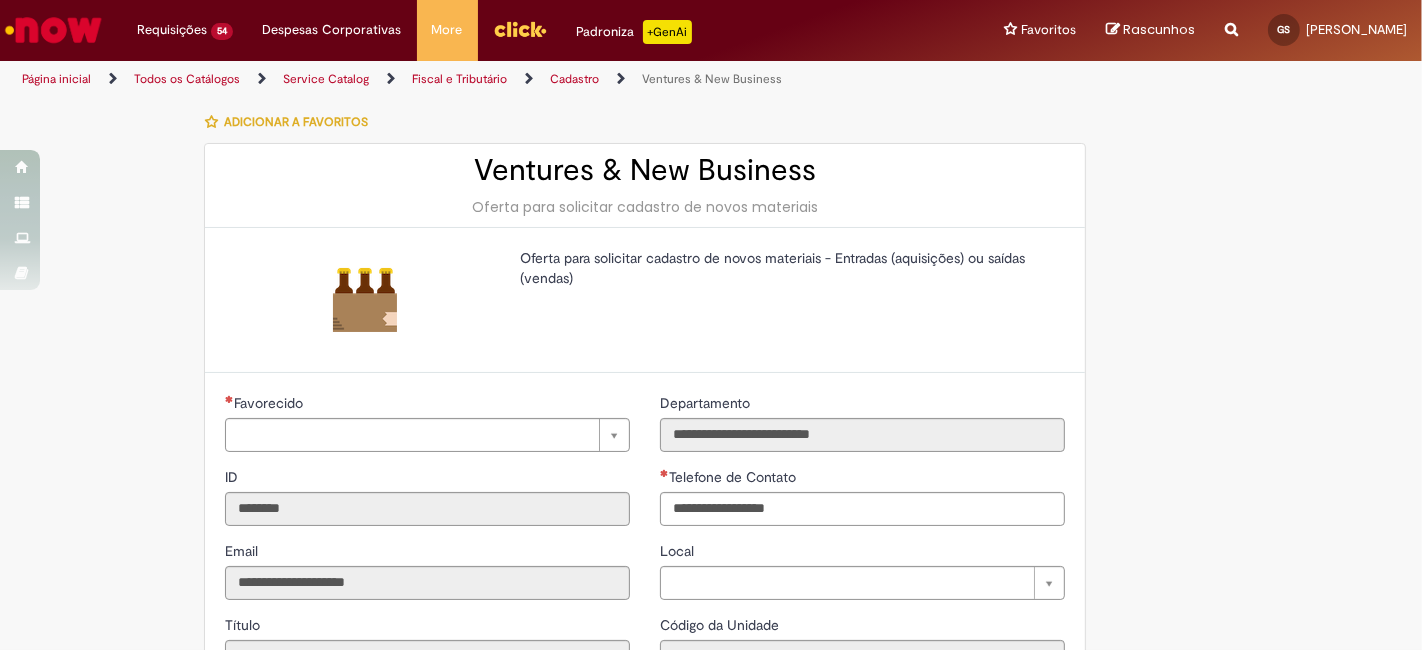 type on "**********" 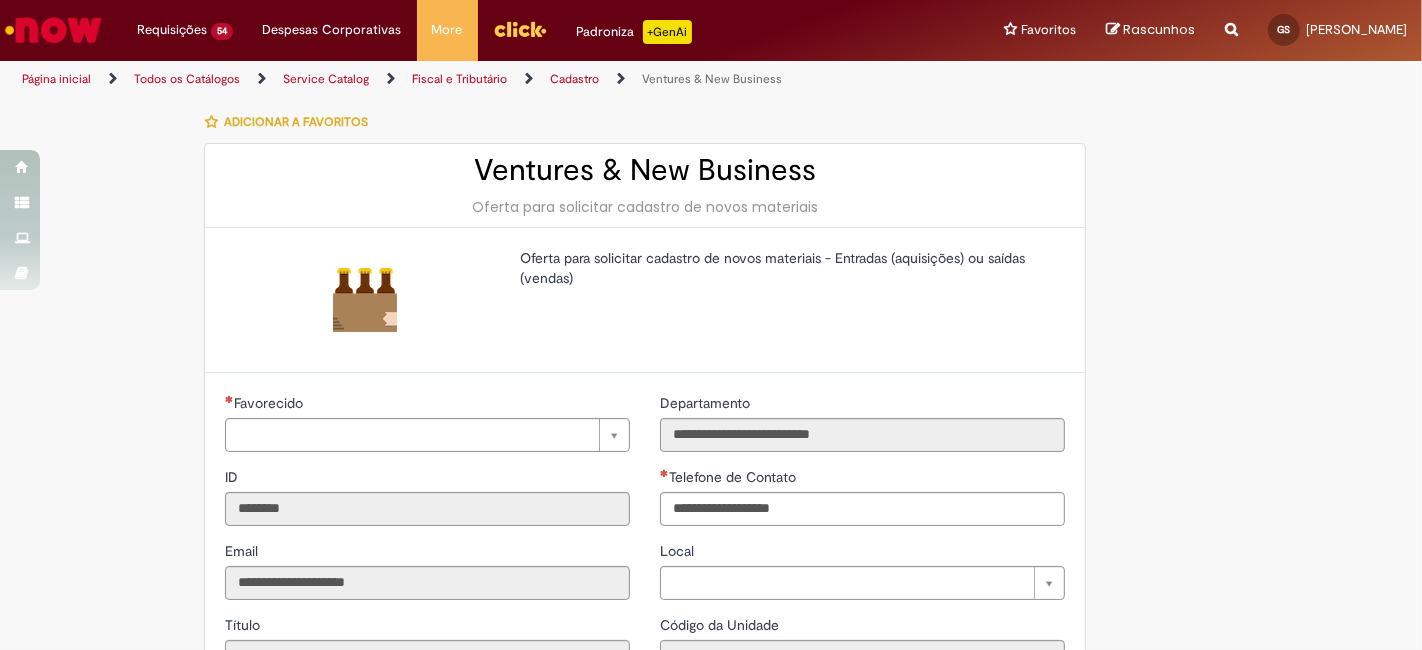 type on "**********" 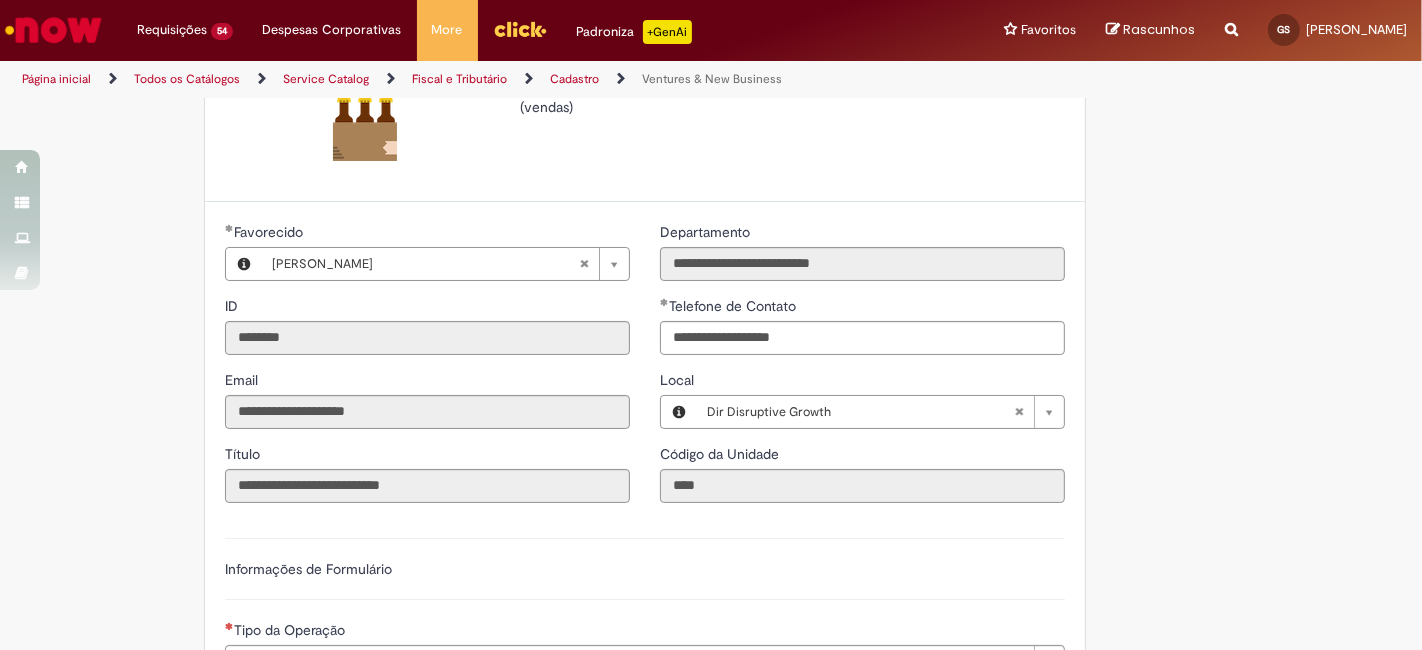scroll, scrollTop: 222, scrollLeft: 0, axis: vertical 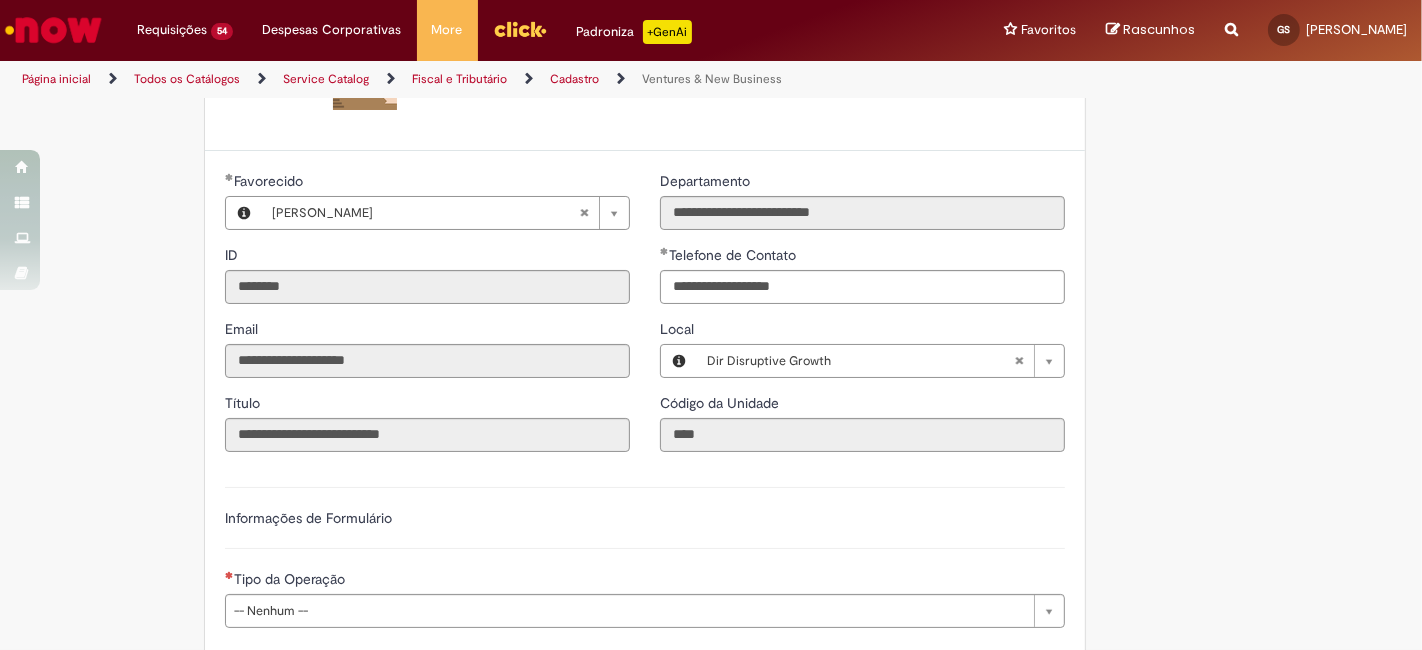 type 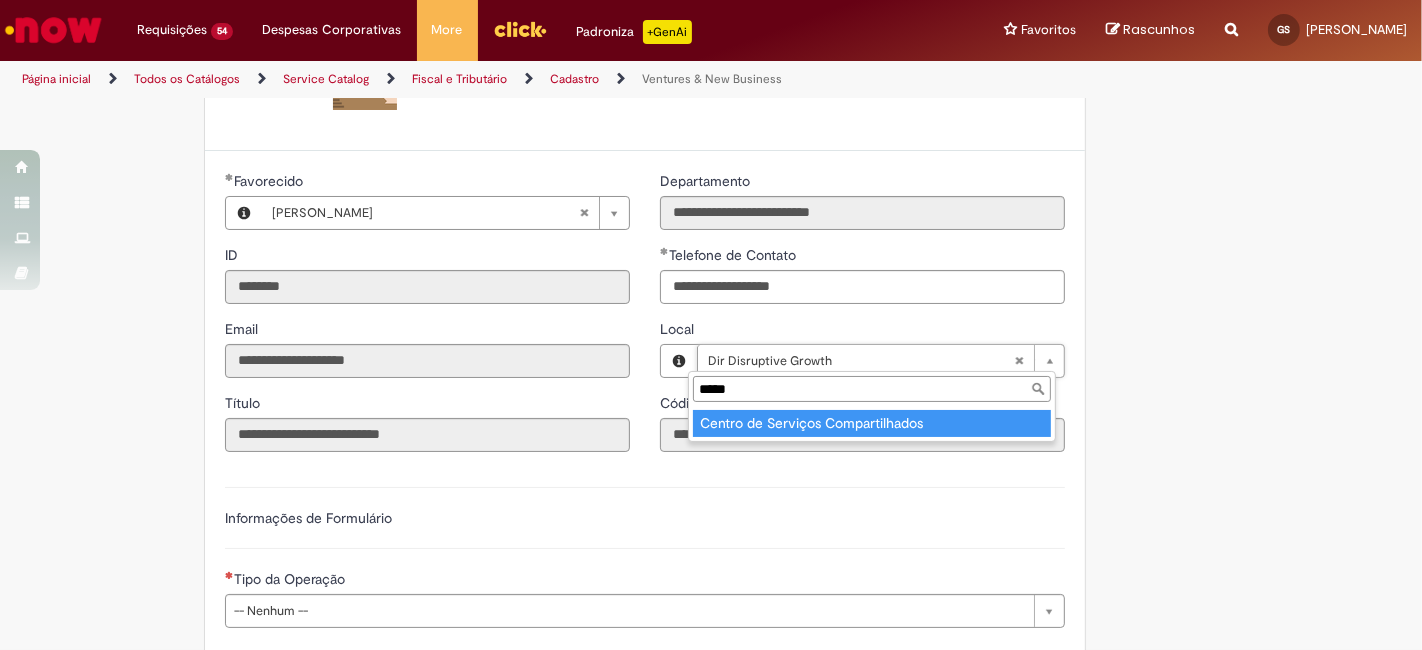 type on "*****" 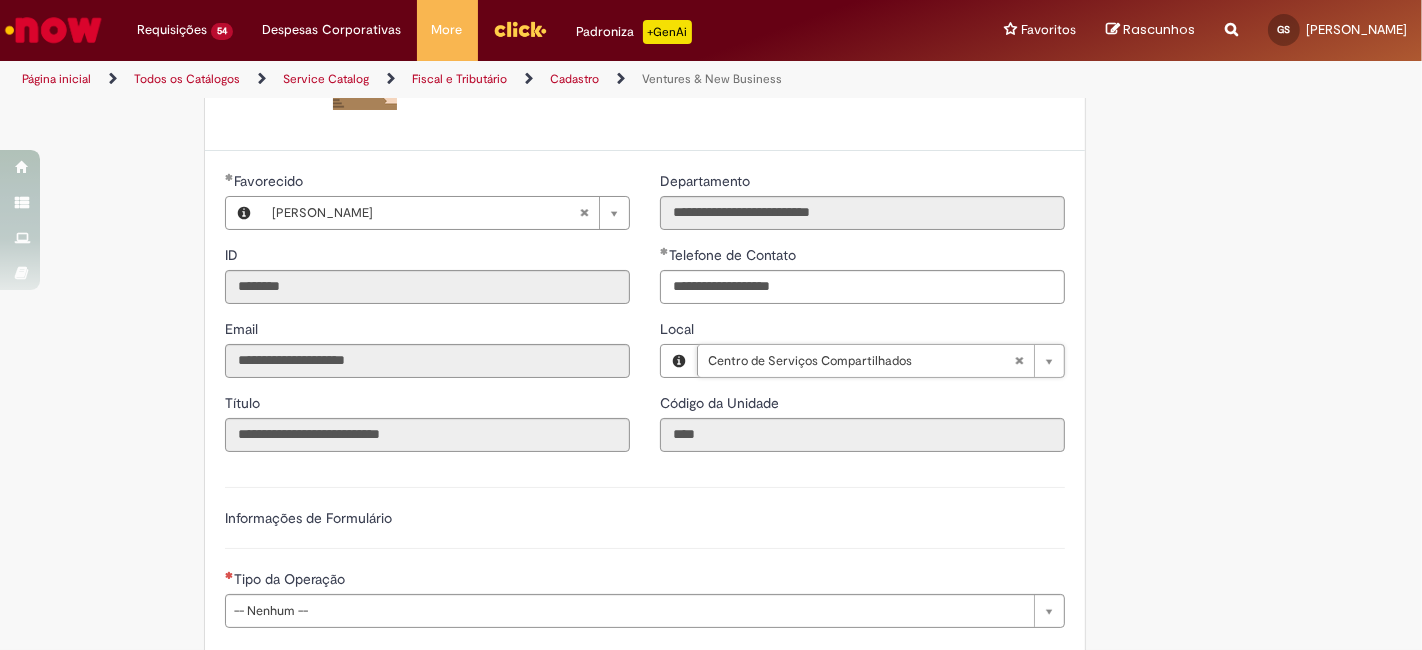 type on "****" 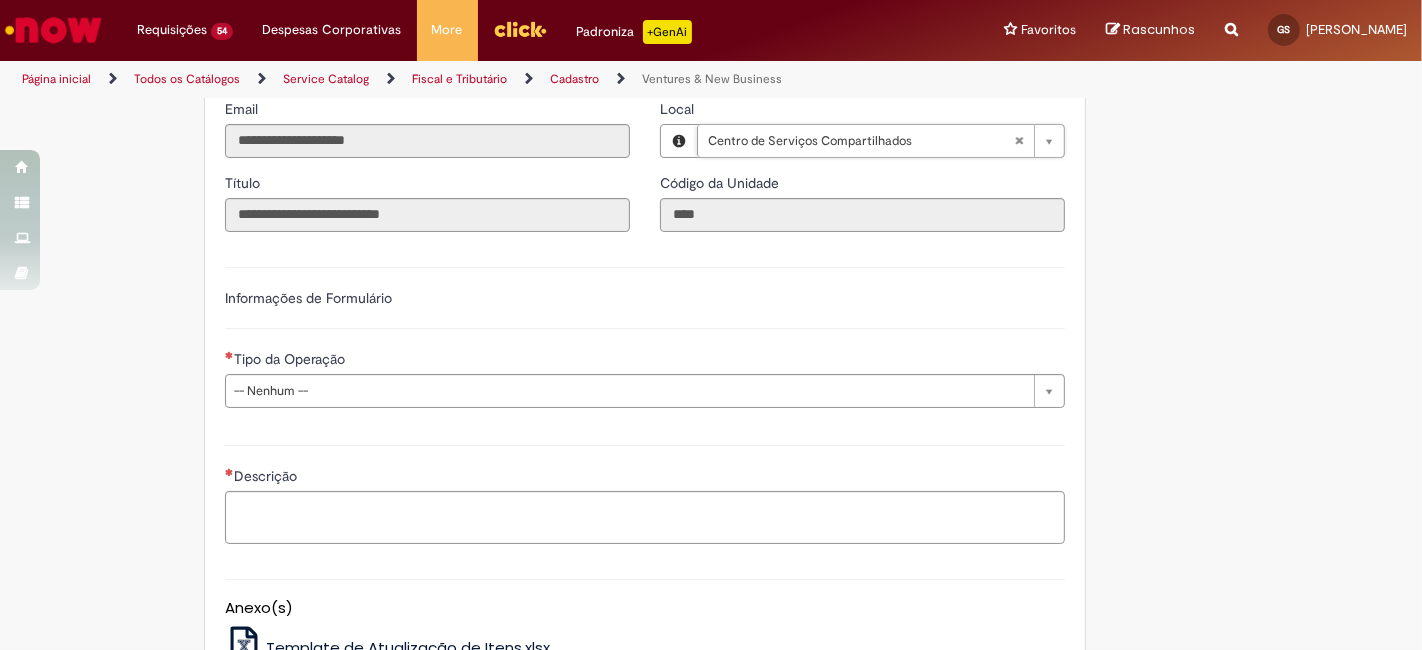 scroll, scrollTop: 444, scrollLeft: 0, axis: vertical 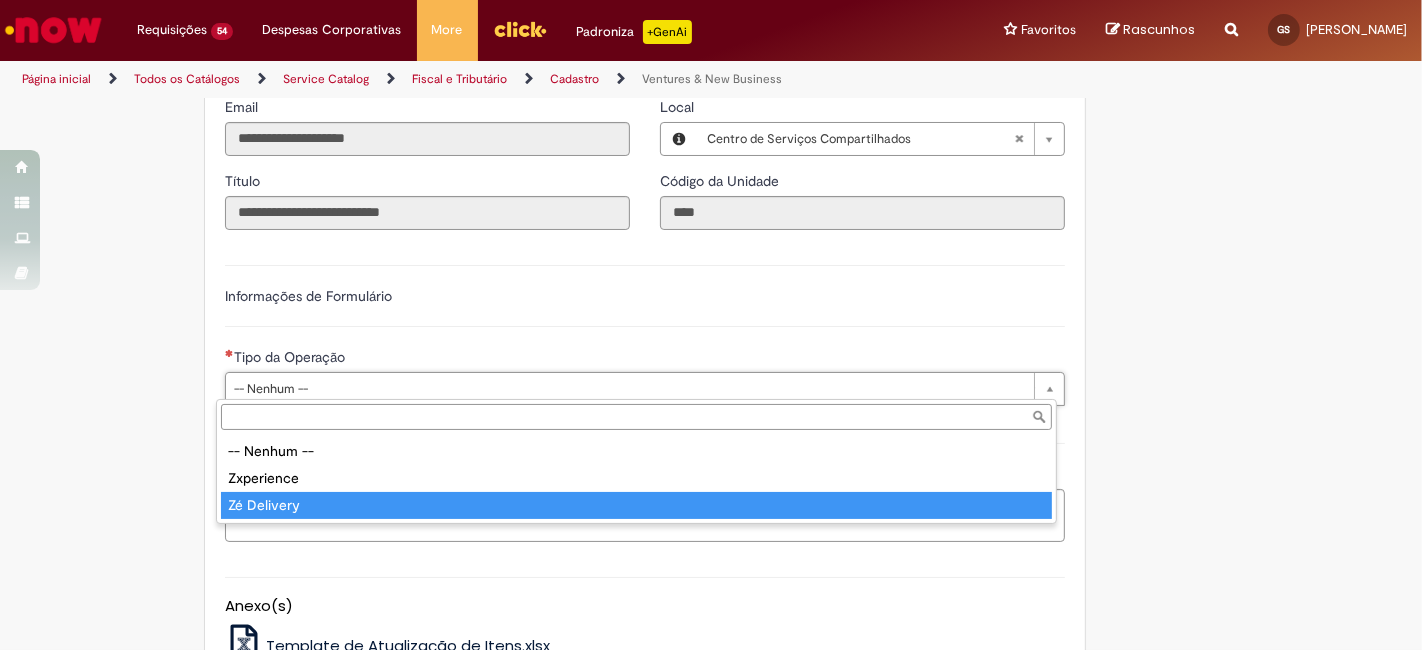 type on "**********" 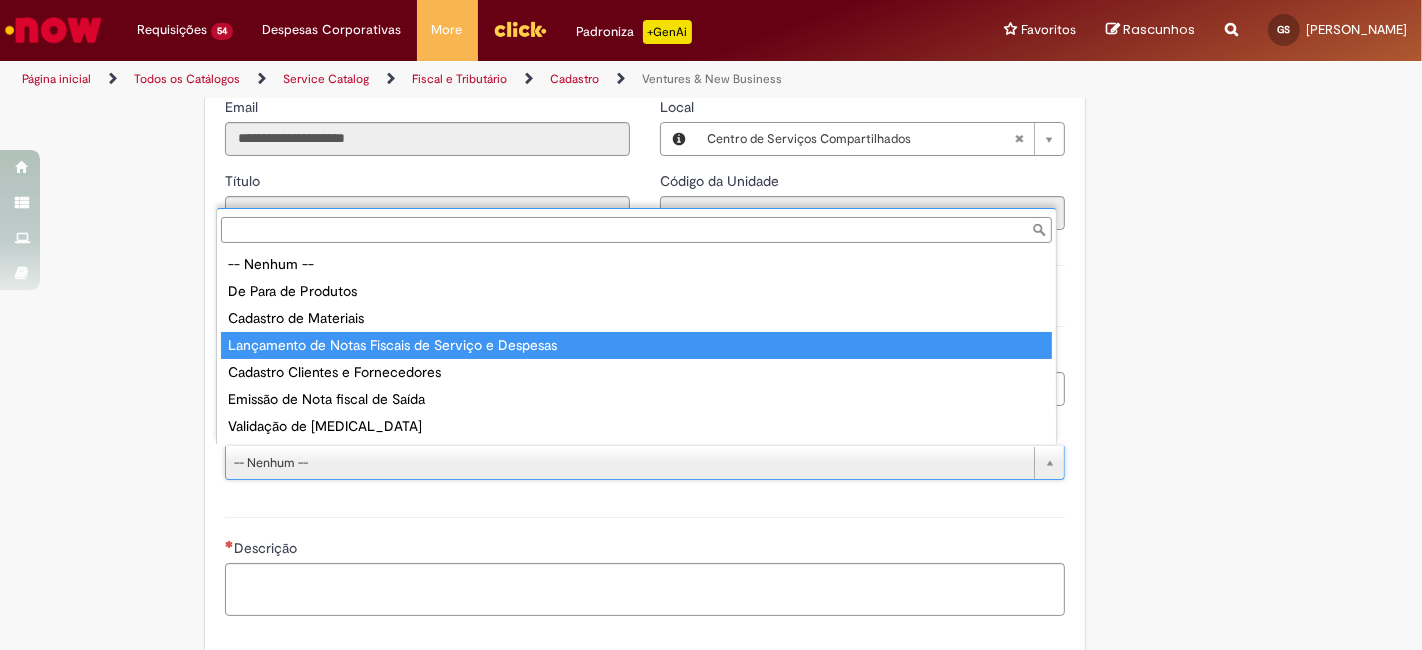 type on "**********" 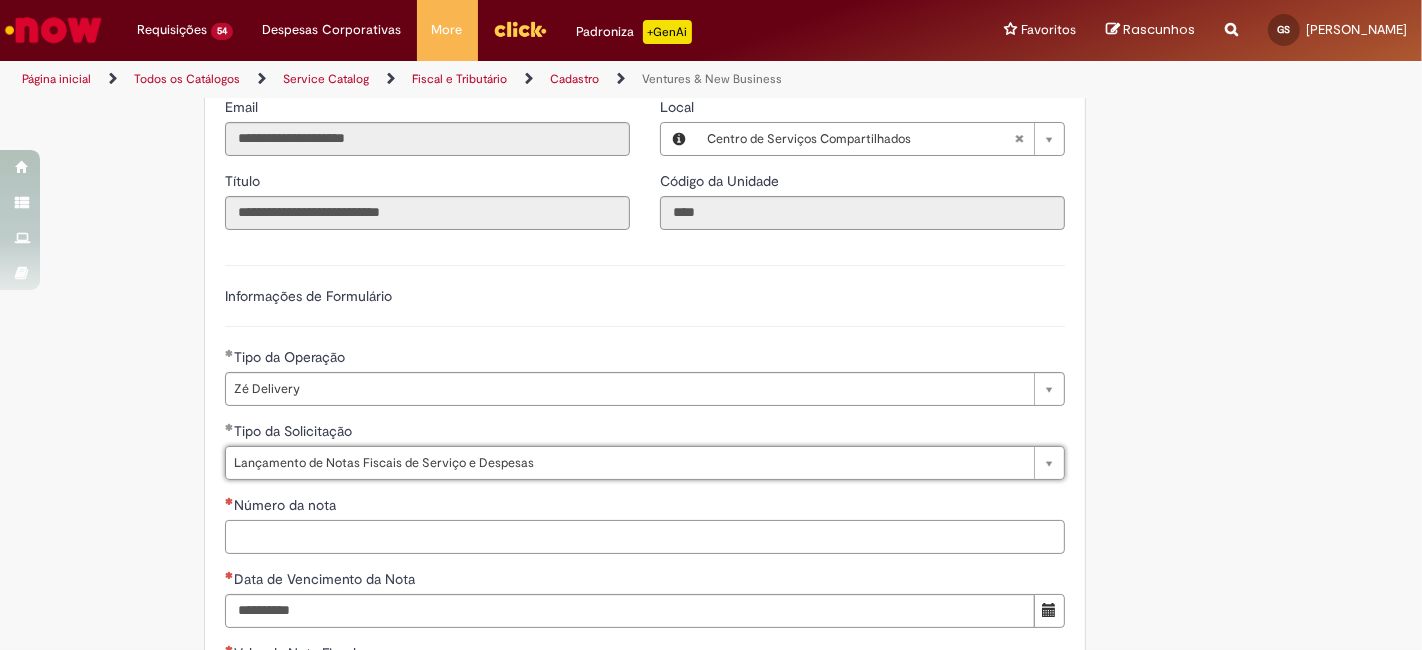 click on "Número da nota" at bounding box center [645, 537] 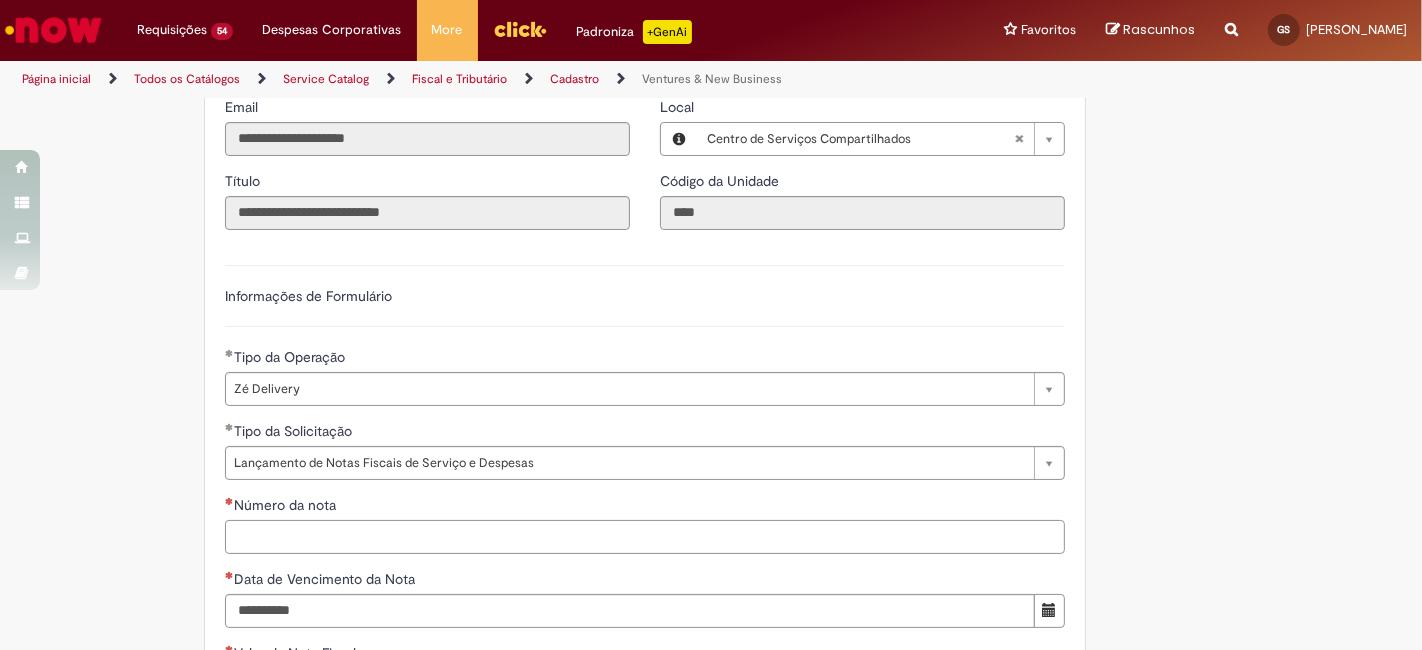 paste on "**********" 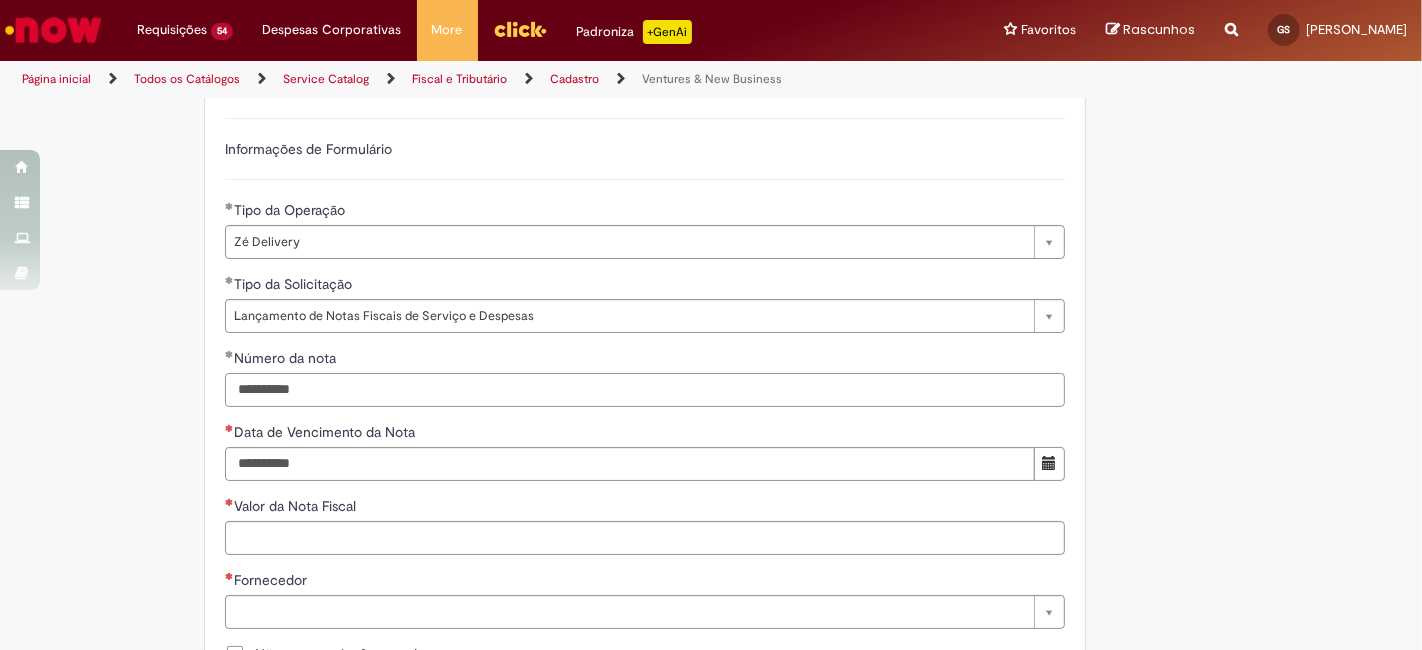 scroll, scrollTop: 592, scrollLeft: 0, axis: vertical 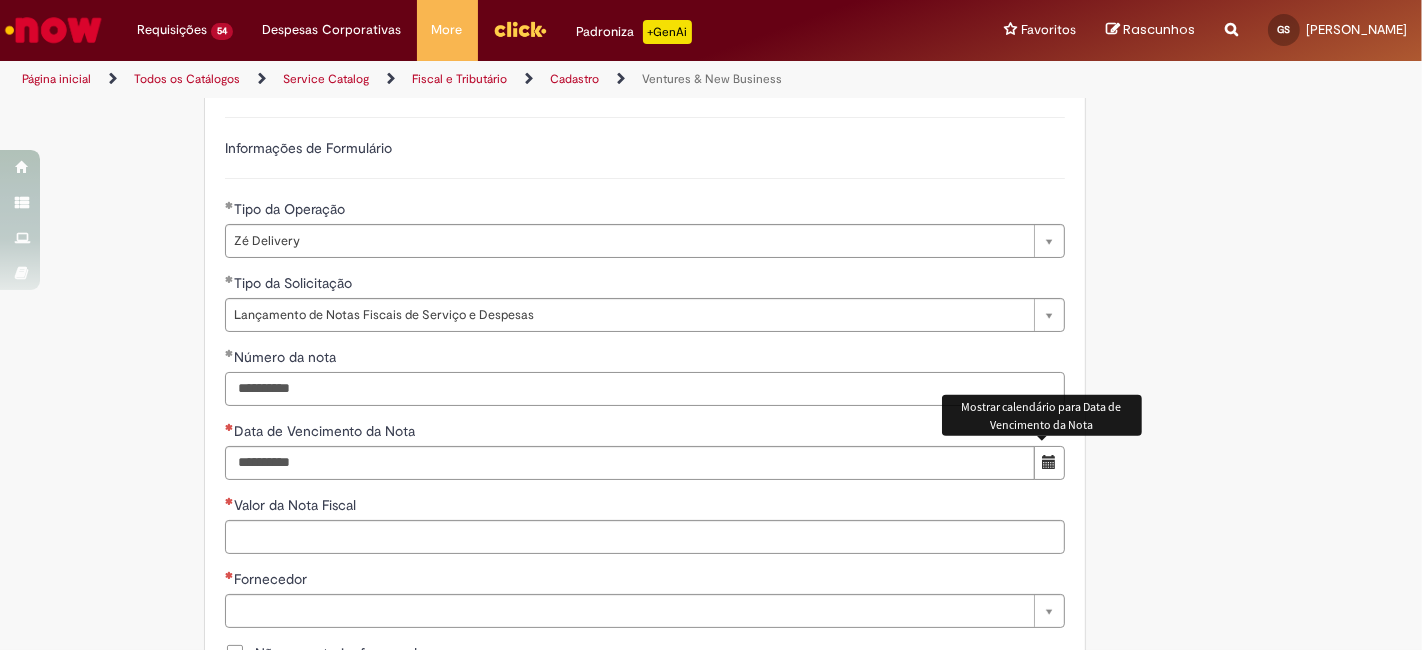 type on "**********" 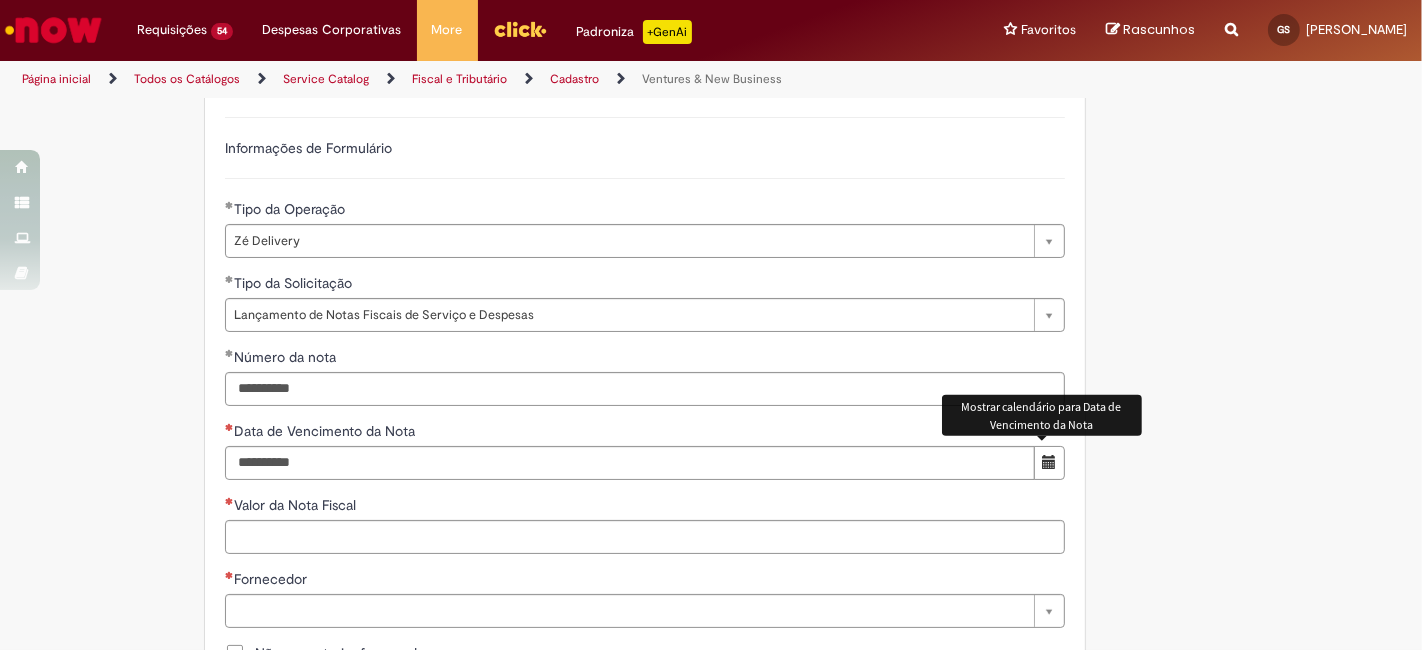 click at bounding box center [1049, 463] 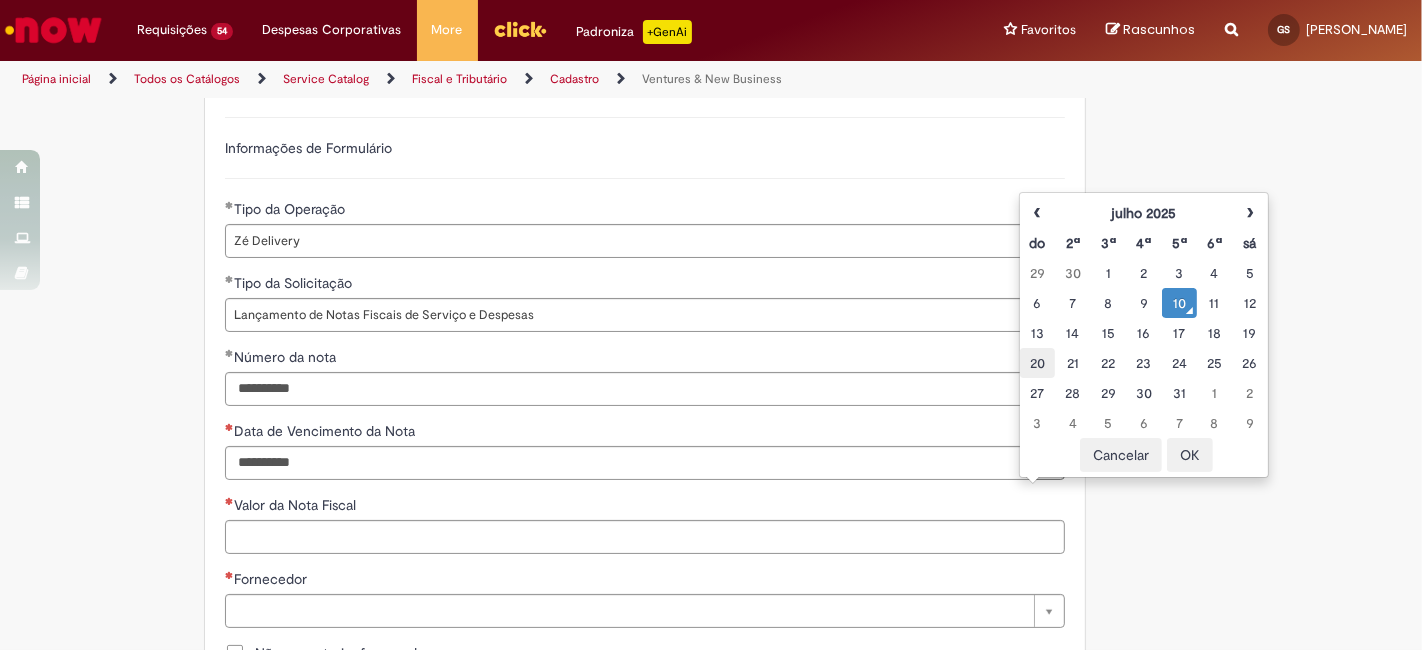 click on "20" at bounding box center (1037, 363) 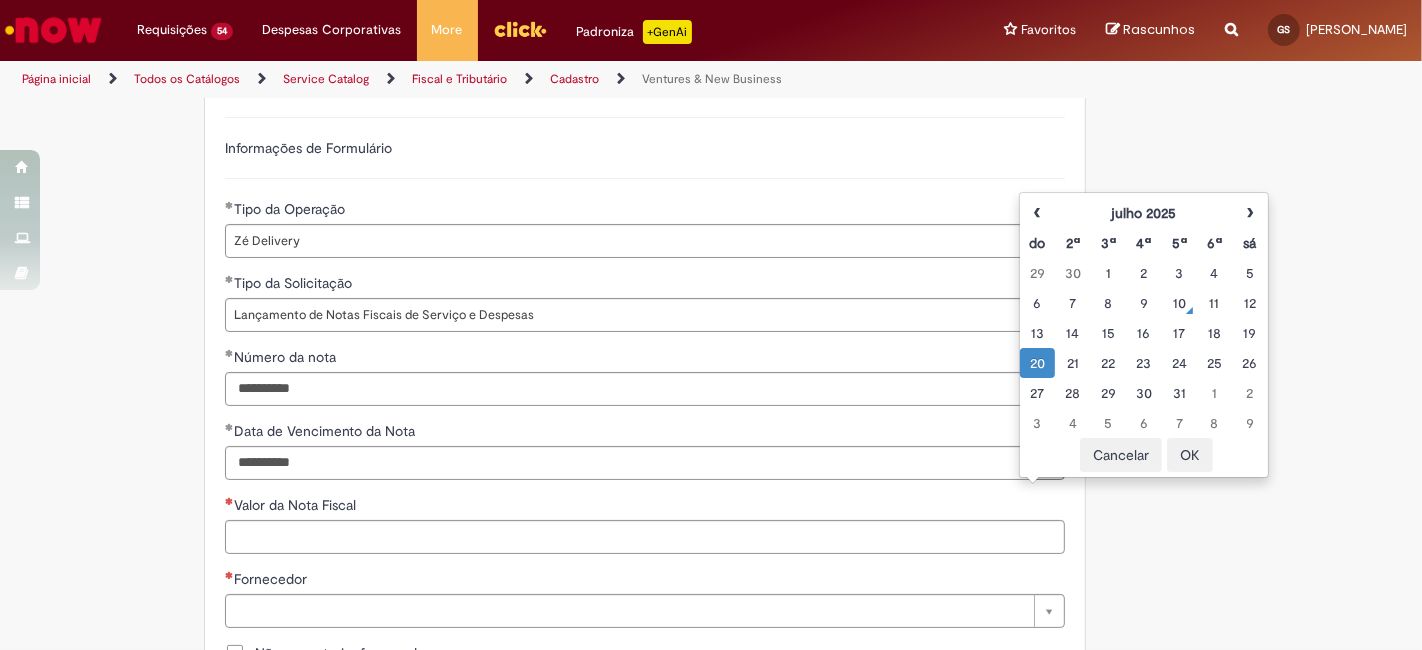 click on "OK" at bounding box center (1190, 455) 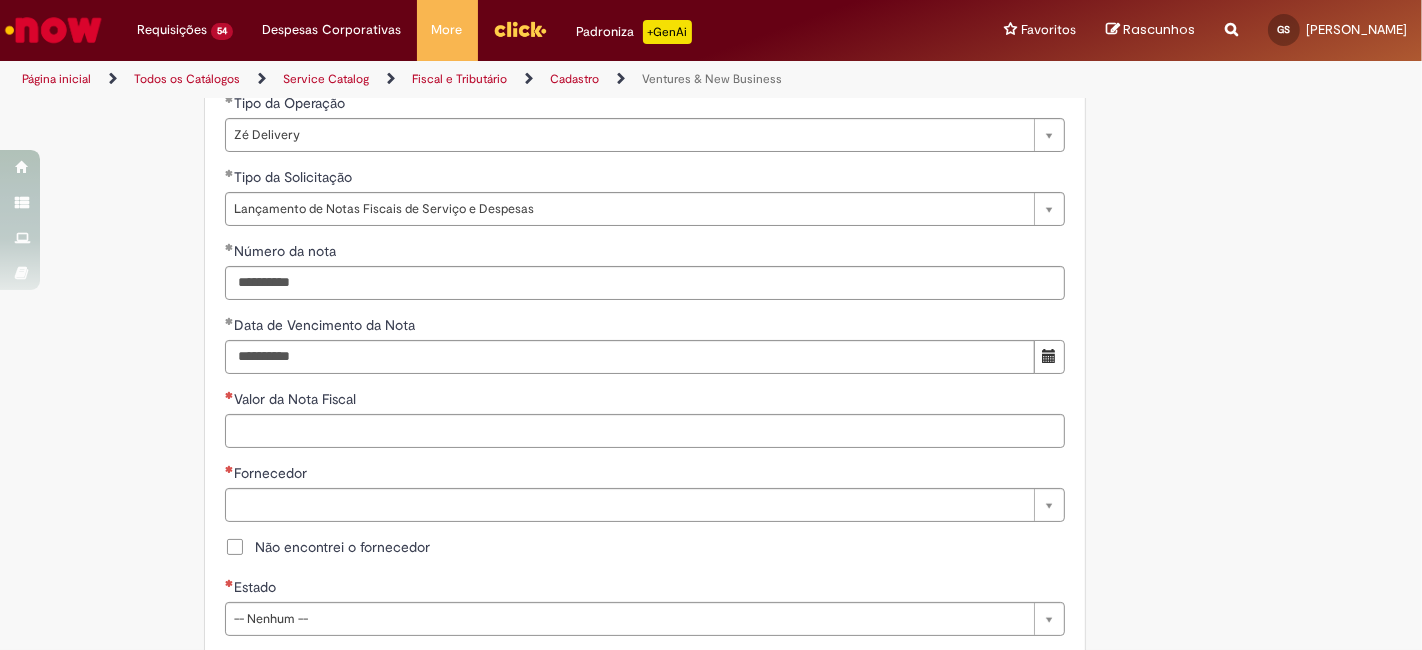 type 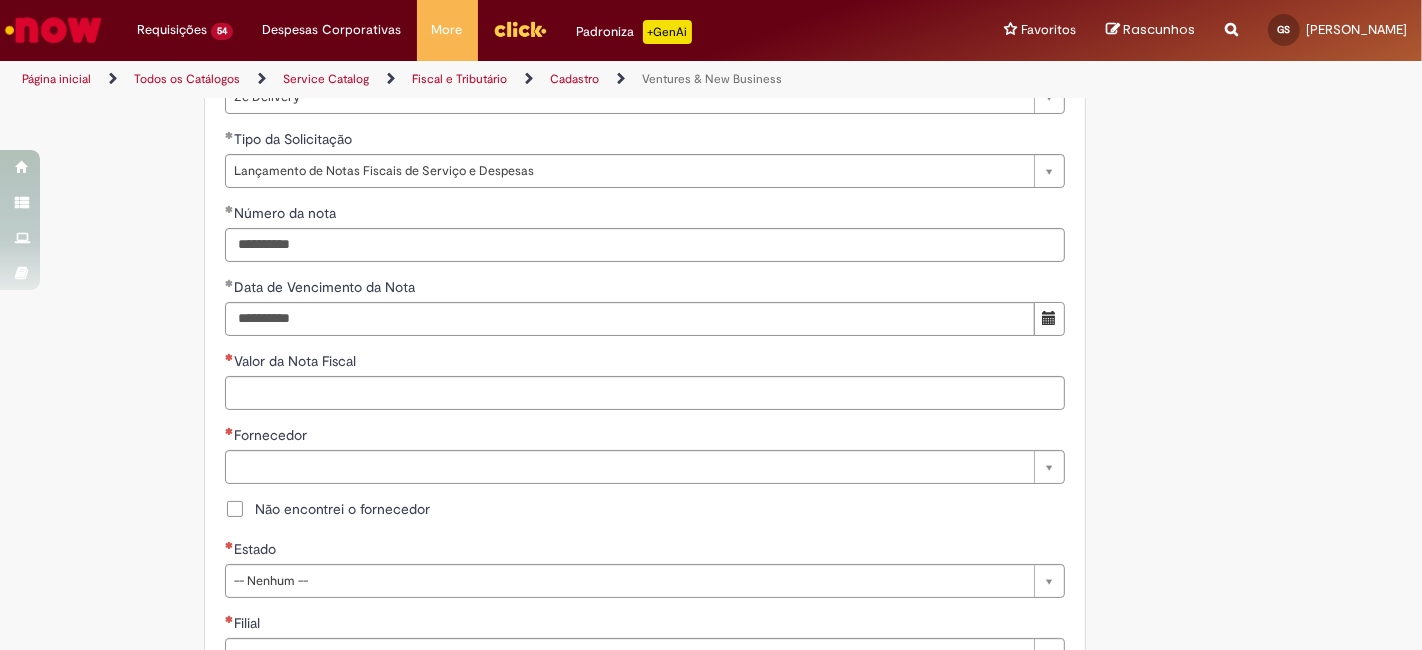 scroll, scrollTop: 740, scrollLeft: 0, axis: vertical 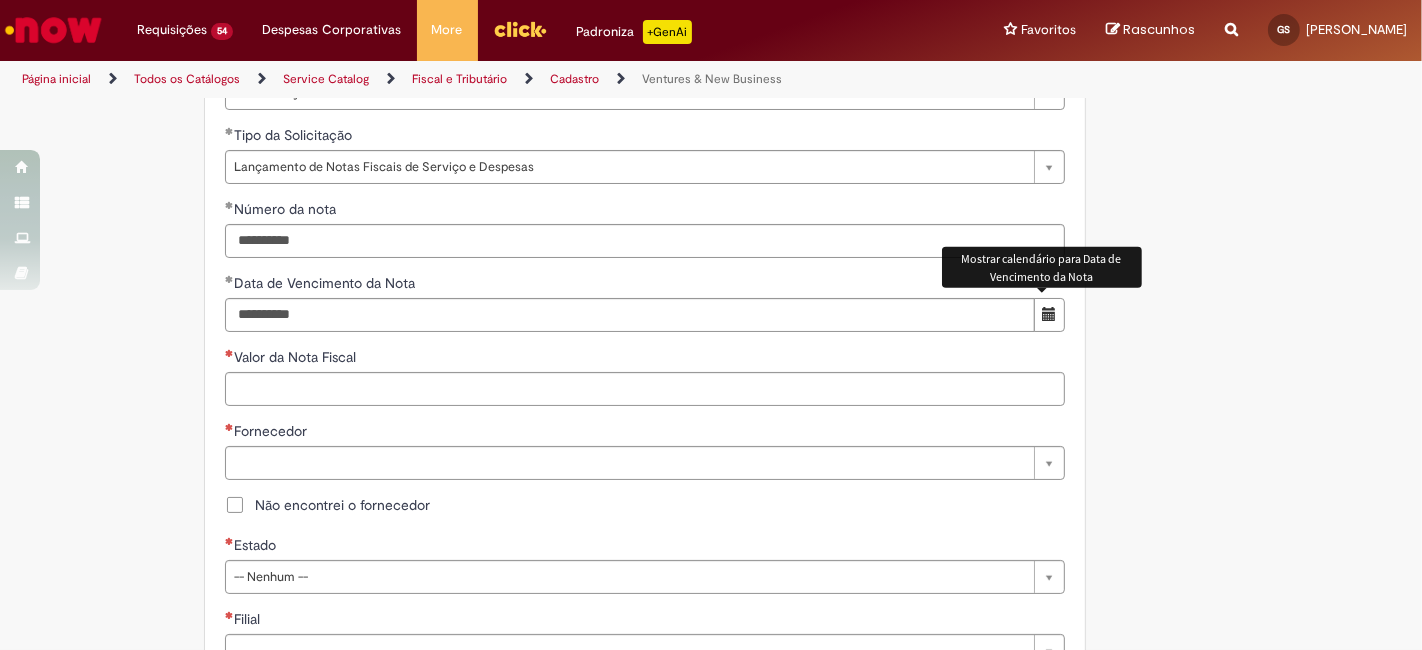 drag, startPoint x: 373, startPoint y: 408, endPoint x: 369, endPoint y: 394, distance: 14.56022 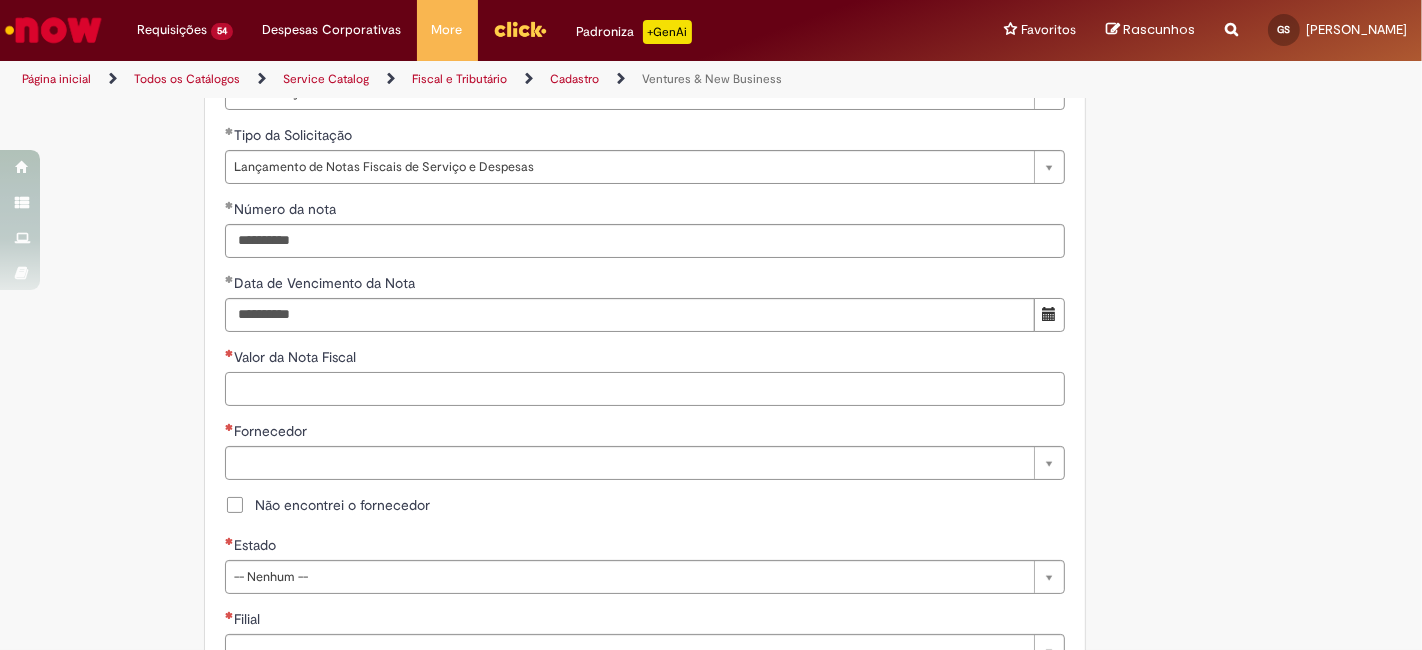 click on "Valor da Nota Fiscal" at bounding box center (645, 389) 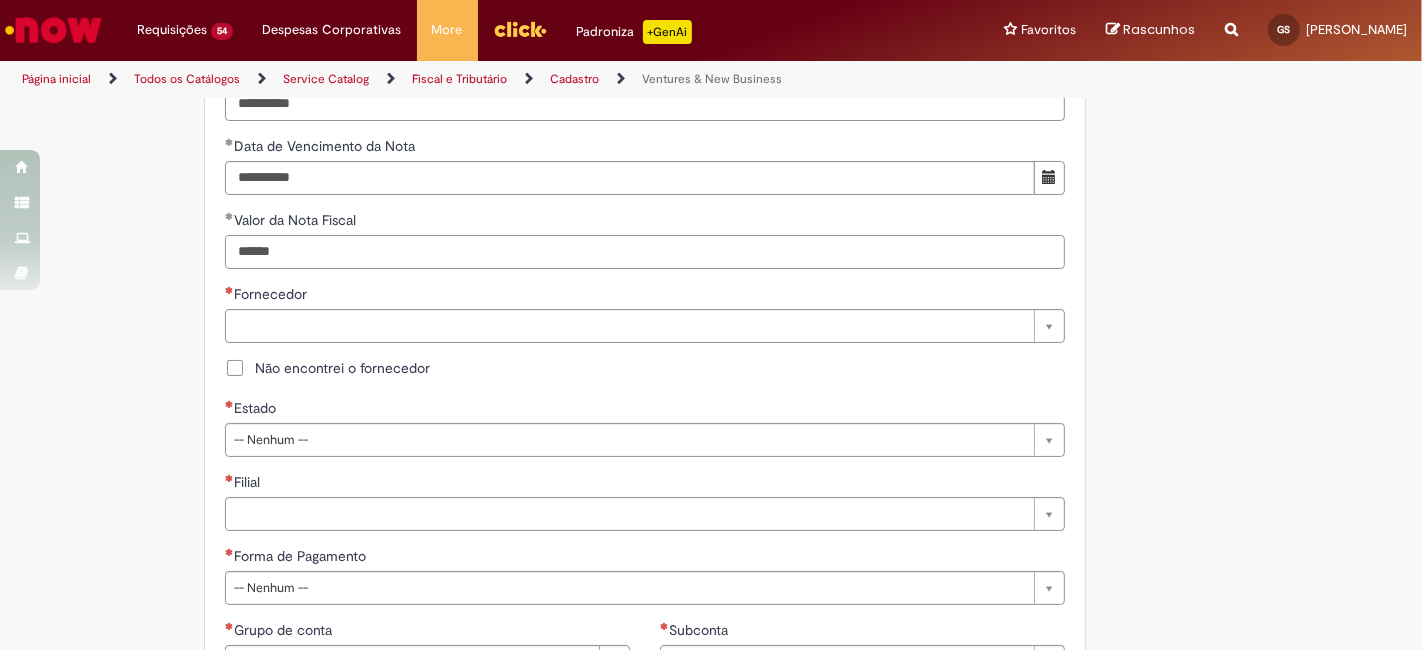 scroll, scrollTop: 888, scrollLeft: 0, axis: vertical 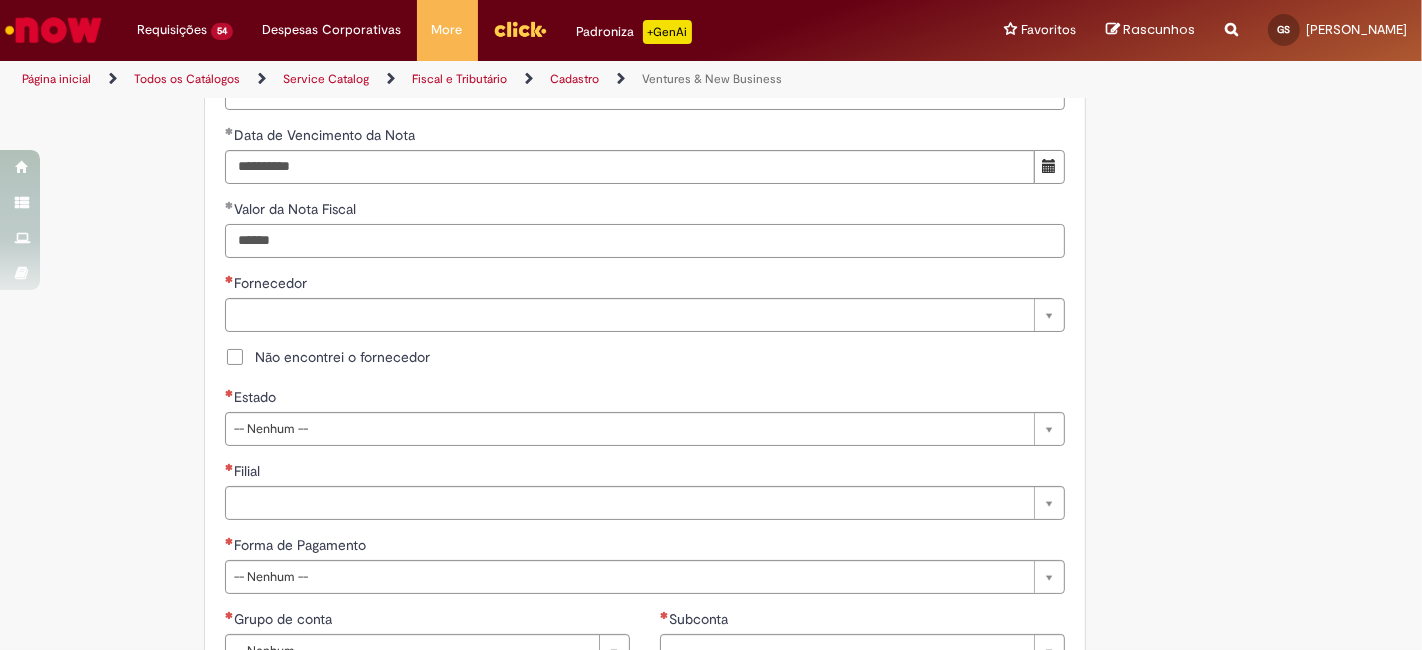 type on "******" 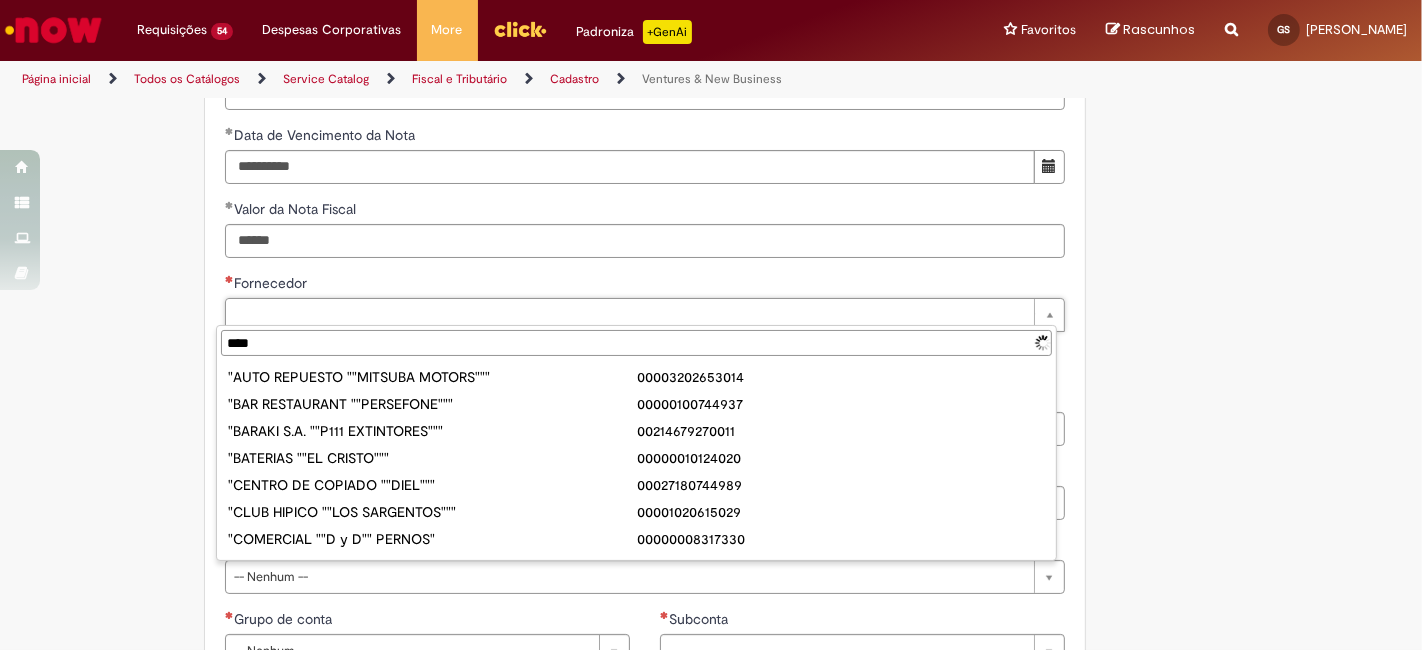 type on "*****" 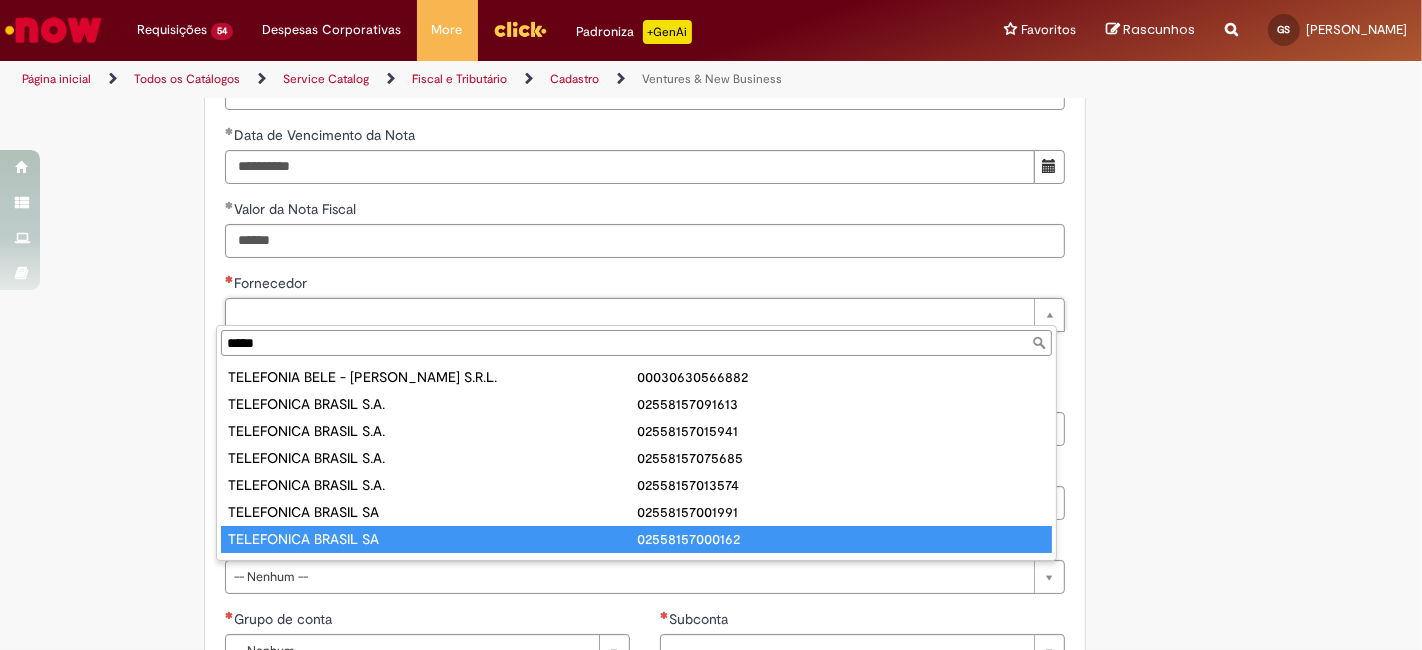 type on "**********" 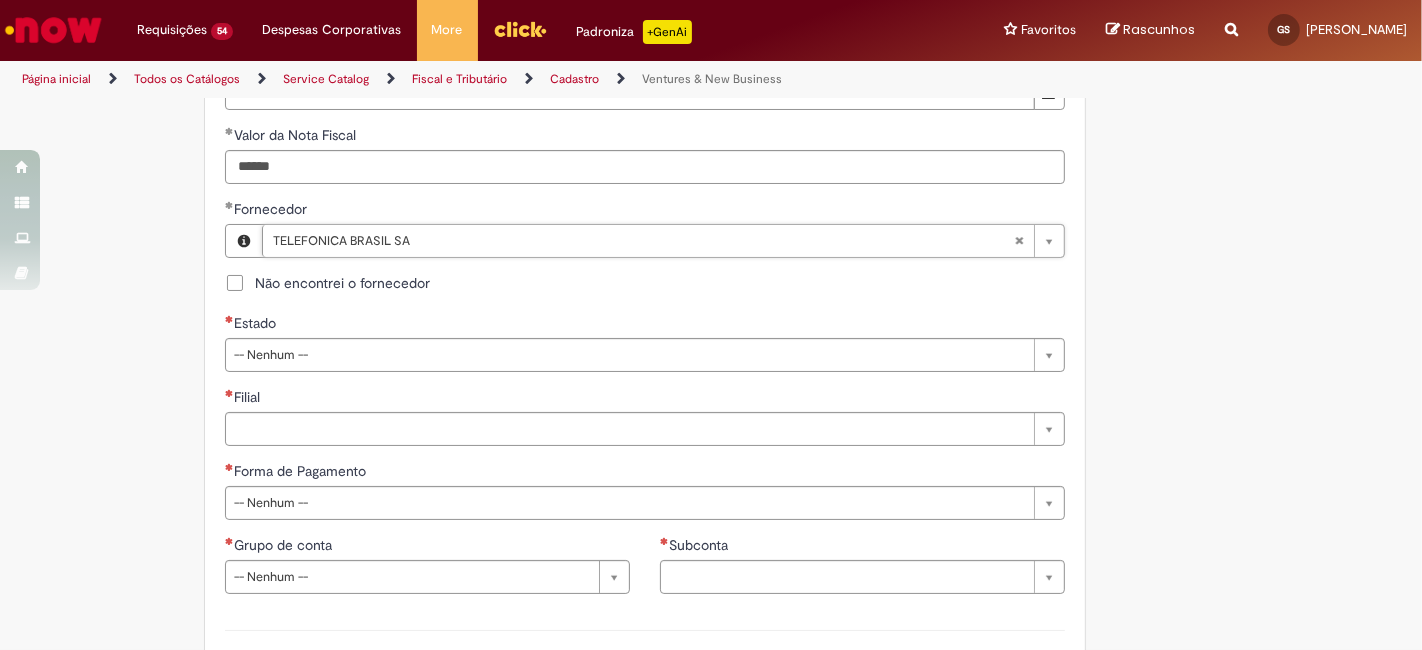scroll, scrollTop: 962, scrollLeft: 0, axis: vertical 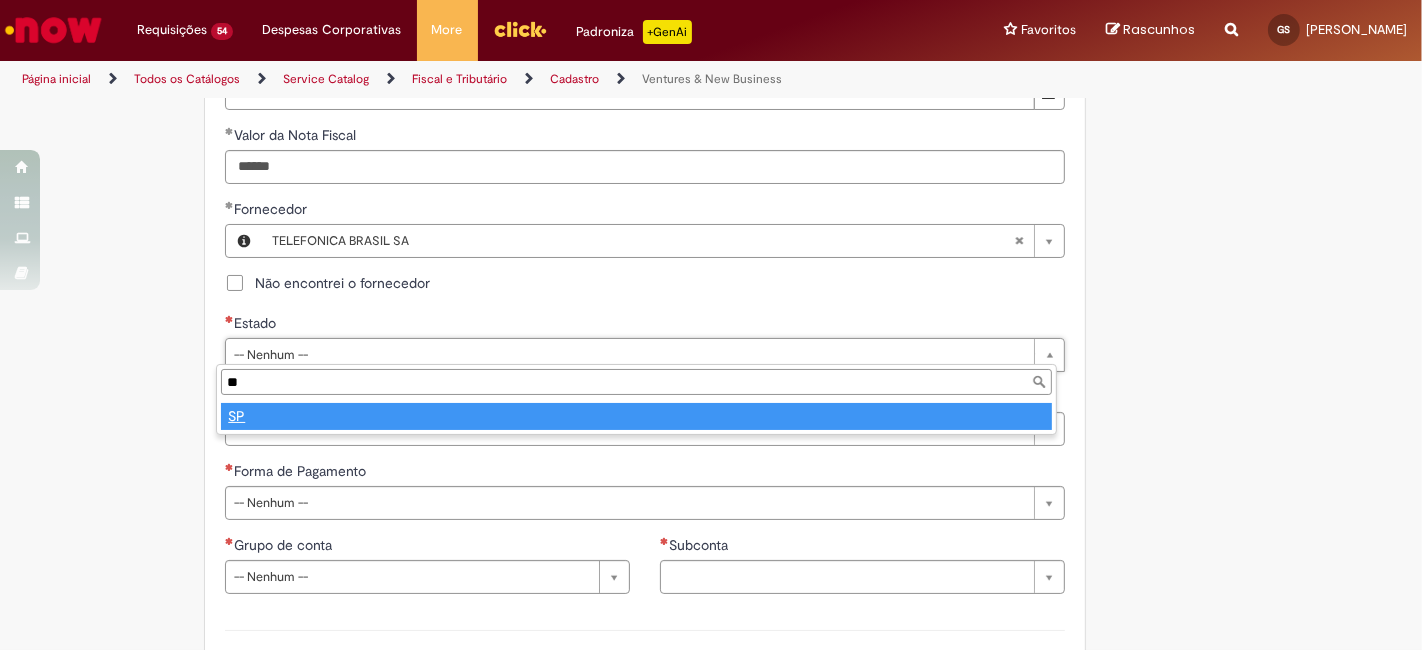 type on "**" 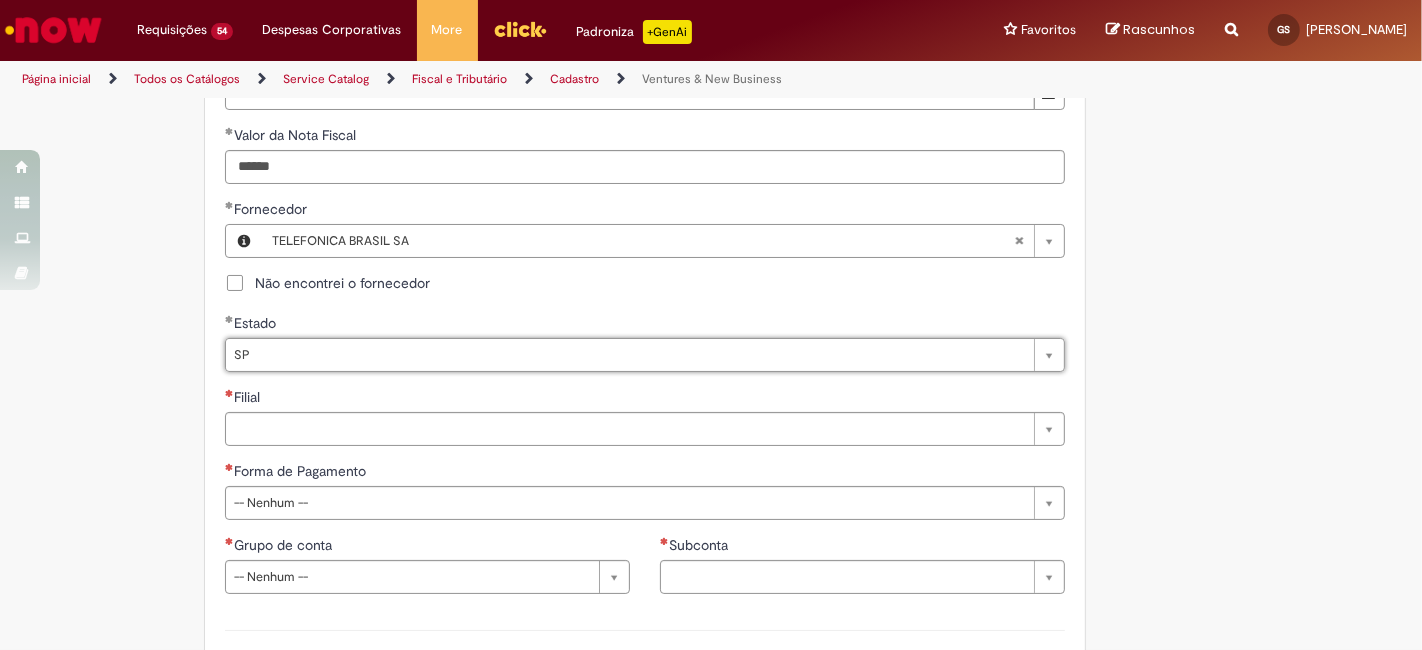 select 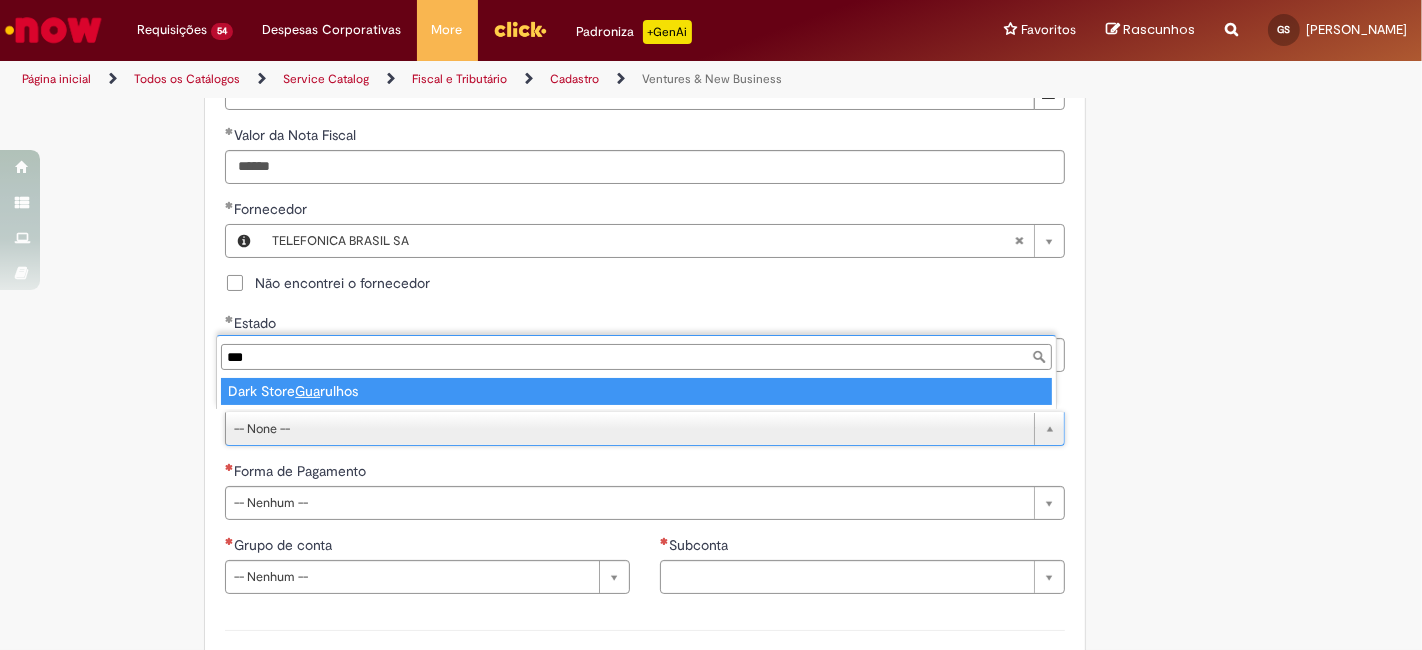 type on "***" 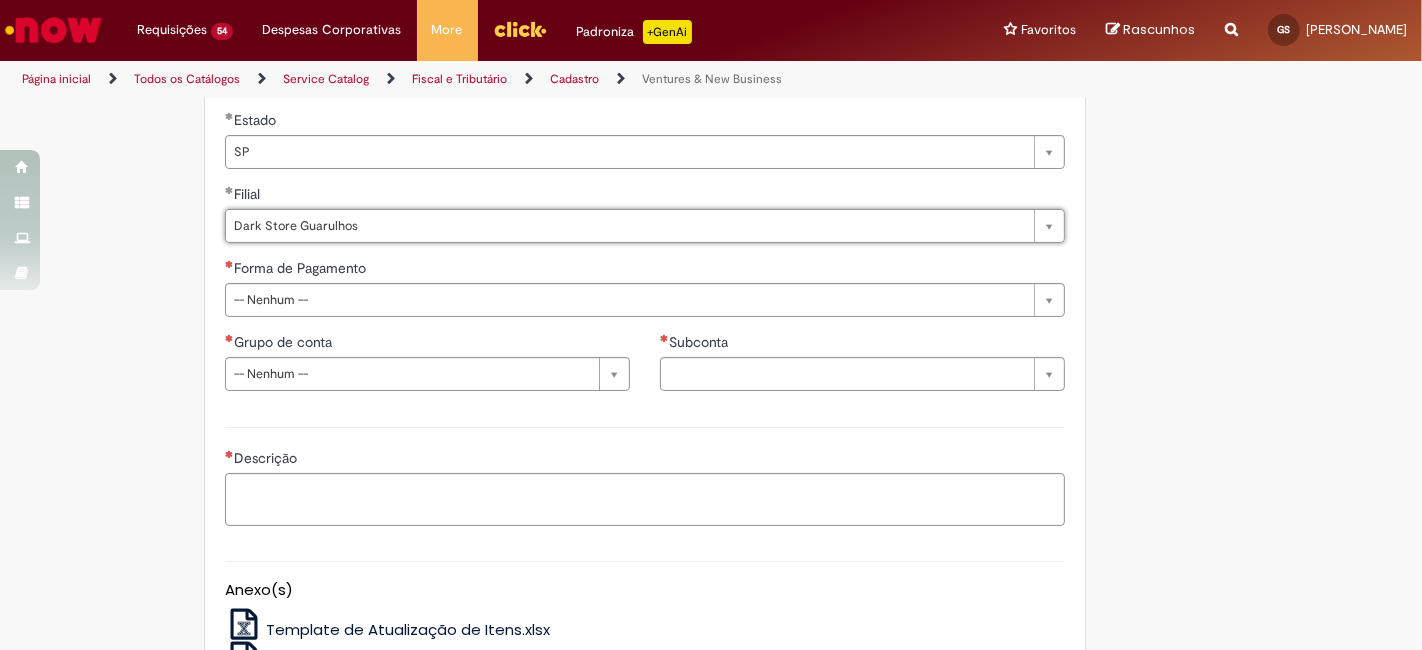 scroll, scrollTop: 1185, scrollLeft: 0, axis: vertical 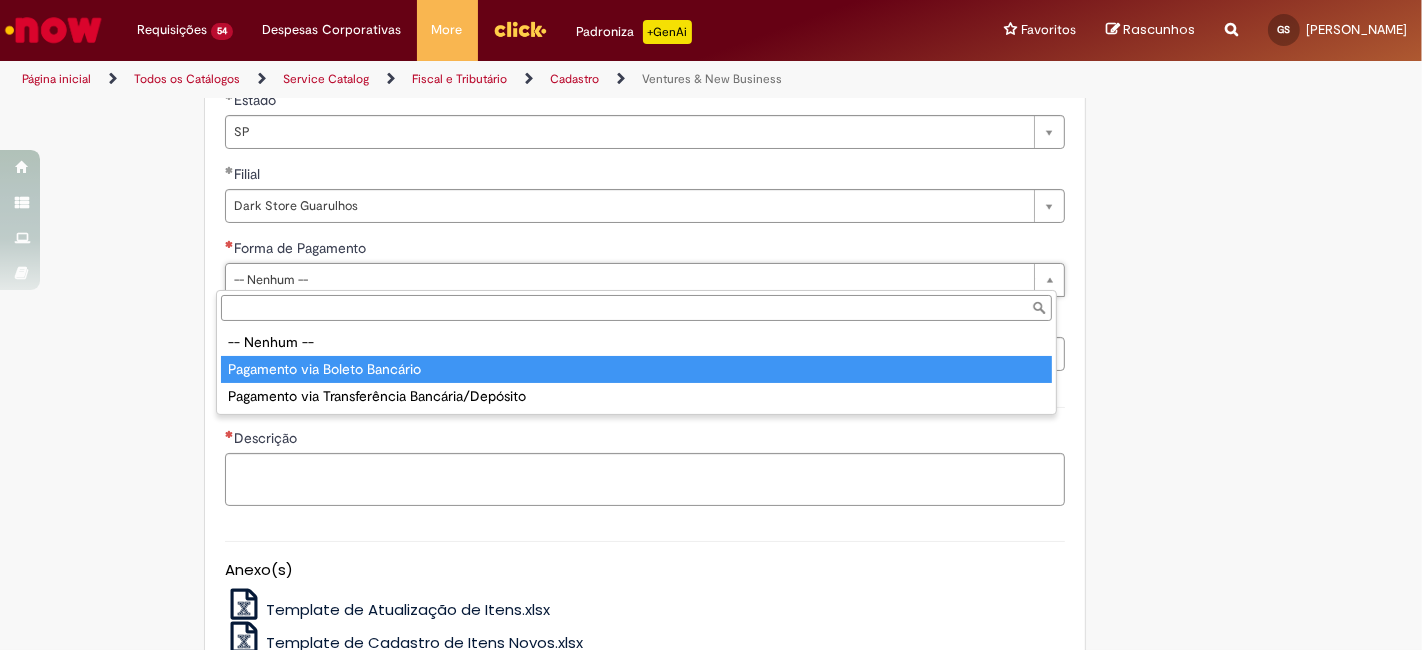 type on "**********" 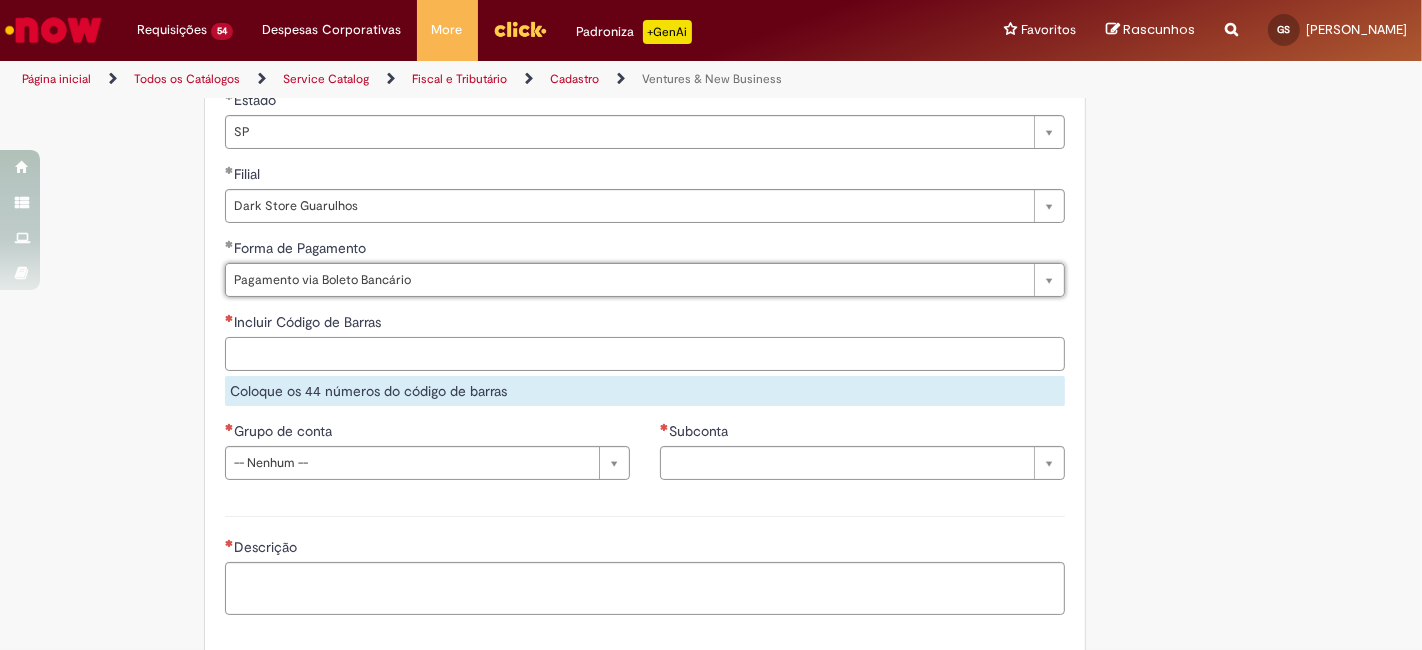 click on "Incluir Código de Barras" at bounding box center [645, 354] 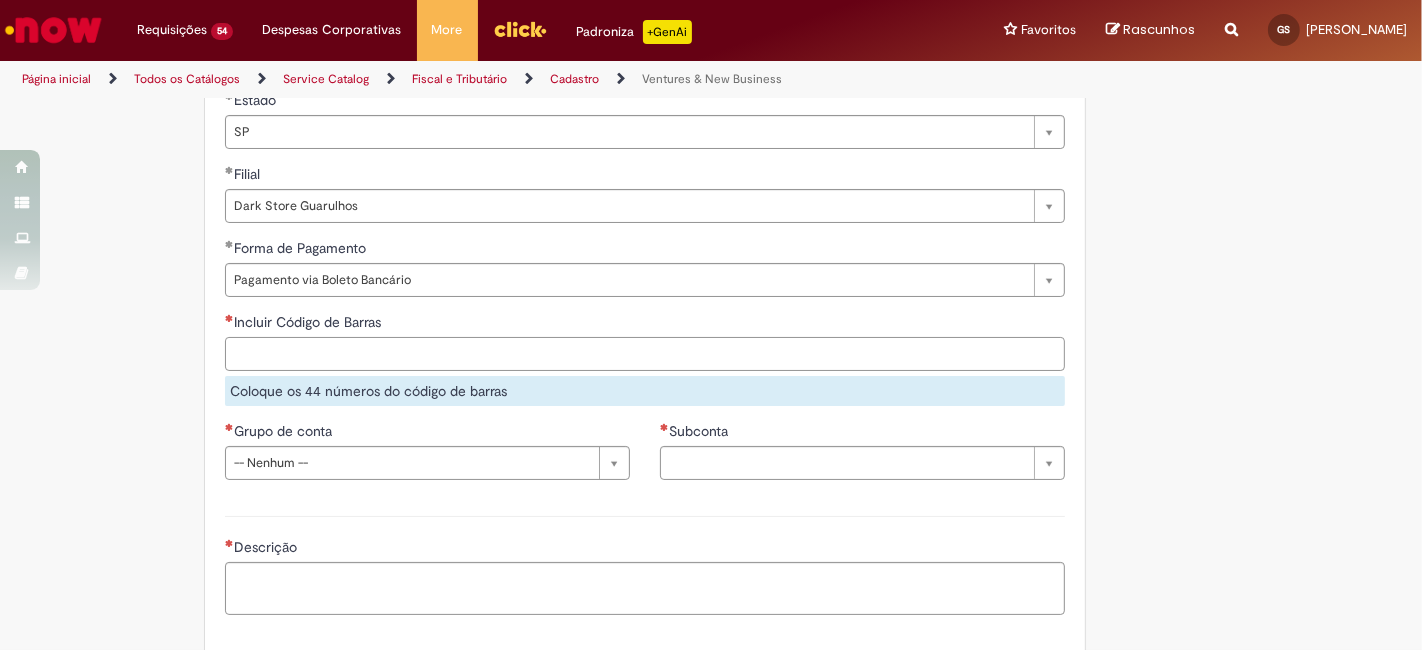 paste on "**********" 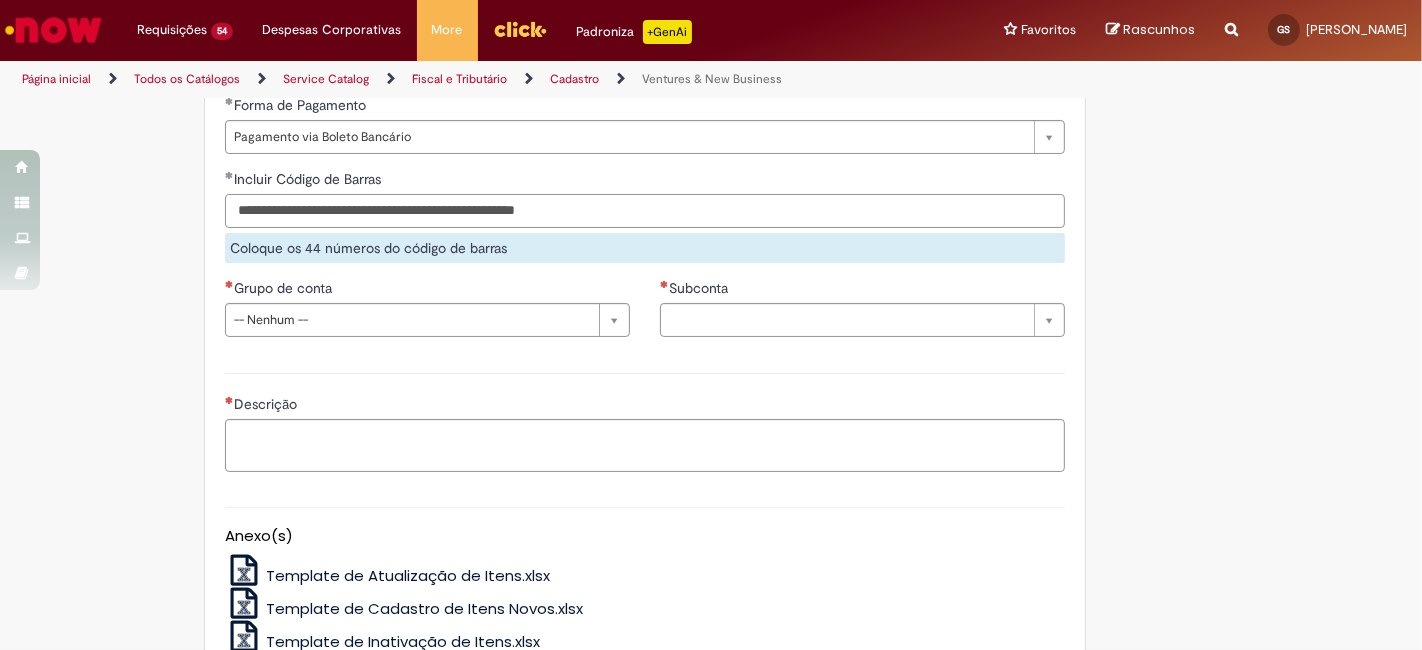scroll, scrollTop: 1333, scrollLeft: 0, axis: vertical 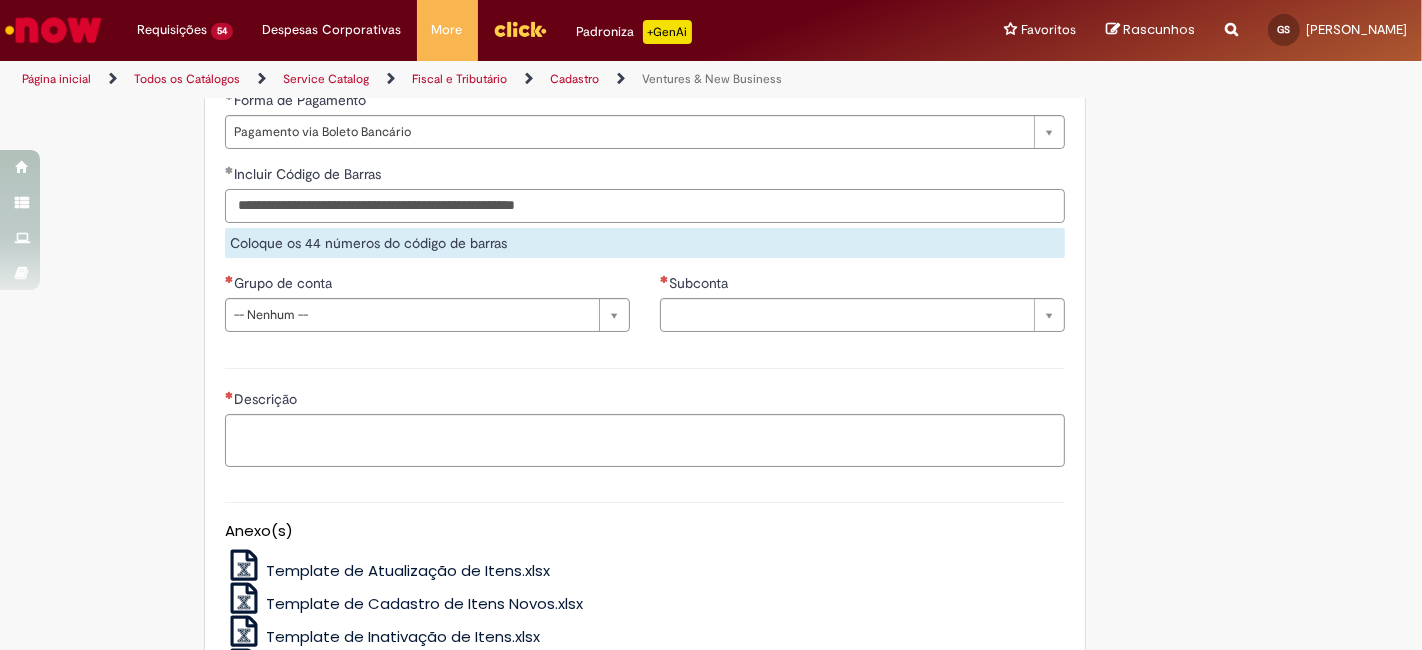 type on "**********" 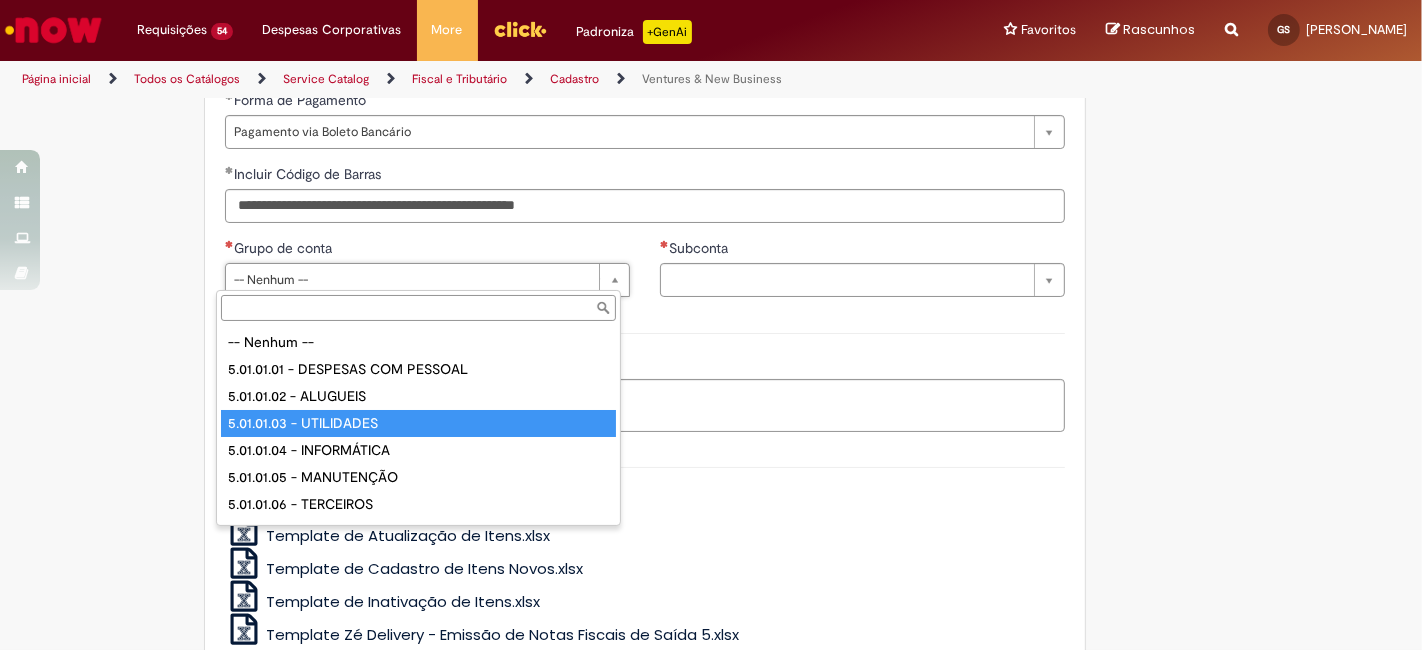 type on "**********" 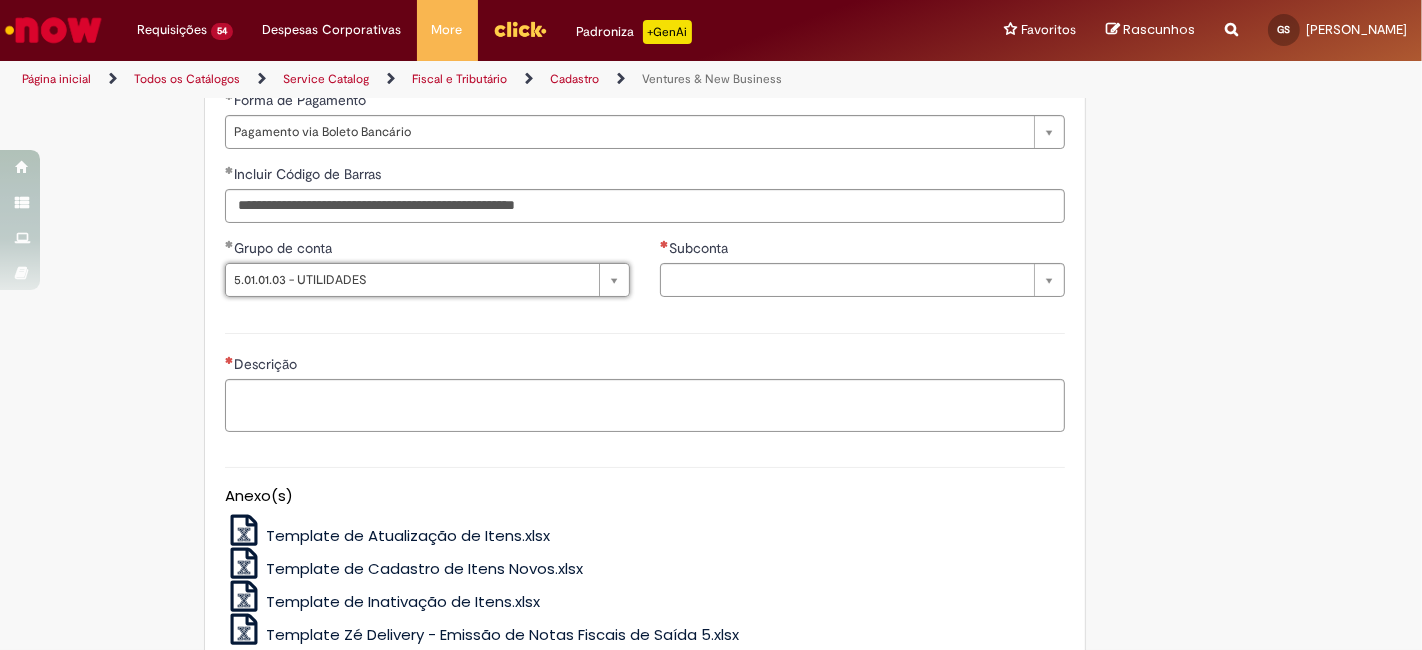 click on "Subconta" at bounding box center [862, 250] 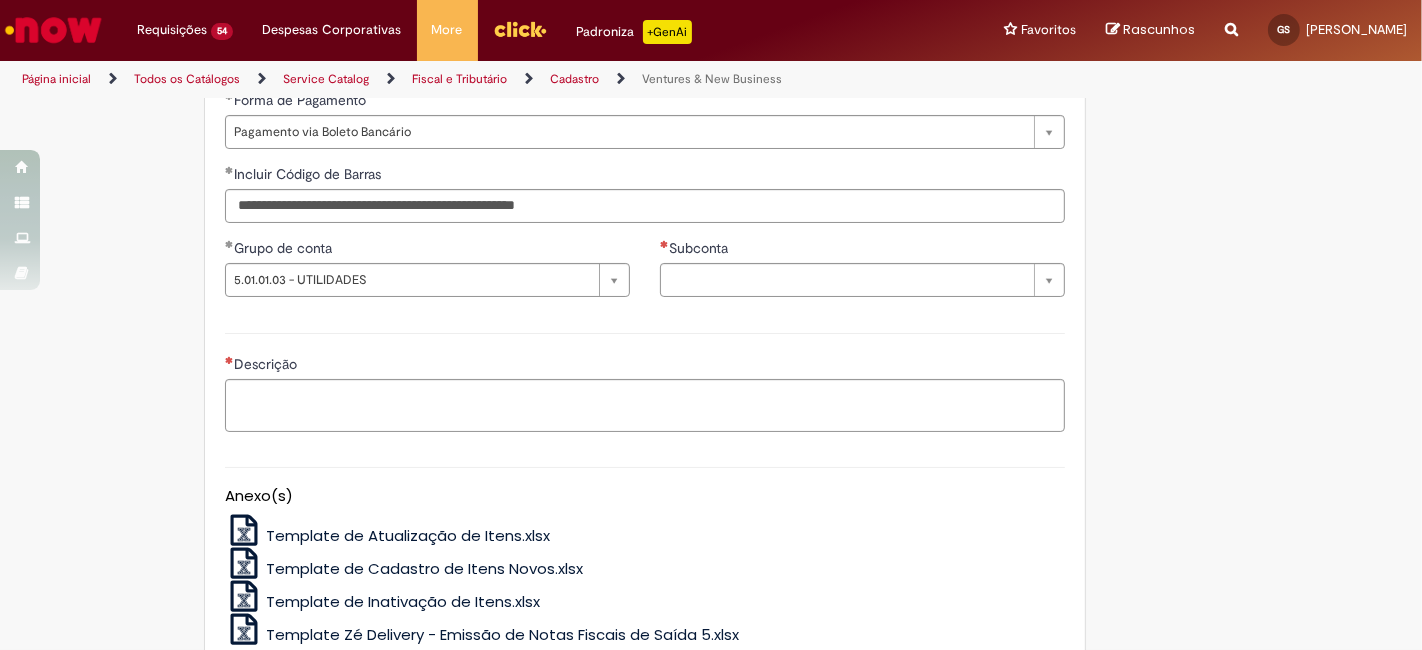 drag, startPoint x: 791, startPoint y: 255, endPoint x: 779, endPoint y: 272, distance: 20.808653 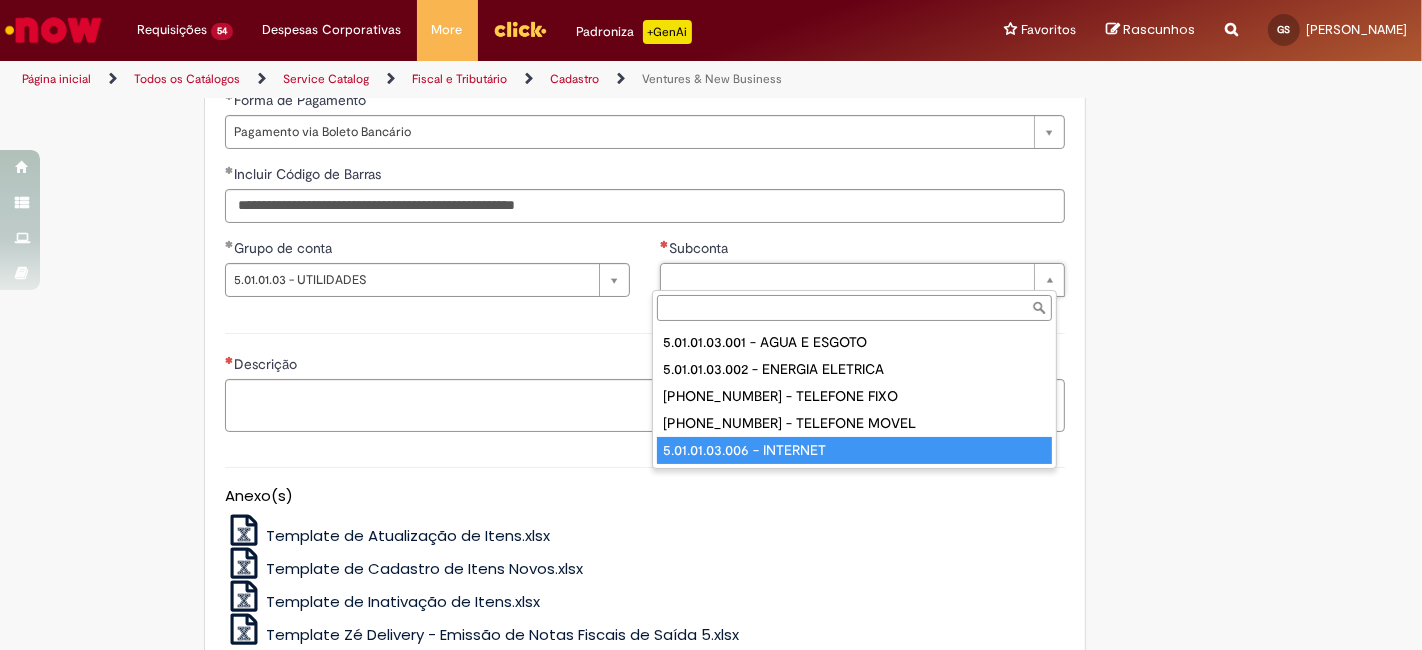 type on "**********" 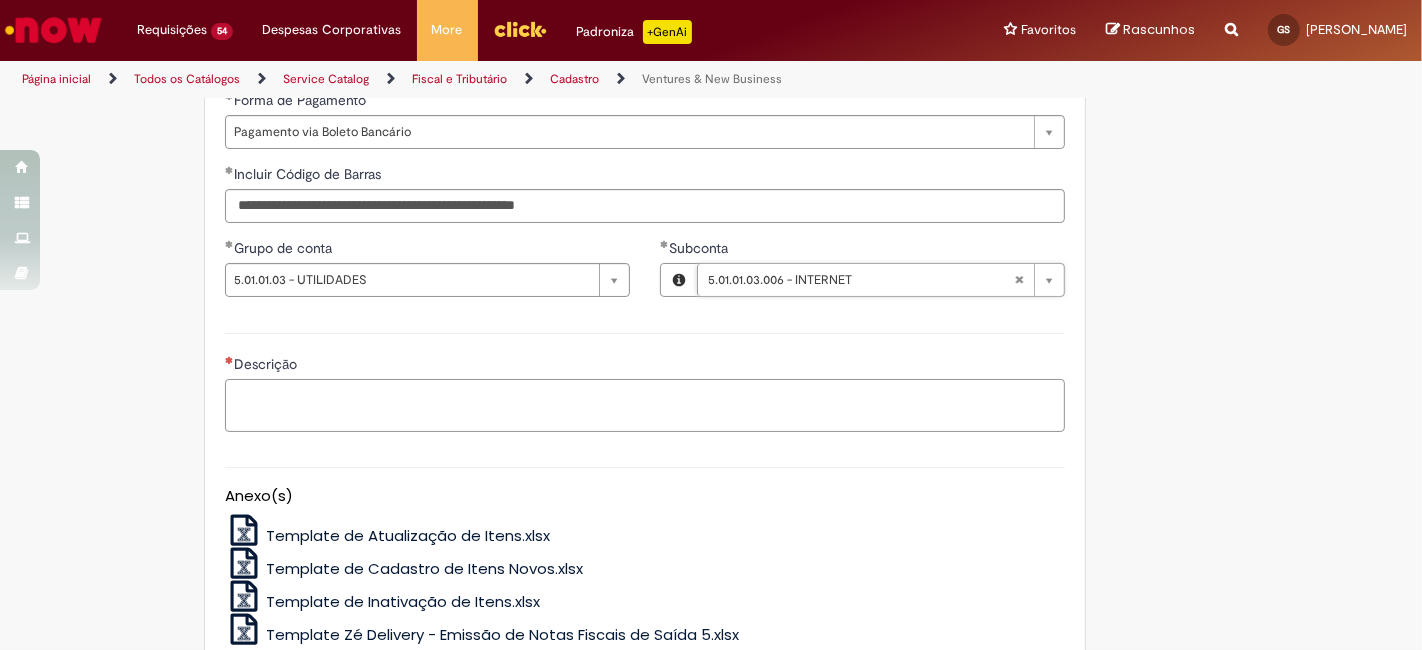 click on "Descrição" at bounding box center (645, 405) 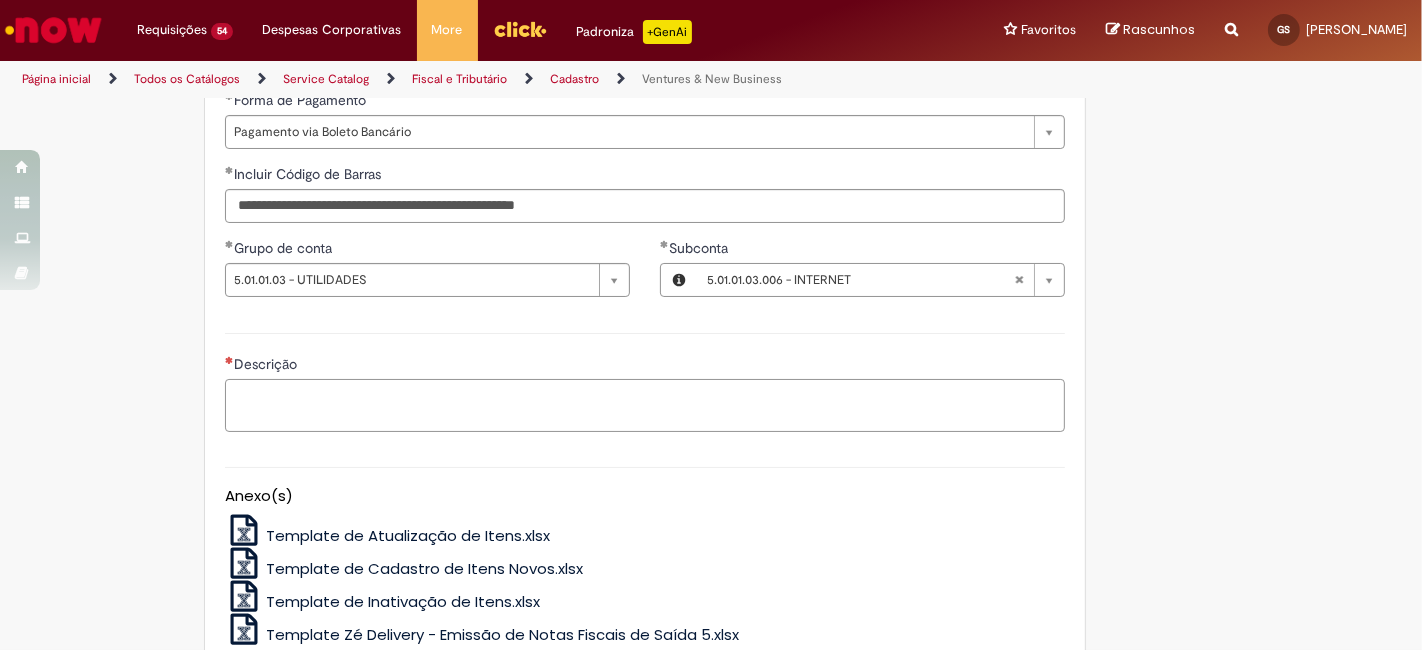 paste on "**********" 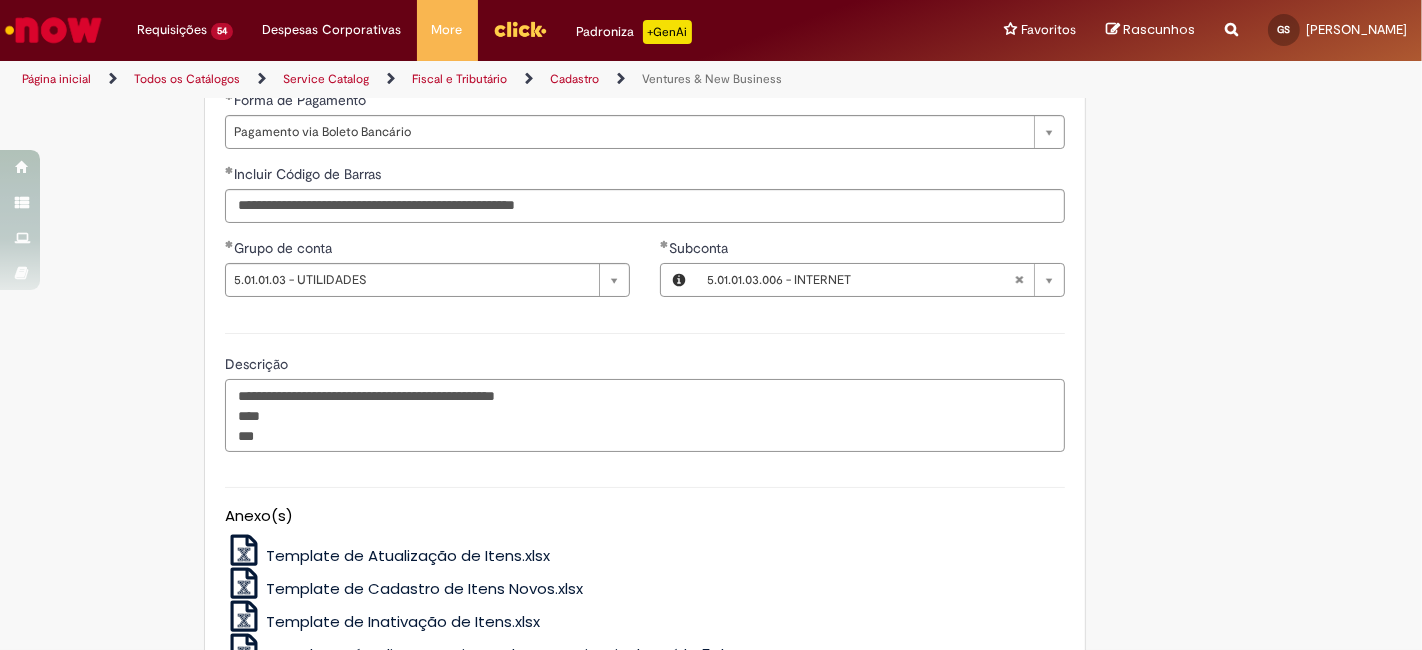 click on "**********" at bounding box center (645, 415) 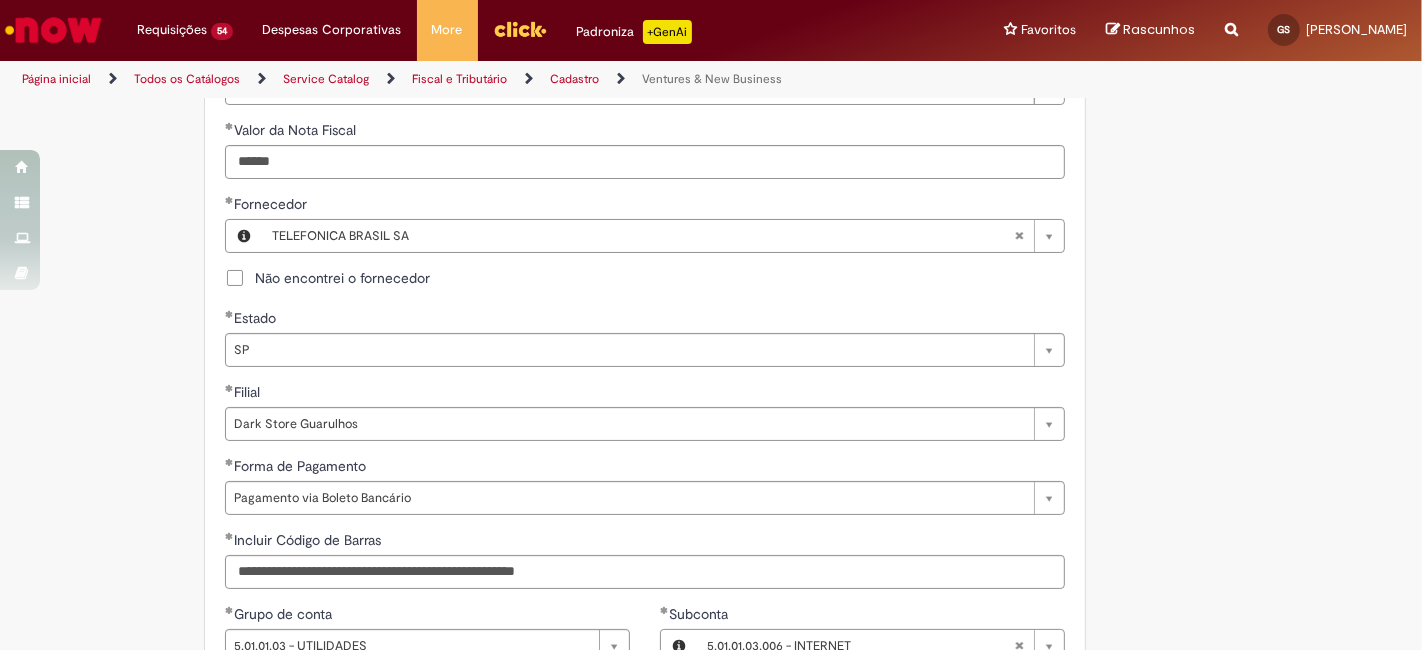 scroll, scrollTop: 888, scrollLeft: 0, axis: vertical 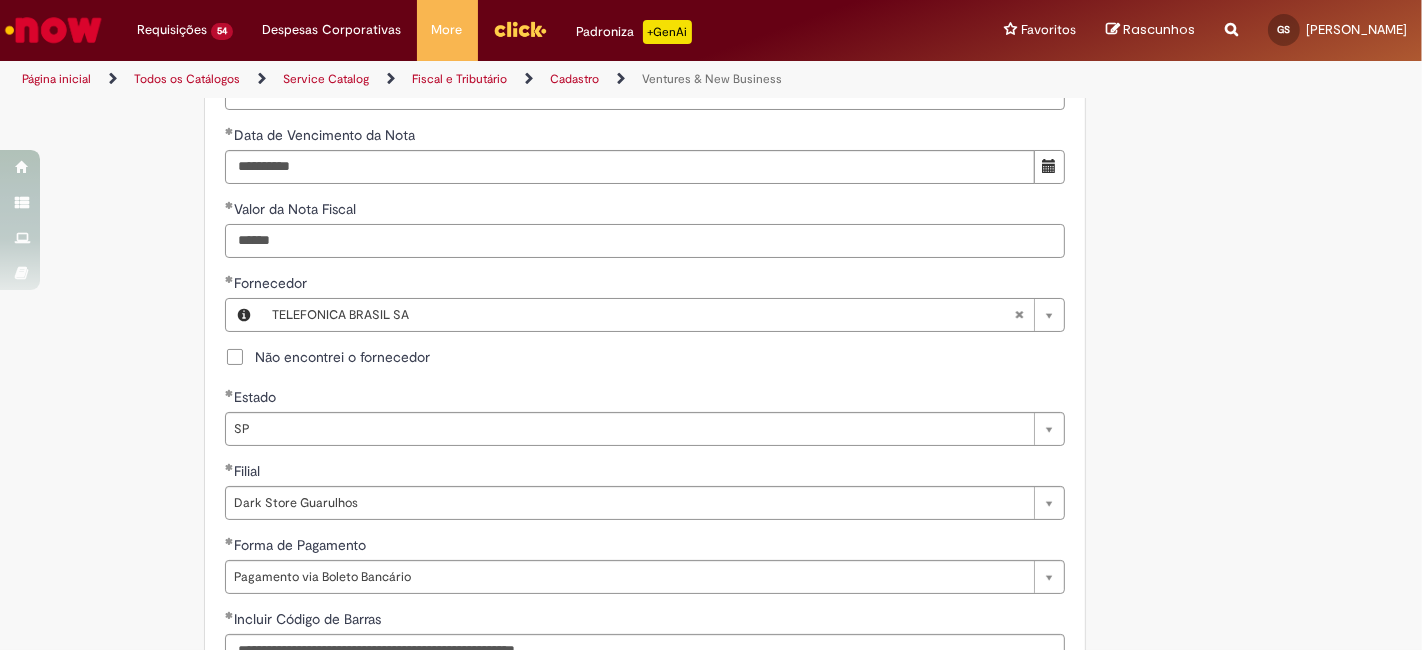 click on "******" at bounding box center [645, 241] 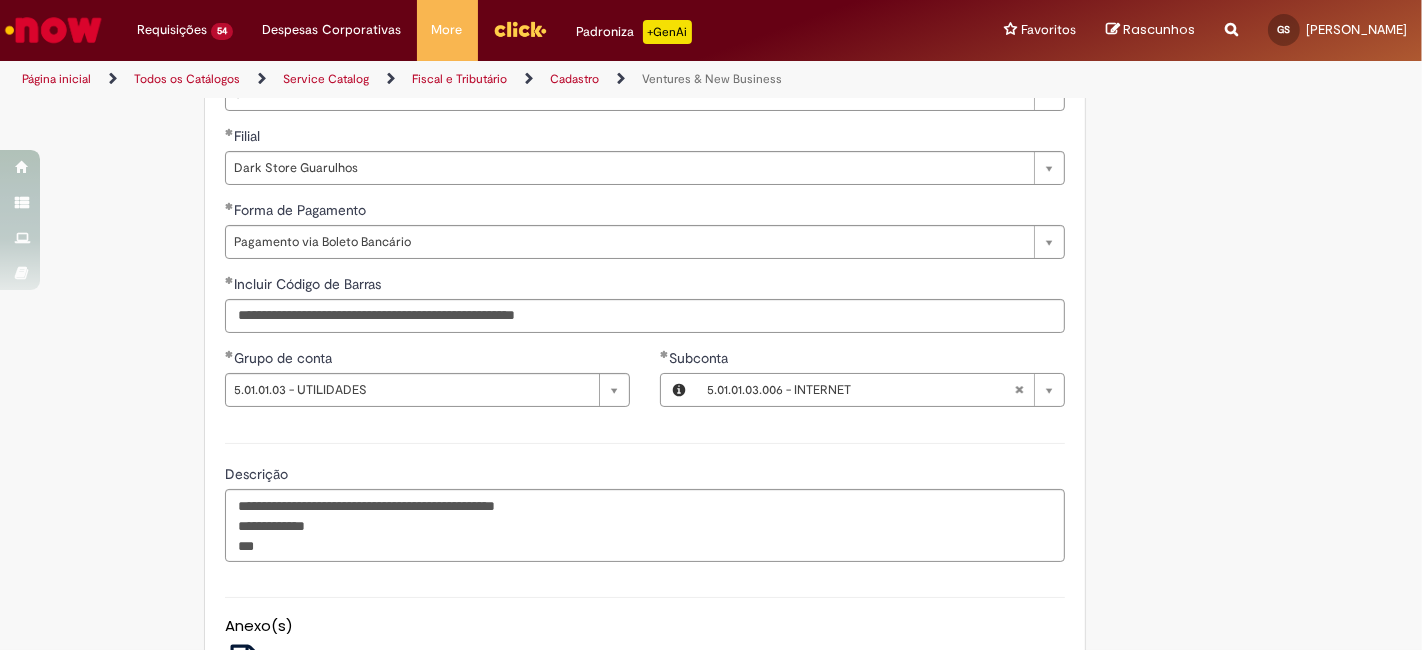 scroll, scrollTop: 1259, scrollLeft: 0, axis: vertical 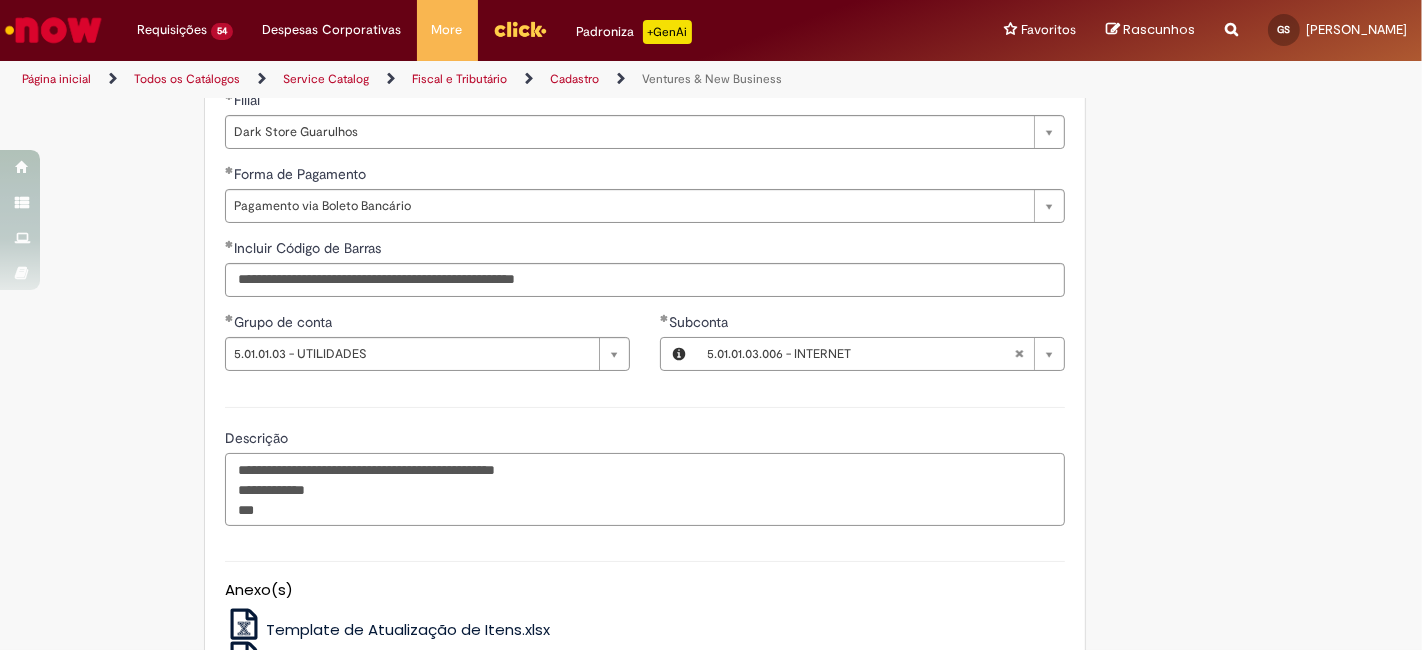 click on "**********" at bounding box center (645, 489) 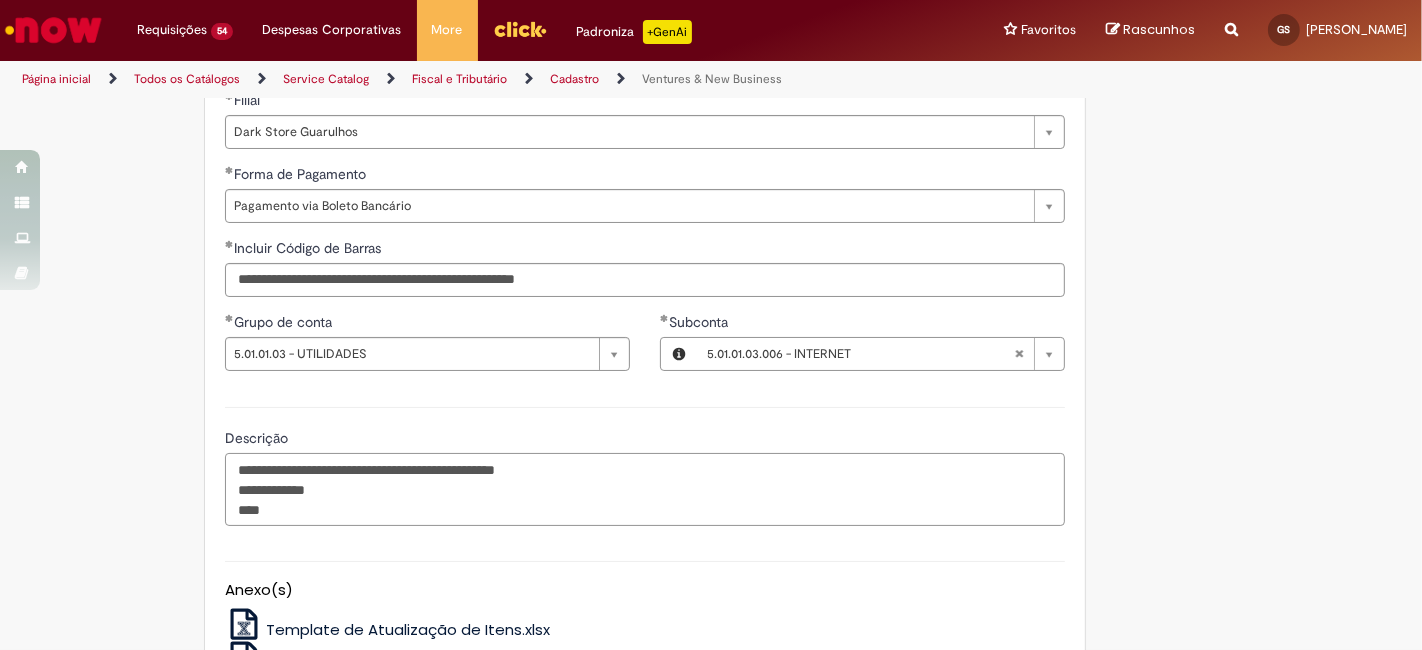 paste on "*******" 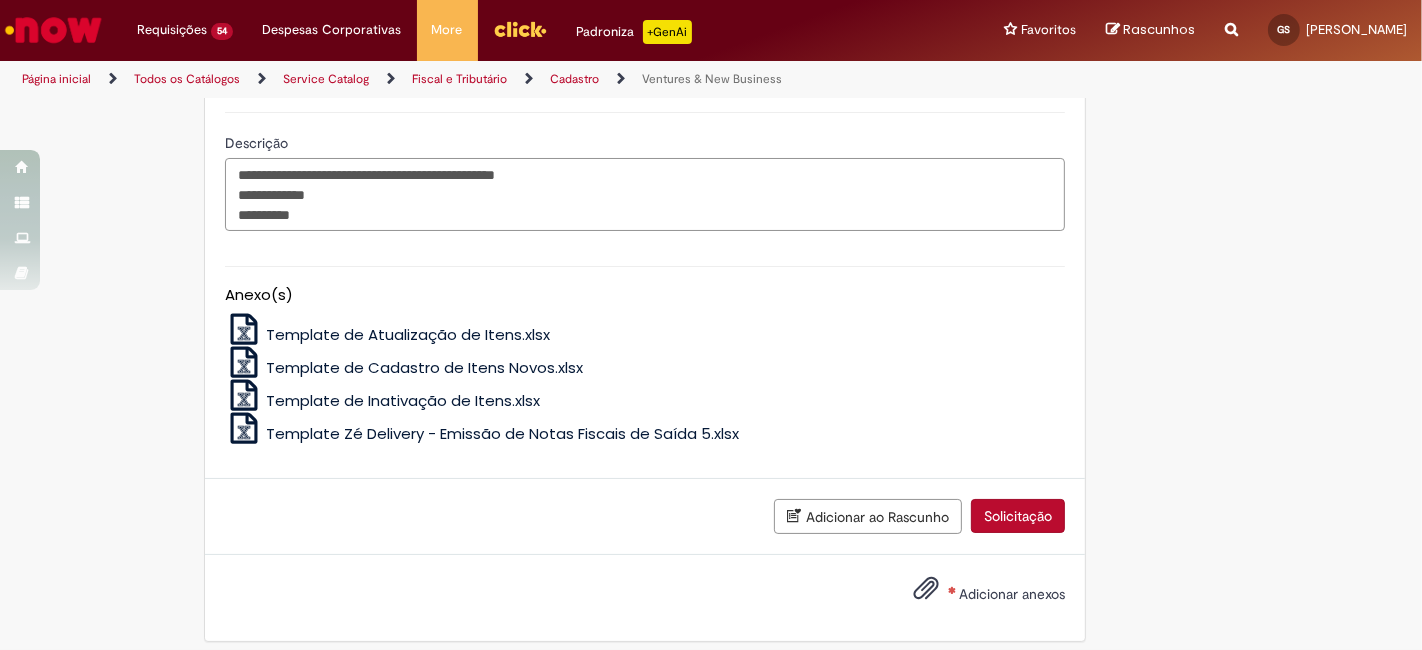 scroll, scrollTop: 1555, scrollLeft: 0, axis: vertical 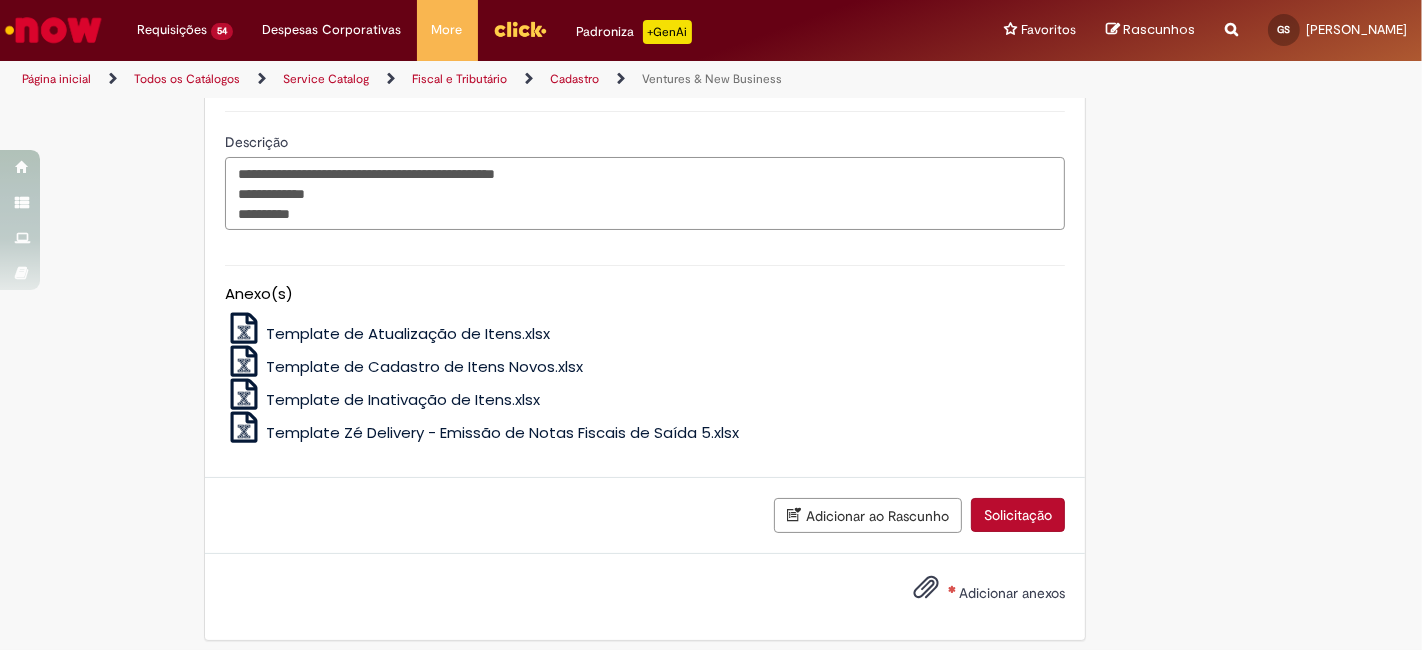 type on "**********" 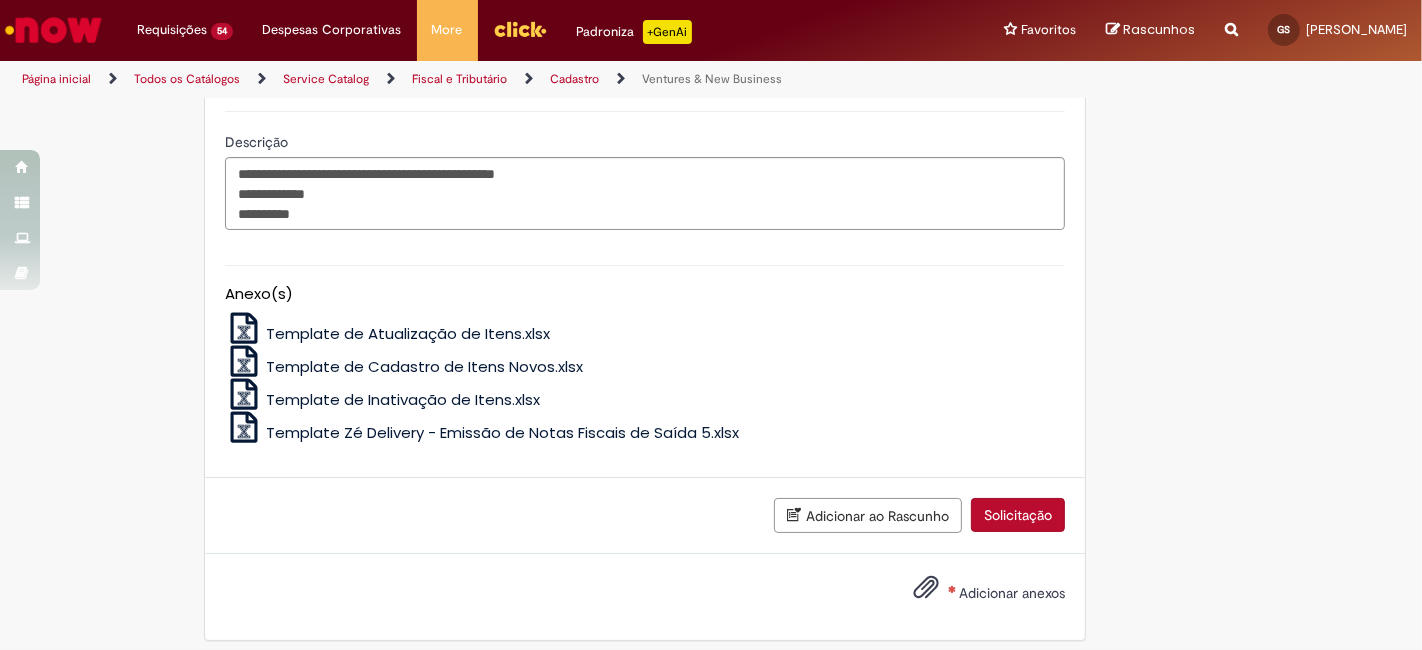 click on "Adicionar anexos" at bounding box center (974, 594) 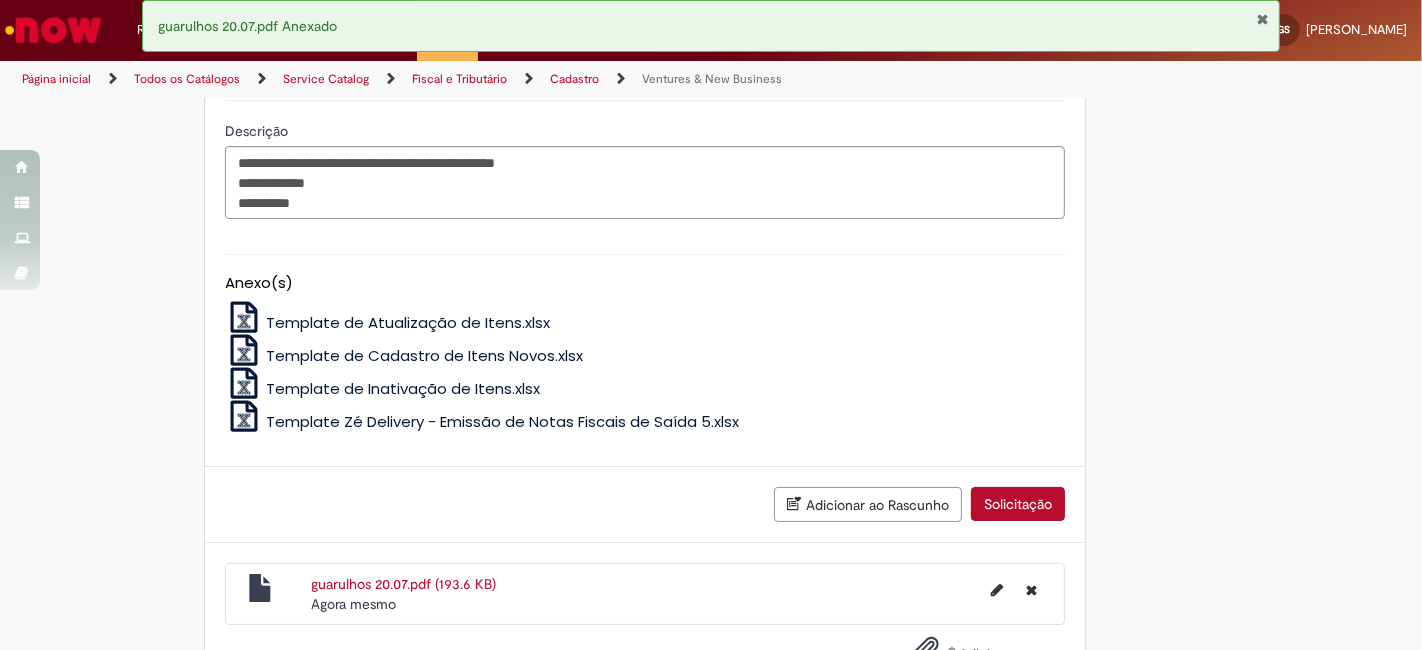 scroll, scrollTop: 1637, scrollLeft: 0, axis: vertical 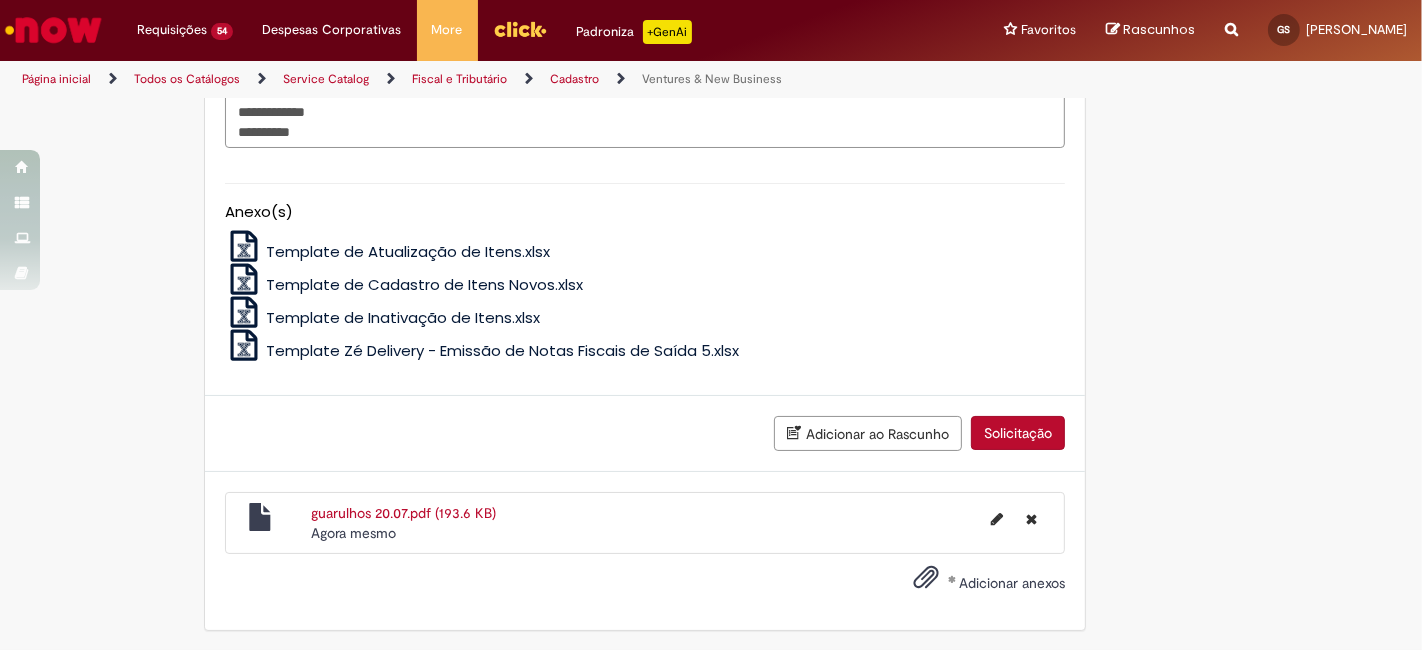 click on "Solicitação" at bounding box center (1018, 433) 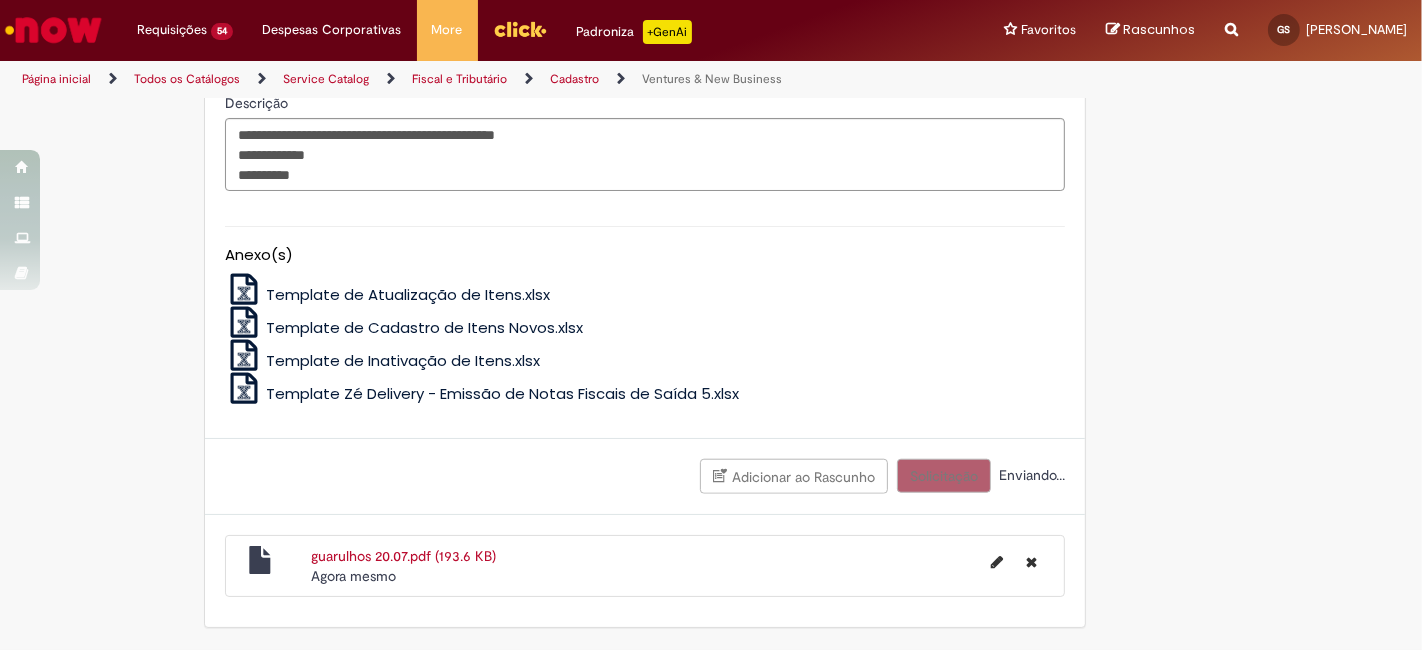 scroll, scrollTop: 1591, scrollLeft: 0, axis: vertical 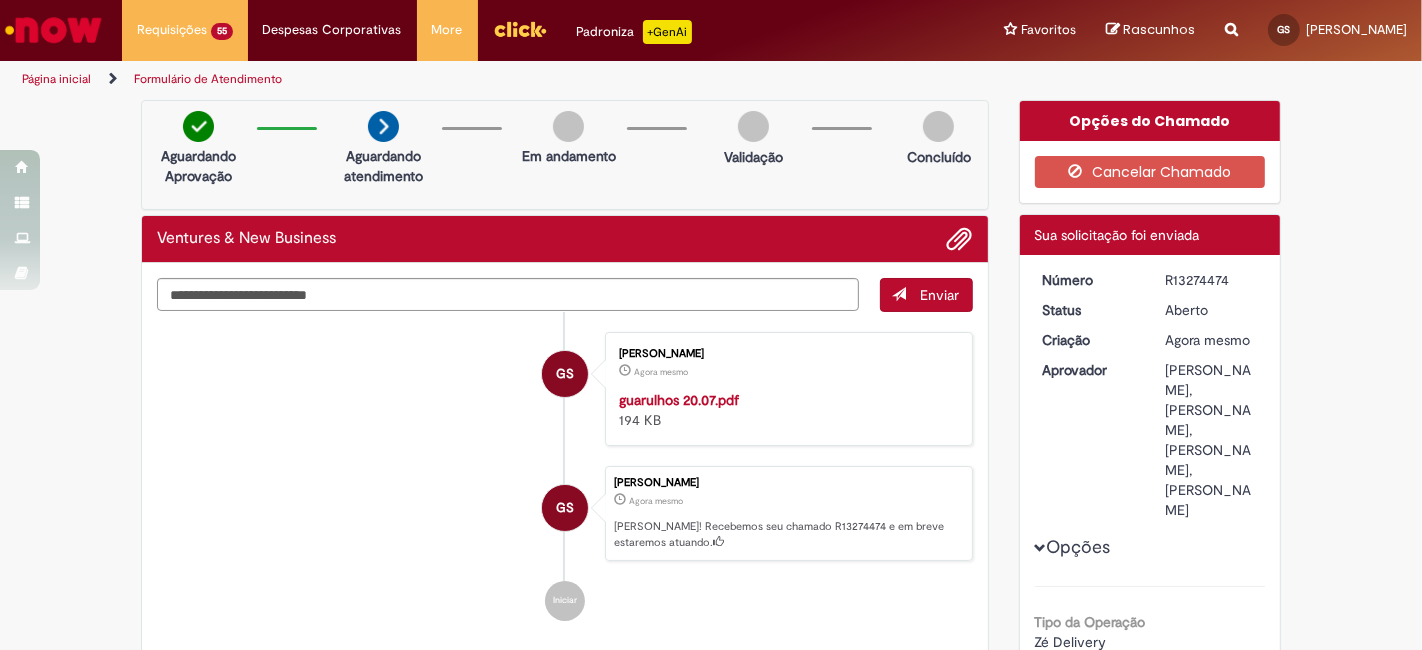 click on "Número
R13274474
Status
[GEOGRAPHIC_DATA]
Criação
Agora mesmo Agora mesmo
Aprovador
[PERSON_NAME], [PERSON_NAME], [PERSON_NAME], [PERSON_NAME]" at bounding box center [1151, 270] 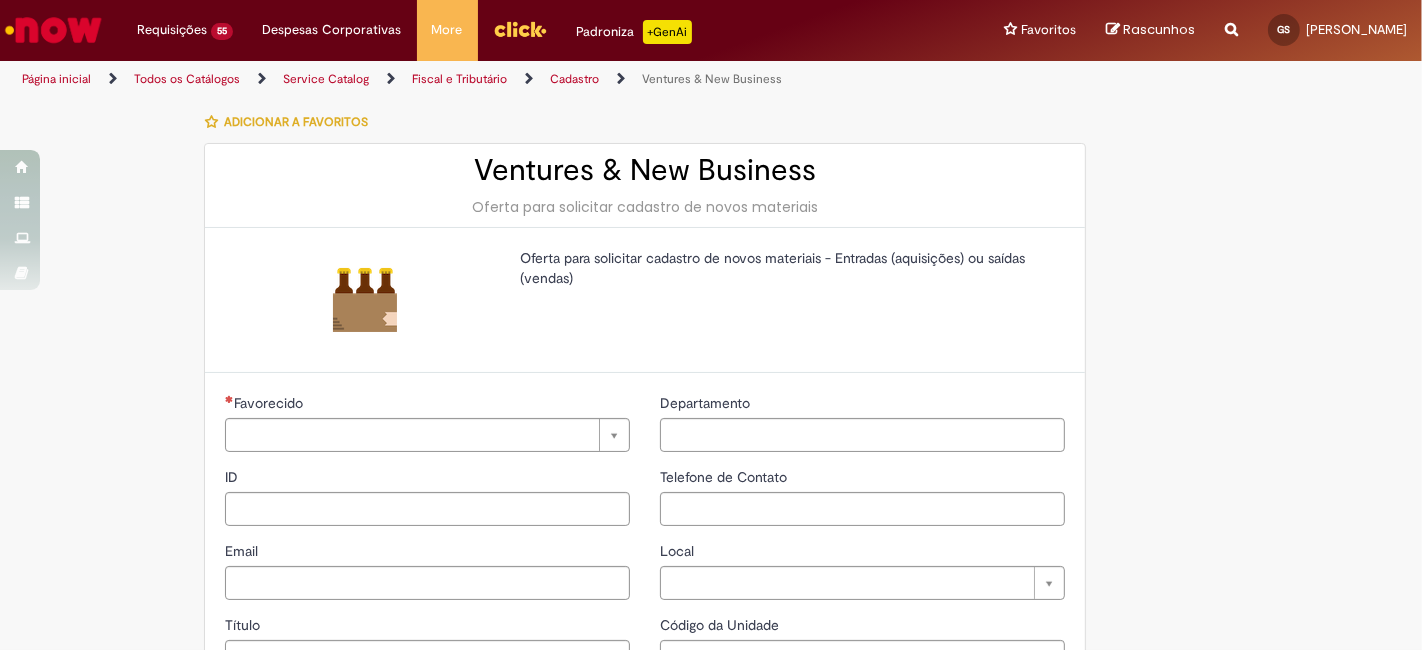 type on "********" 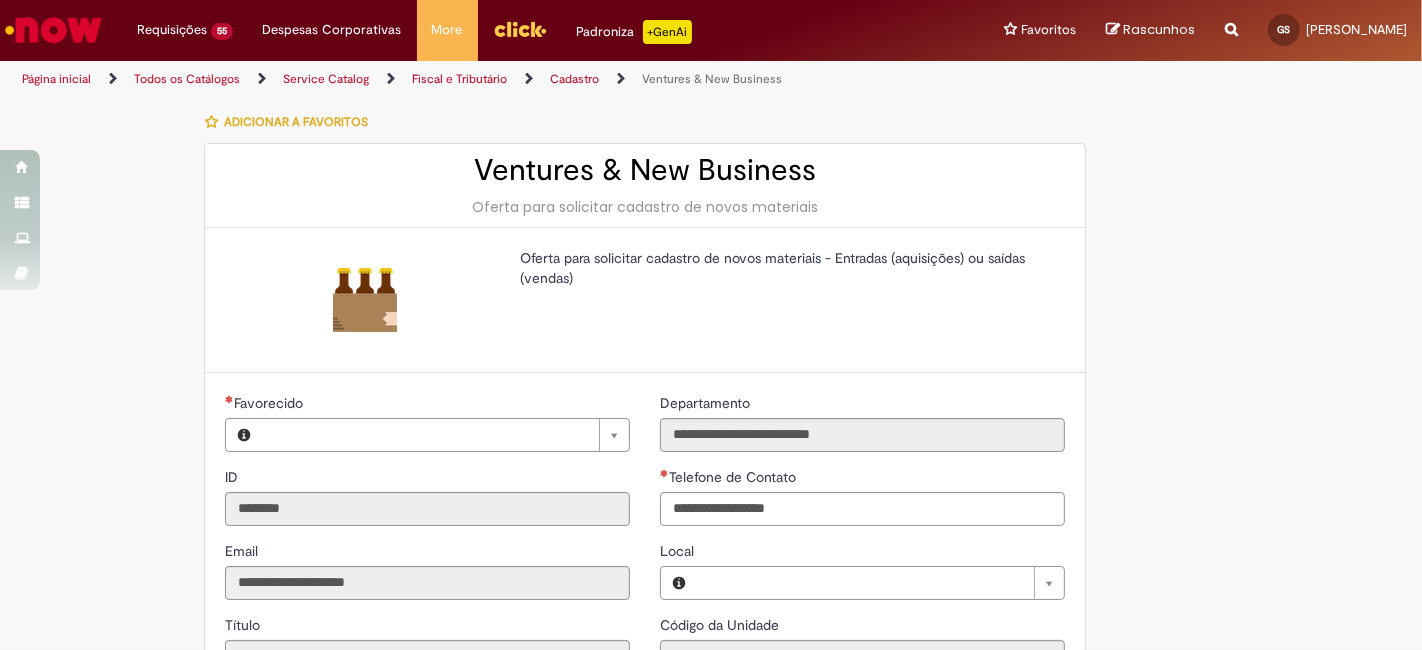 type on "**********" 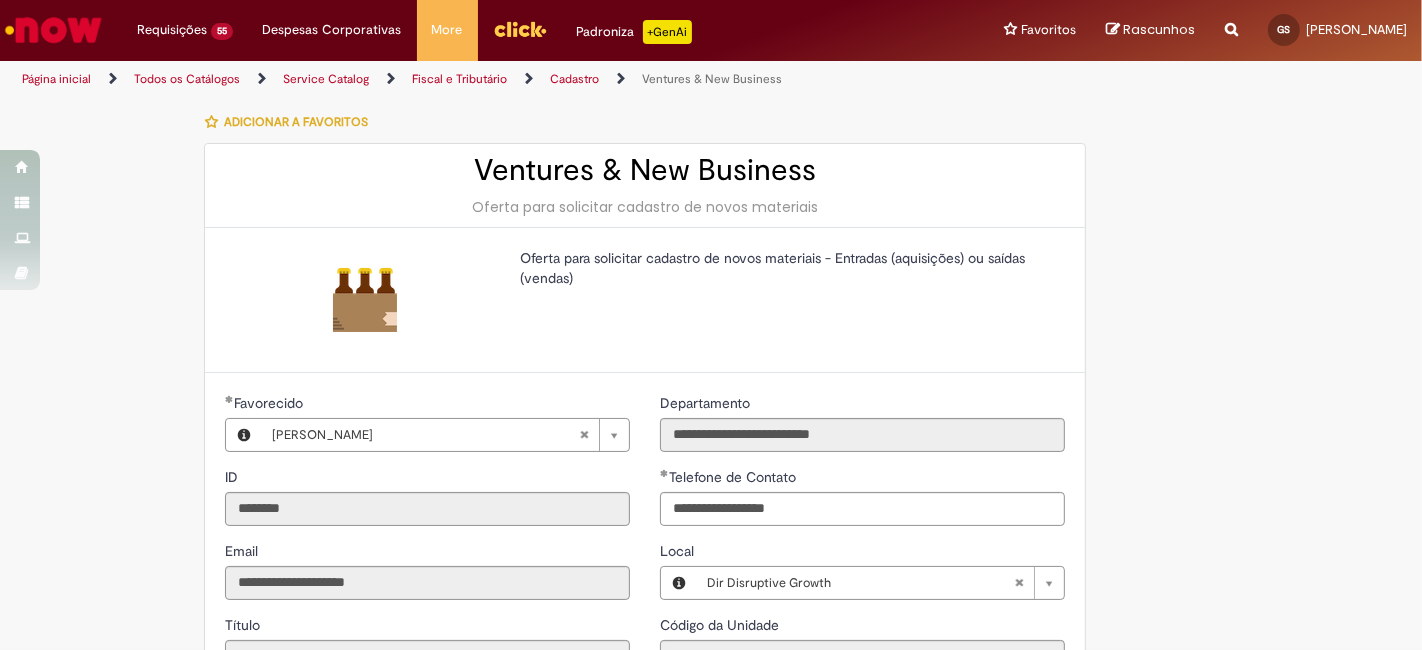 type on "**********" 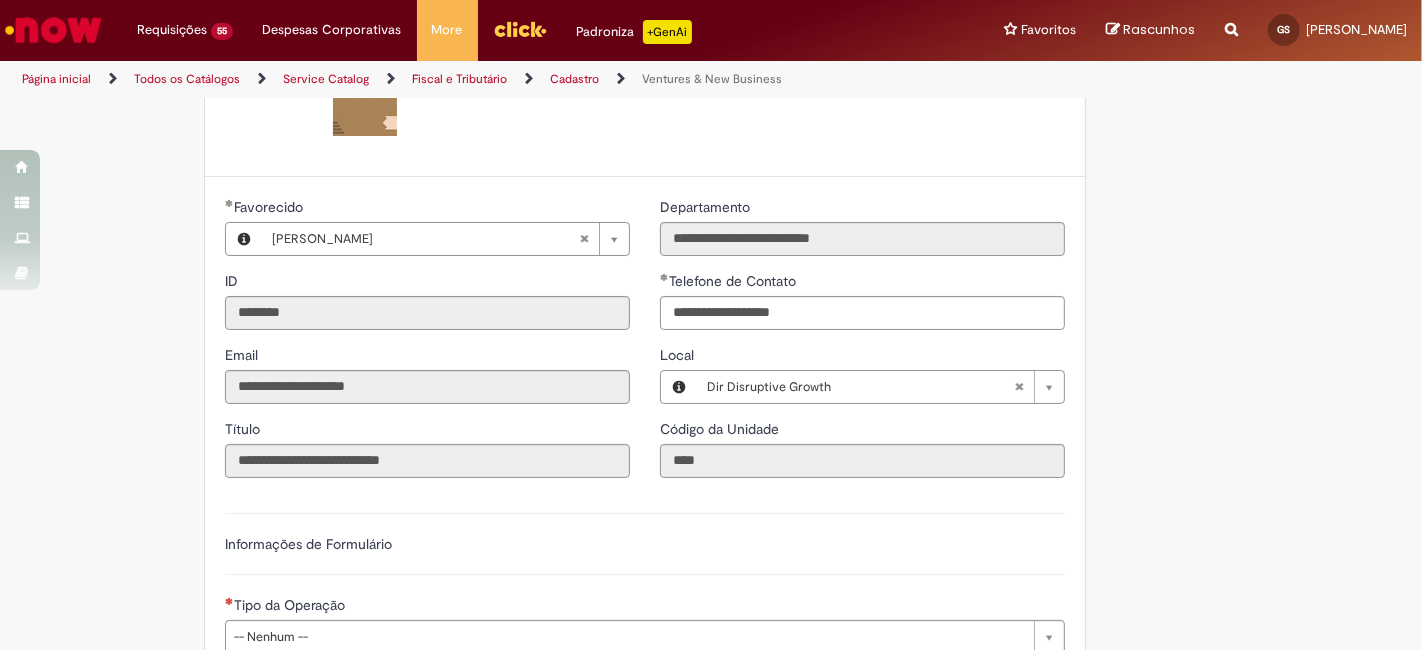 scroll, scrollTop: 222, scrollLeft: 0, axis: vertical 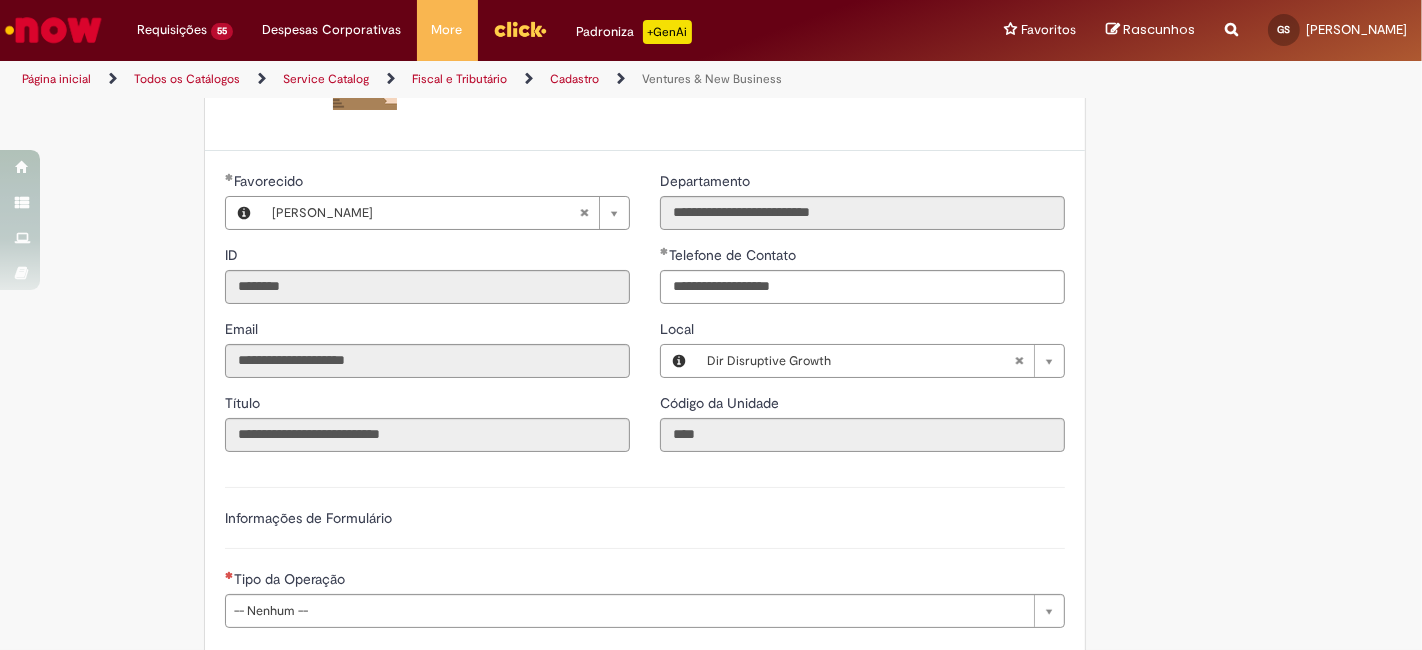 type 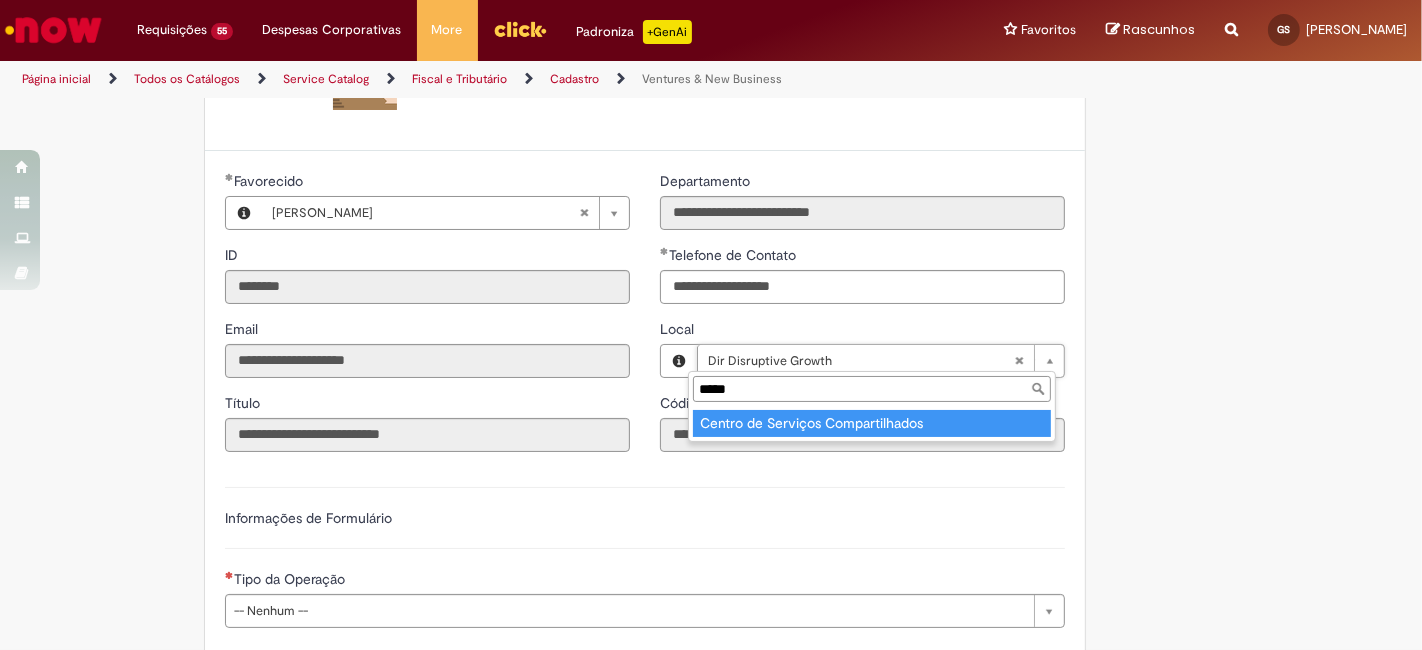 type on "*****" 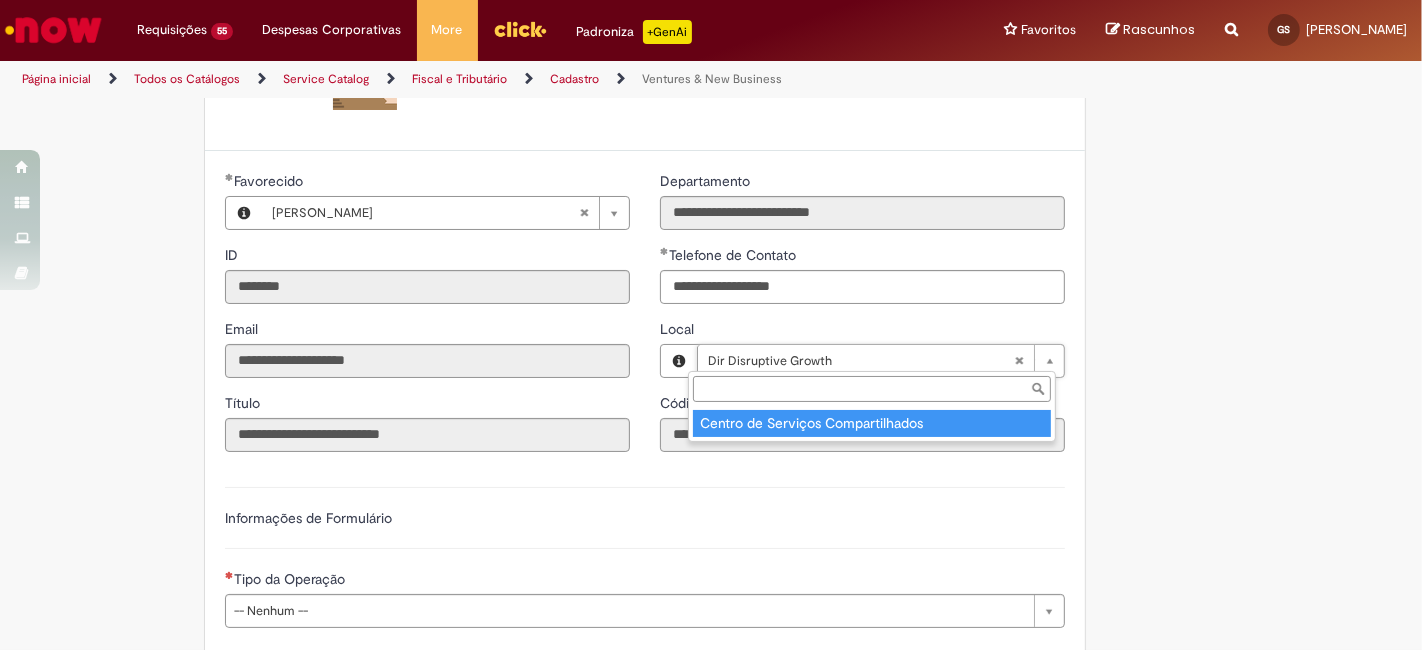 type on "****" 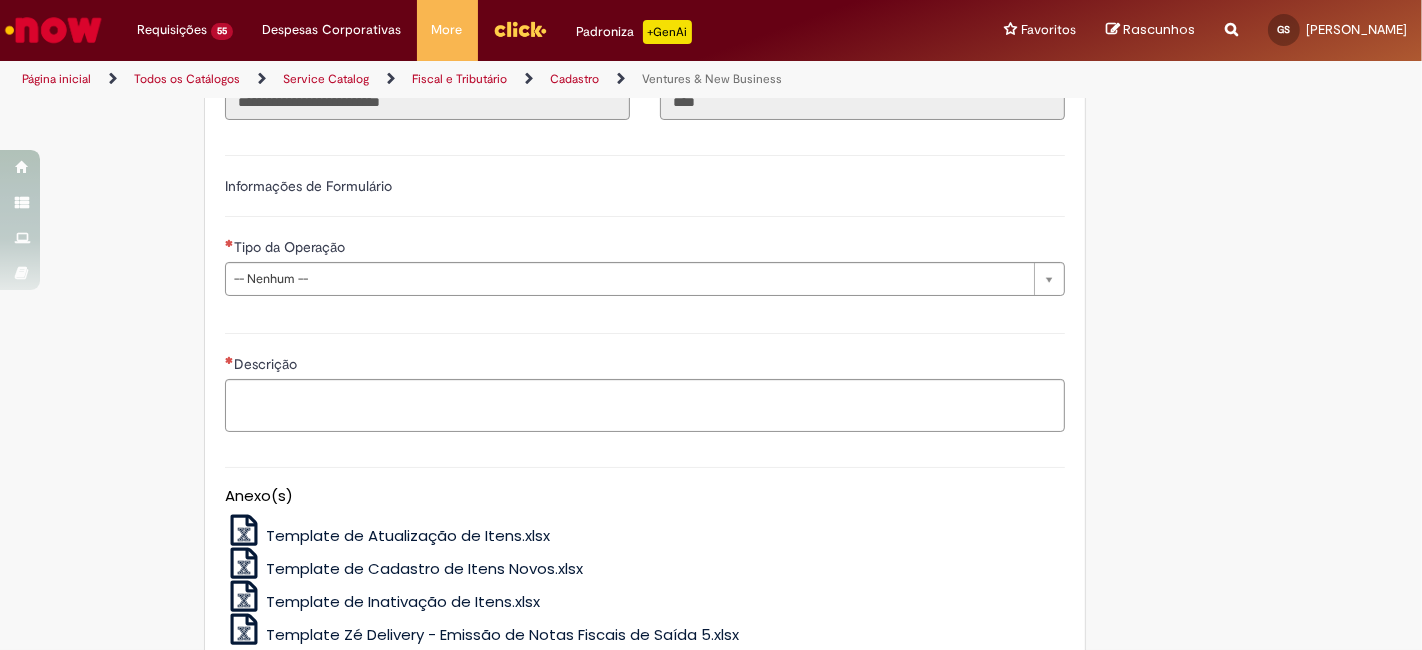 scroll, scrollTop: 592, scrollLeft: 0, axis: vertical 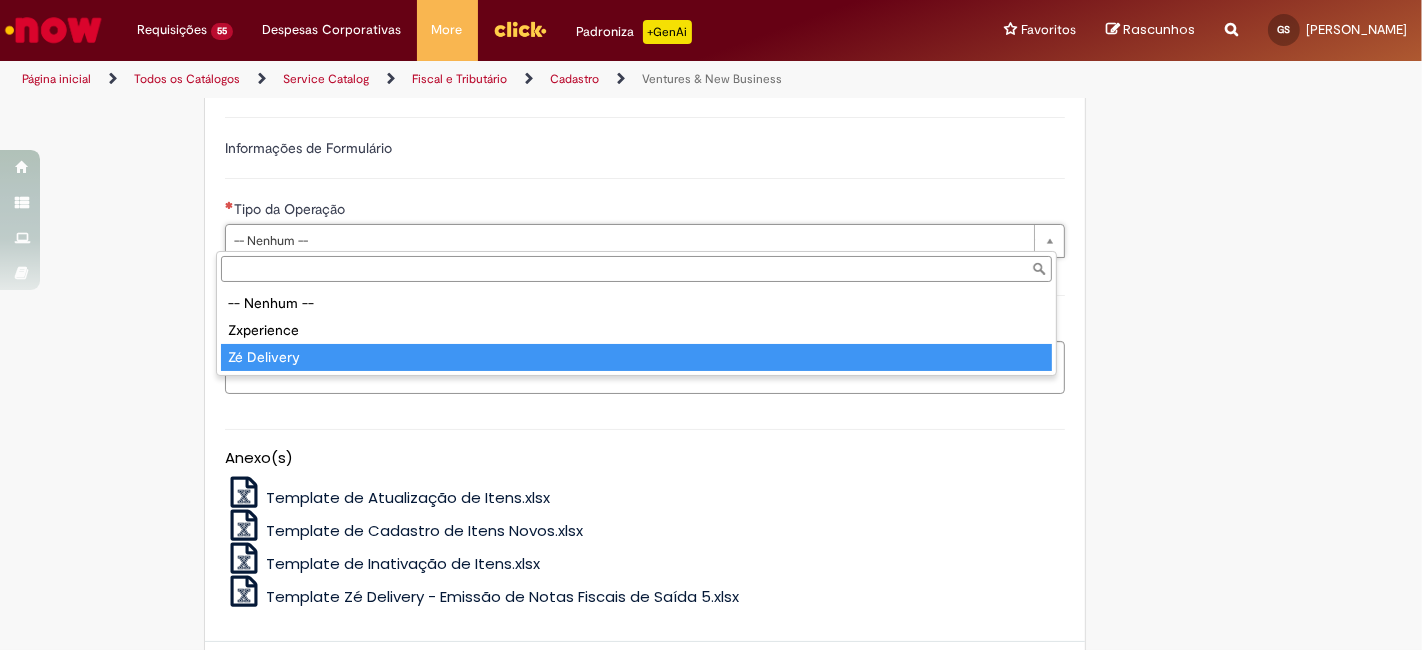 type on "**********" 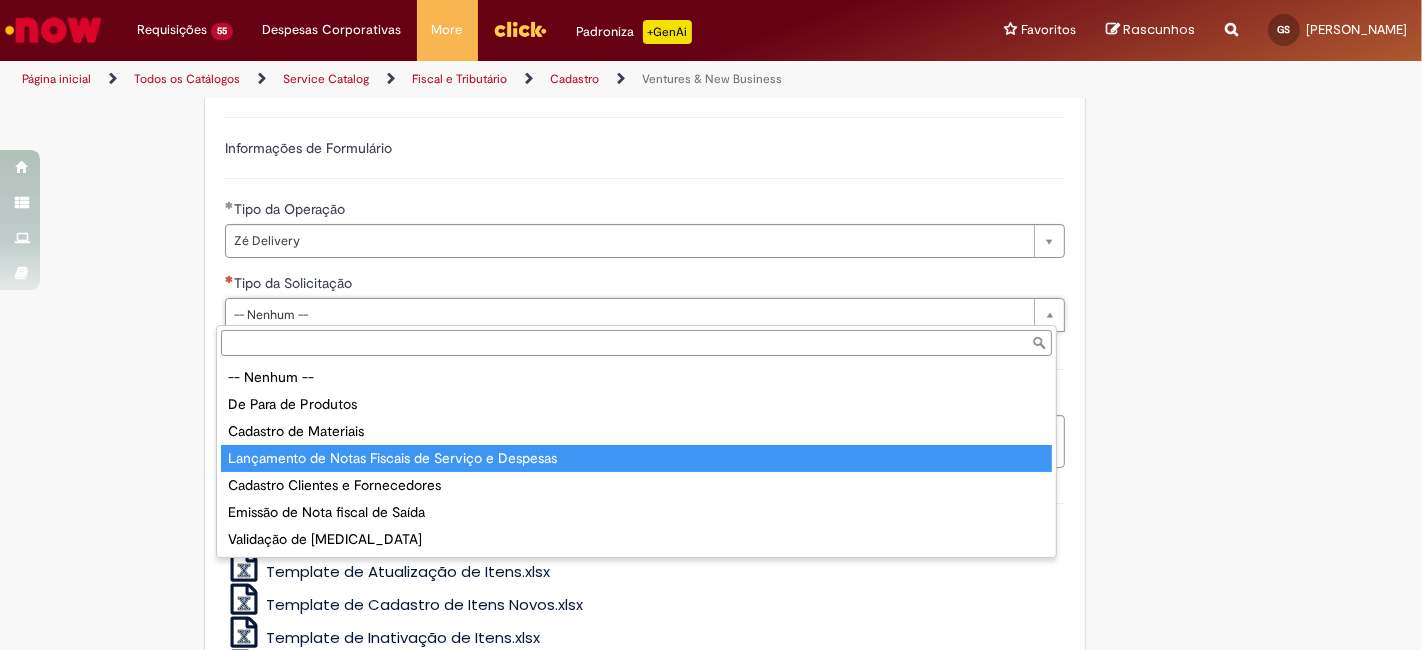 type on "**********" 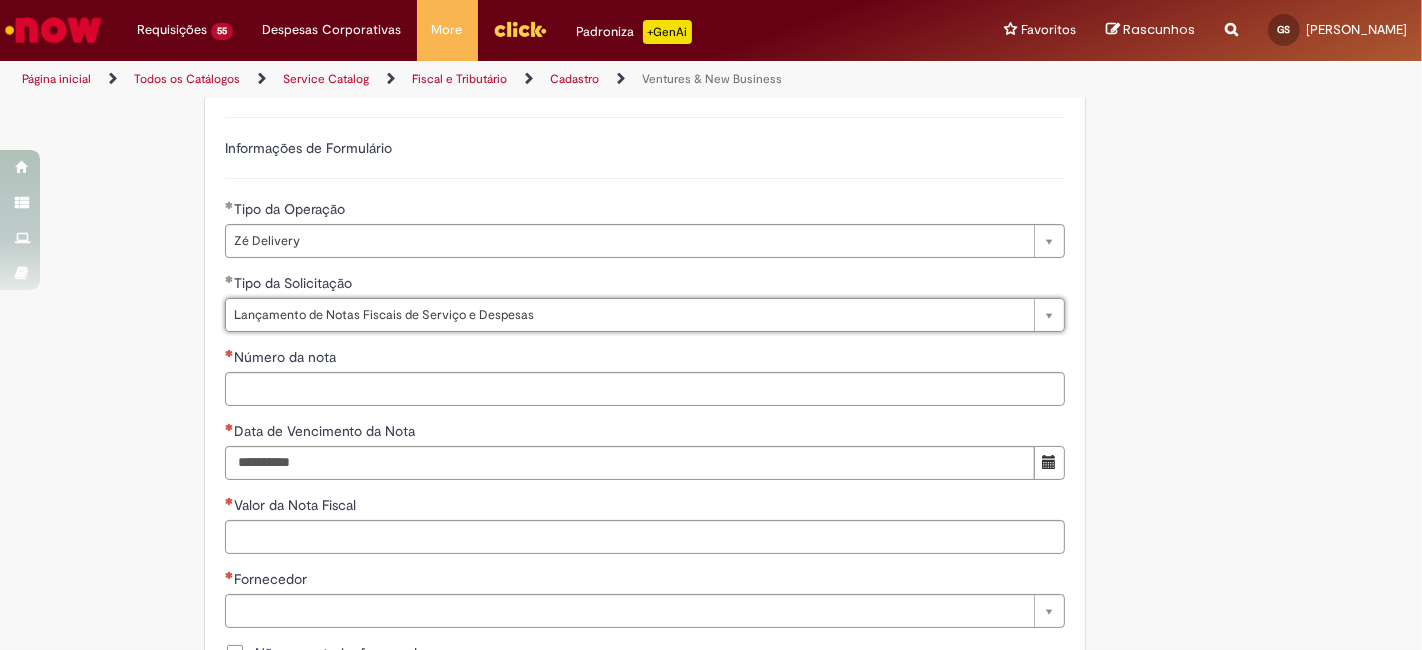 click on "**********" at bounding box center (645, 626) 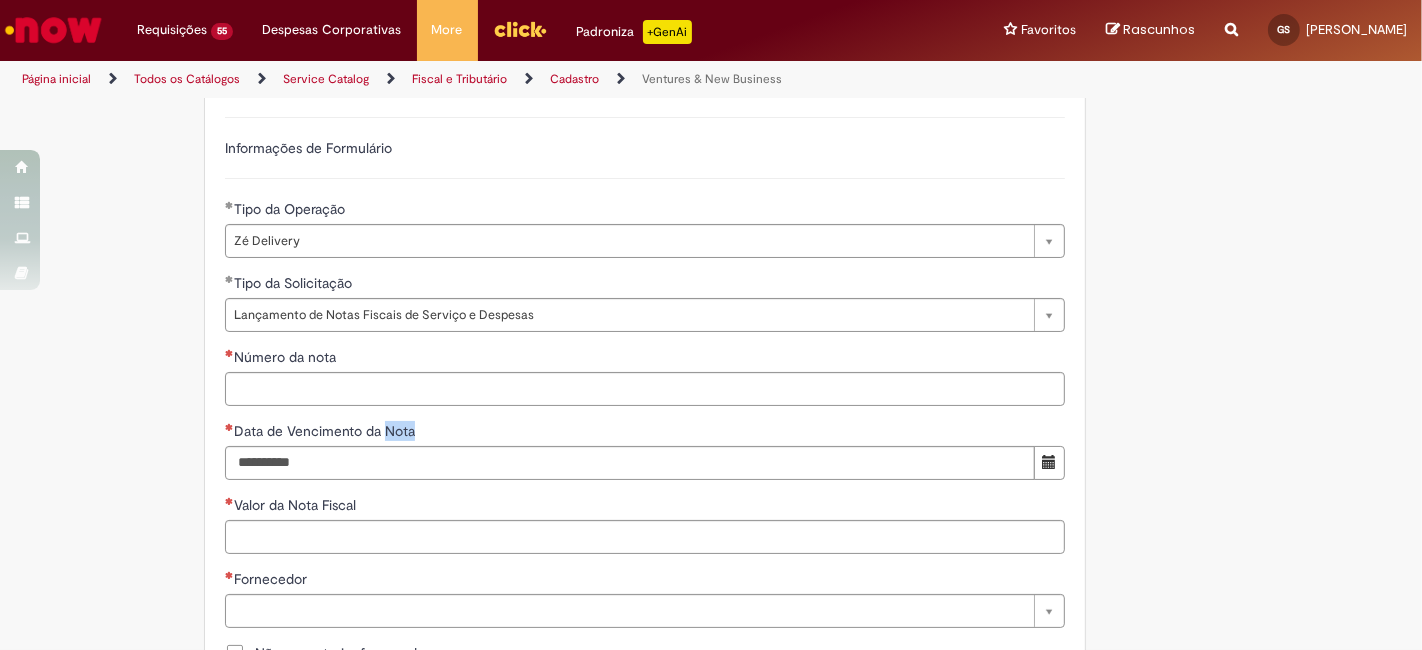 click on "**********" at bounding box center (645, 626) 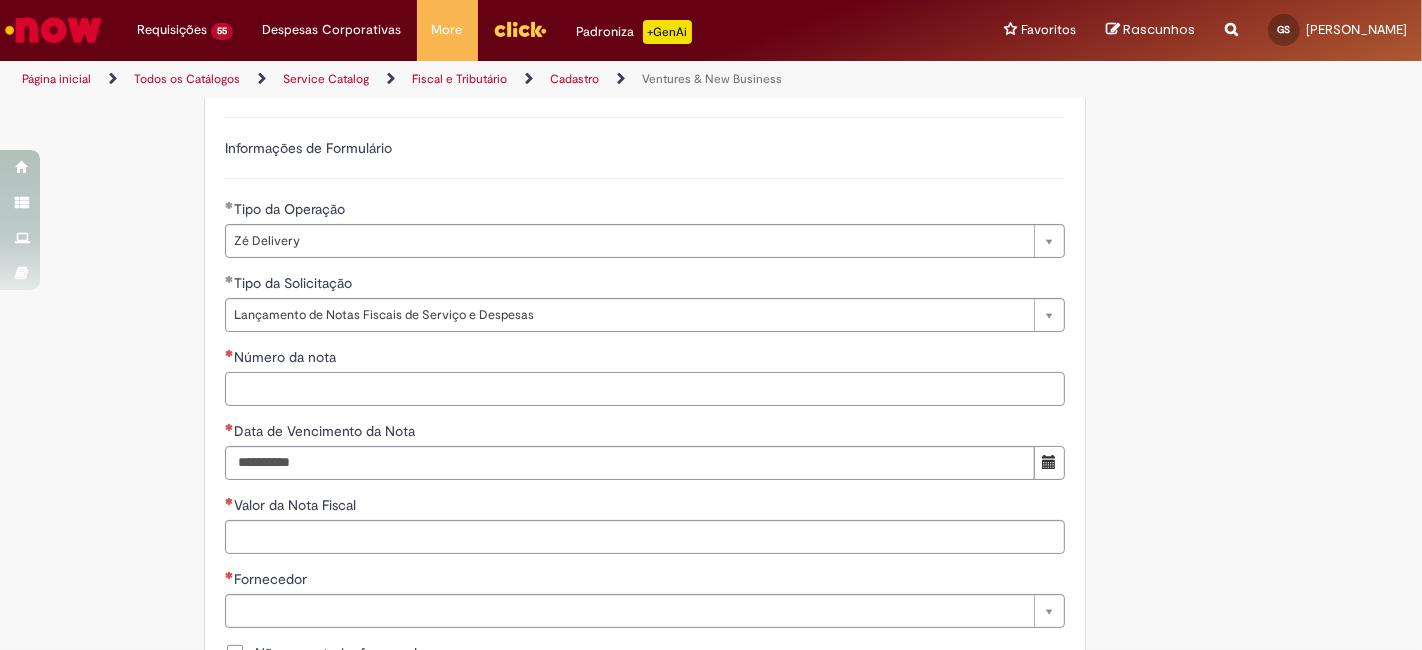 click on "Número da nota" at bounding box center [645, 389] 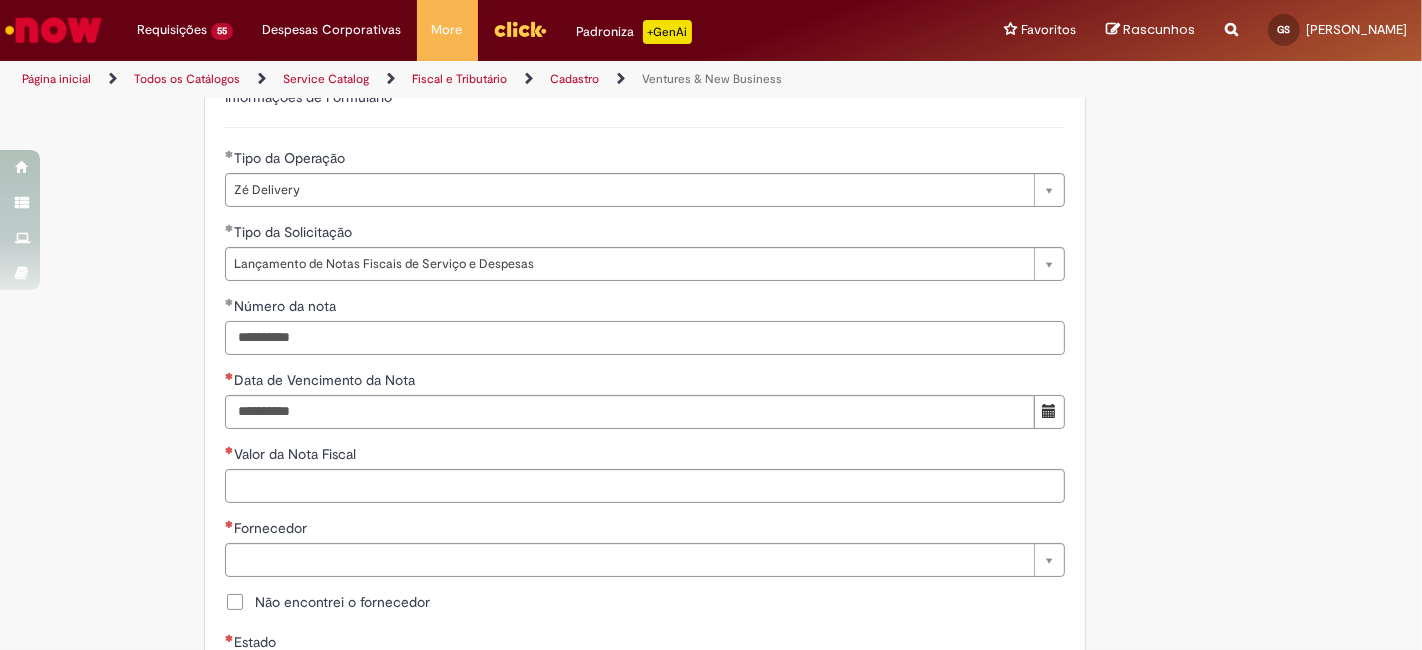 scroll, scrollTop: 666, scrollLeft: 0, axis: vertical 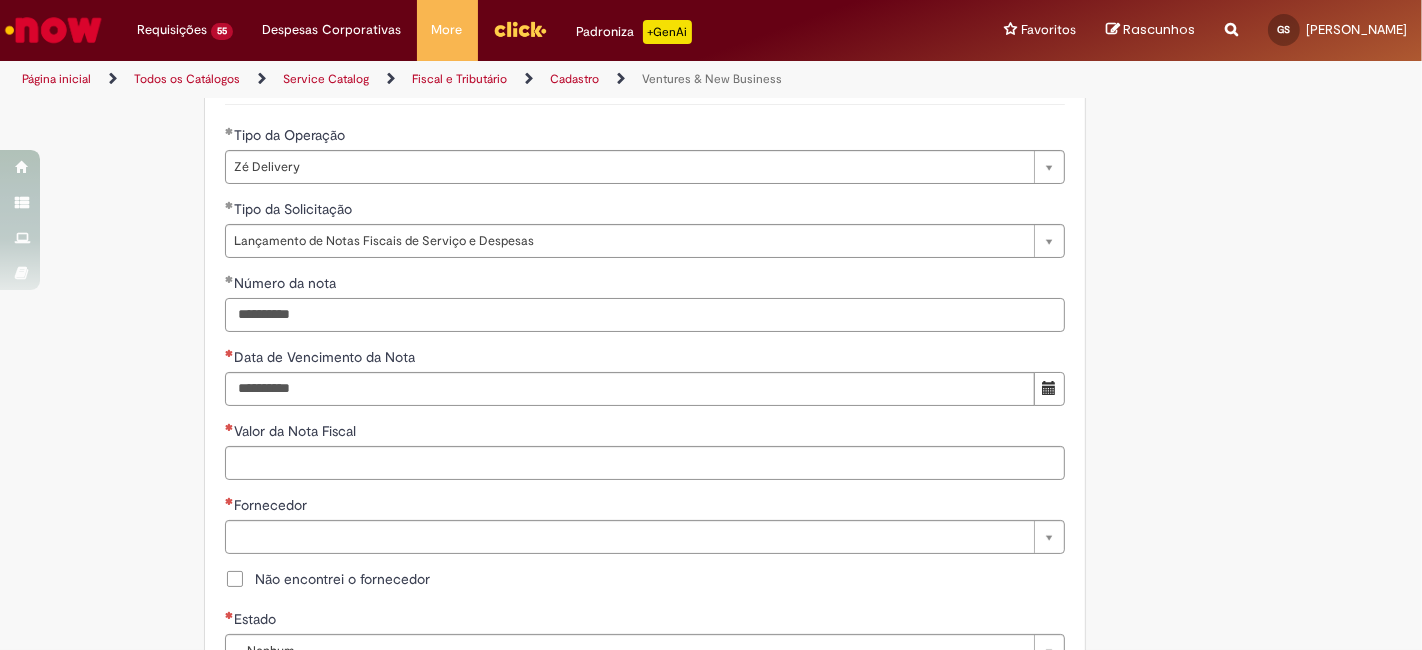 type on "**********" 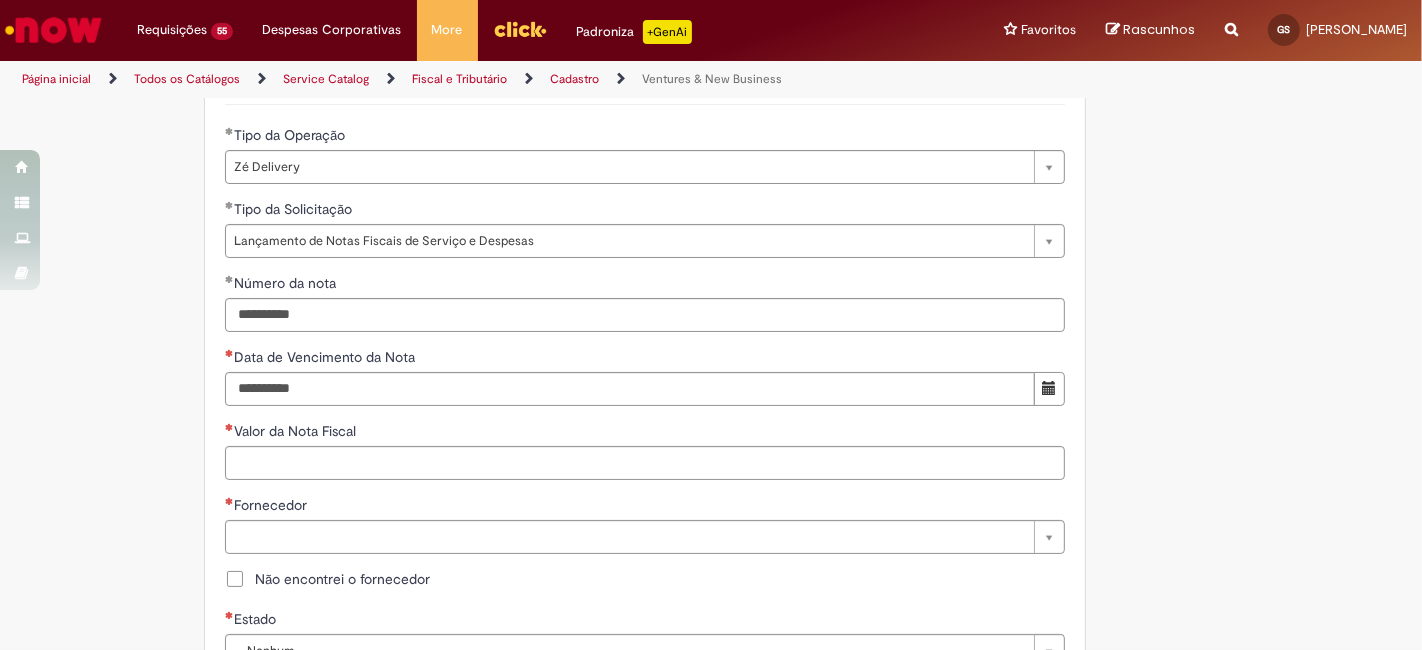 click at bounding box center (1049, 388) 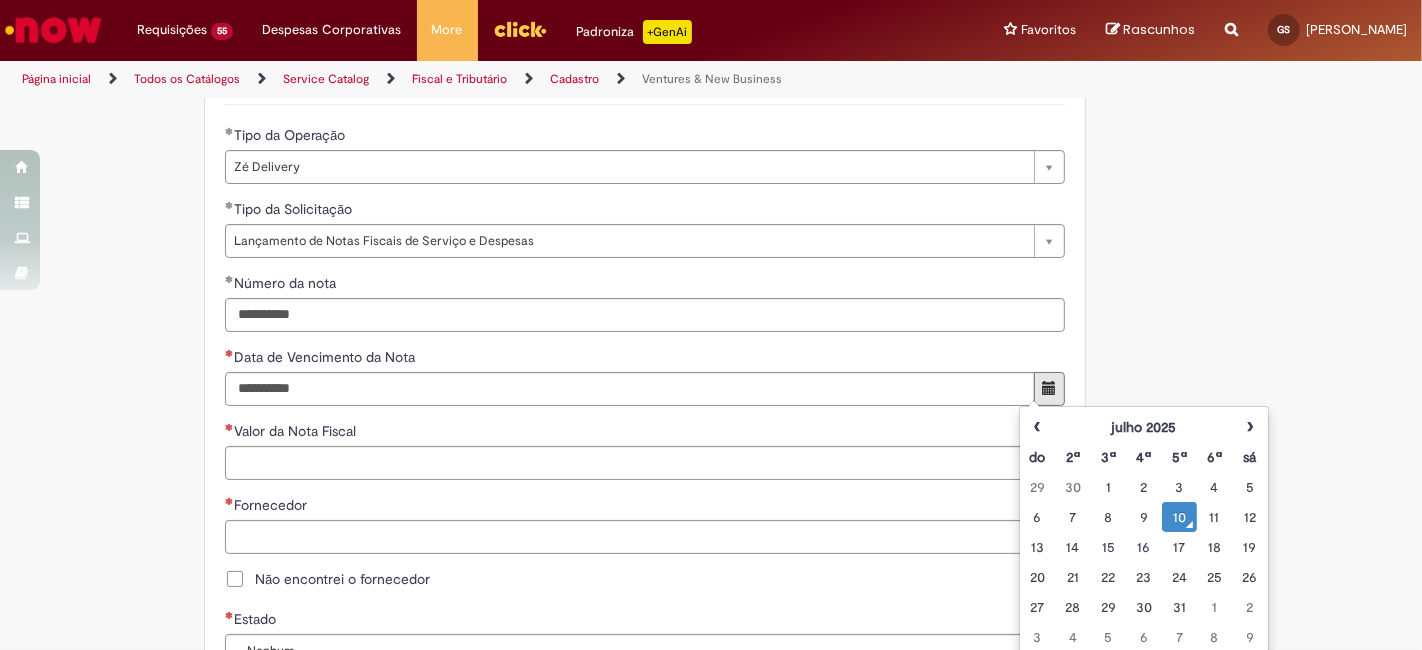 click on "Não encontrei o fornecedor" at bounding box center (645, 581) 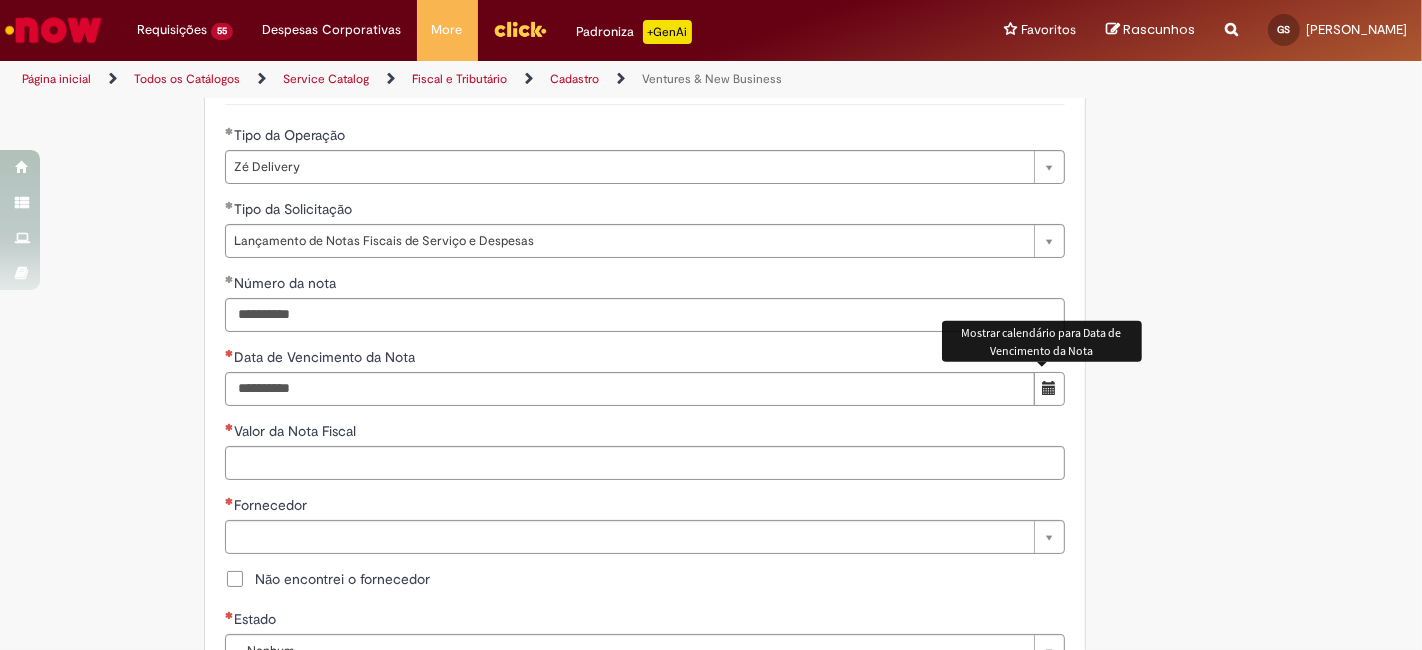 click at bounding box center [1049, 389] 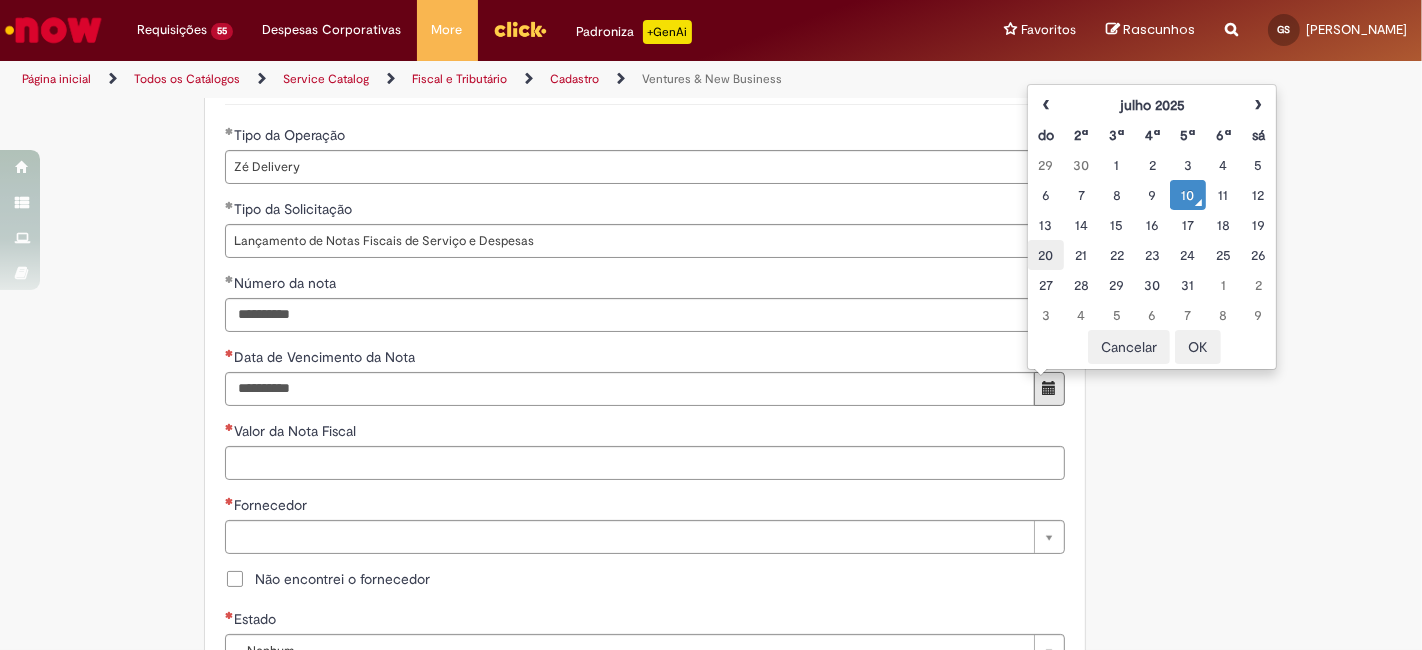 click on "20" at bounding box center [1045, 255] 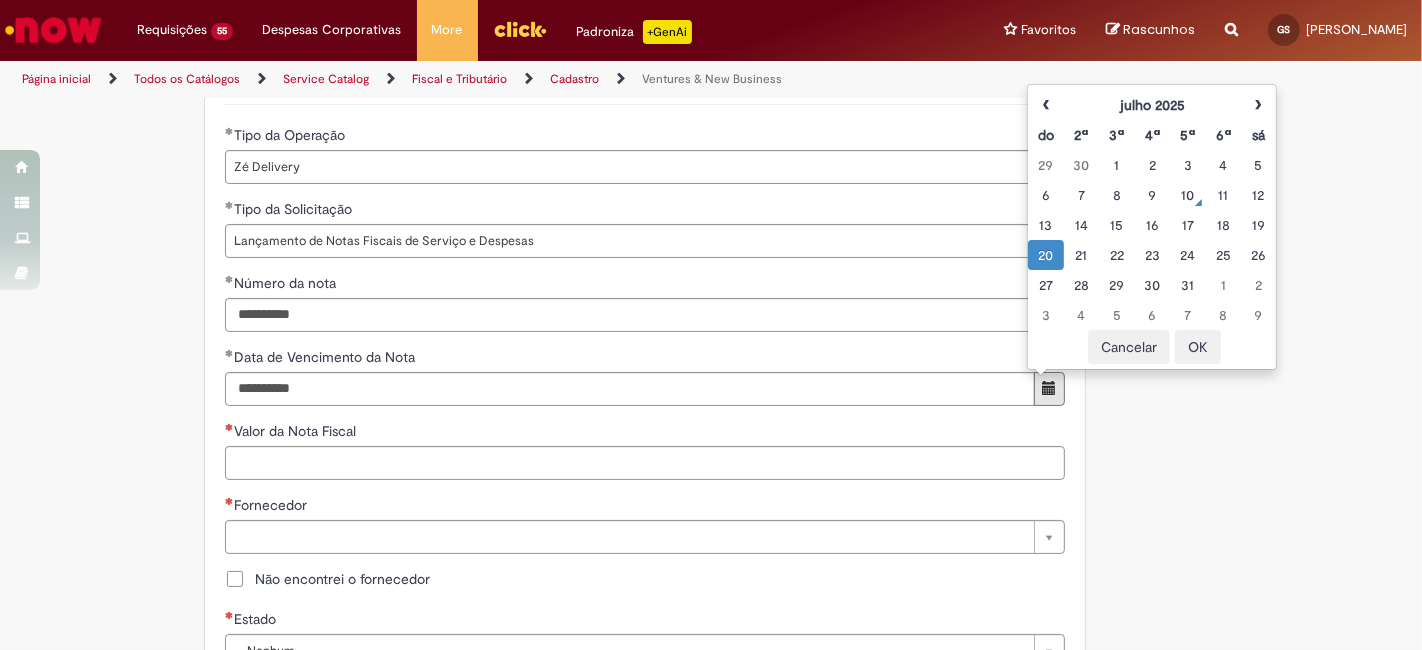 click on "Tire dúvidas com LupiAssist    +GenAI
Oi! Eu sou LupiAssist, uma Inteligência Artificial Generativa em constante aprendizado   Meu conteúdo é monitorado para trazer uma melhor experiência
Dúvidas comuns:
Só mais um instante, estou consultando nossas bases de conhecimento  e escrevendo a melhor resposta pra você!
Title
Lorem ipsum dolor sit amet    Fazer uma nova pergunta
Gerei esta resposta utilizando IA Generativa em conjunto com os nossos padrões. Em caso de divergência, os documentos oficiais prevalecerão.
Saiba mais em:
Ou ligue para:
E aí, te ajudei?
Sim, obrigado!" at bounding box center [711, 446] 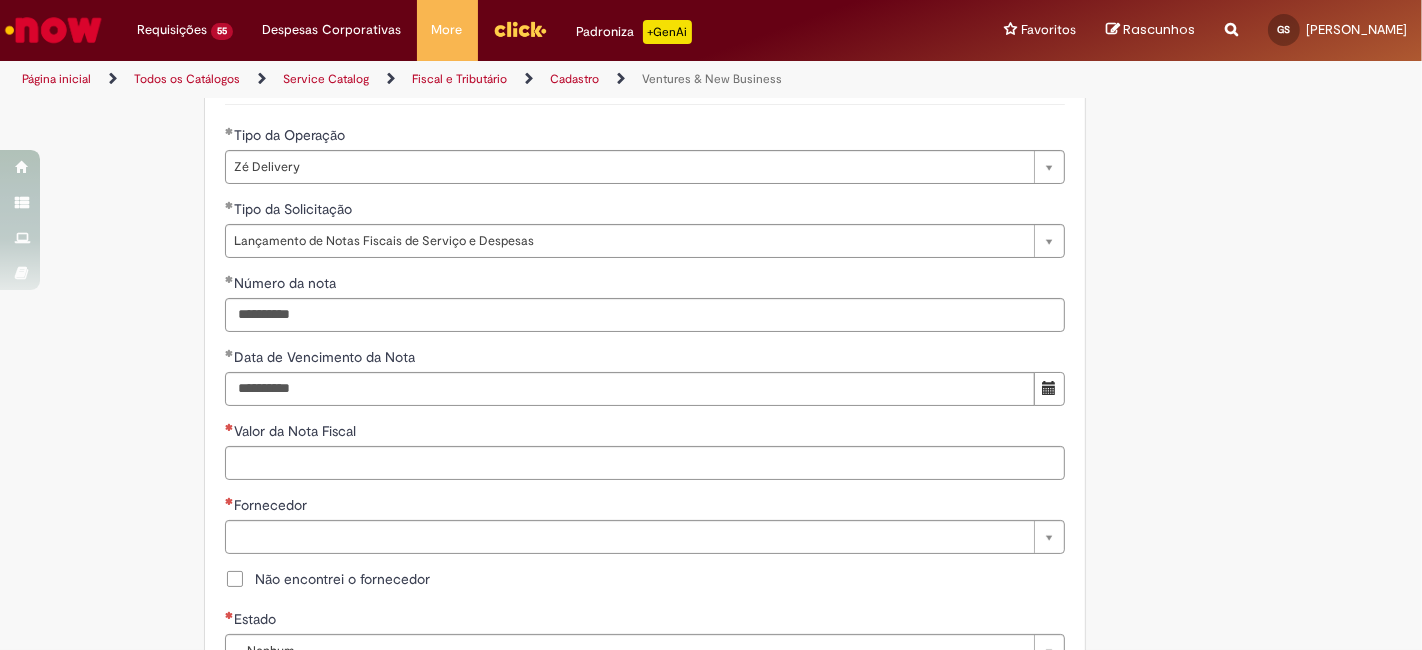 scroll, scrollTop: 725, scrollLeft: 0, axis: vertical 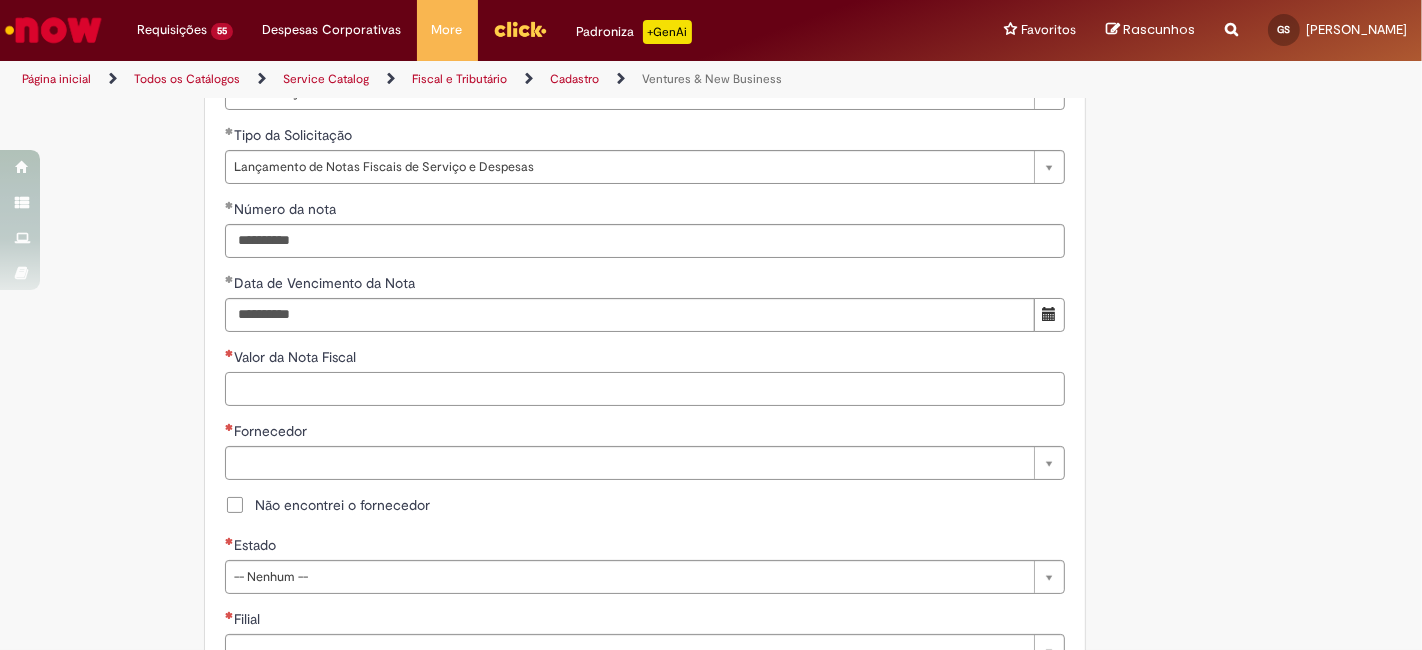 click on "Valor da Nota Fiscal" at bounding box center [645, 389] 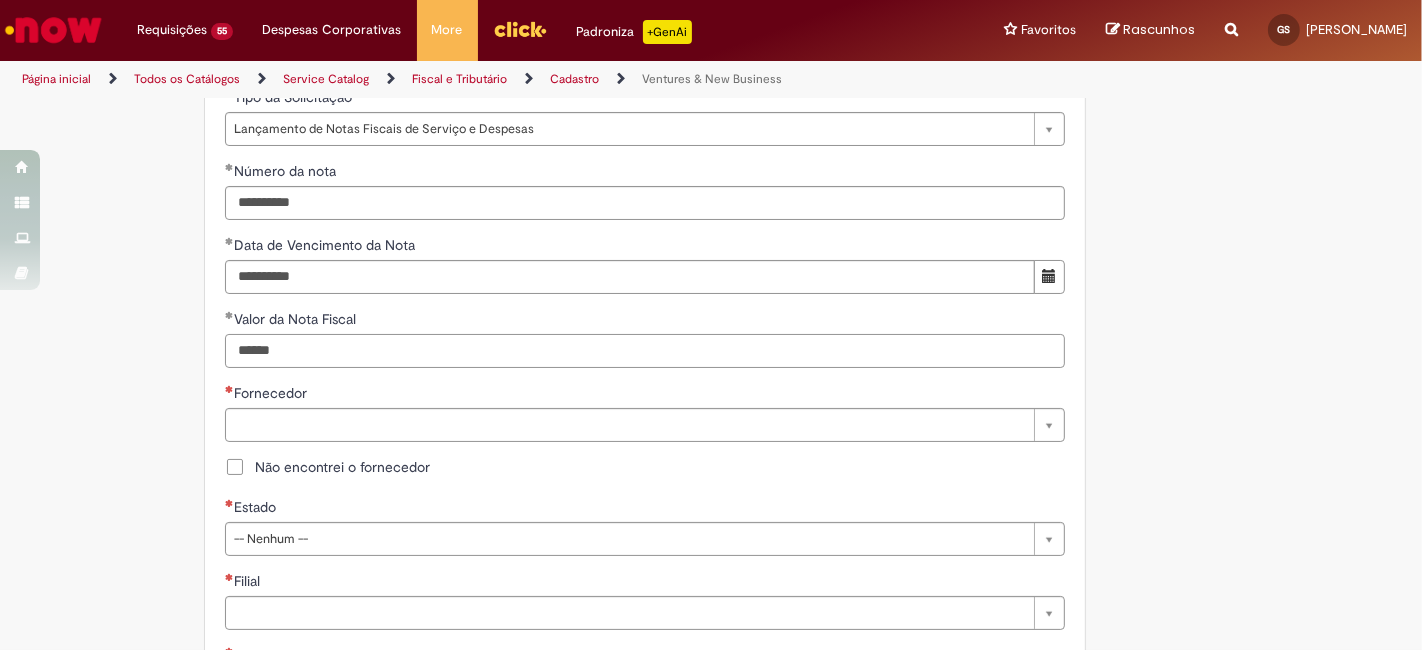 scroll, scrollTop: 814, scrollLeft: 0, axis: vertical 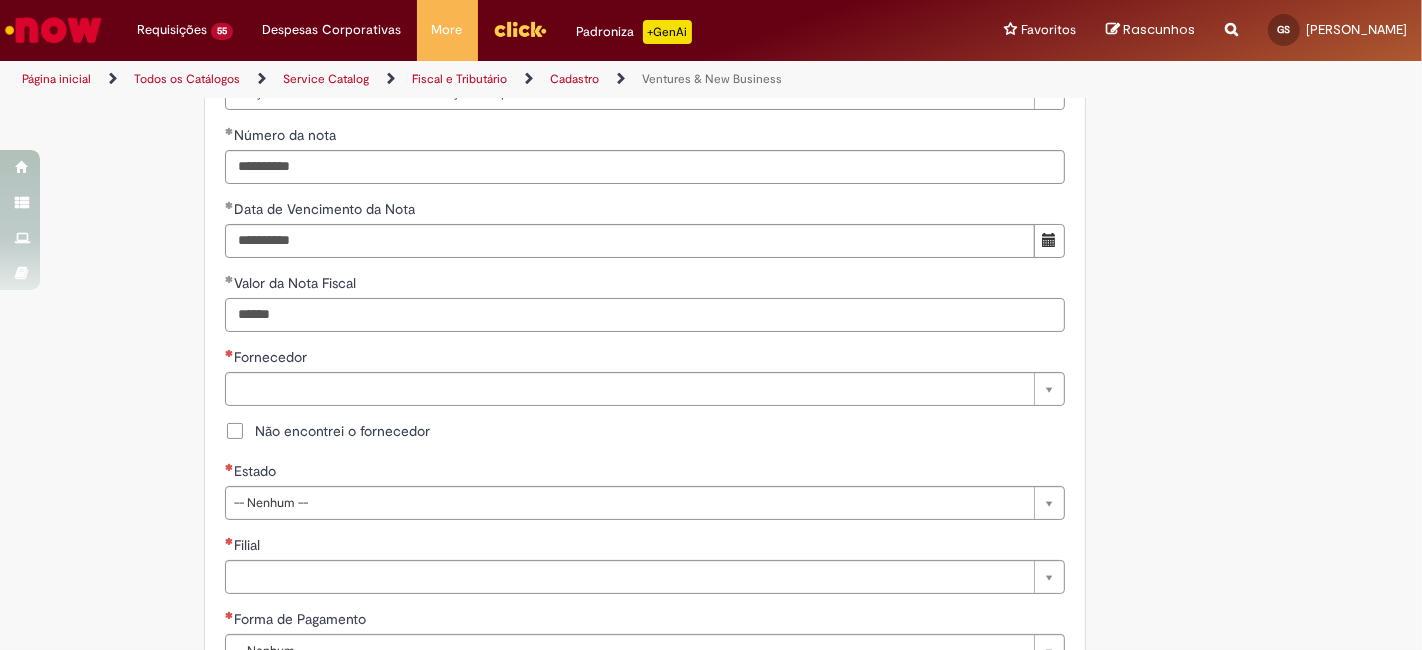 type 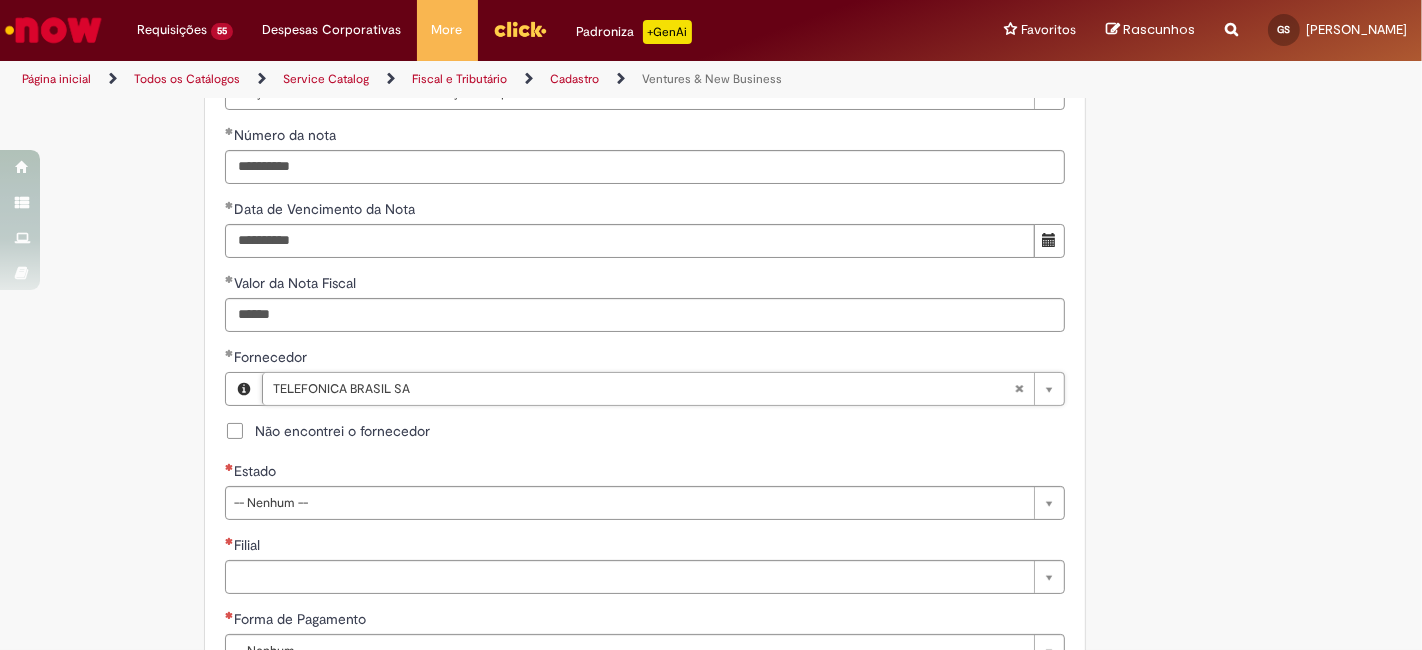 scroll, scrollTop: 888, scrollLeft: 0, axis: vertical 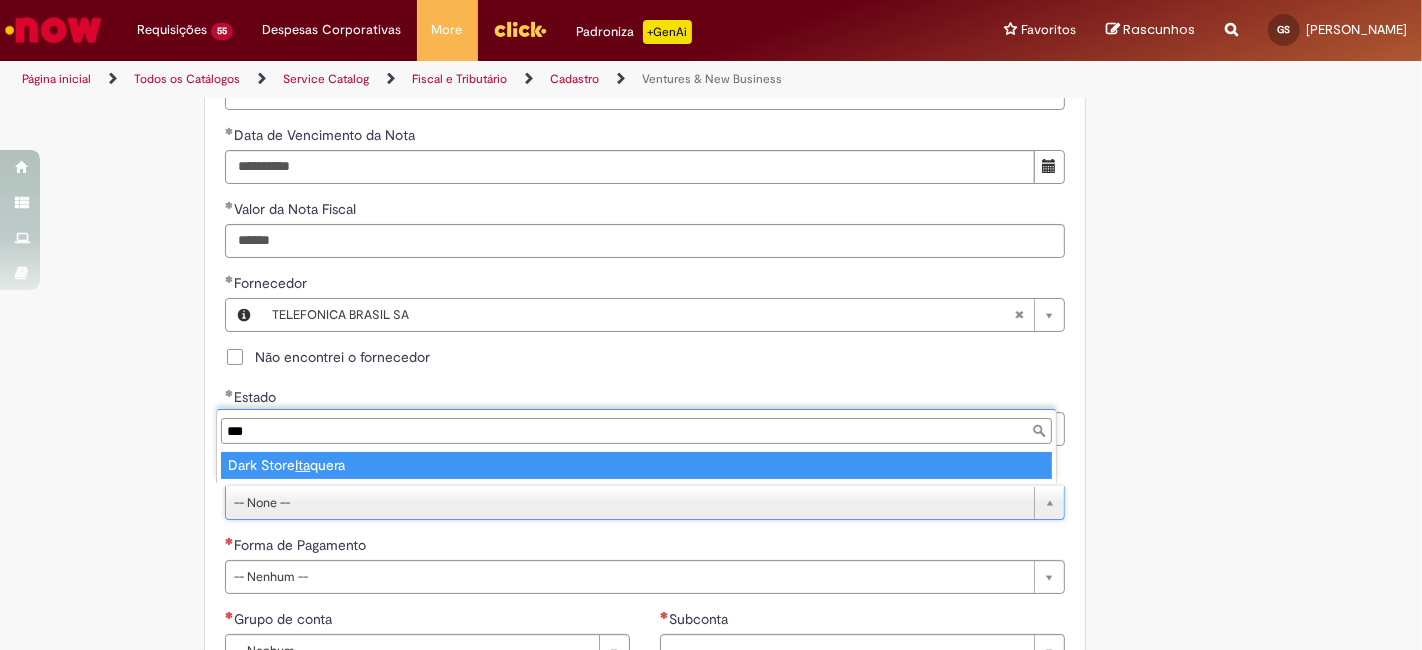 drag, startPoint x: 361, startPoint y: 474, endPoint x: 384, endPoint y: 447, distance: 35.468296 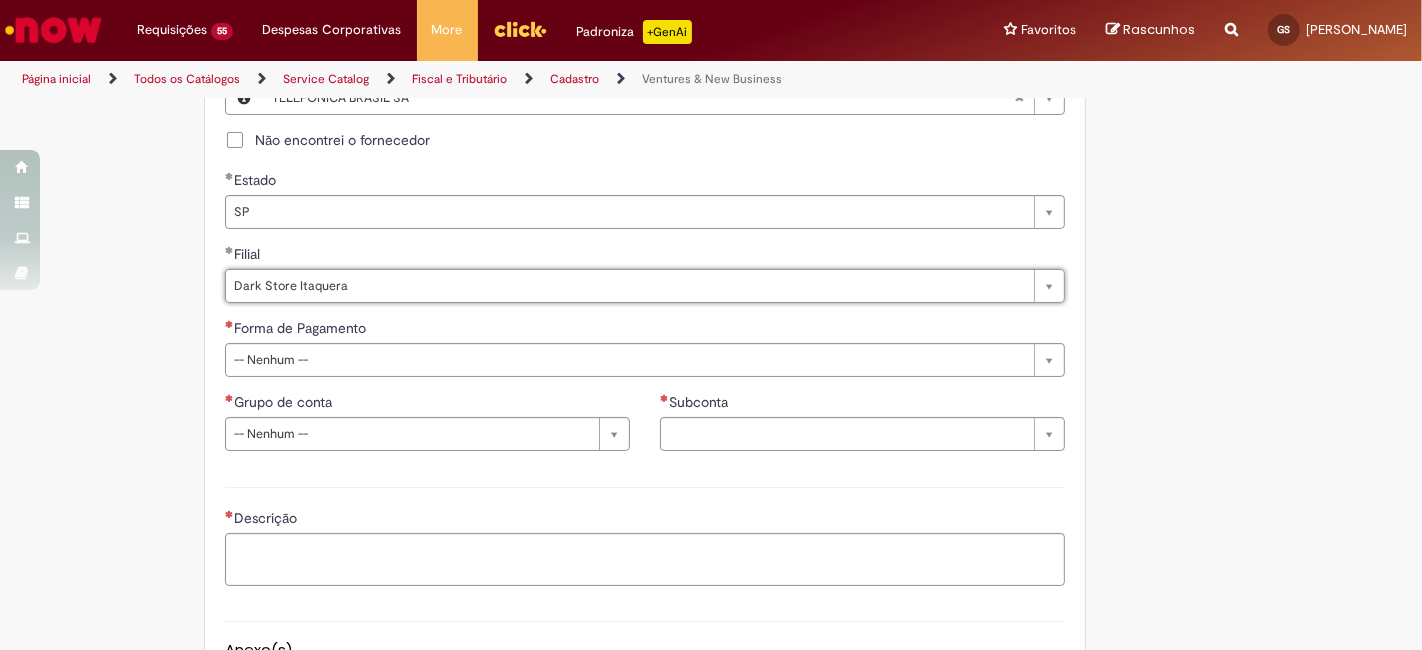 scroll, scrollTop: 1111, scrollLeft: 0, axis: vertical 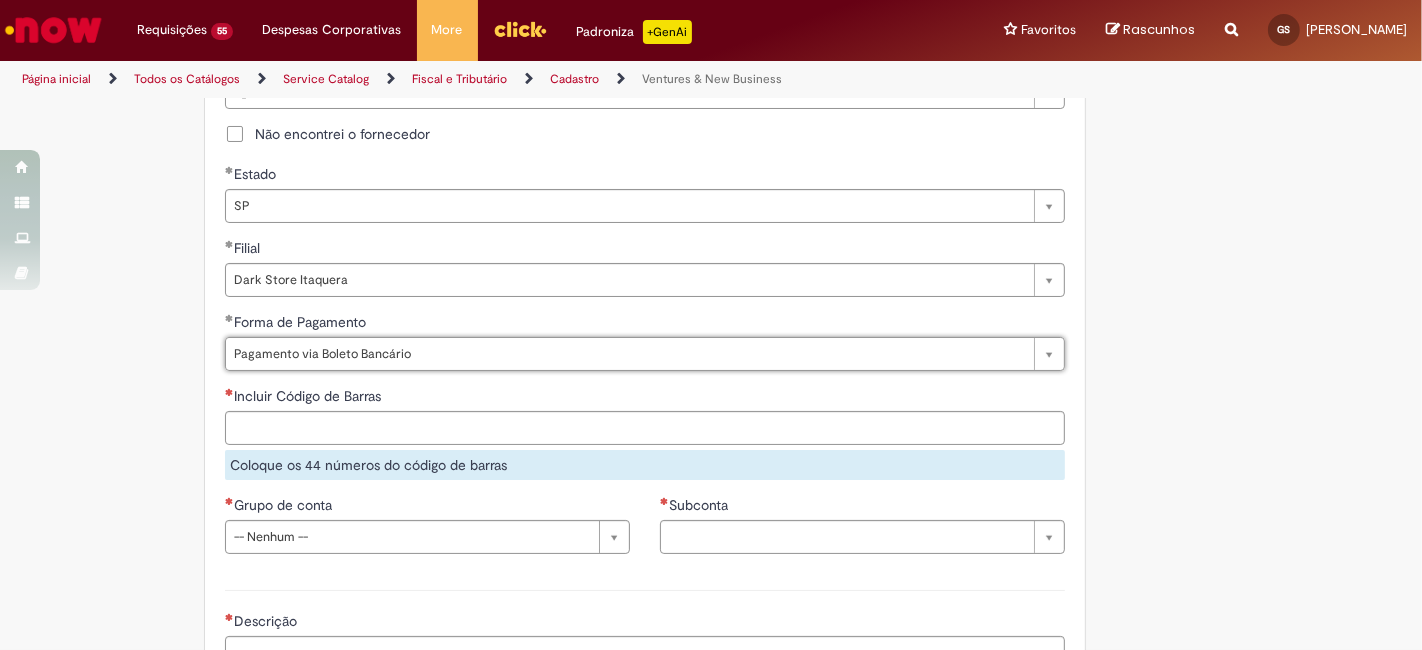 click on "Incluir Código de Barras" at bounding box center (645, 398) 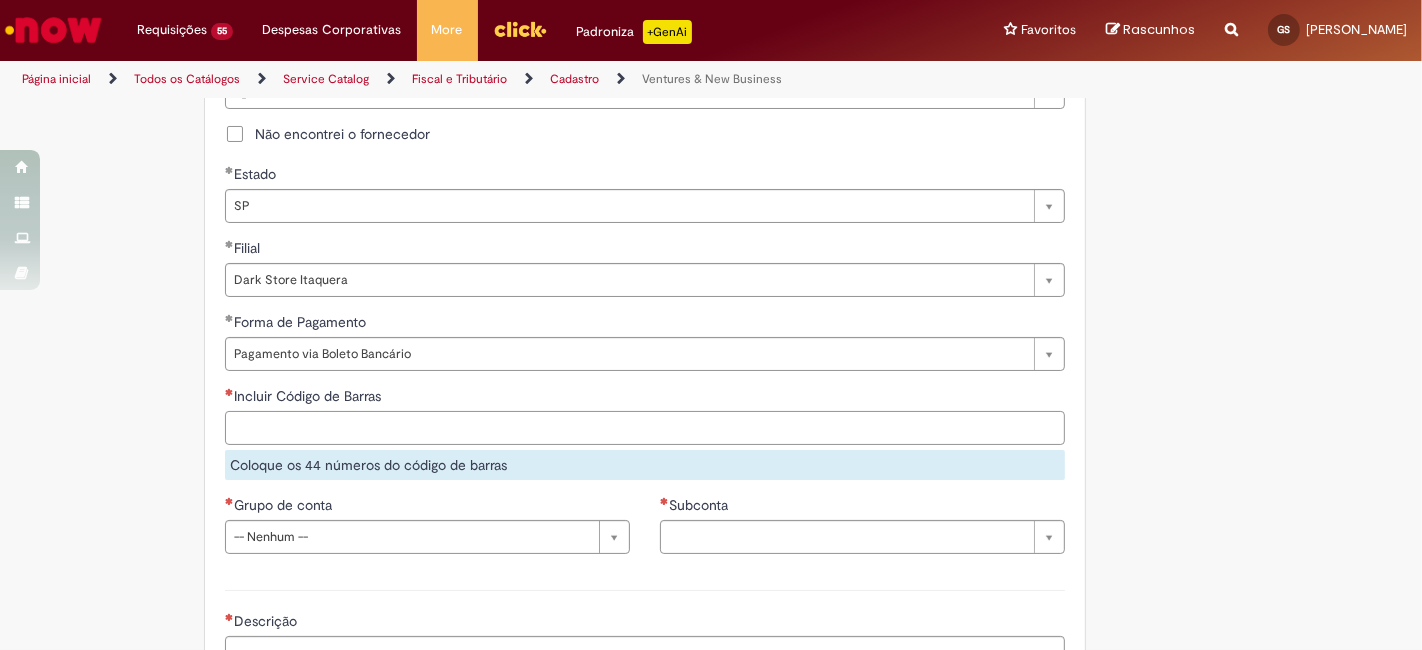 click on "Incluir Código de Barras" at bounding box center [645, 428] 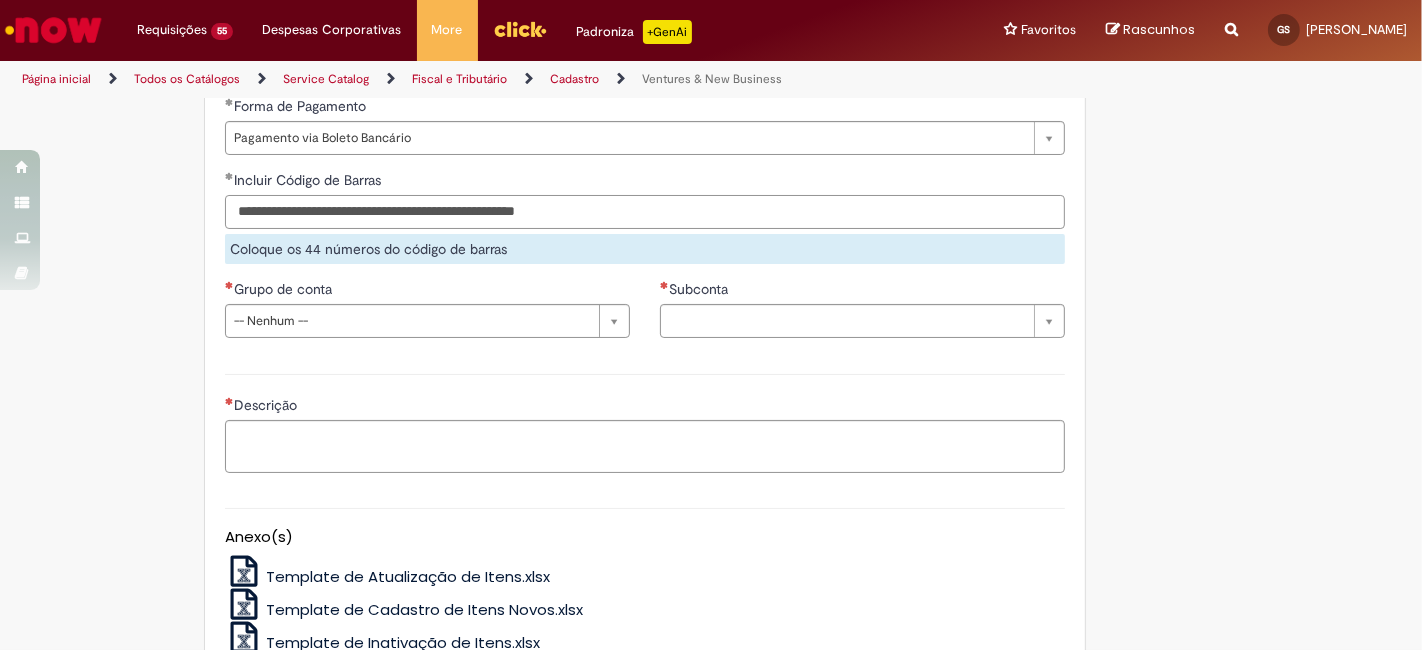 scroll, scrollTop: 1333, scrollLeft: 0, axis: vertical 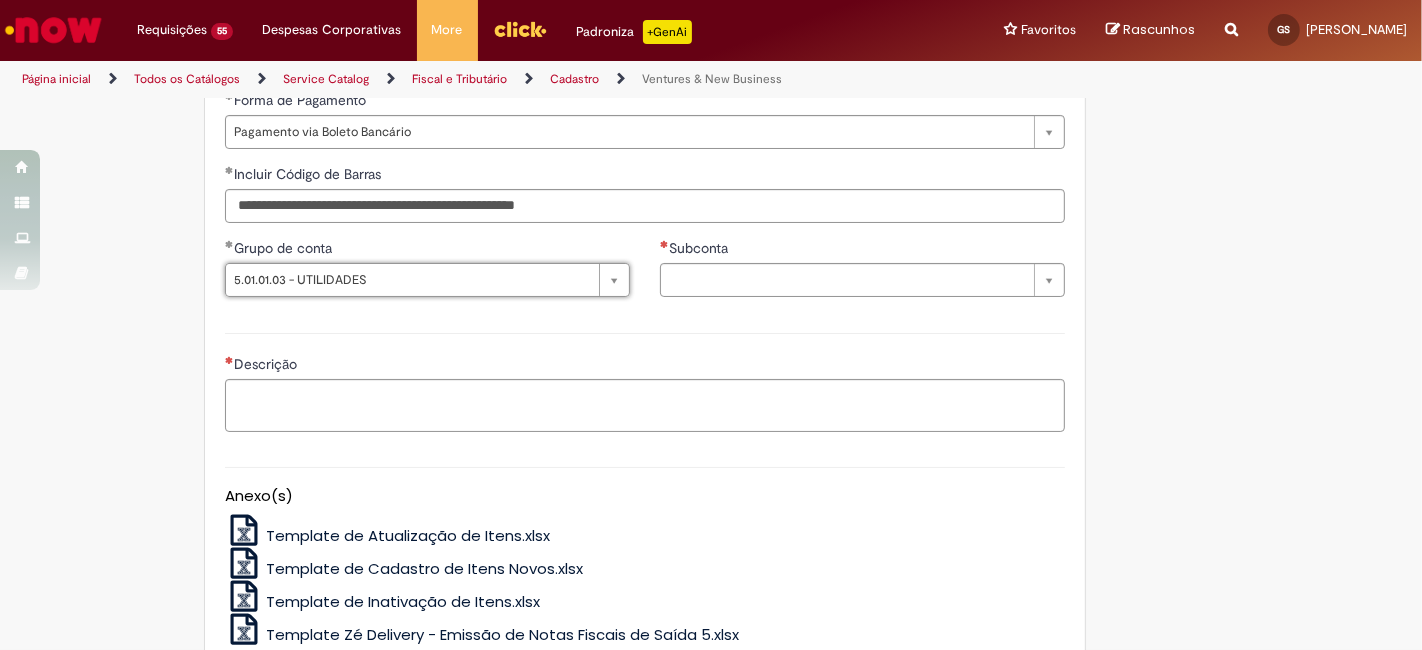 drag, startPoint x: 672, startPoint y: 330, endPoint x: 680, endPoint y: 299, distance: 32.01562 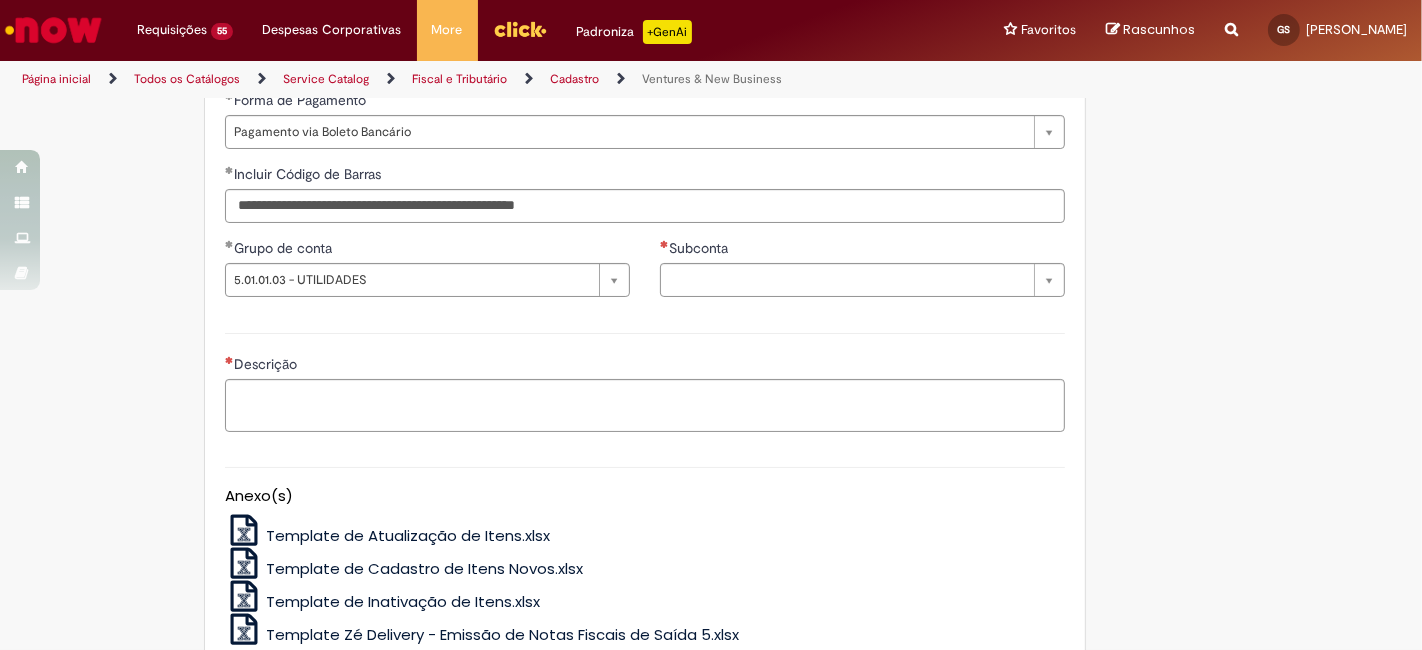 click on "Agencia CNPJ da Conta Subconta          Pesquisar usando lista                 Subconta" at bounding box center [862, 275] 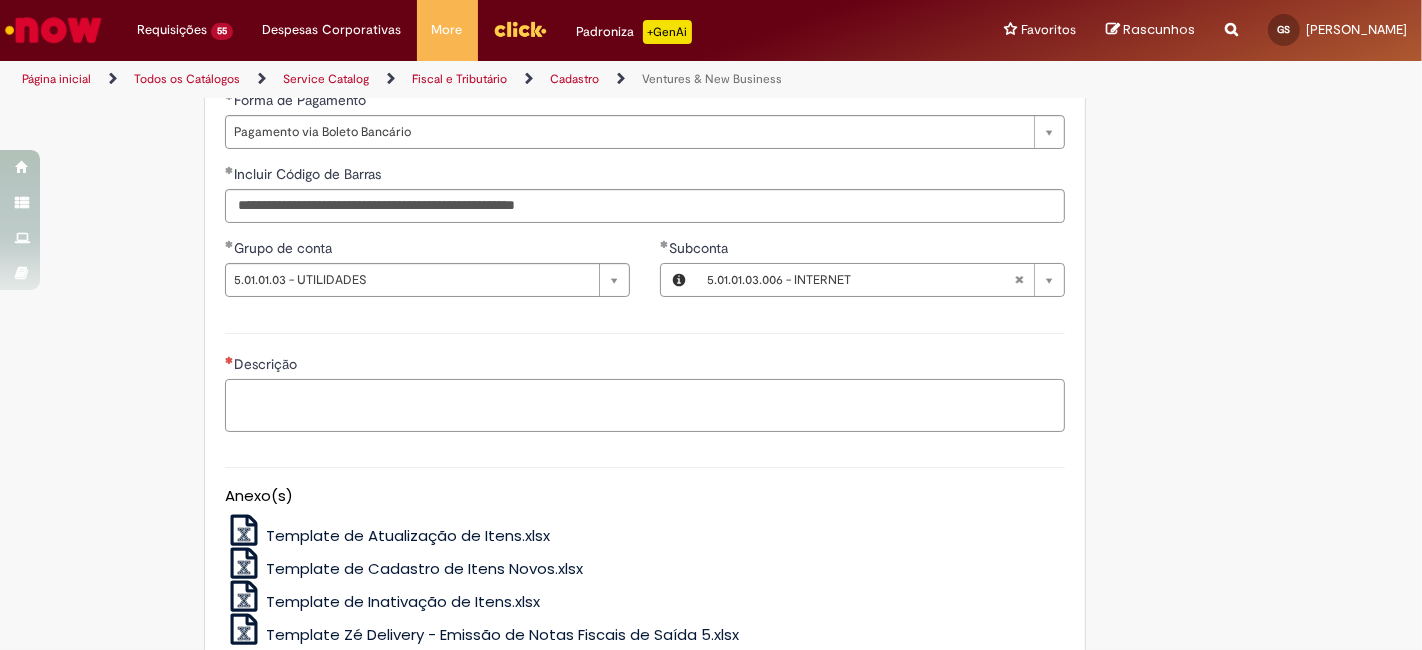 click on "Descrição" at bounding box center (645, 405) 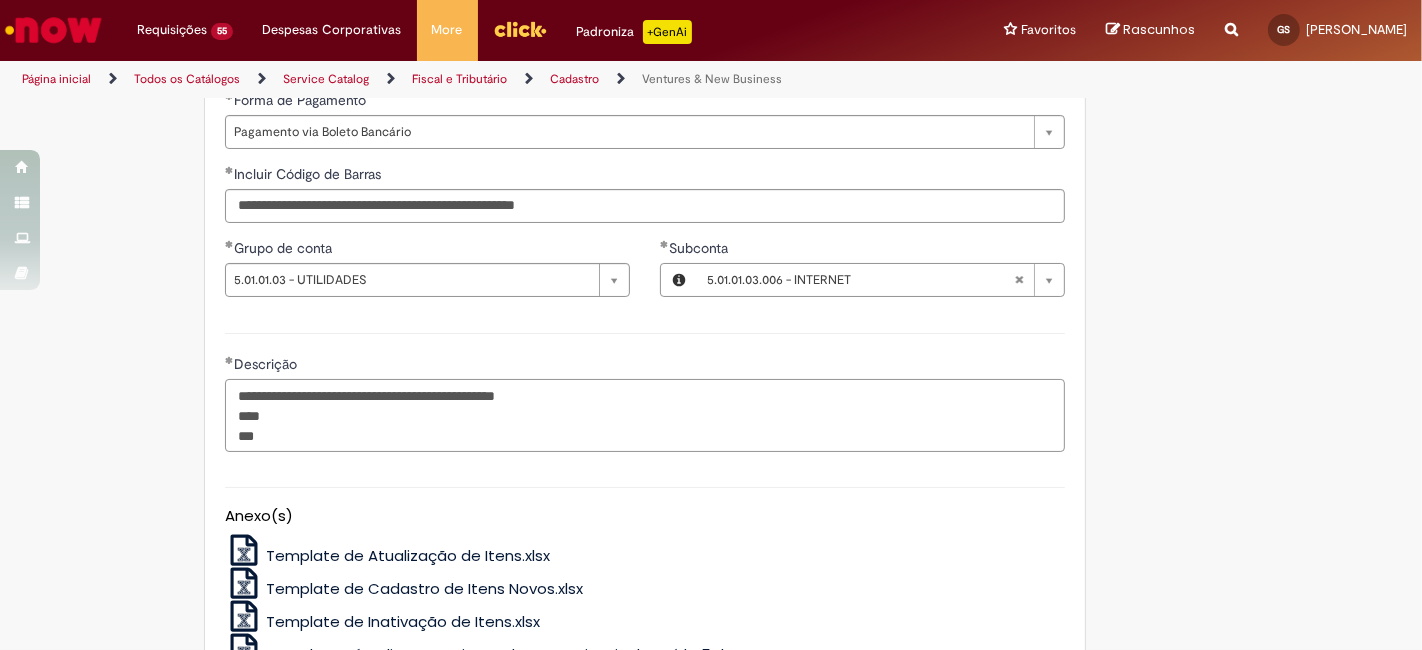 click on "**********" at bounding box center (645, 415) 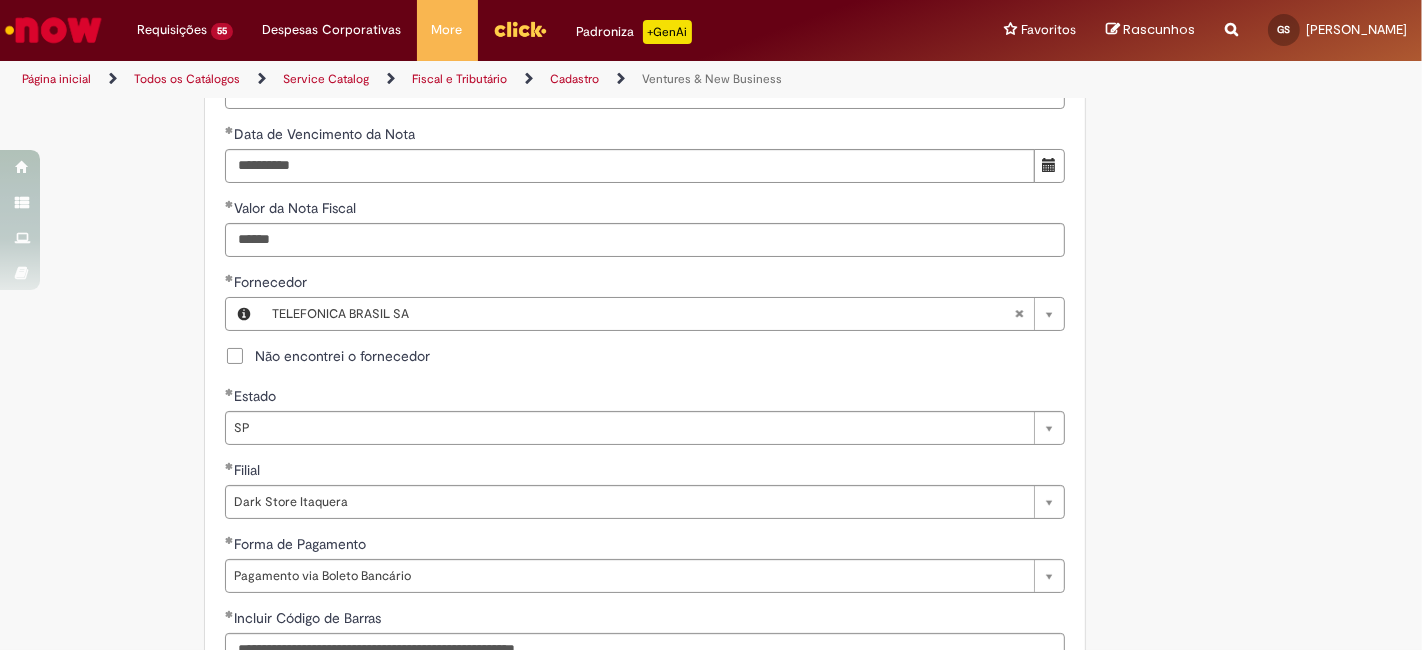scroll, scrollTop: 888, scrollLeft: 0, axis: vertical 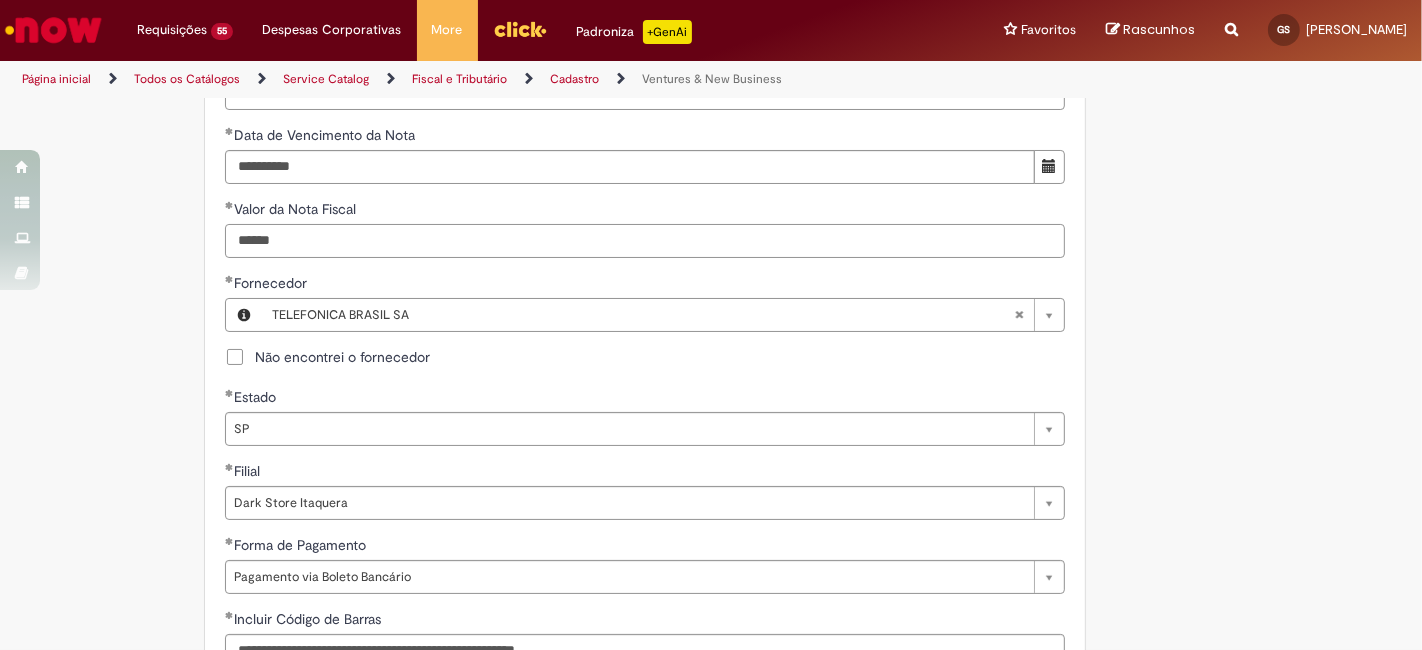 click on "******" at bounding box center (645, 241) 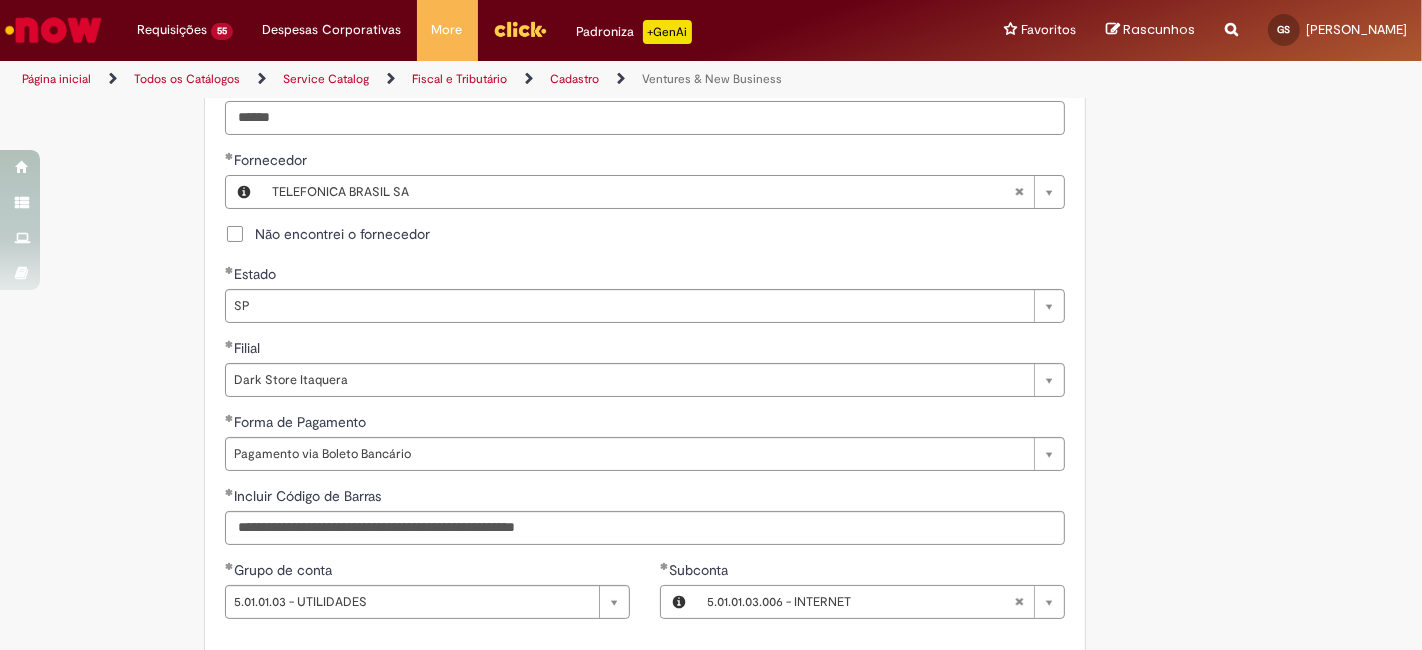 scroll, scrollTop: 1407, scrollLeft: 0, axis: vertical 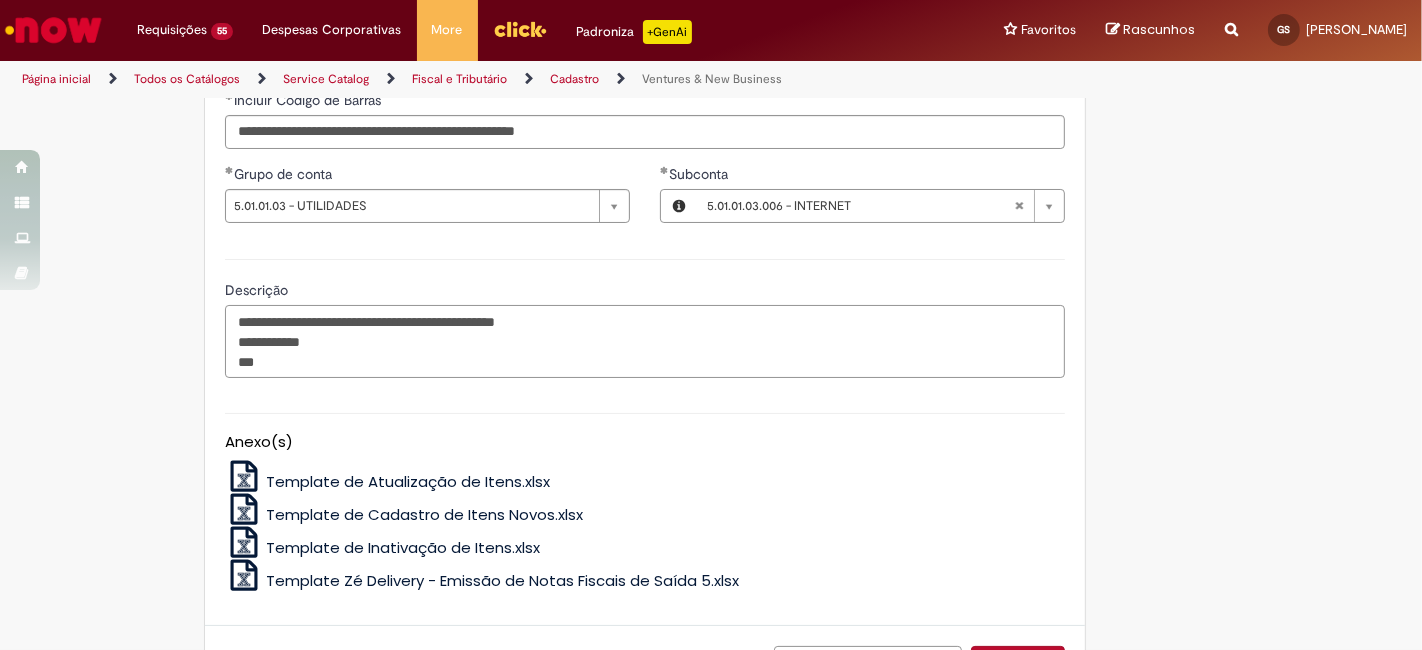 click on "**********" at bounding box center [645, 341] 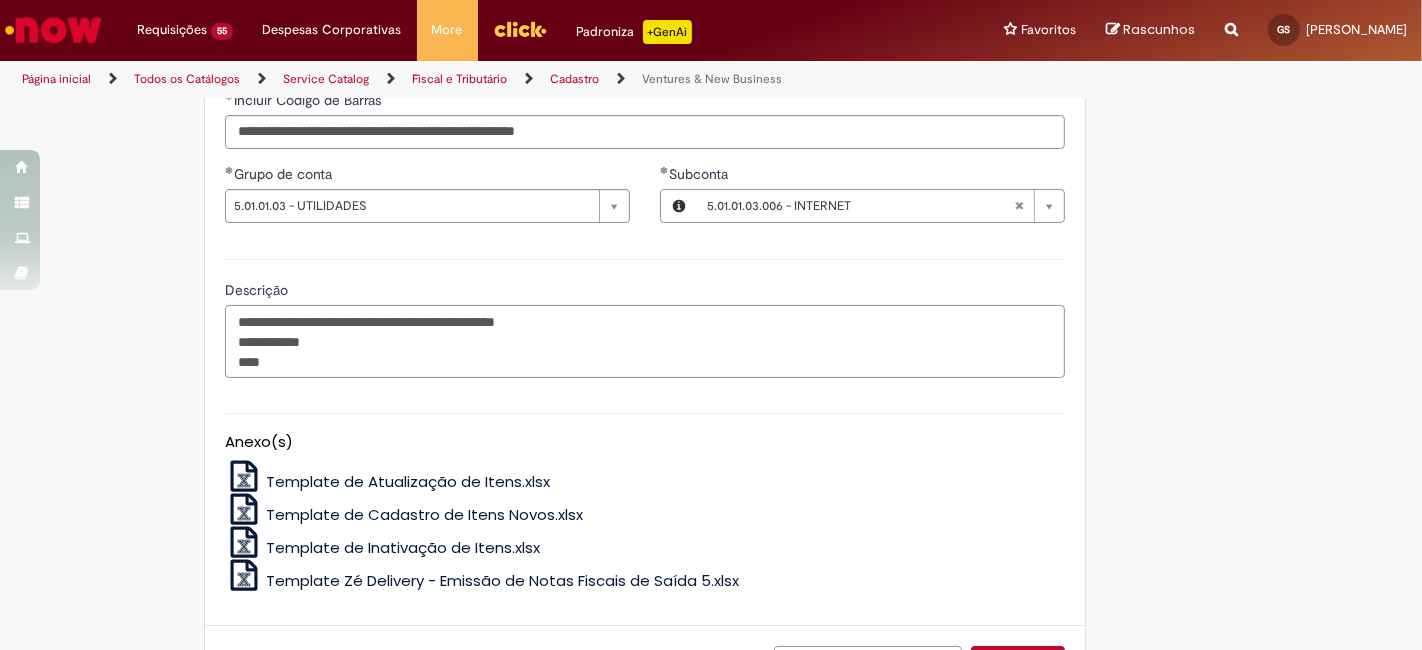 paste on "*******" 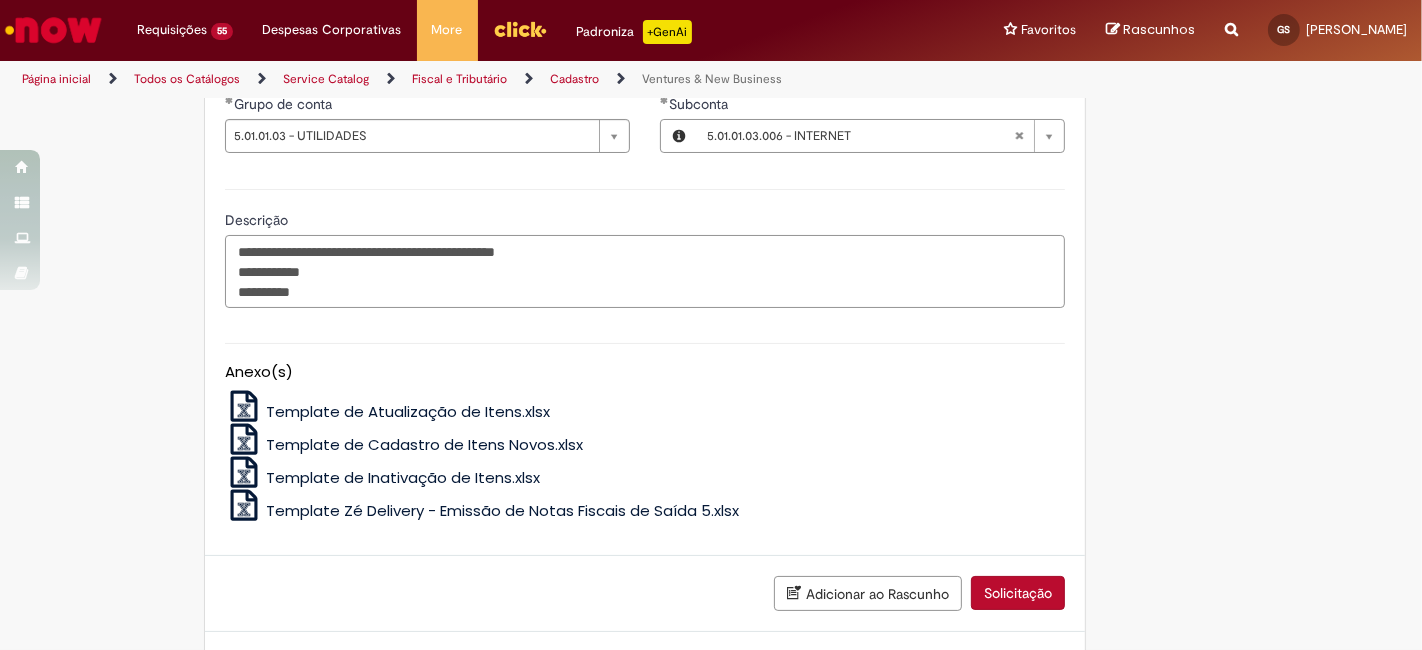 scroll, scrollTop: 1565, scrollLeft: 0, axis: vertical 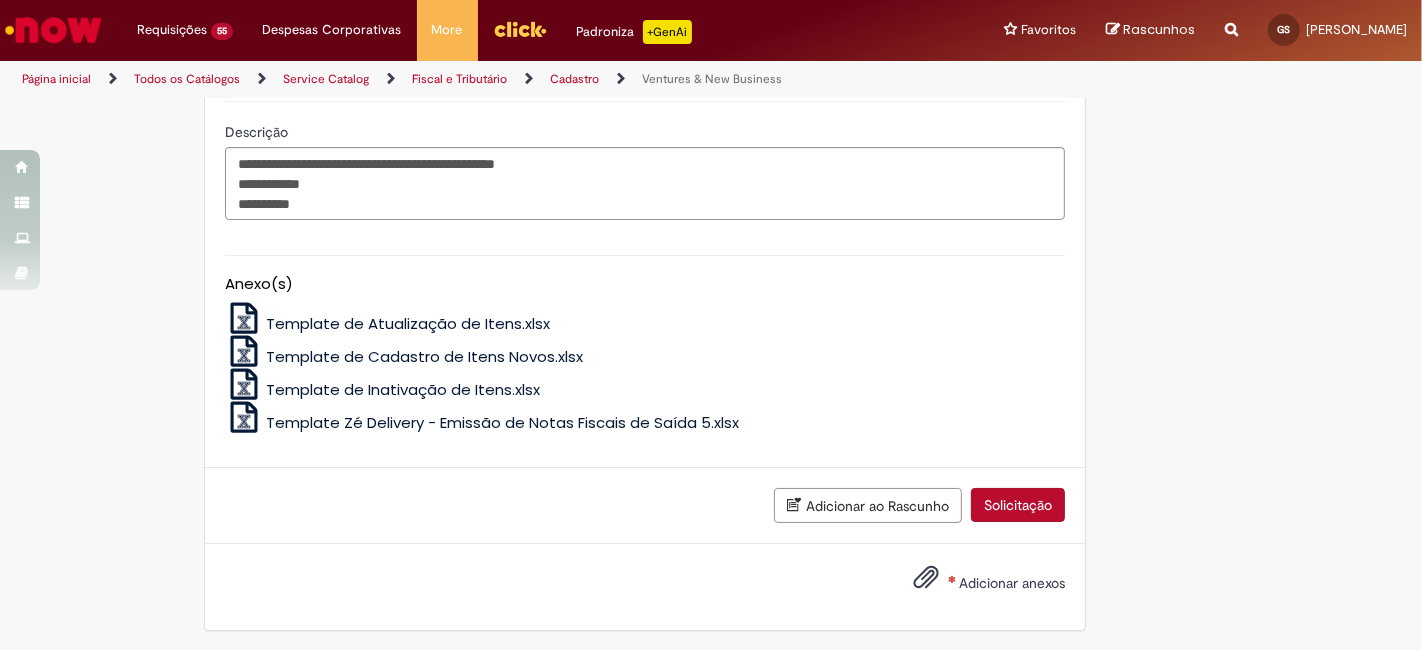 click on "Adicionar anexos" at bounding box center [1012, 583] 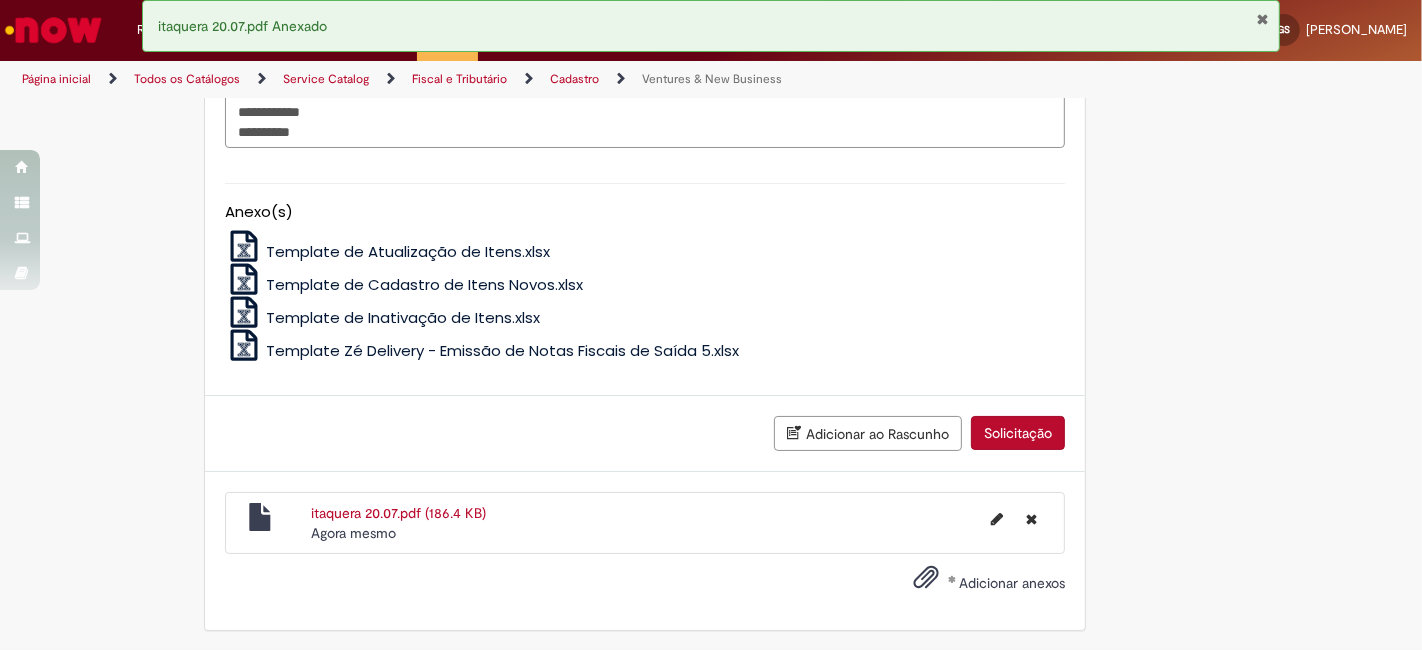 click on "Solicitação" at bounding box center [1018, 433] 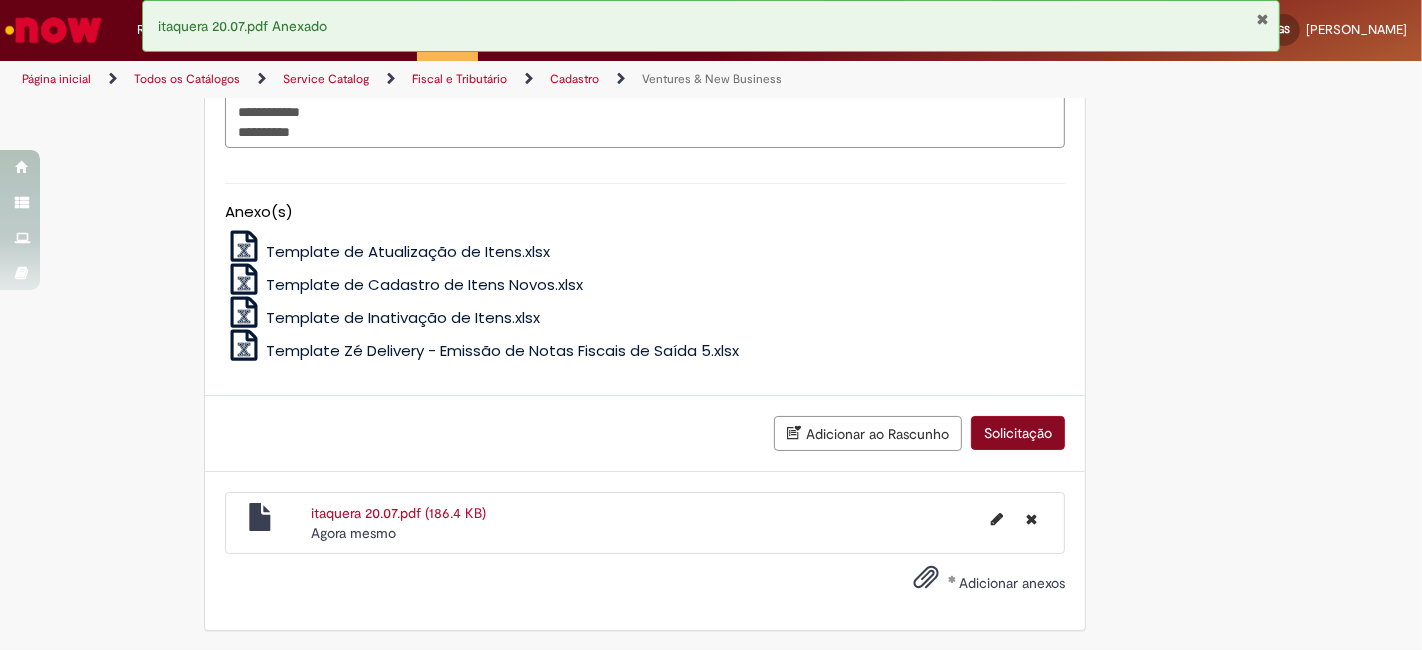 scroll, scrollTop: 1591, scrollLeft: 0, axis: vertical 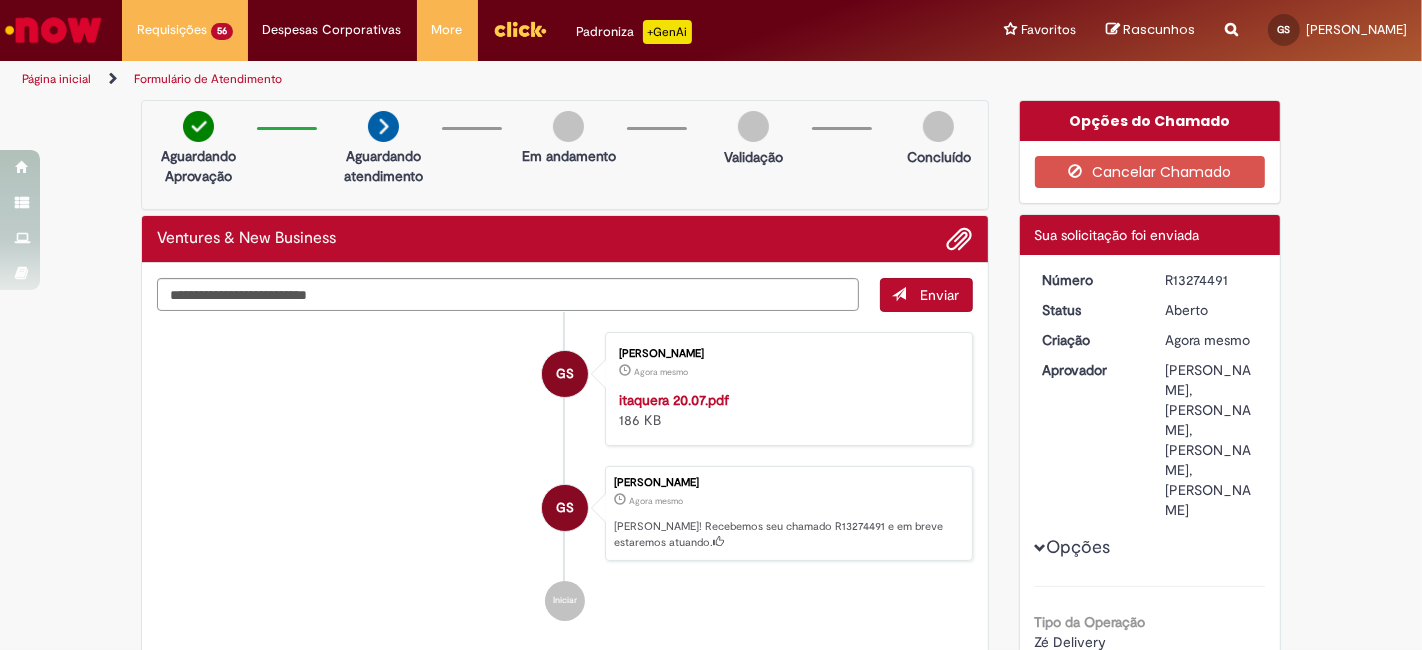 click on "R13274491" at bounding box center [1211, 280] 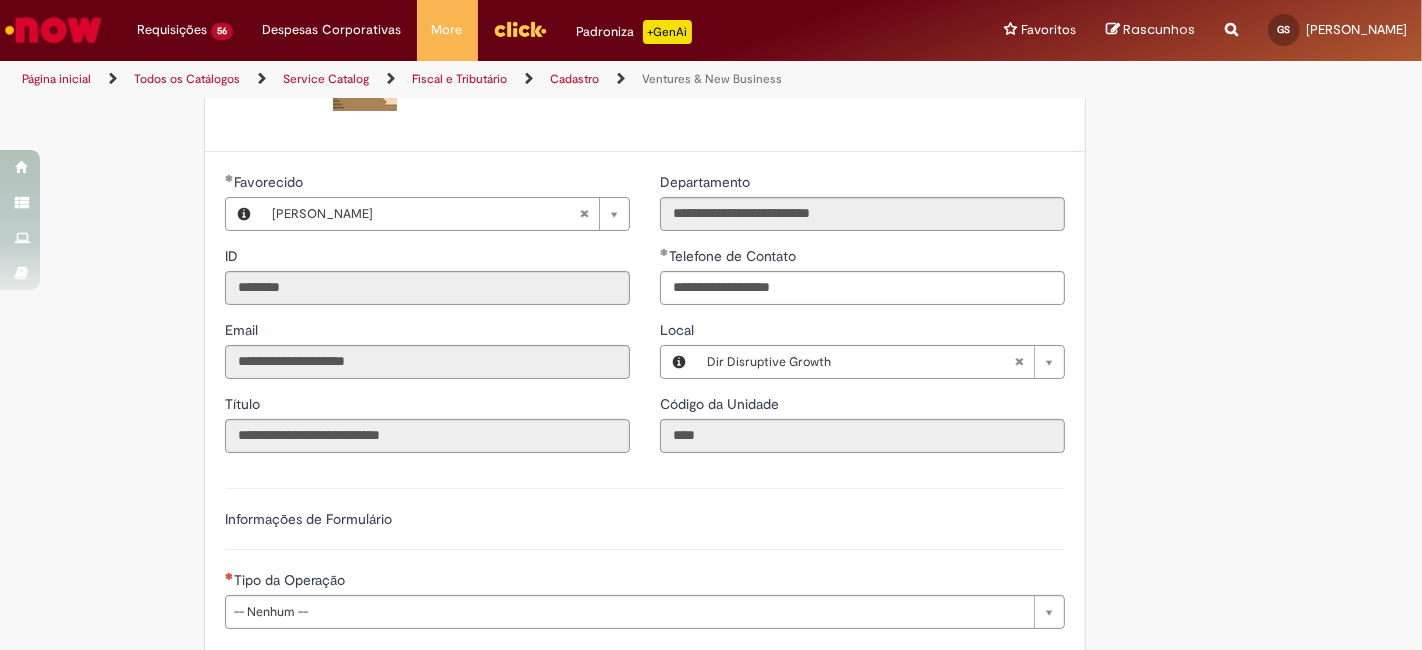 scroll, scrollTop: 222, scrollLeft: 0, axis: vertical 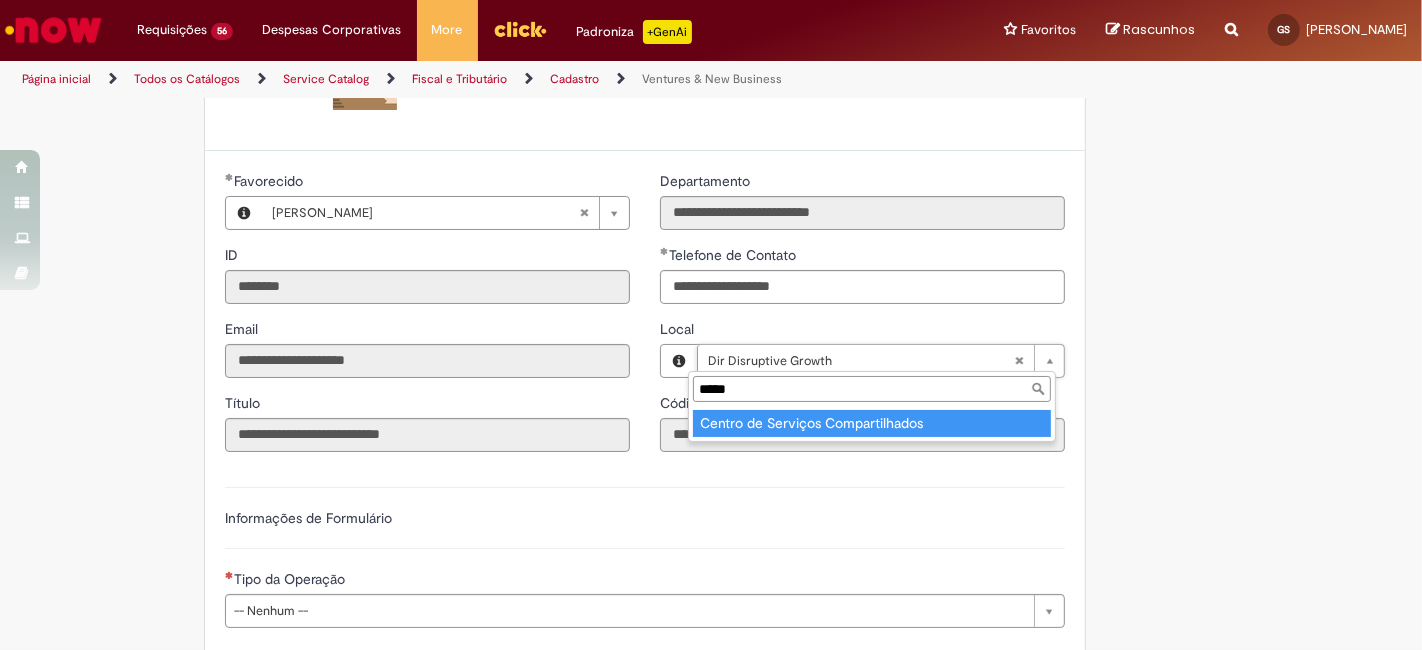 drag, startPoint x: 797, startPoint y: 407, endPoint x: 764, endPoint y: 412, distance: 33.37664 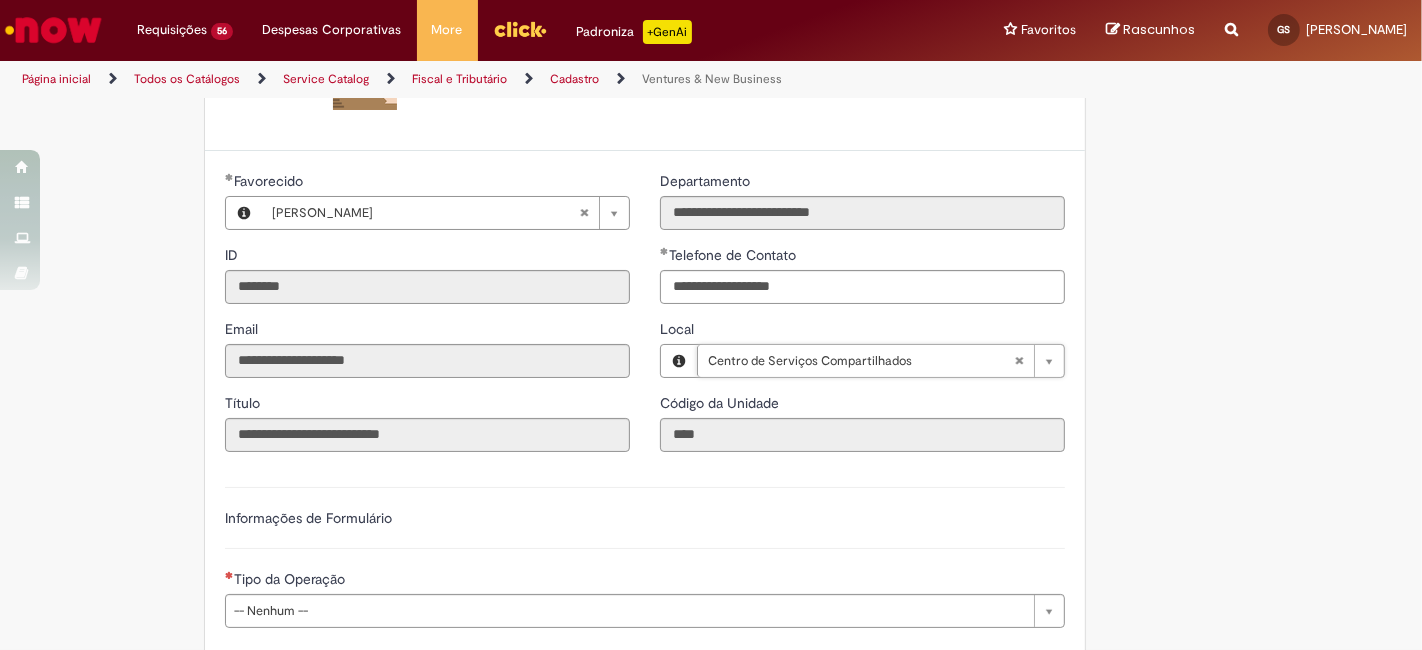 scroll, scrollTop: 0, scrollLeft: 134, axis: horizontal 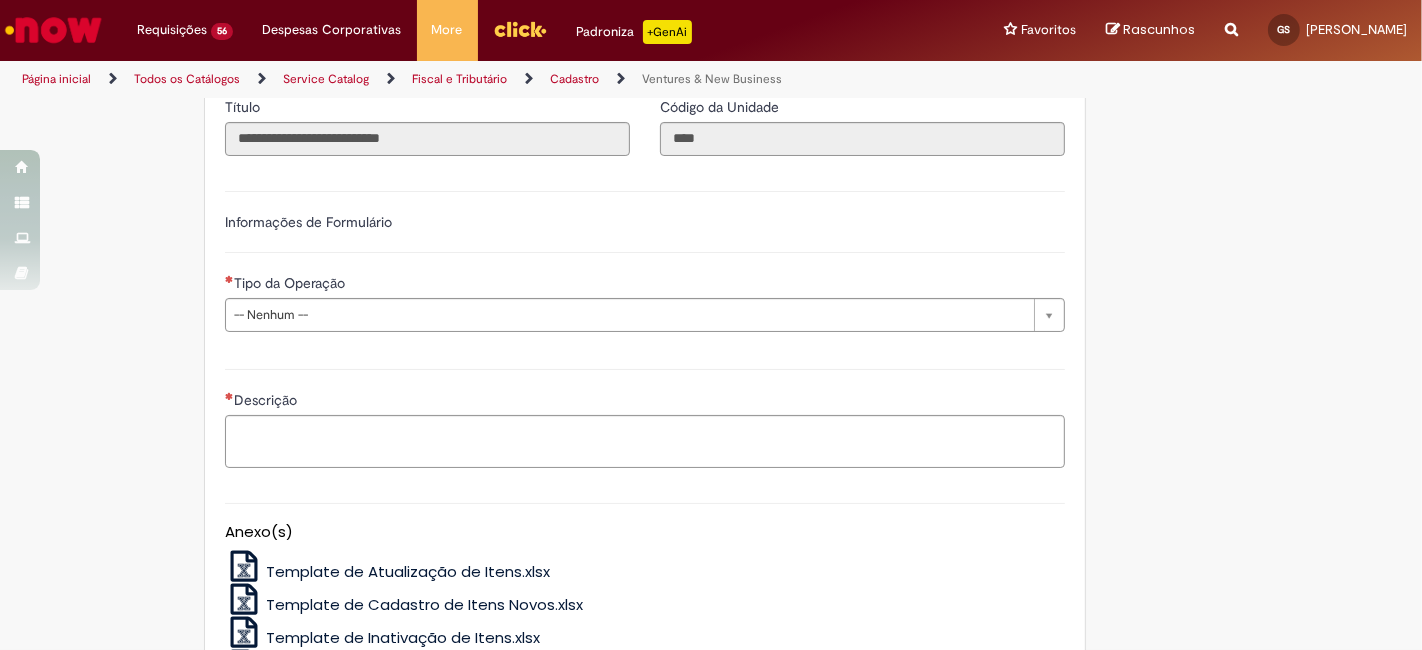 click on "**********" at bounding box center (645, 259) 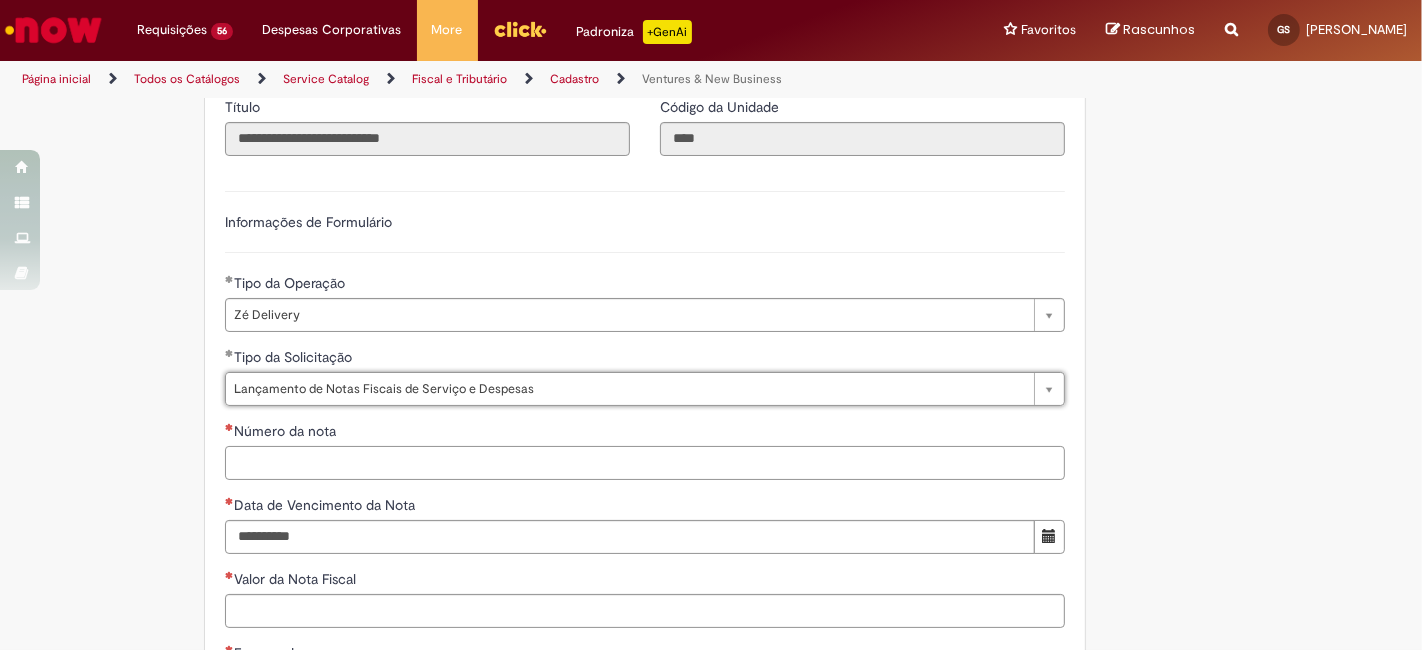 click on "Número da nota" at bounding box center (645, 463) 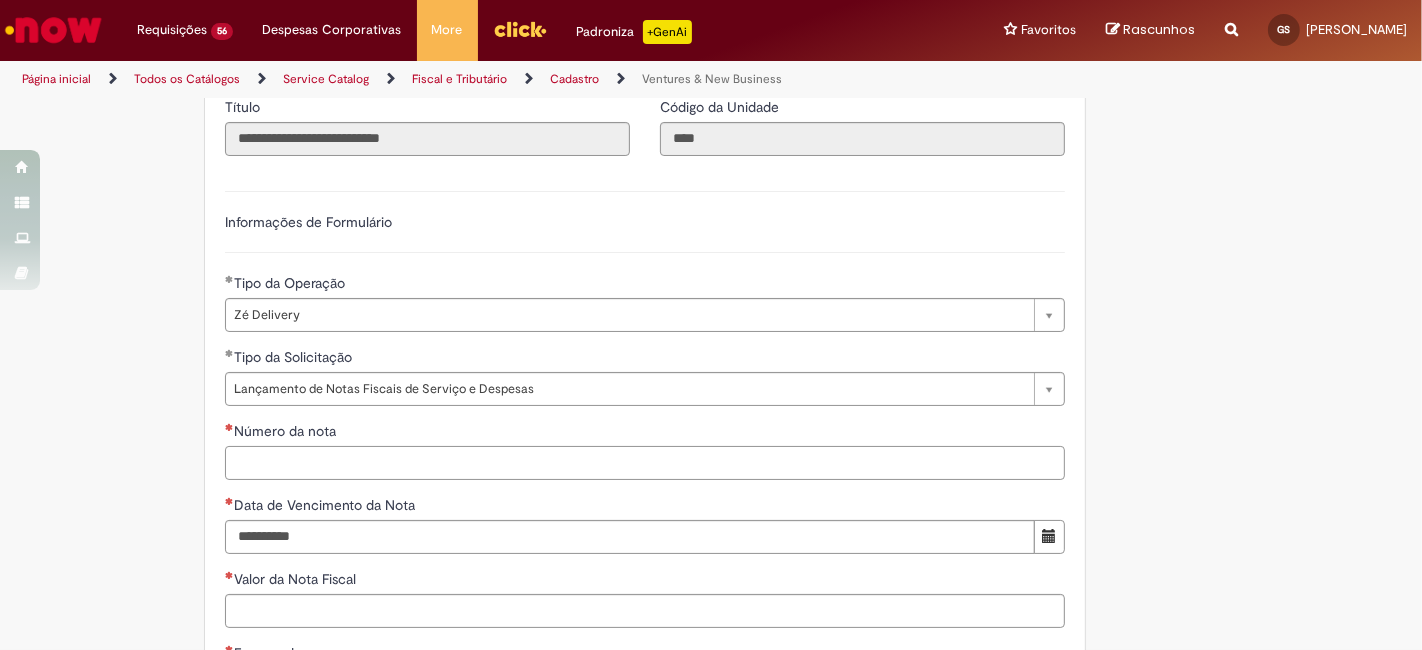 paste on "**********" 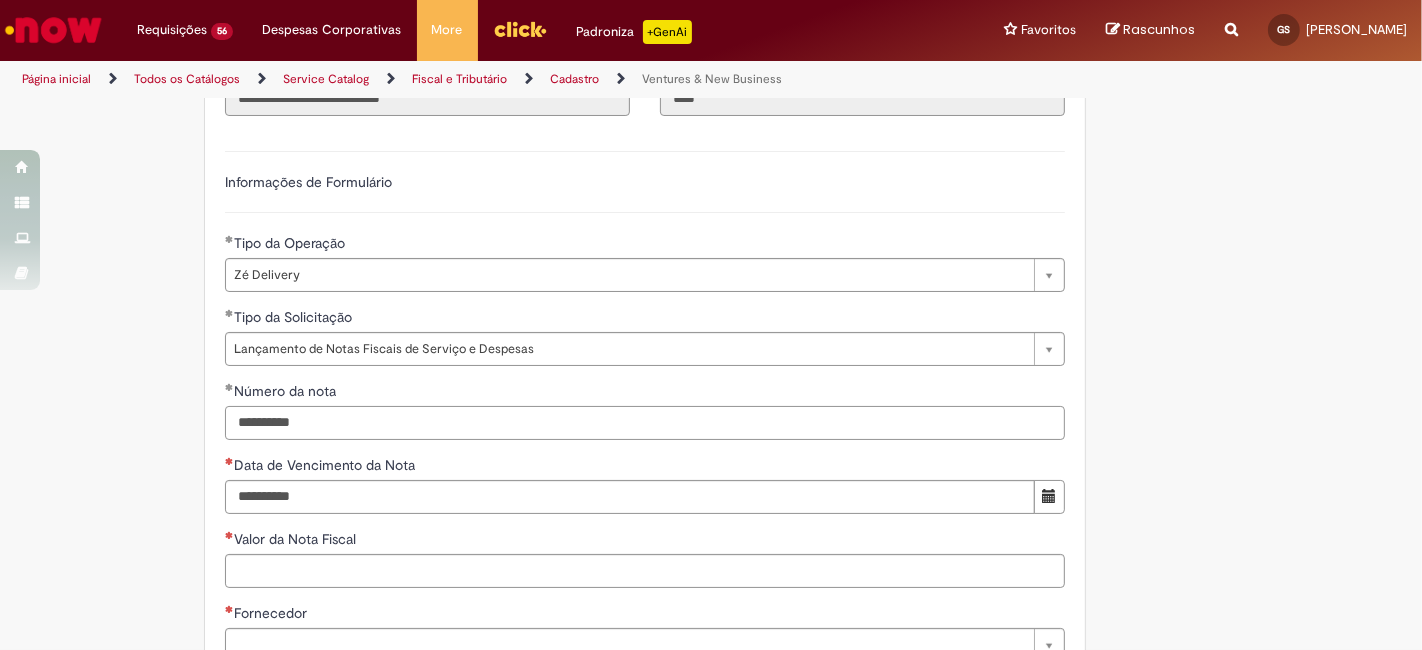 scroll, scrollTop: 592, scrollLeft: 0, axis: vertical 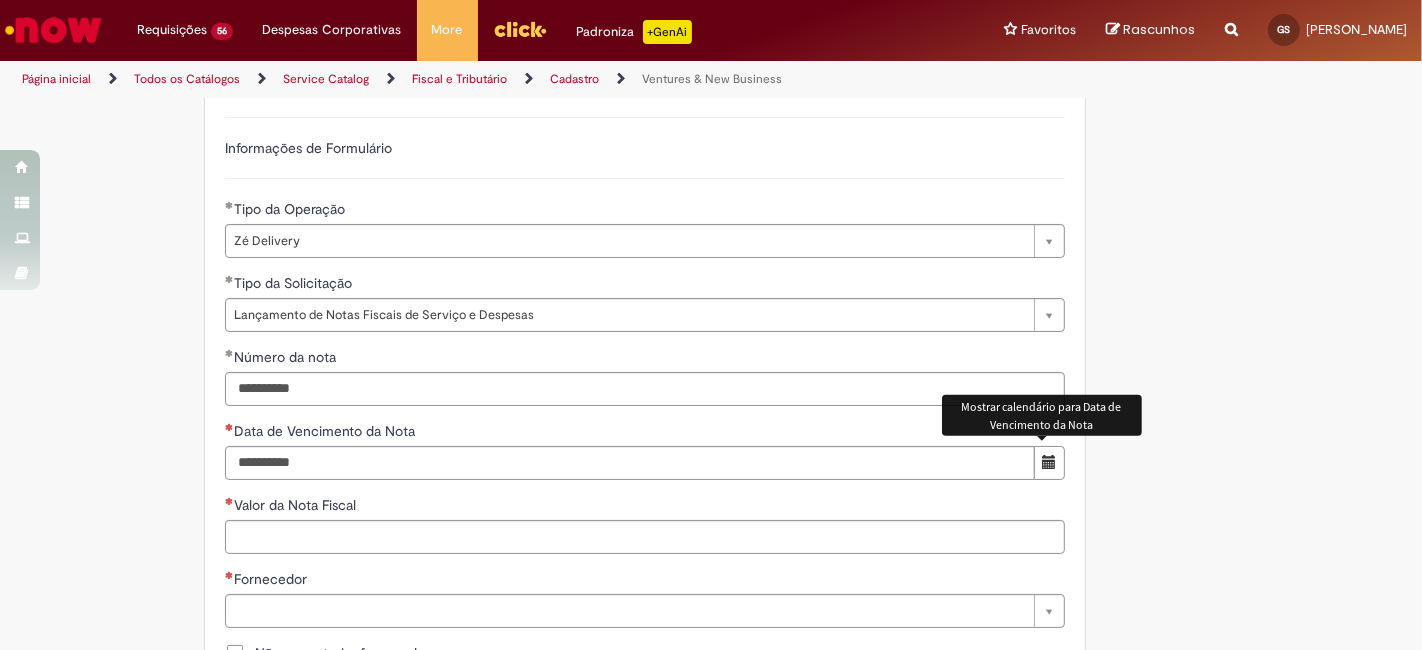 click on "**********" at bounding box center (645, 626) 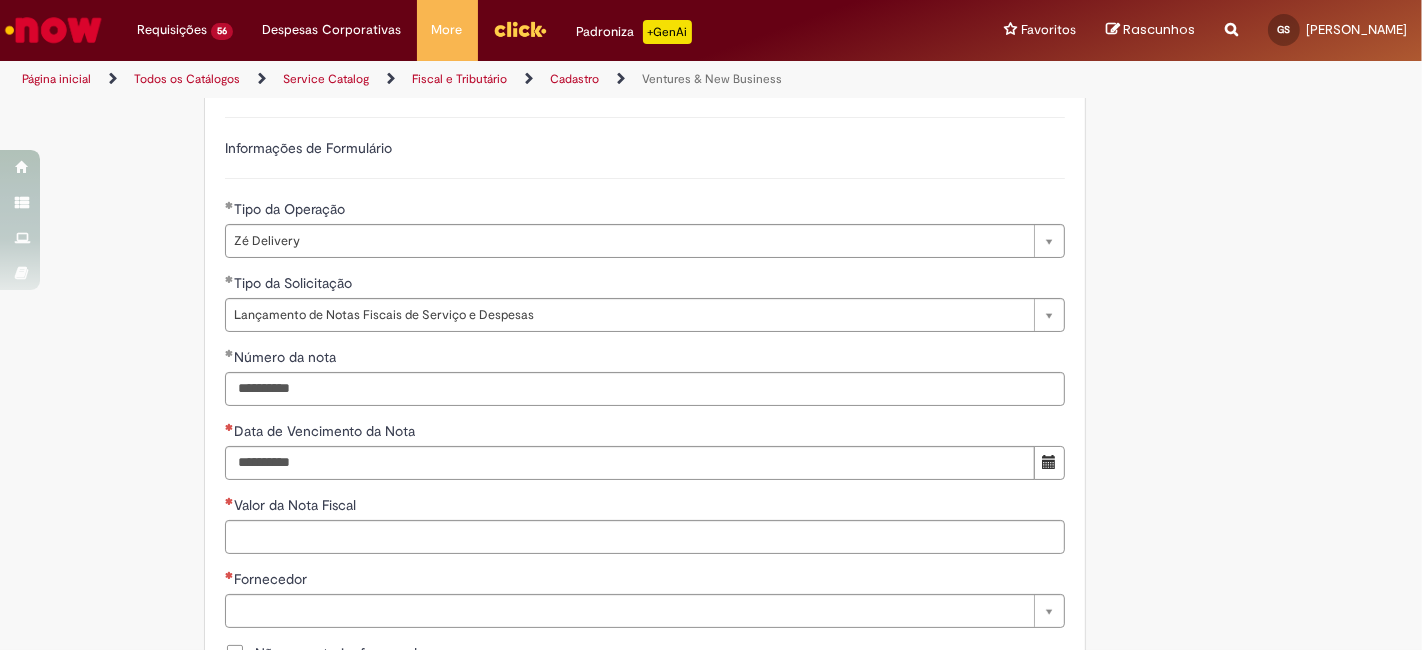 click on "**********" at bounding box center [645, 626] 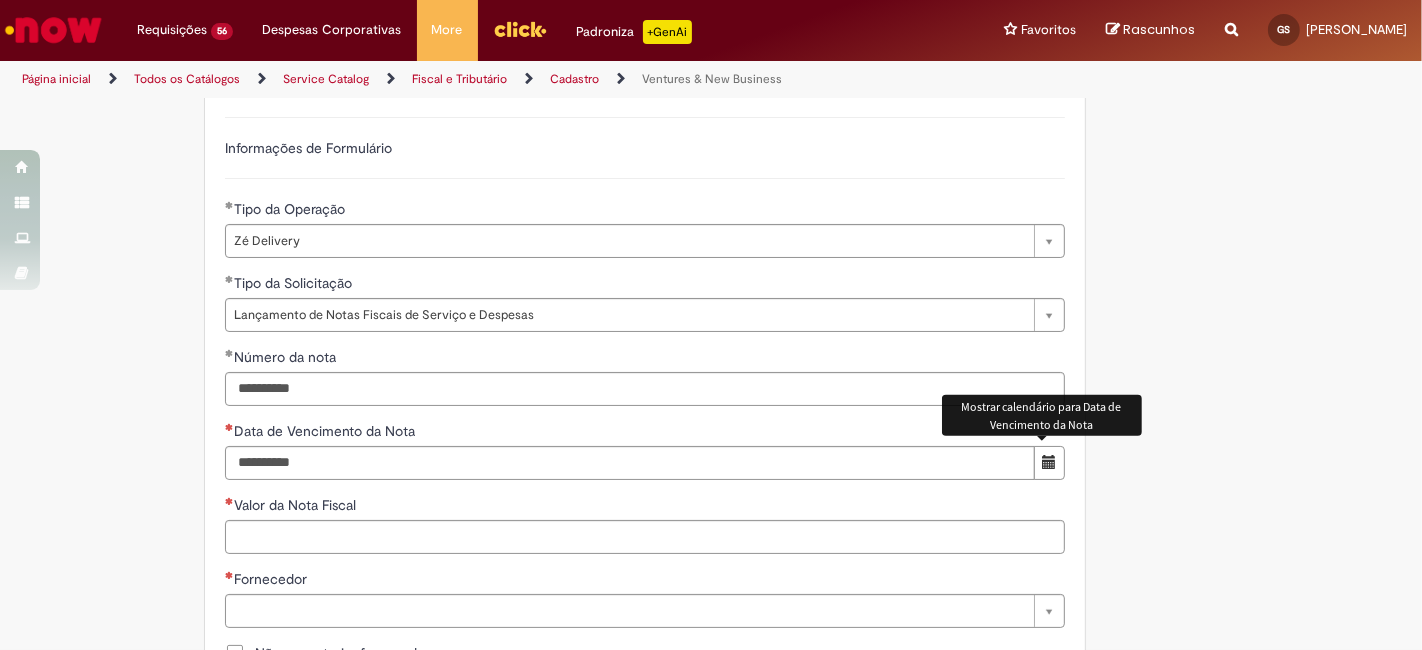 click at bounding box center (1049, 463) 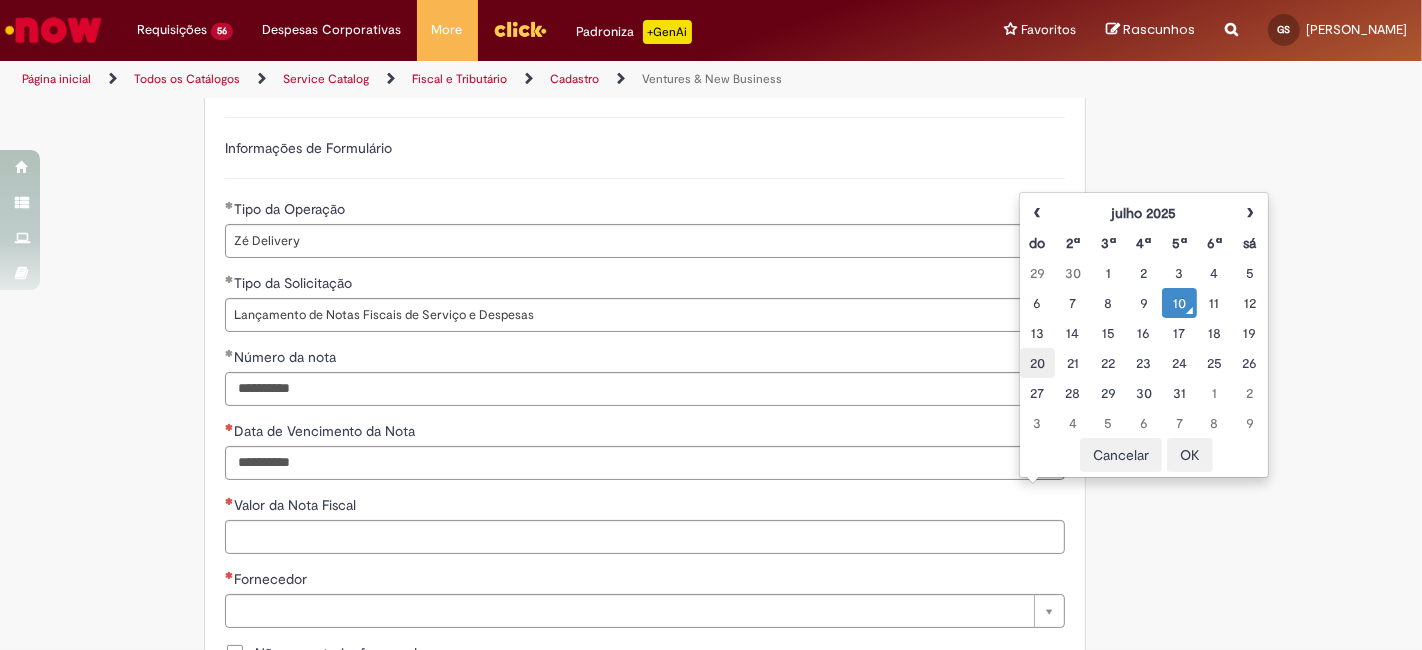 click on "20" at bounding box center [1037, 363] 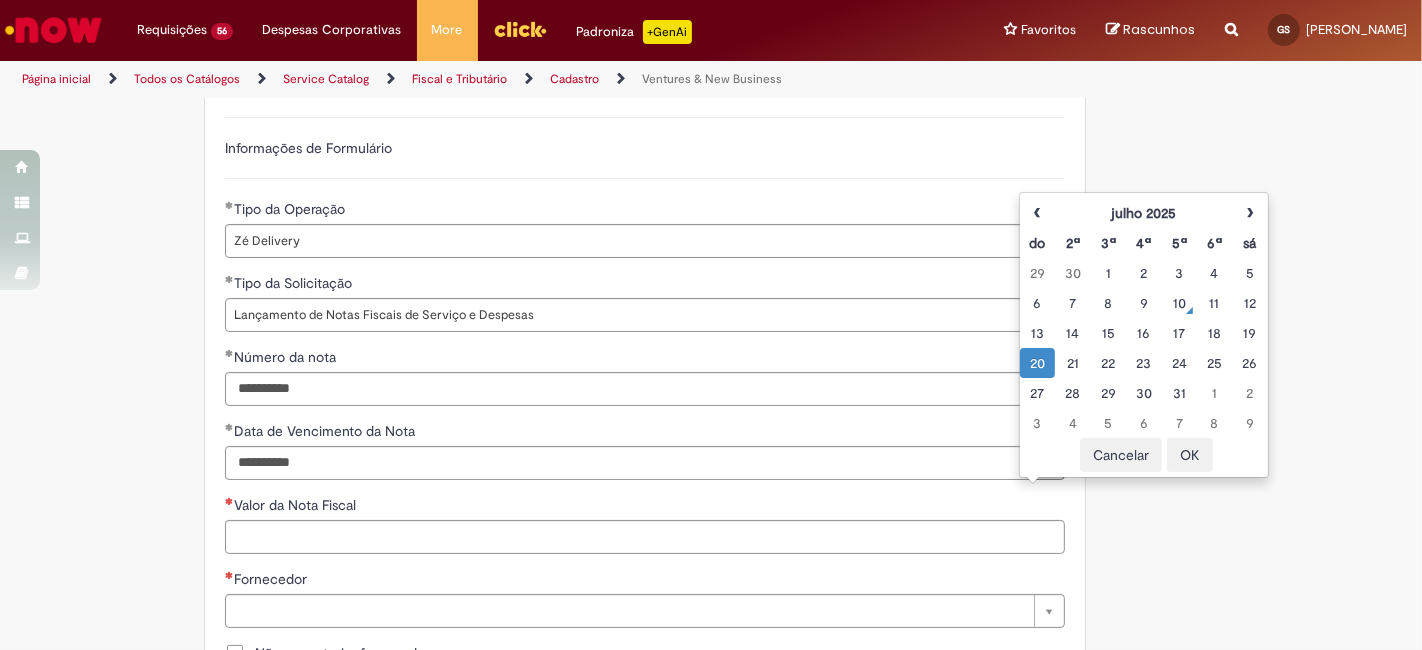 click on "OK" at bounding box center [1190, 455] 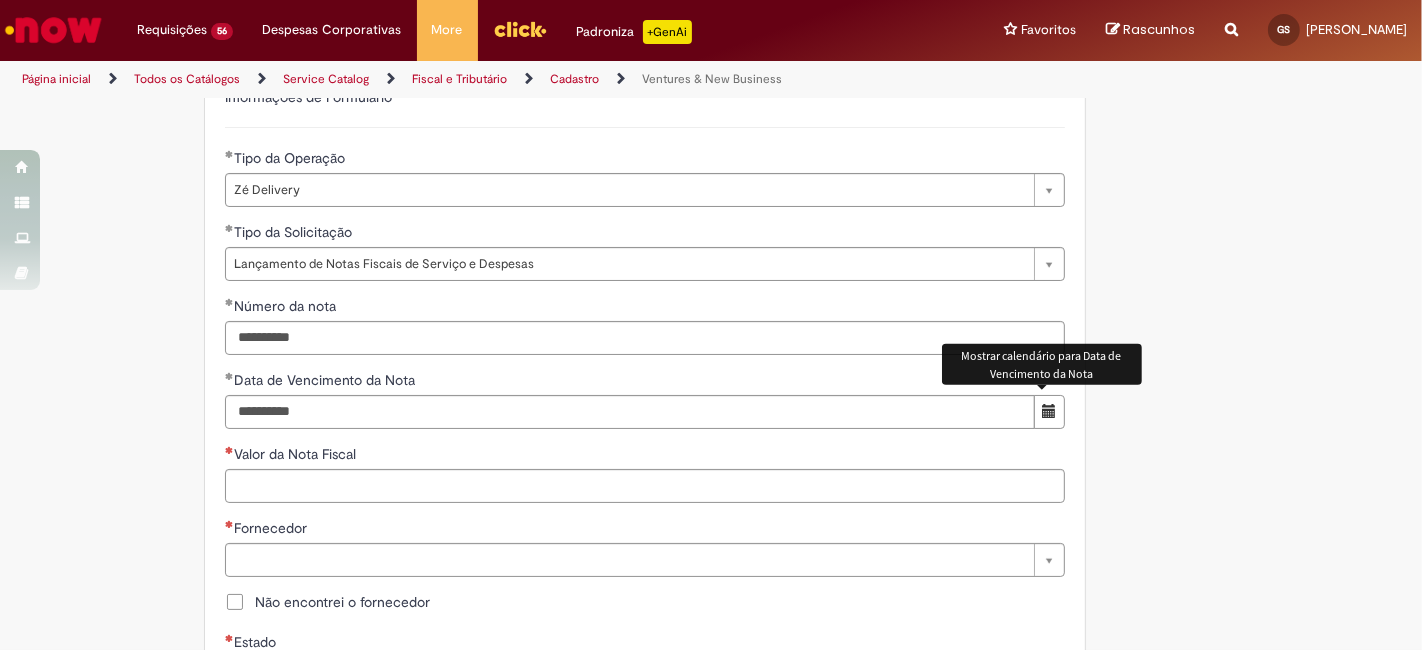 scroll, scrollTop: 666, scrollLeft: 0, axis: vertical 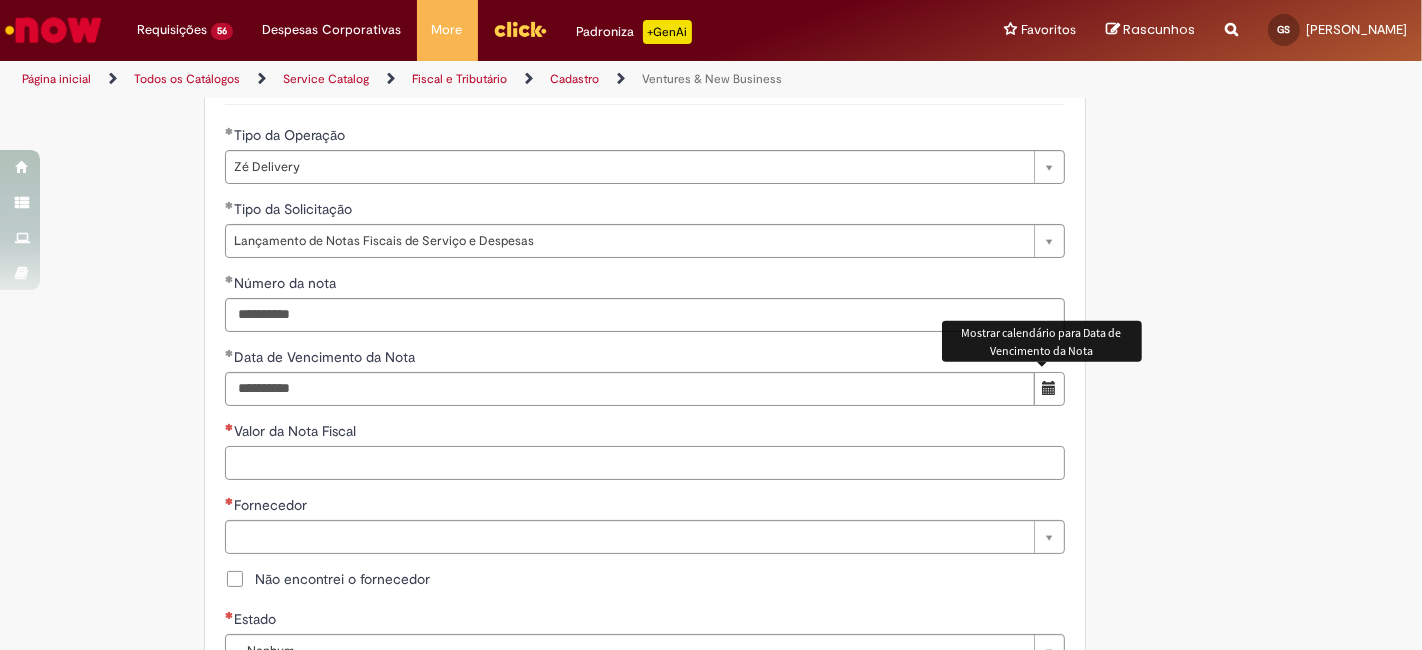 click on "Valor da Nota Fiscal" at bounding box center (645, 463) 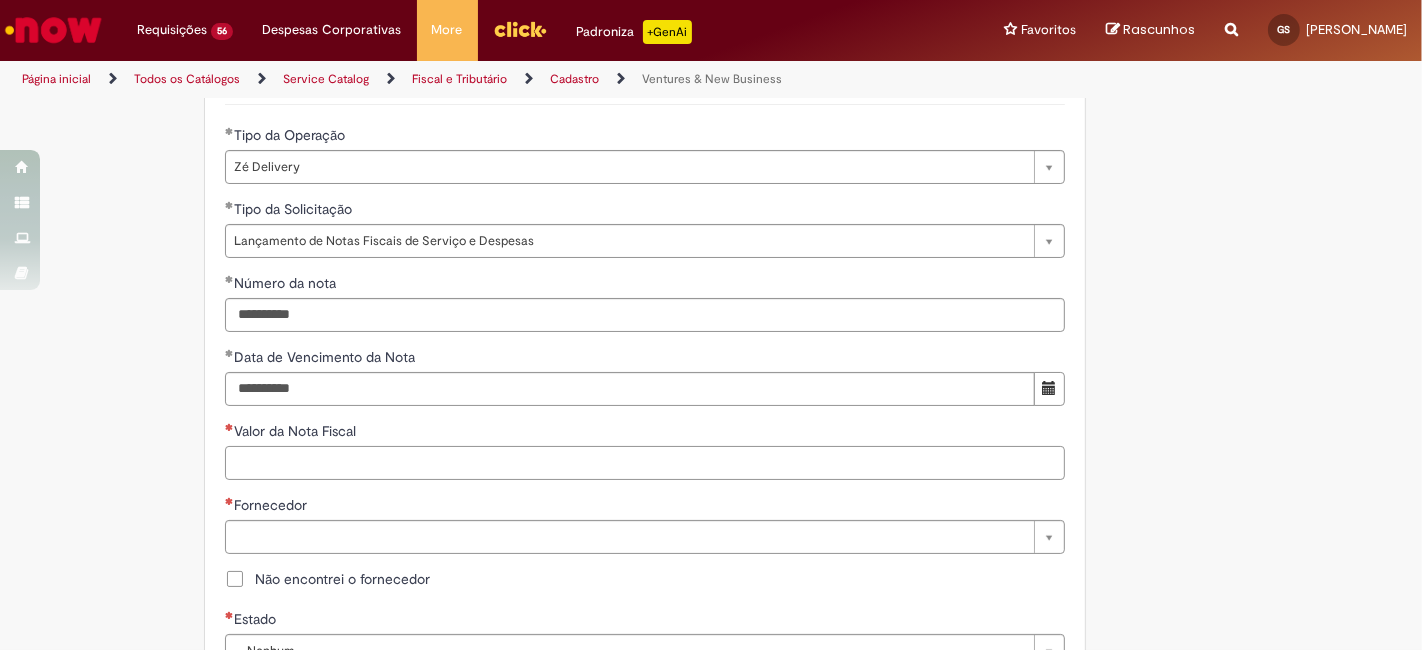 paste on "******" 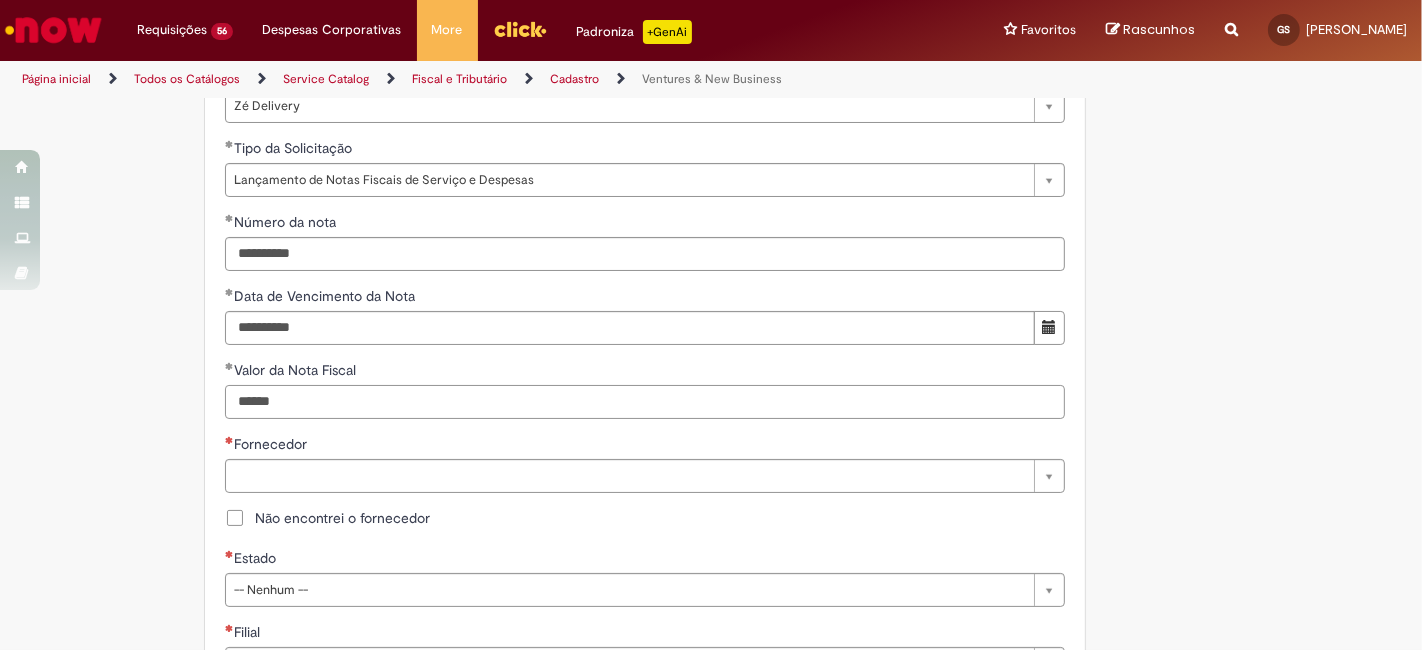 scroll, scrollTop: 814, scrollLeft: 0, axis: vertical 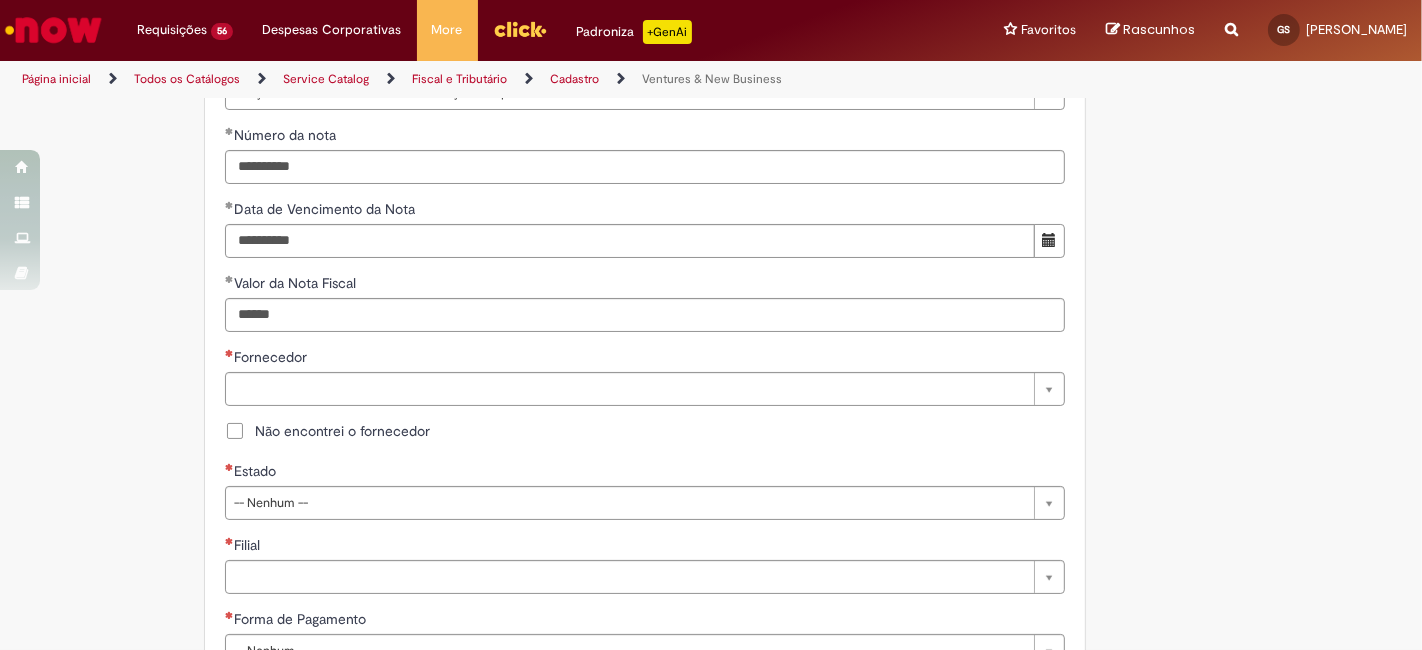 click on "Fornecedor" at bounding box center (645, 359) 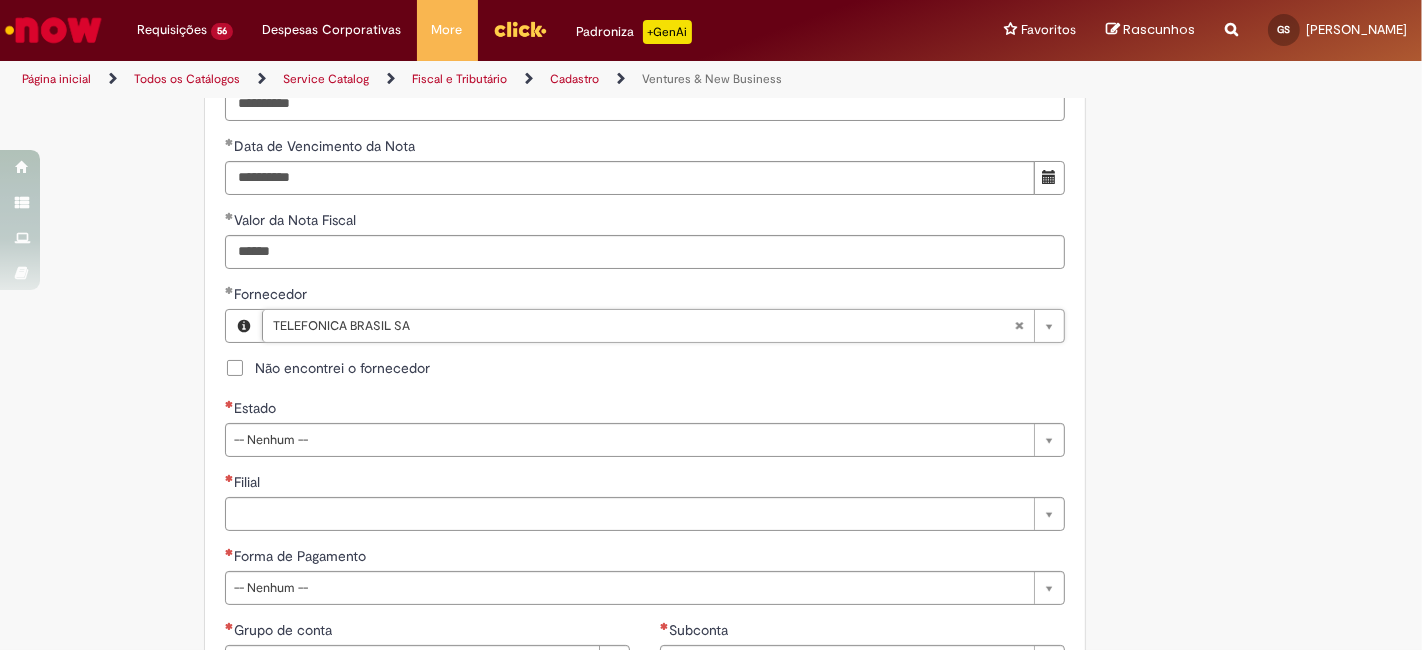 scroll, scrollTop: 962, scrollLeft: 0, axis: vertical 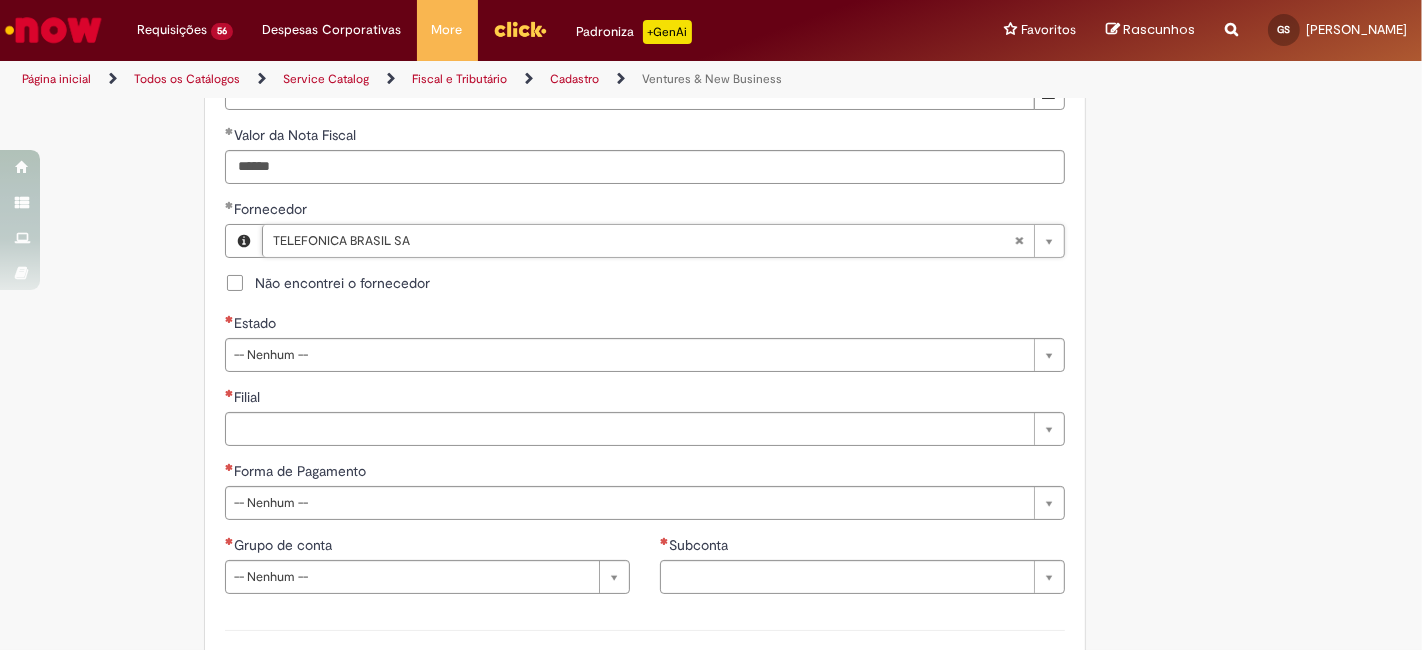 click on "Estado" at bounding box center (645, 325) 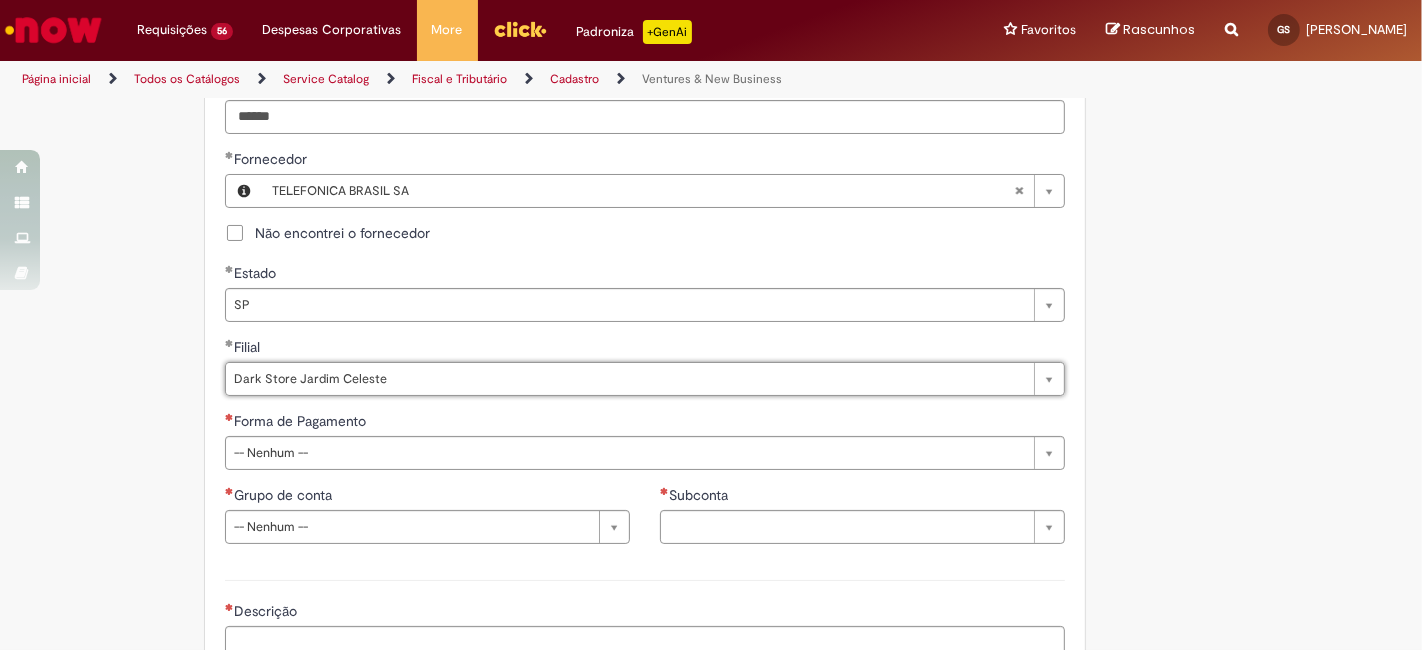 scroll, scrollTop: 1111, scrollLeft: 0, axis: vertical 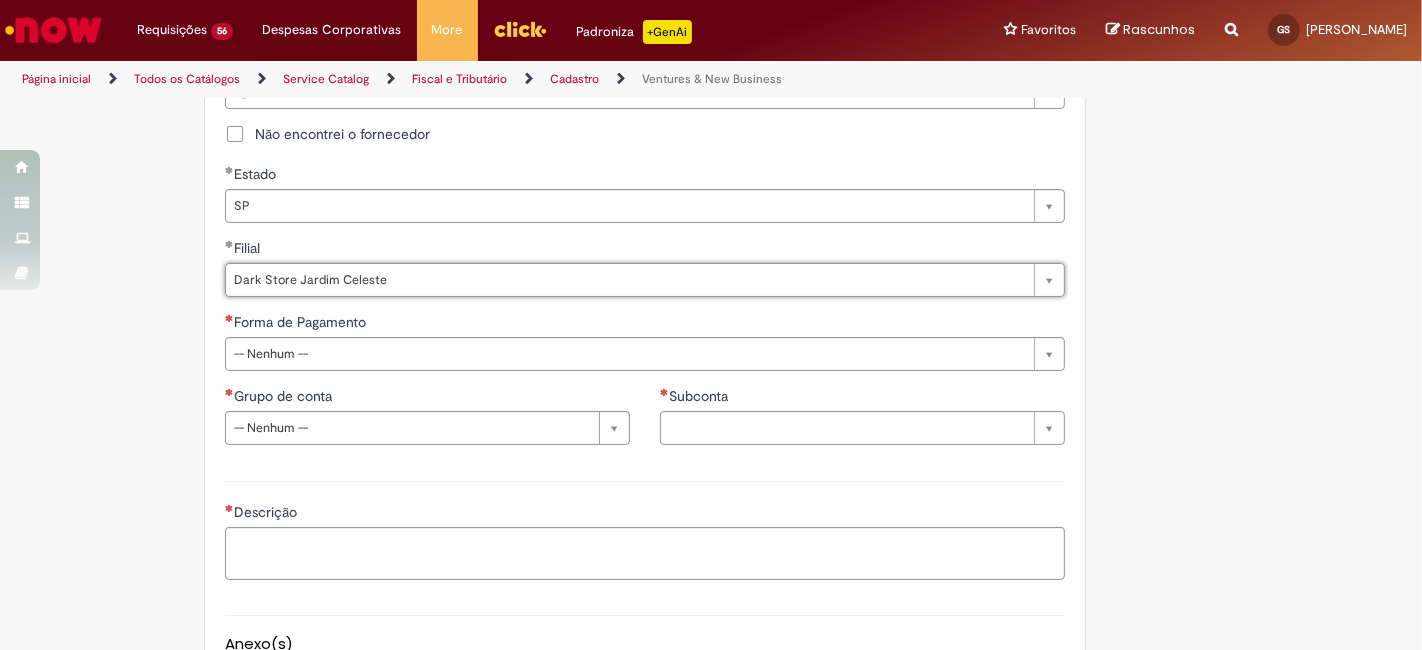 click on "**********" at bounding box center [645, 107] 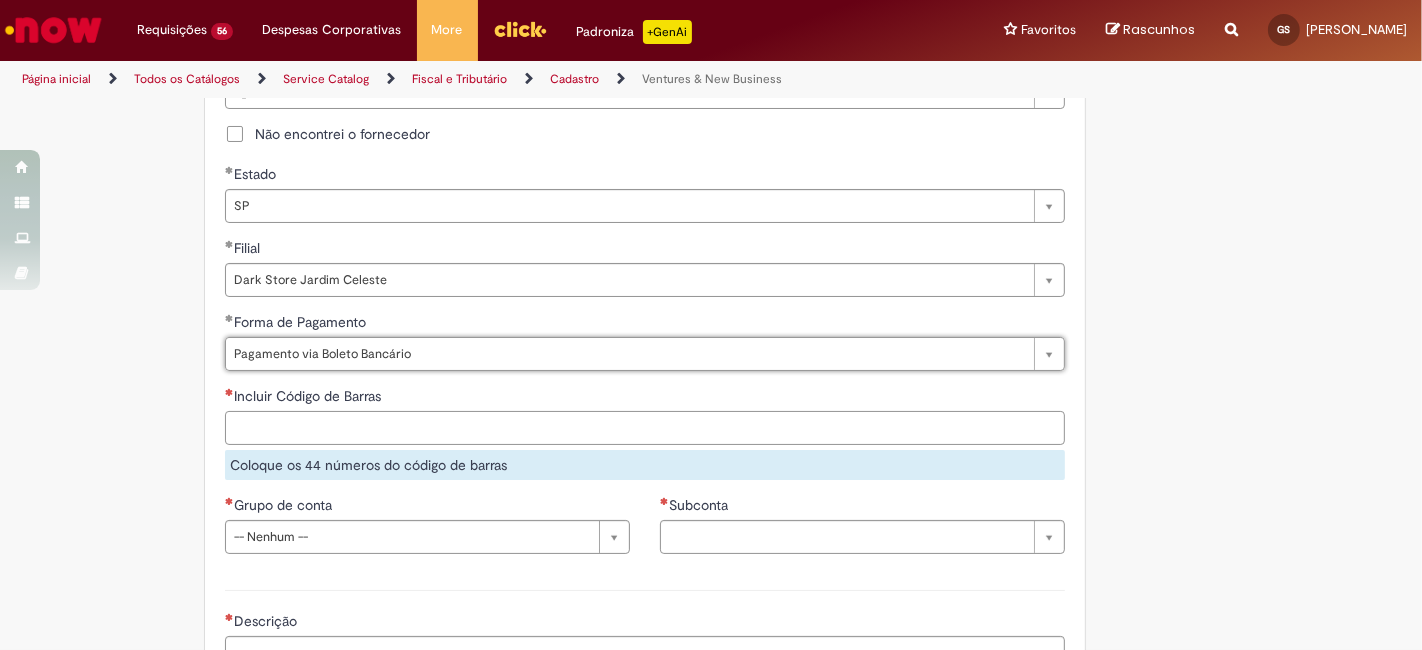 click on "Incluir Código de Barras" at bounding box center (645, 428) 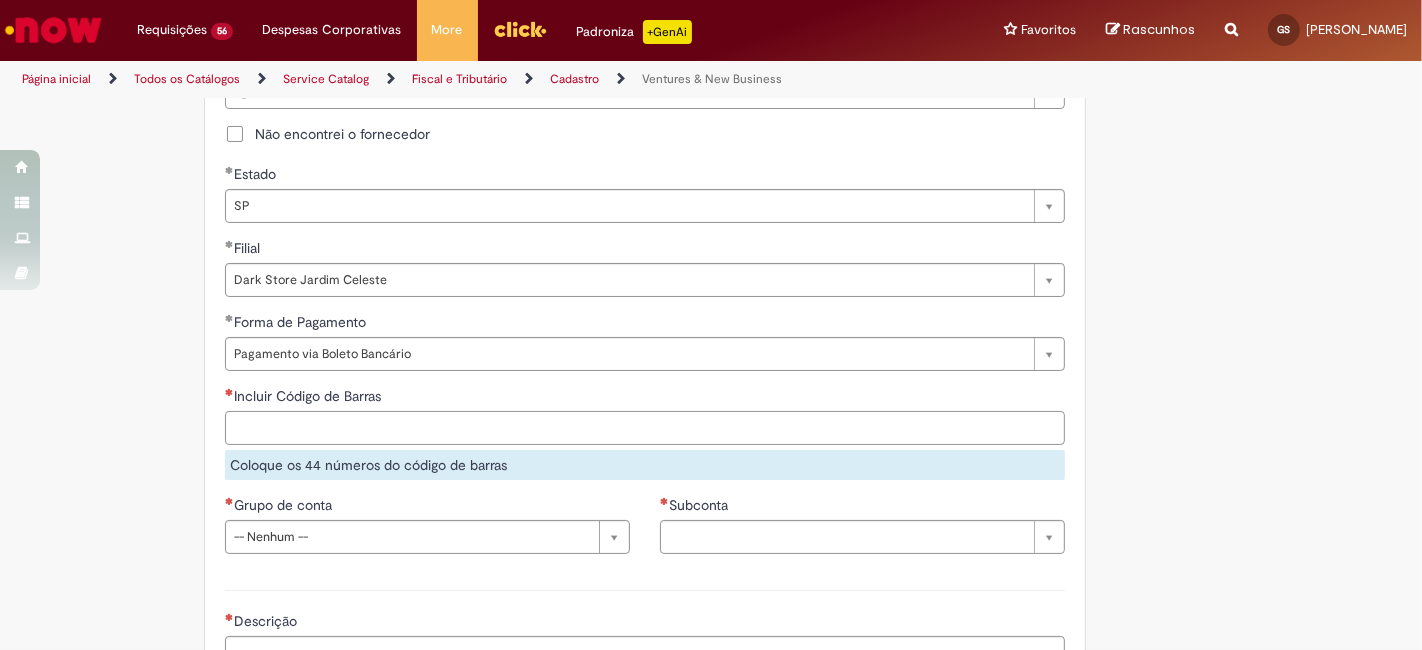 paste on "**********" 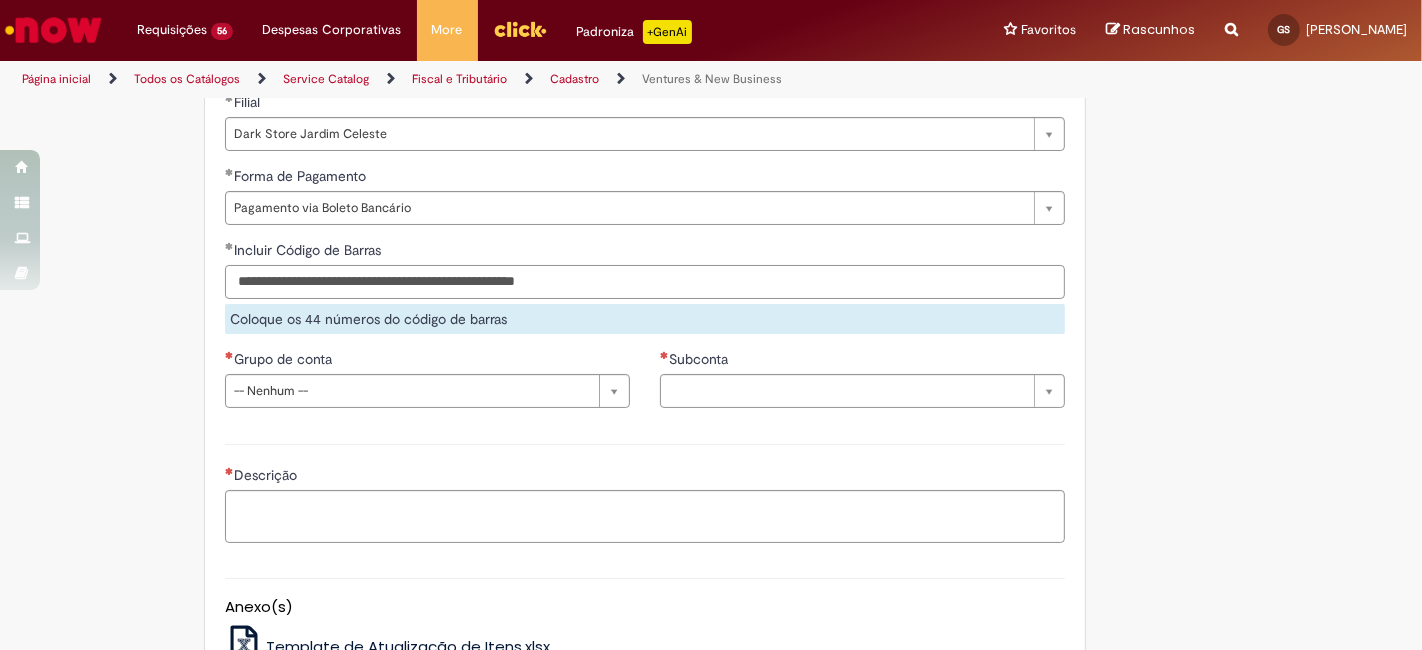 scroll, scrollTop: 1259, scrollLeft: 0, axis: vertical 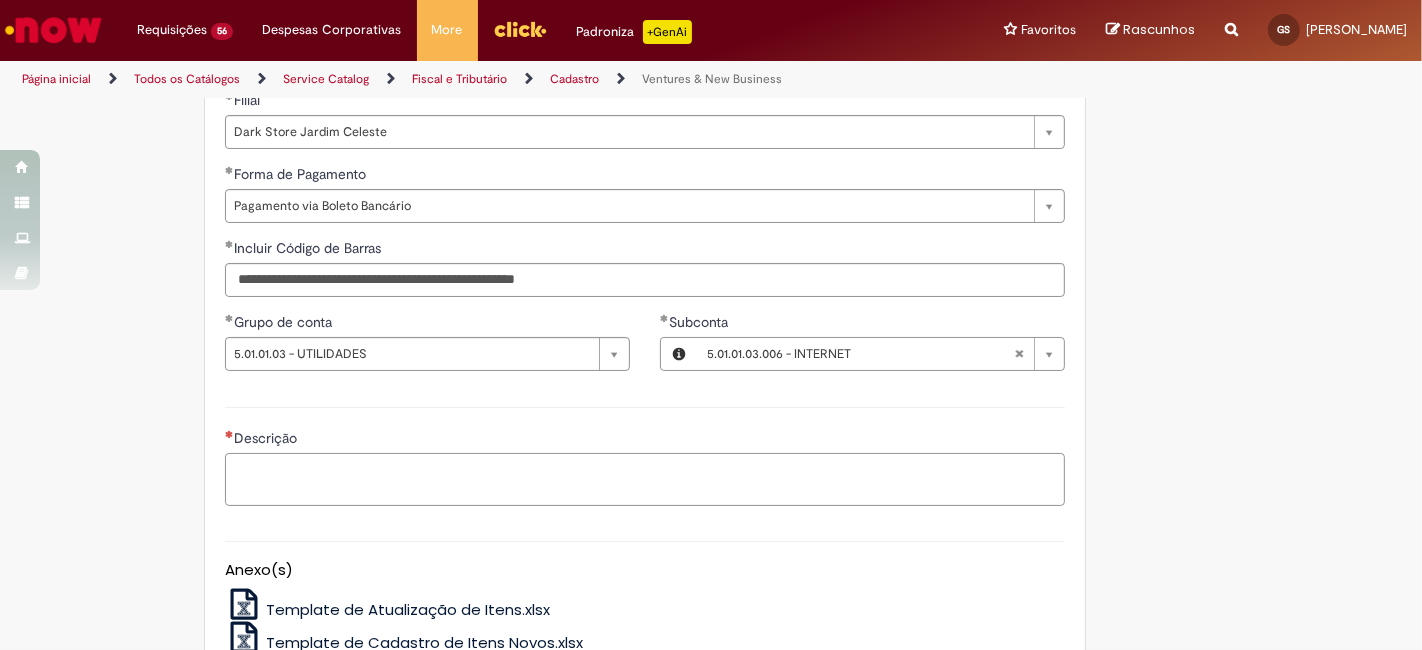 click on "Descrição" at bounding box center (645, 479) 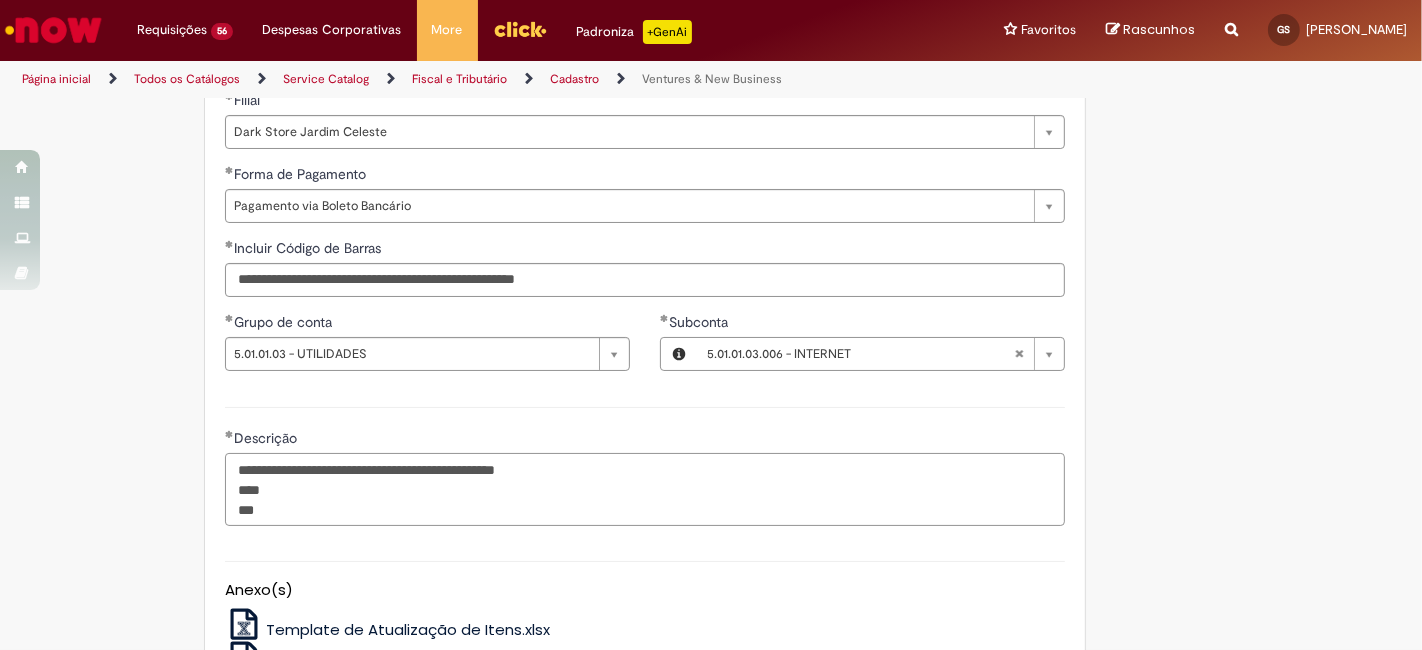 click on "**********" at bounding box center [645, 489] 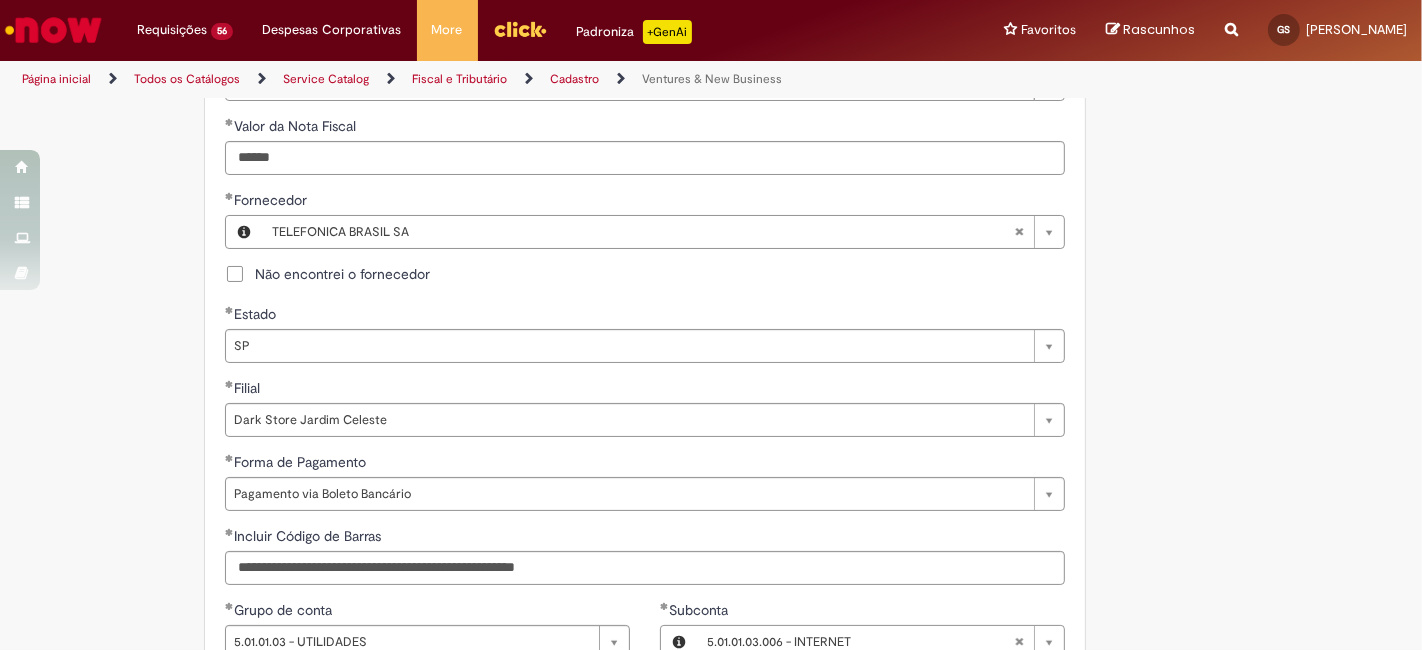 scroll, scrollTop: 962, scrollLeft: 0, axis: vertical 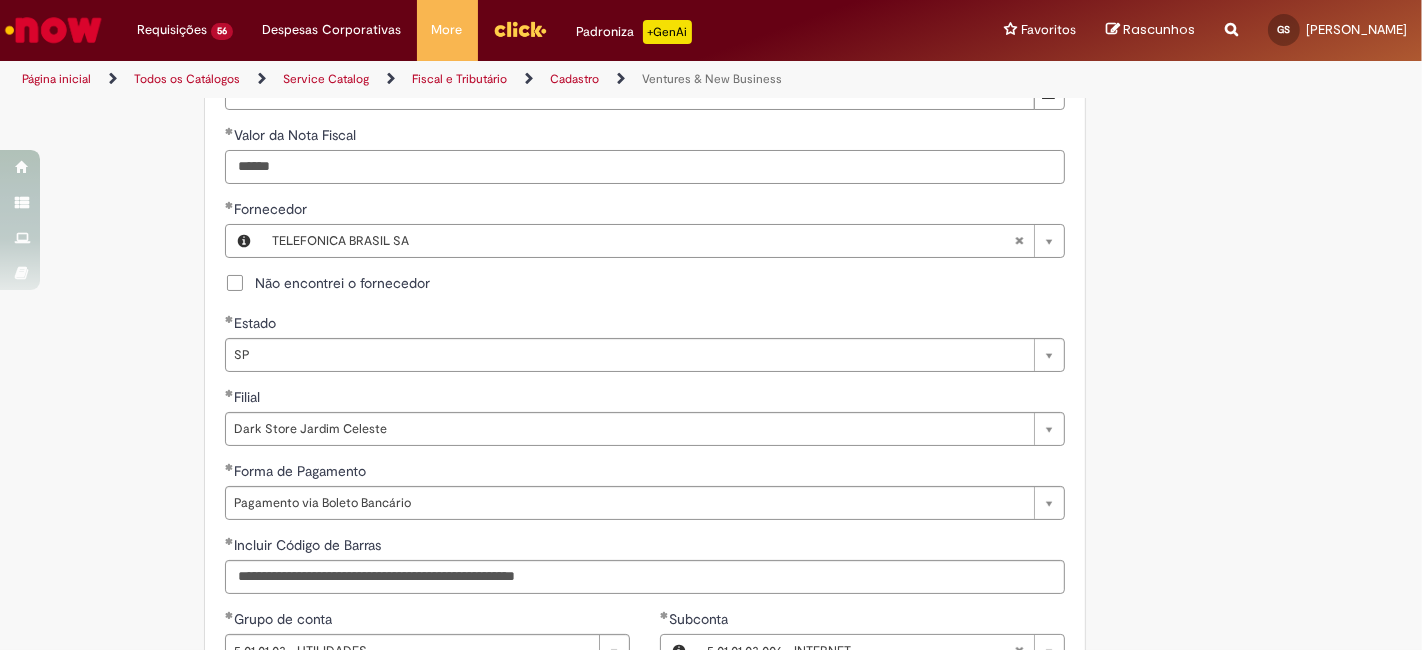 click on "******" at bounding box center [645, 167] 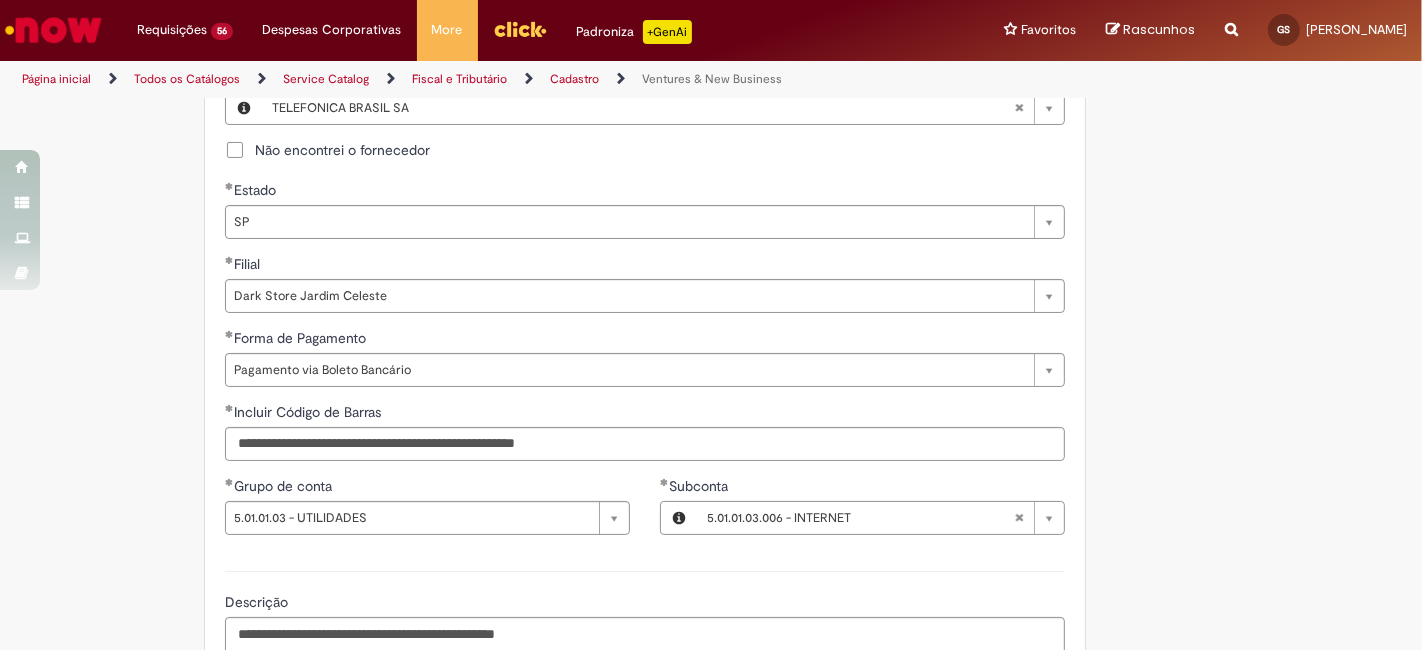 scroll, scrollTop: 1481, scrollLeft: 0, axis: vertical 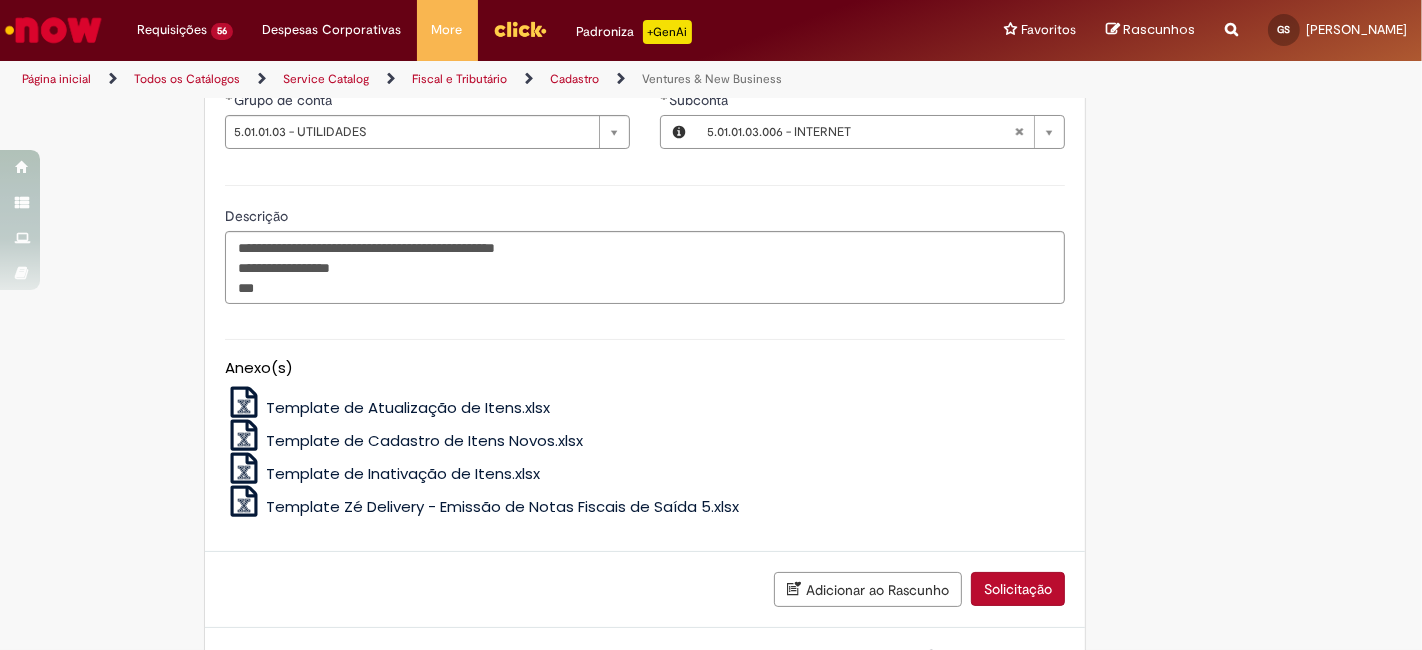 click on "**********" at bounding box center [645, 242] 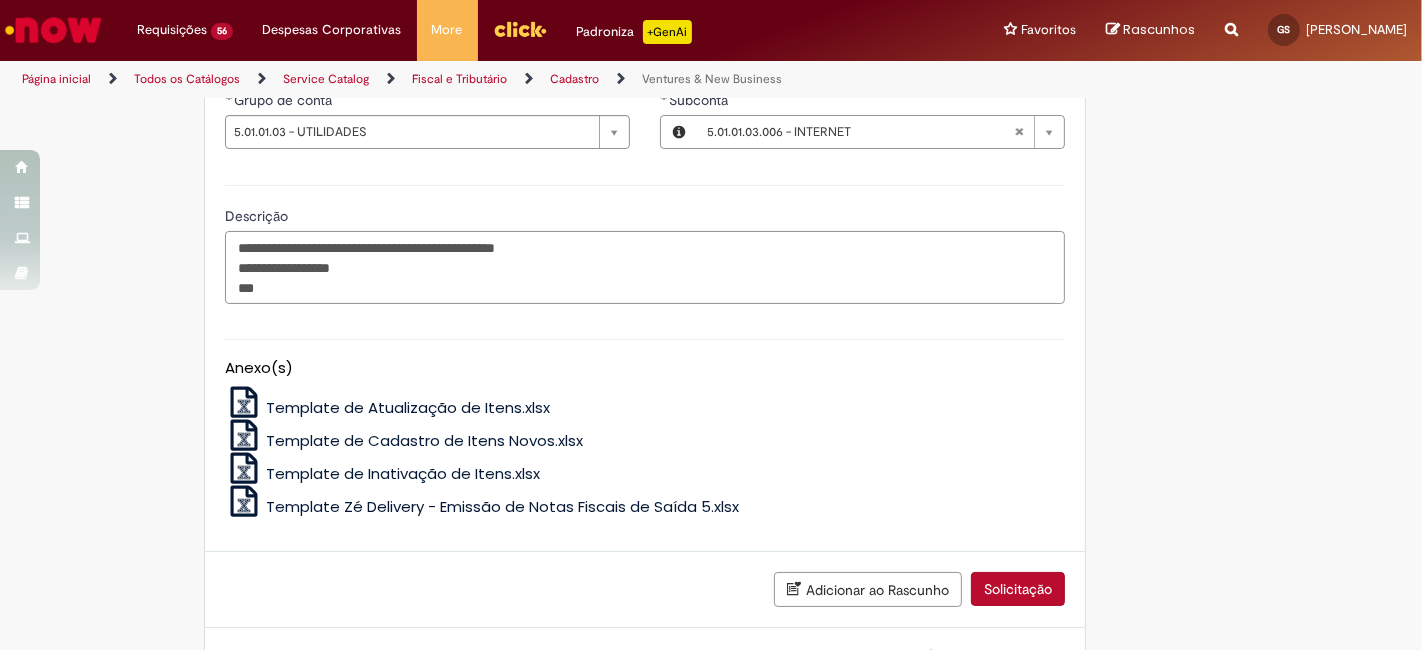 click on "**********" at bounding box center (645, 267) 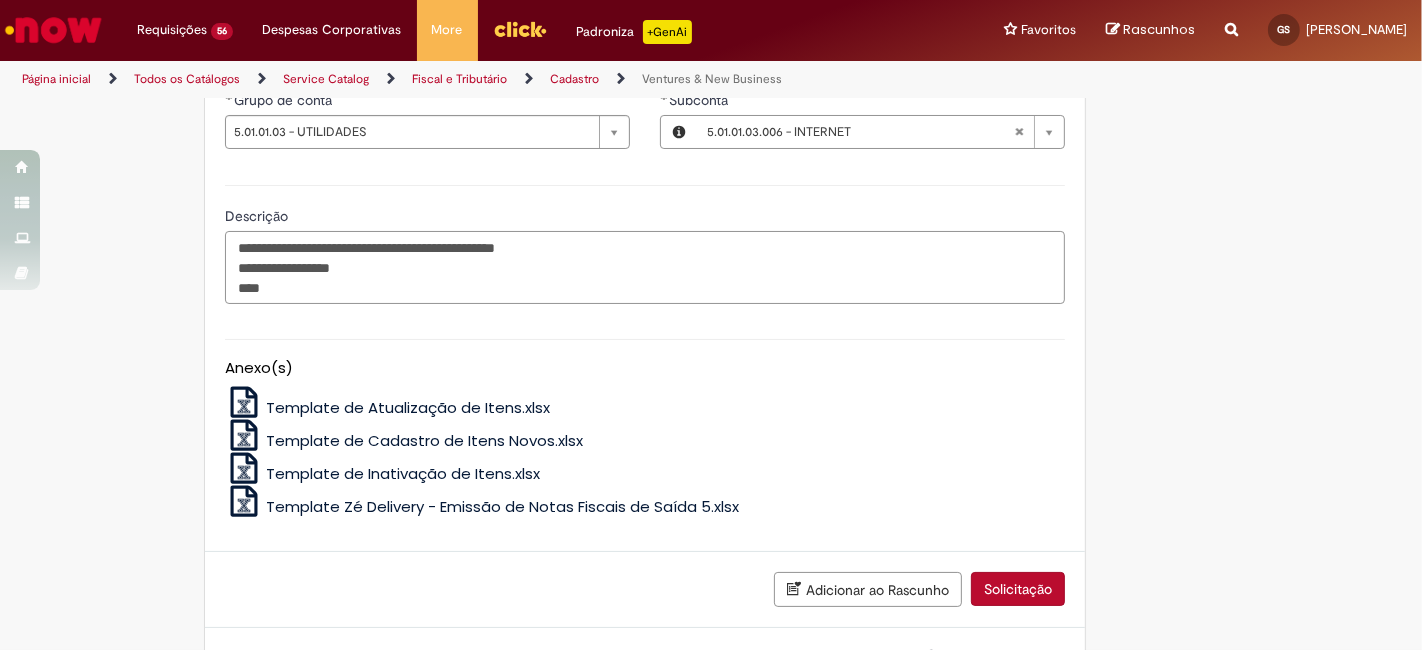 paste on "*******" 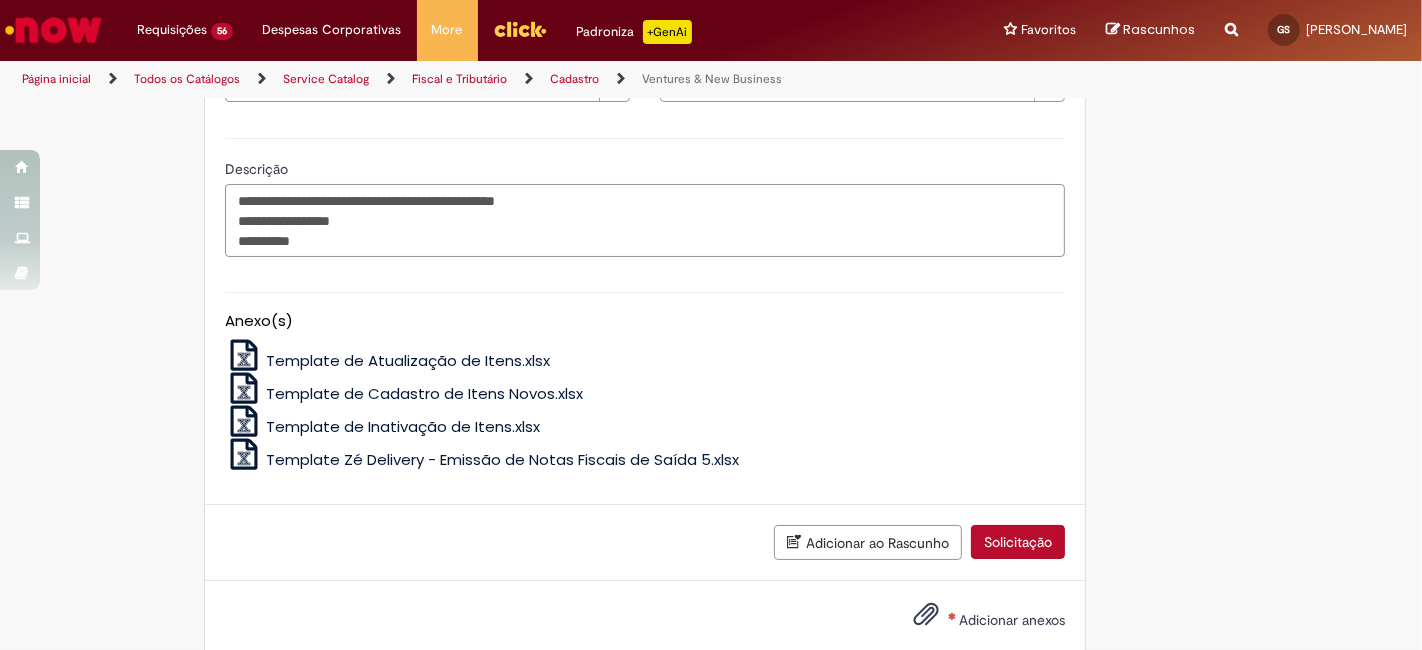 scroll, scrollTop: 1565, scrollLeft: 0, axis: vertical 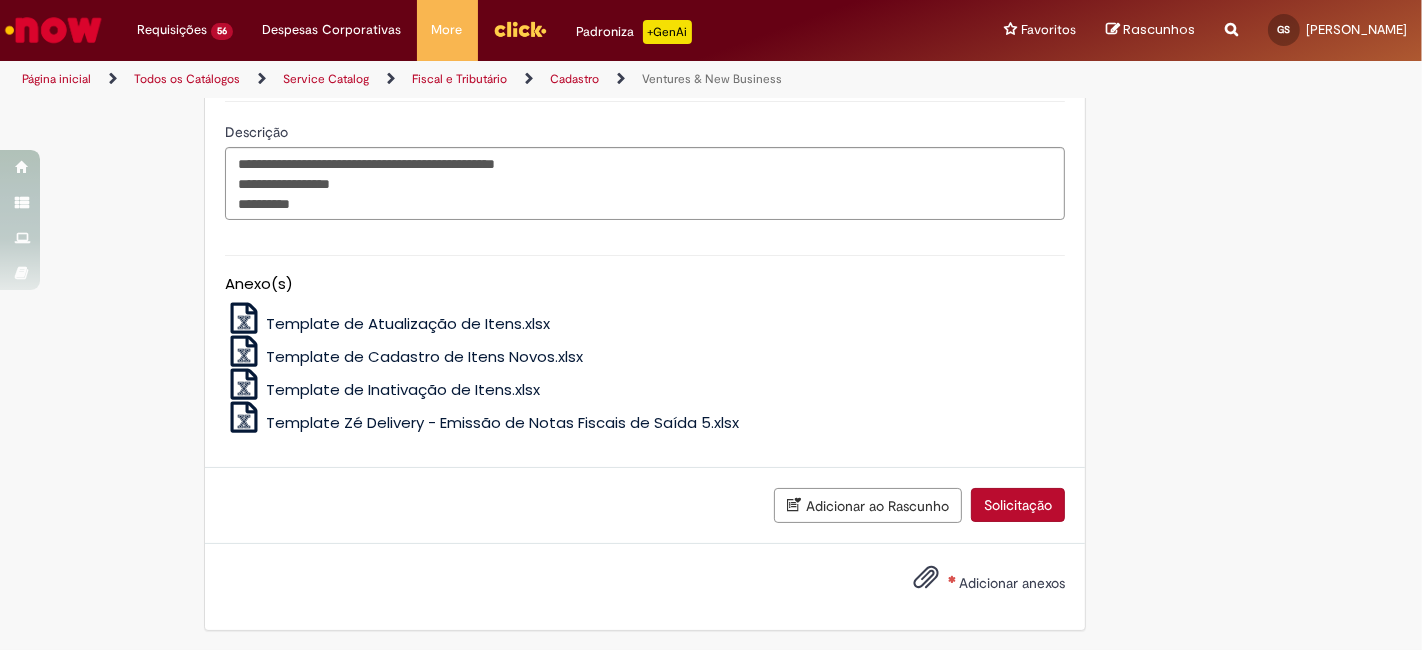 click on "Adicionar anexos" at bounding box center [974, 584] 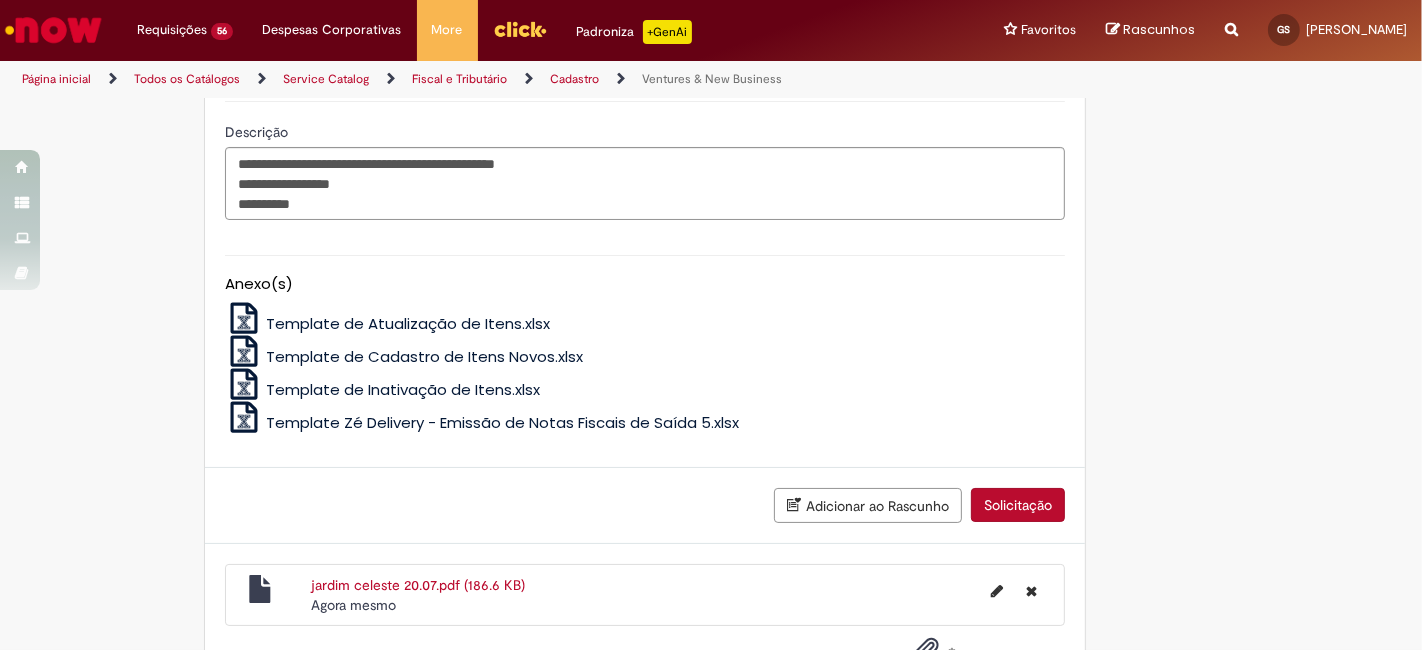 scroll, scrollTop: 1637, scrollLeft: 0, axis: vertical 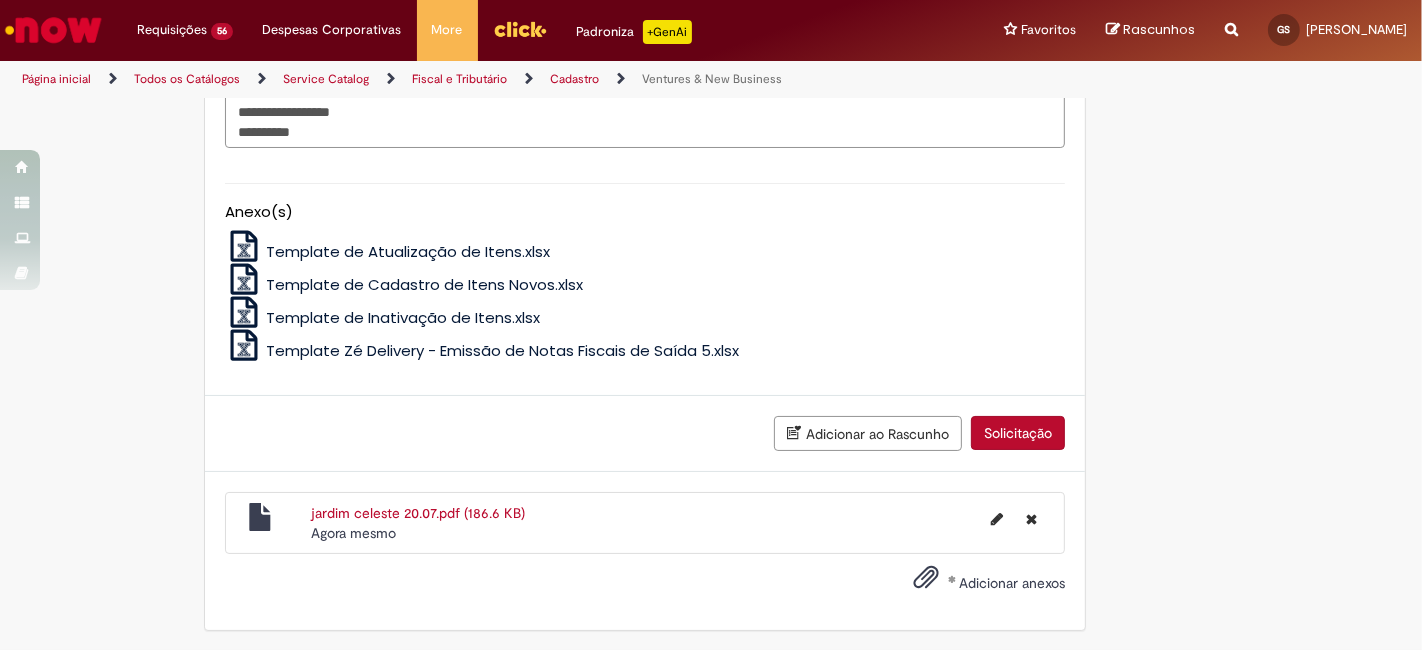 click on "Adicionar ao Rascunho        Solicitação" at bounding box center (645, 434) 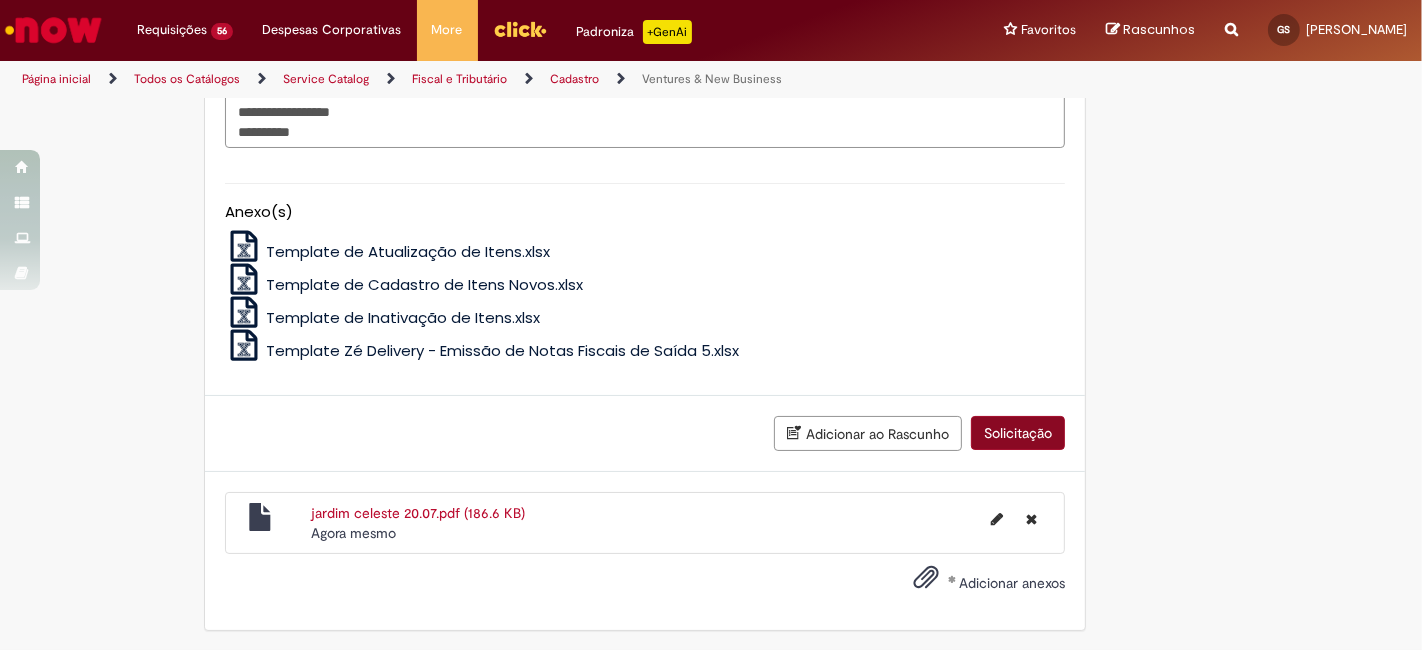 scroll, scrollTop: 1591, scrollLeft: 0, axis: vertical 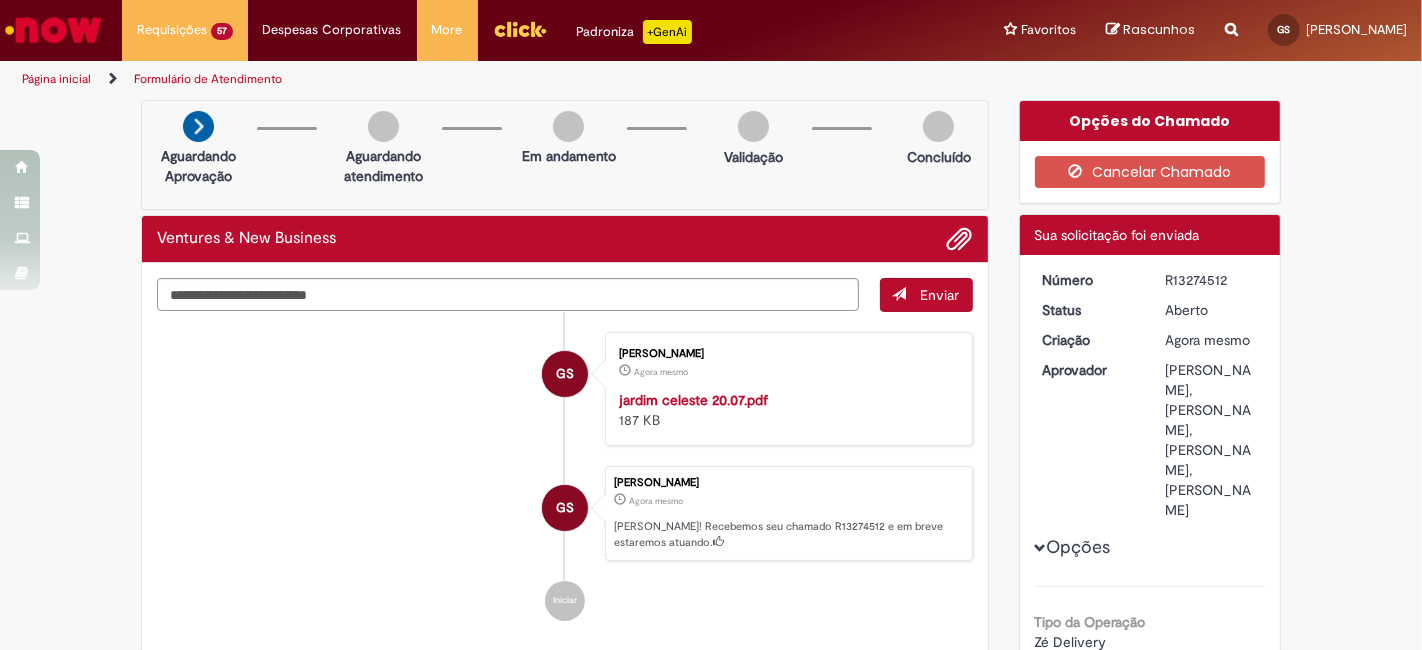 click on "R13274512" at bounding box center [1211, 280] 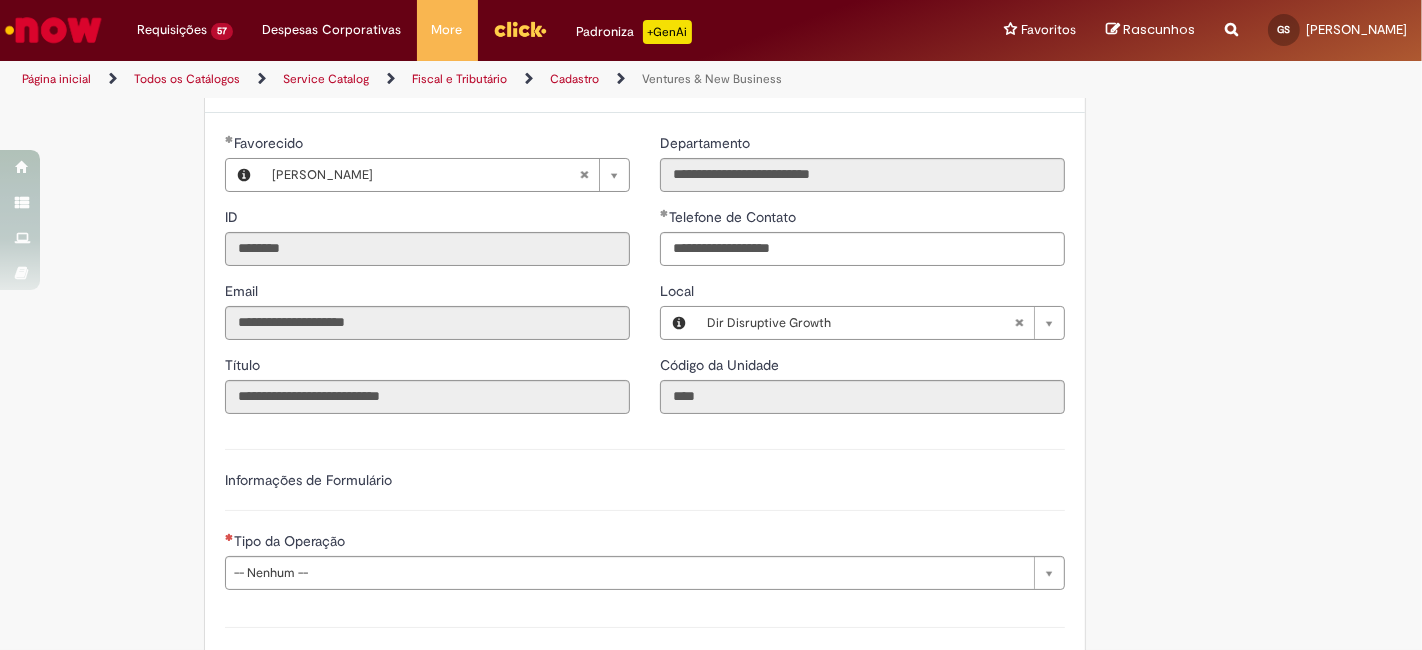scroll, scrollTop: 296, scrollLeft: 0, axis: vertical 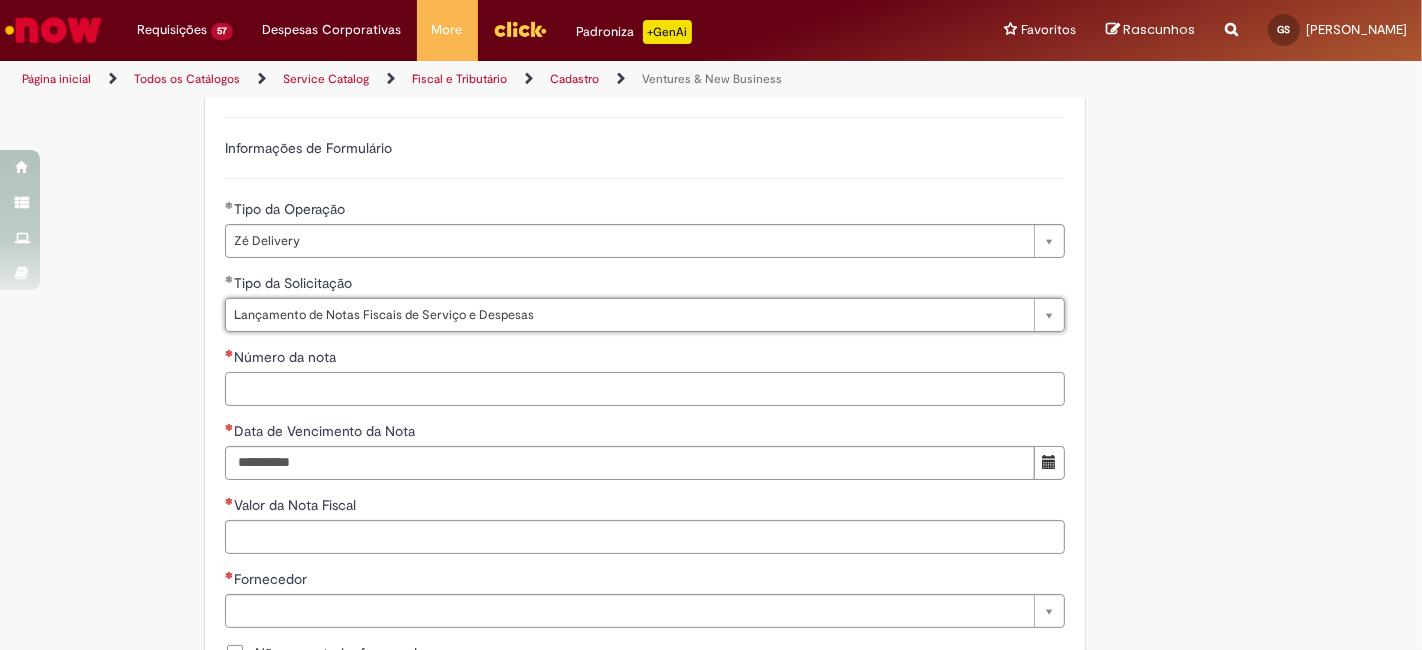 click on "Número da nota" at bounding box center (645, 389) 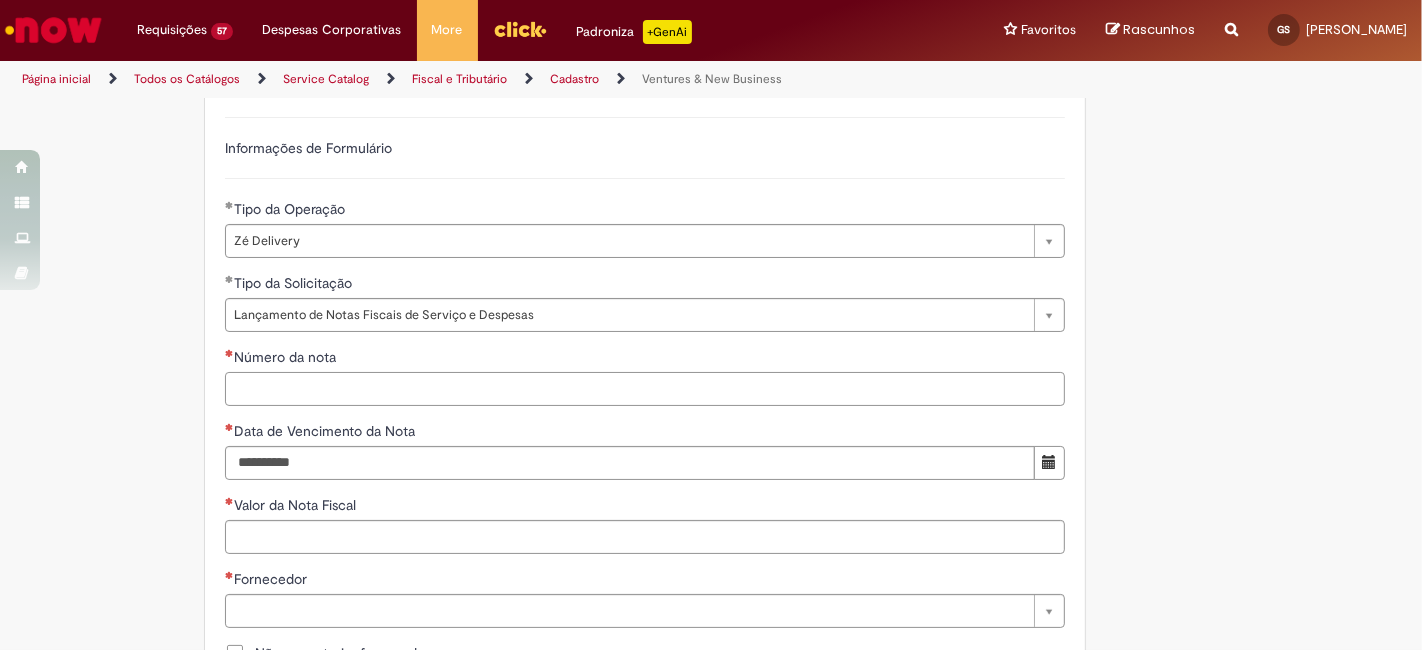 paste on "**********" 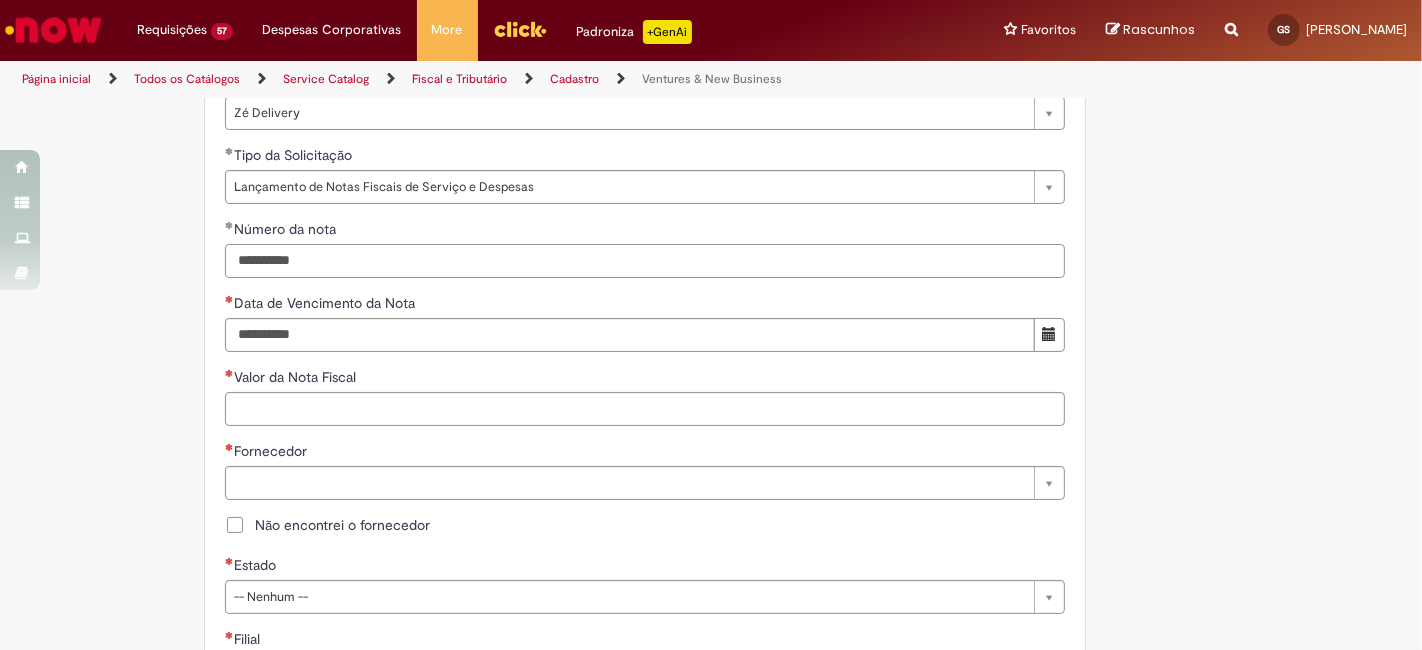 scroll, scrollTop: 740, scrollLeft: 0, axis: vertical 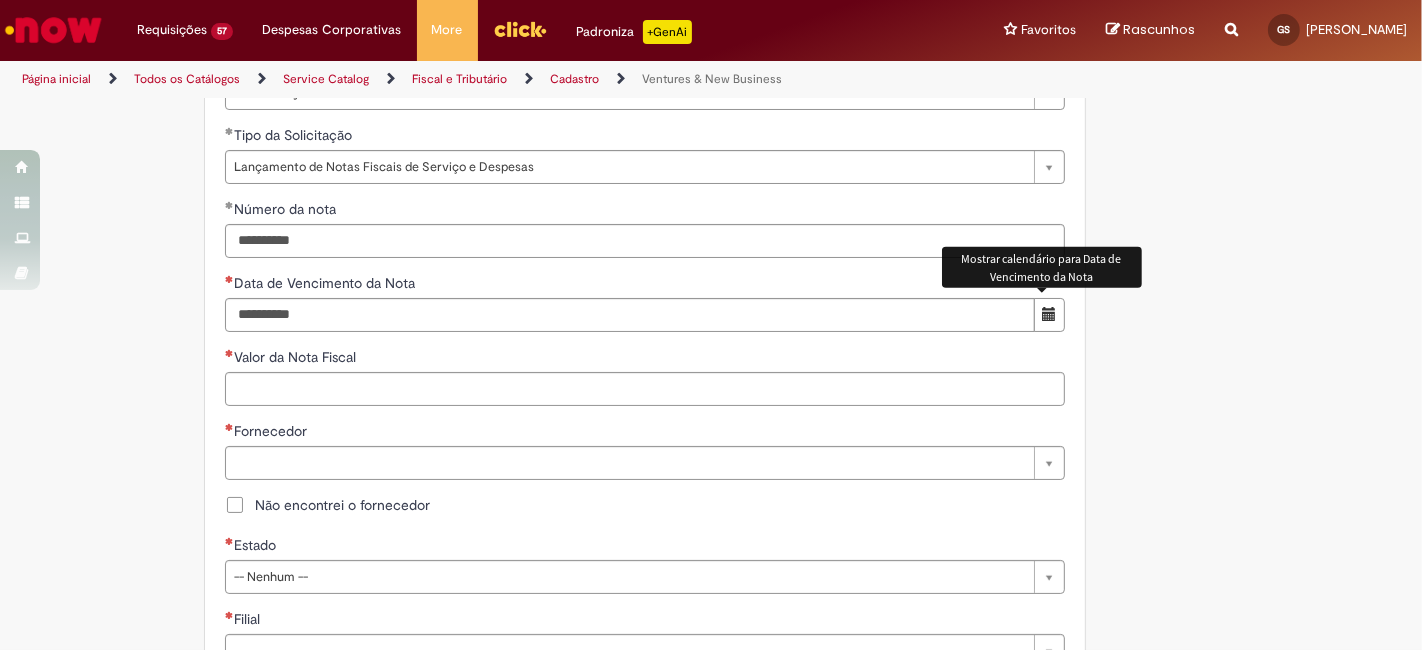 click at bounding box center [1049, 314] 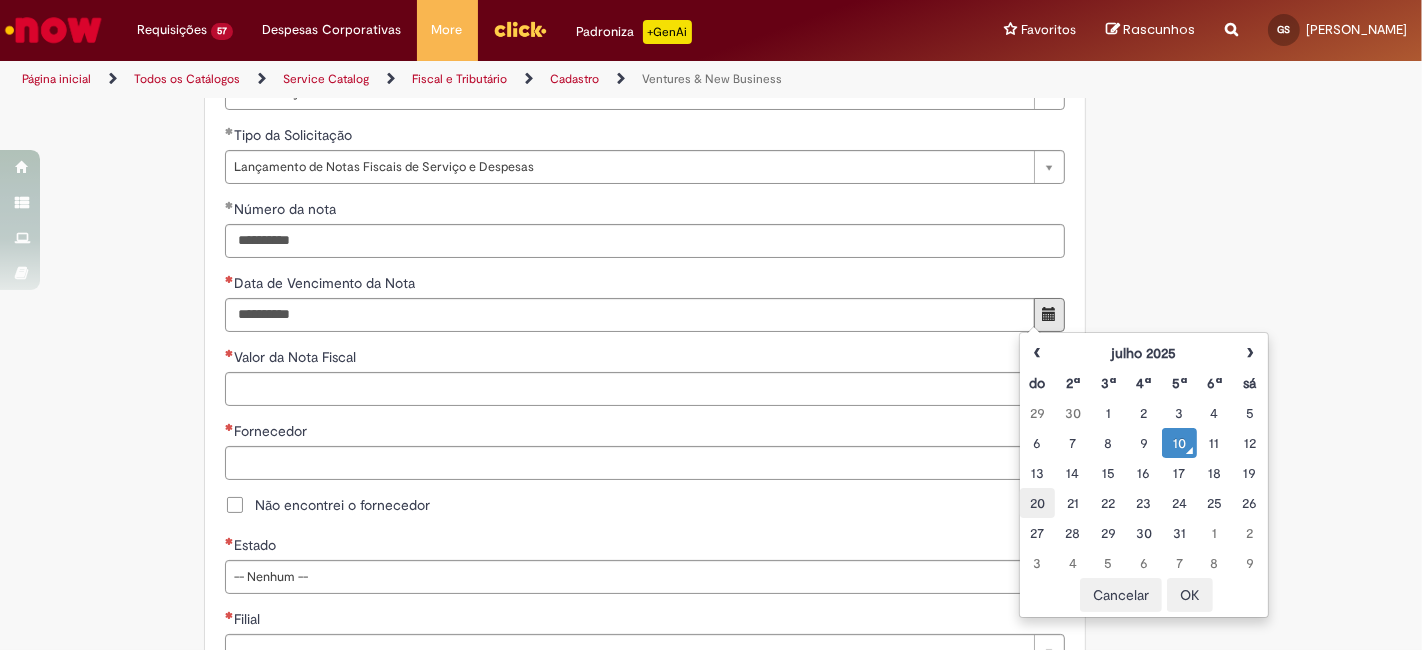 click on "20" at bounding box center (1037, 503) 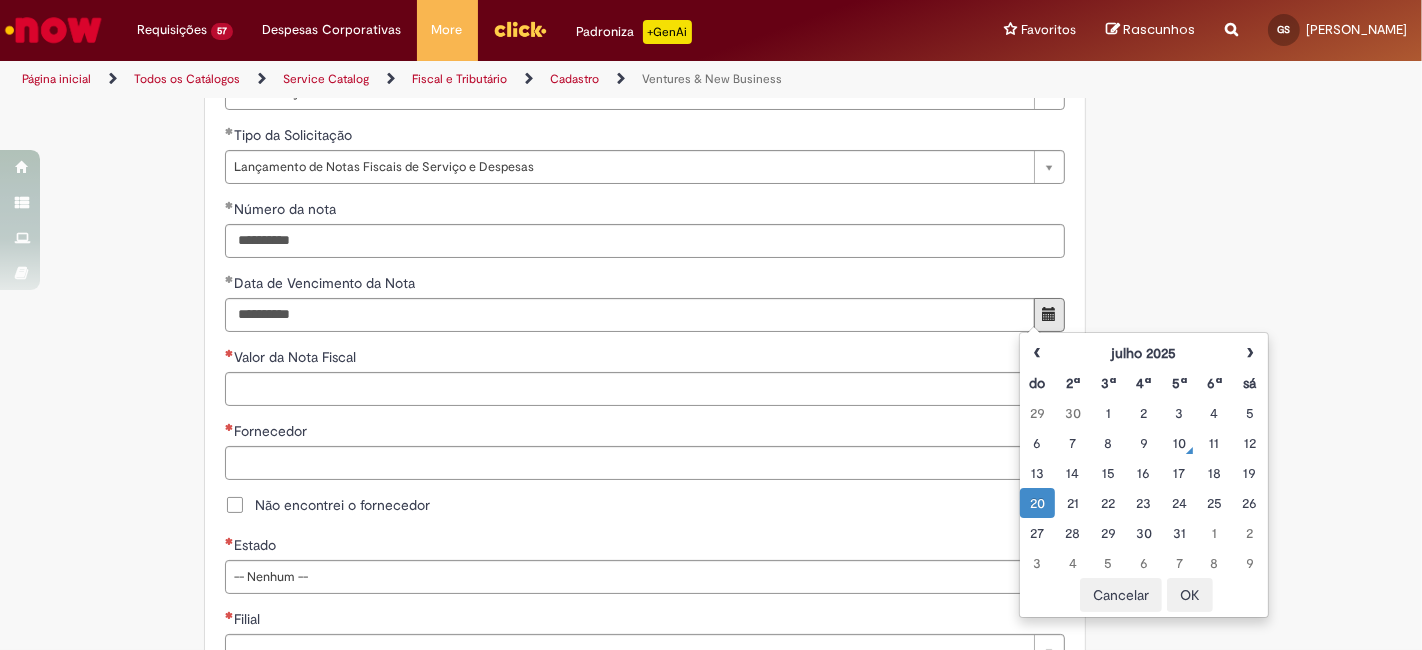 click on "OK" at bounding box center [1190, 595] 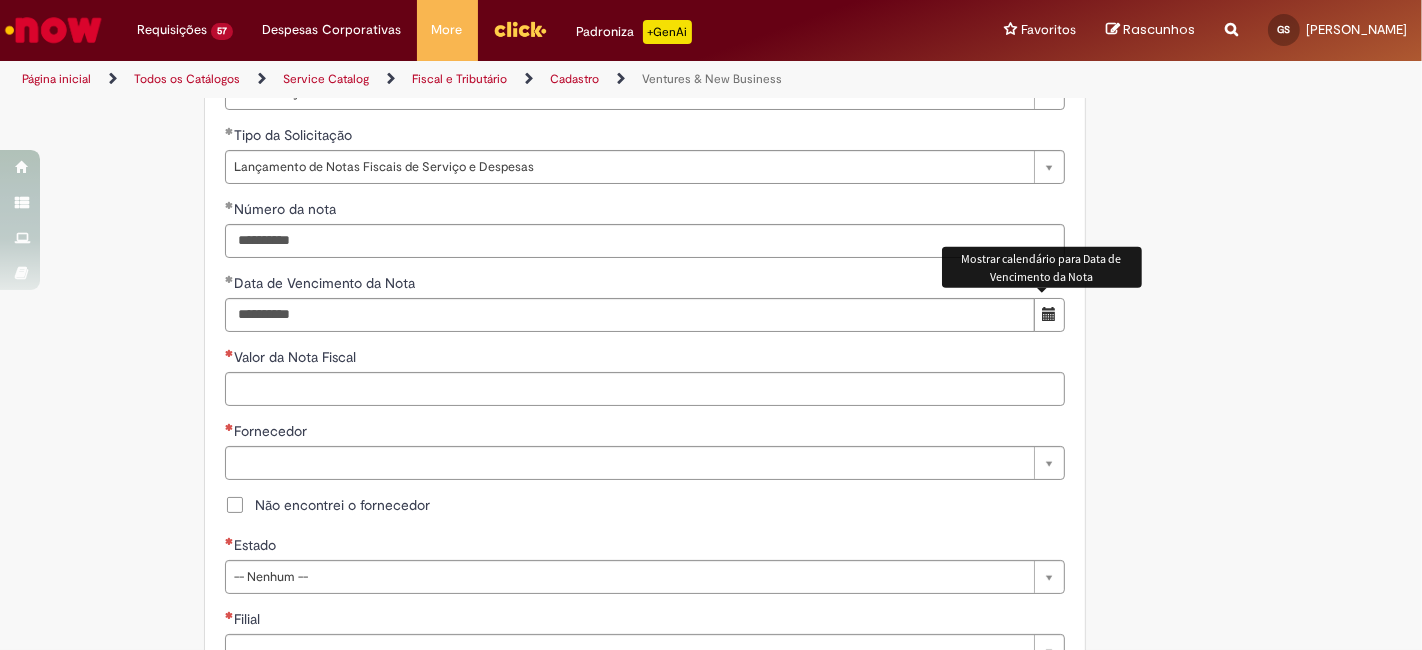scroll, scrollTop: 788, scrollLeft: 0, axis: vertical 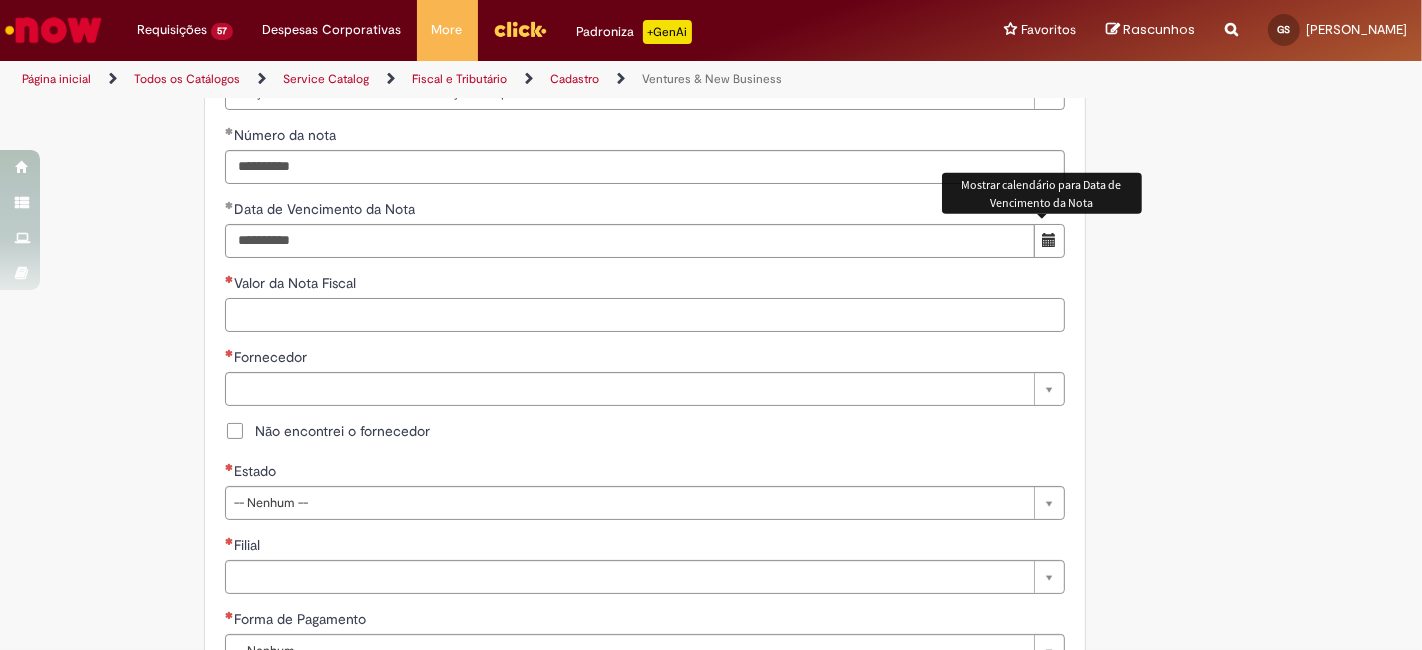 click on "Valor da Nota Fiscal" at bounding box center (645, 315) 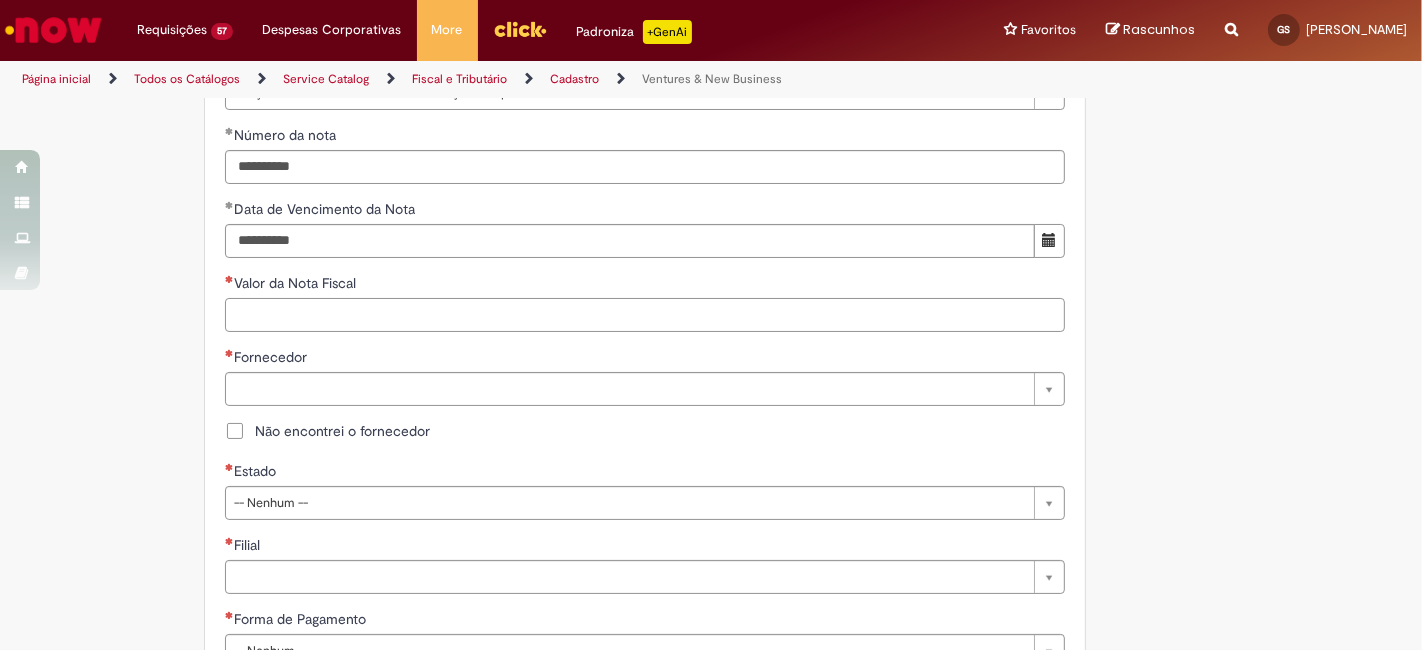 paste on "******" 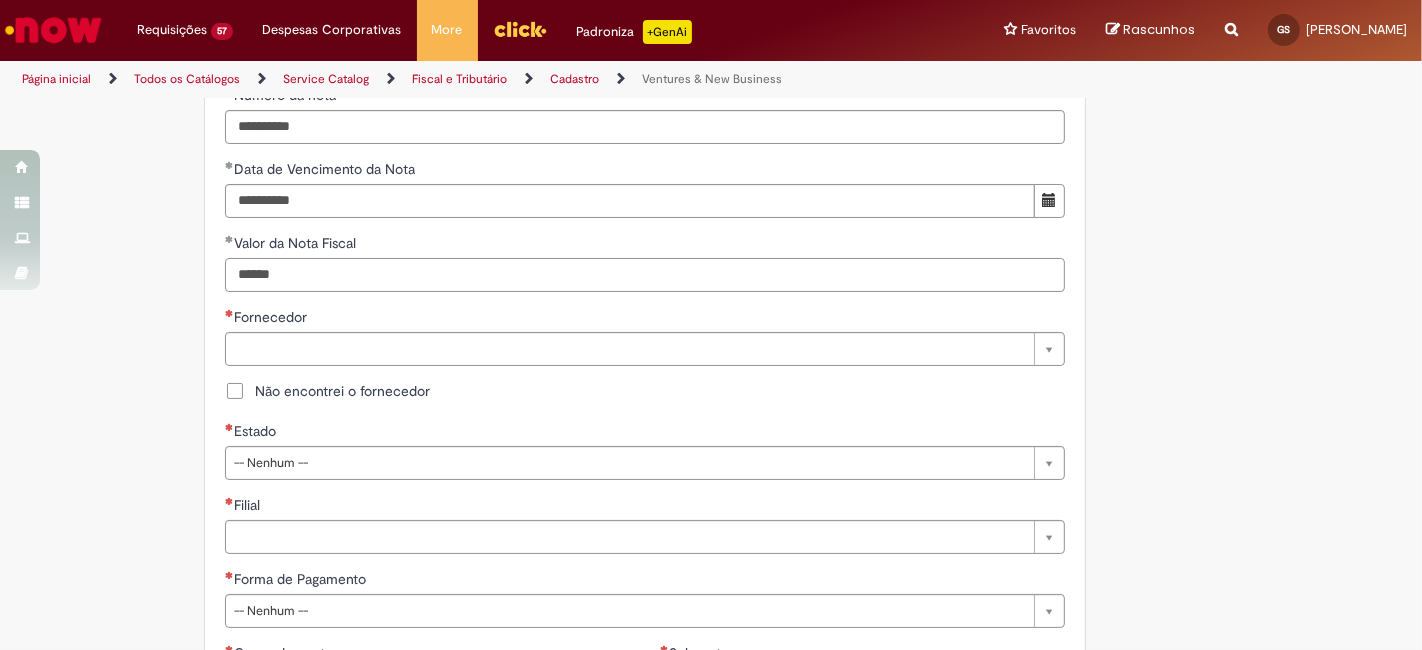 scroll, scrollTop: 888, scrollLeft: 0, axis: vertical 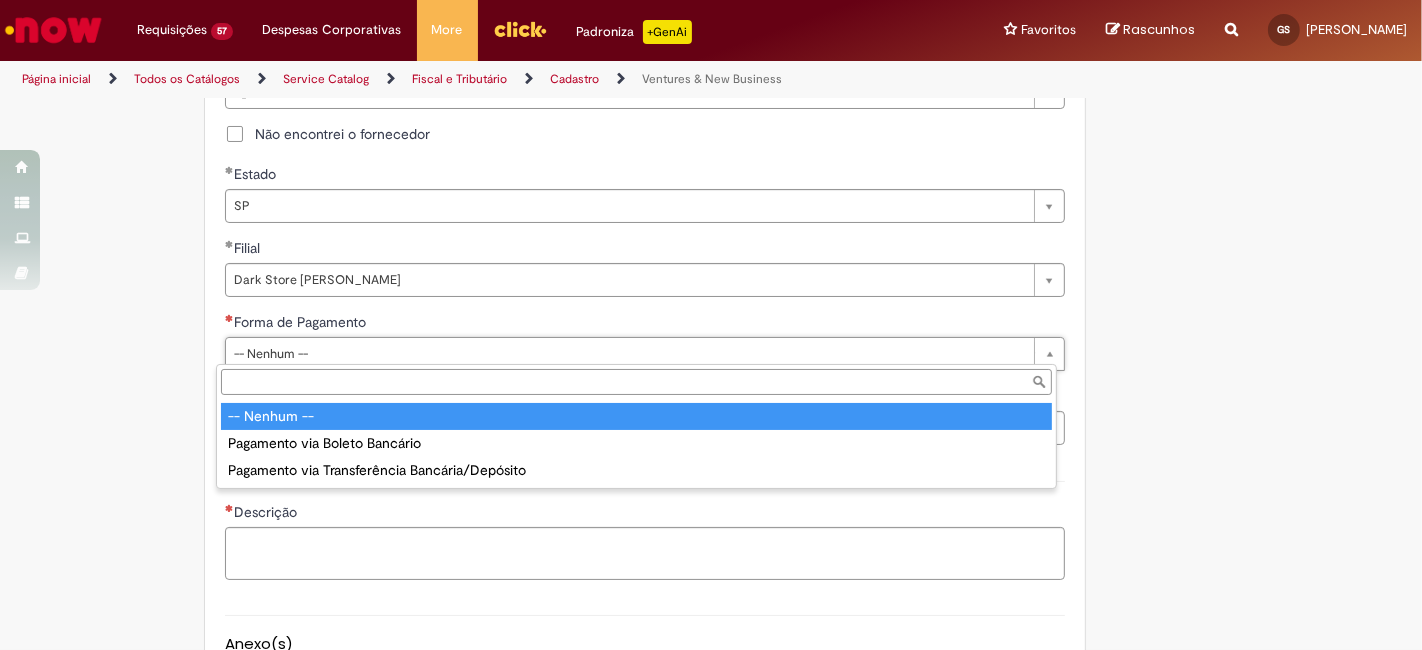 drag, startPoint x: 410, startPoint y: 353, endPoint x: 385, endPoint y: 393, distance: 47.169907 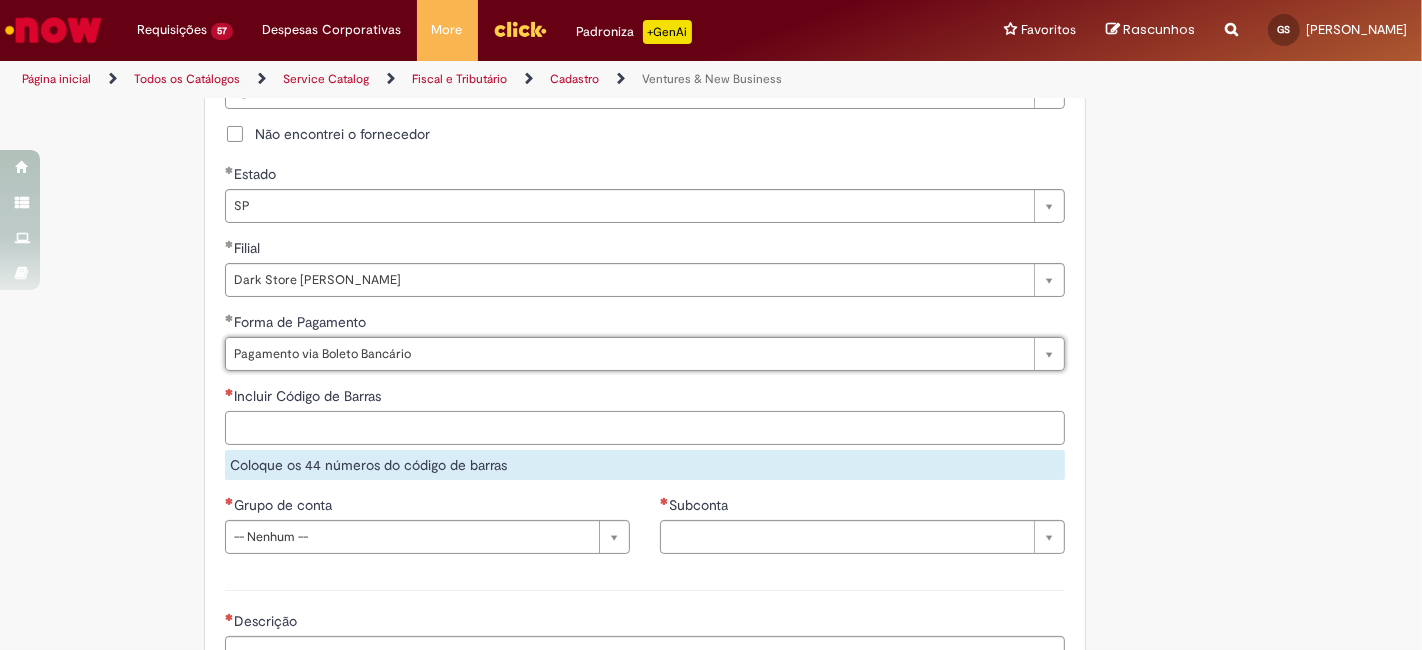 click on "Incluir Código de Barras" at bounding box center (645, 428) 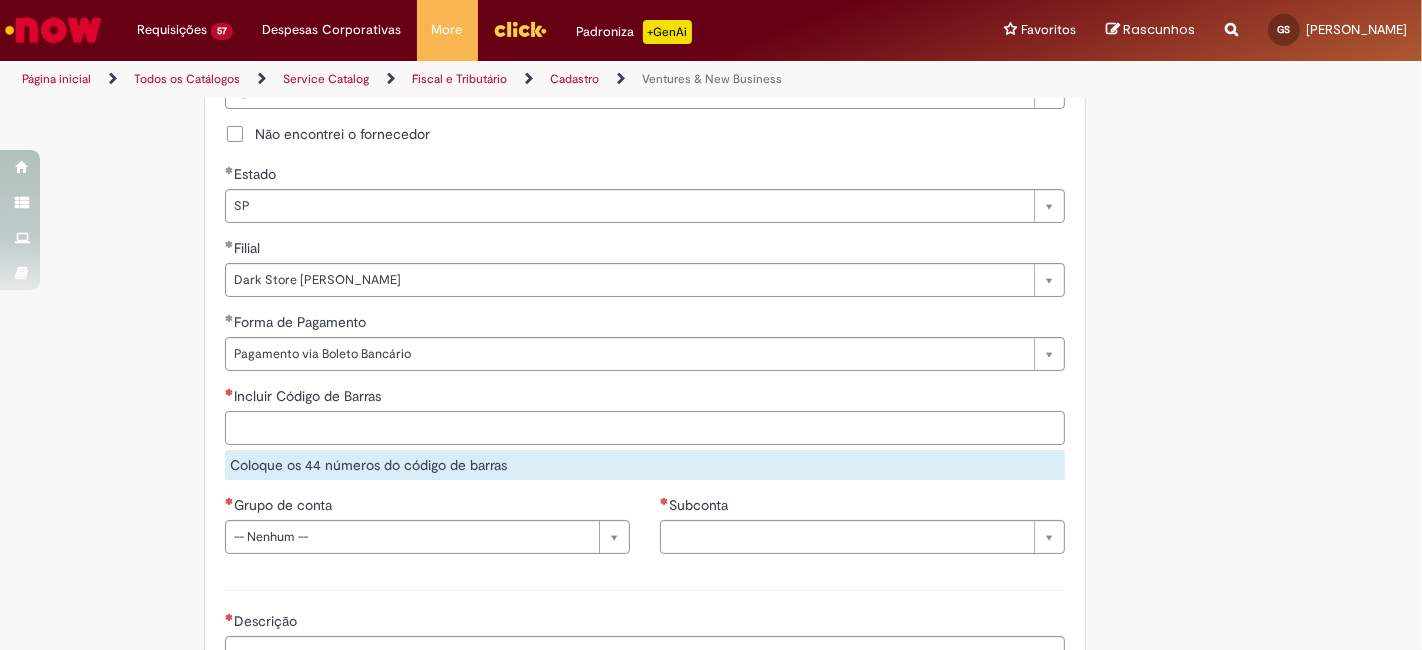 paste on "**********" 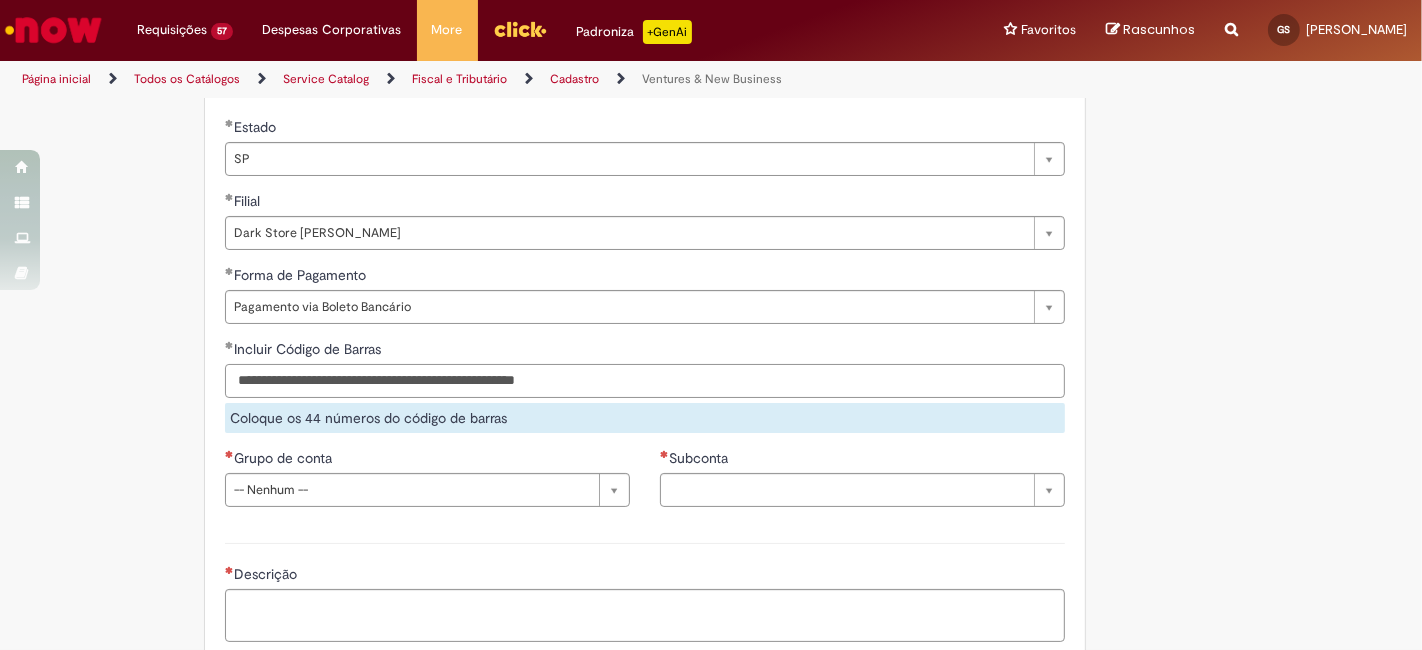 scroll, scrollTop: 1259, scrollLeft: 0, axis: vertical 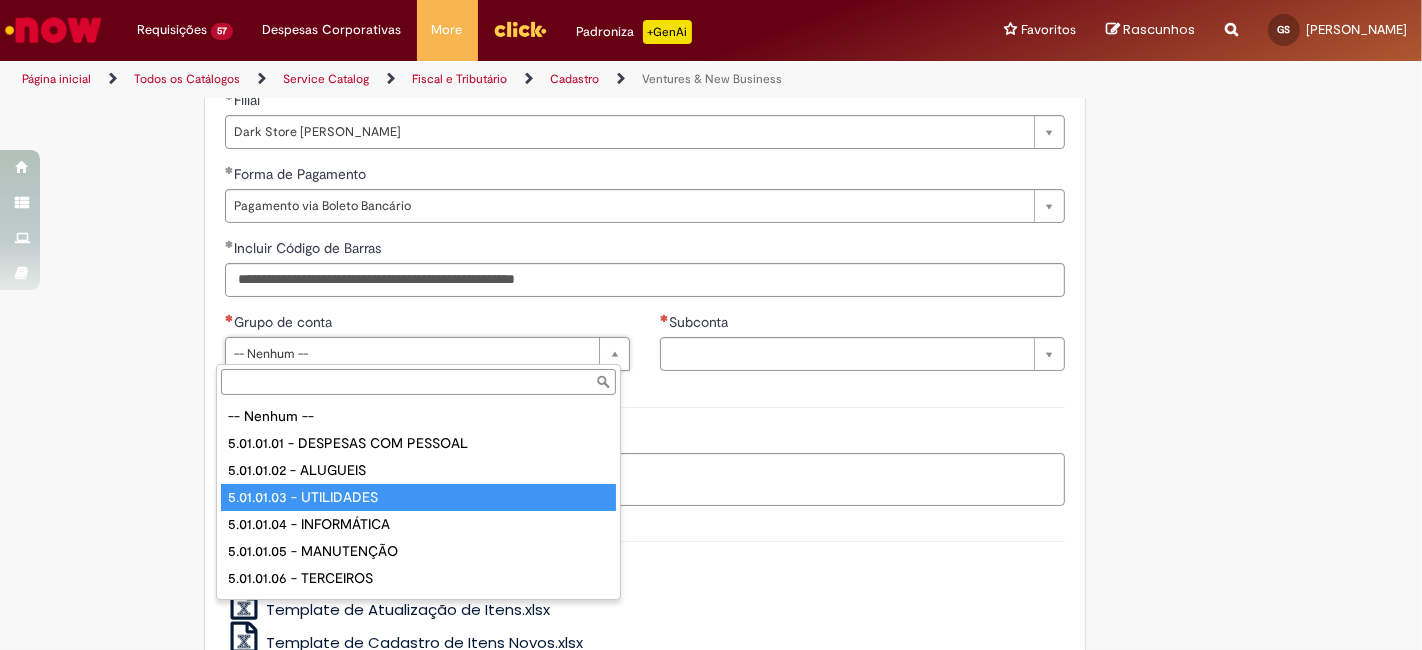drag, startPoint x: 430, startPoint y: 485, endPoint x: 460, endPoint y: 473, distance: 32.31099 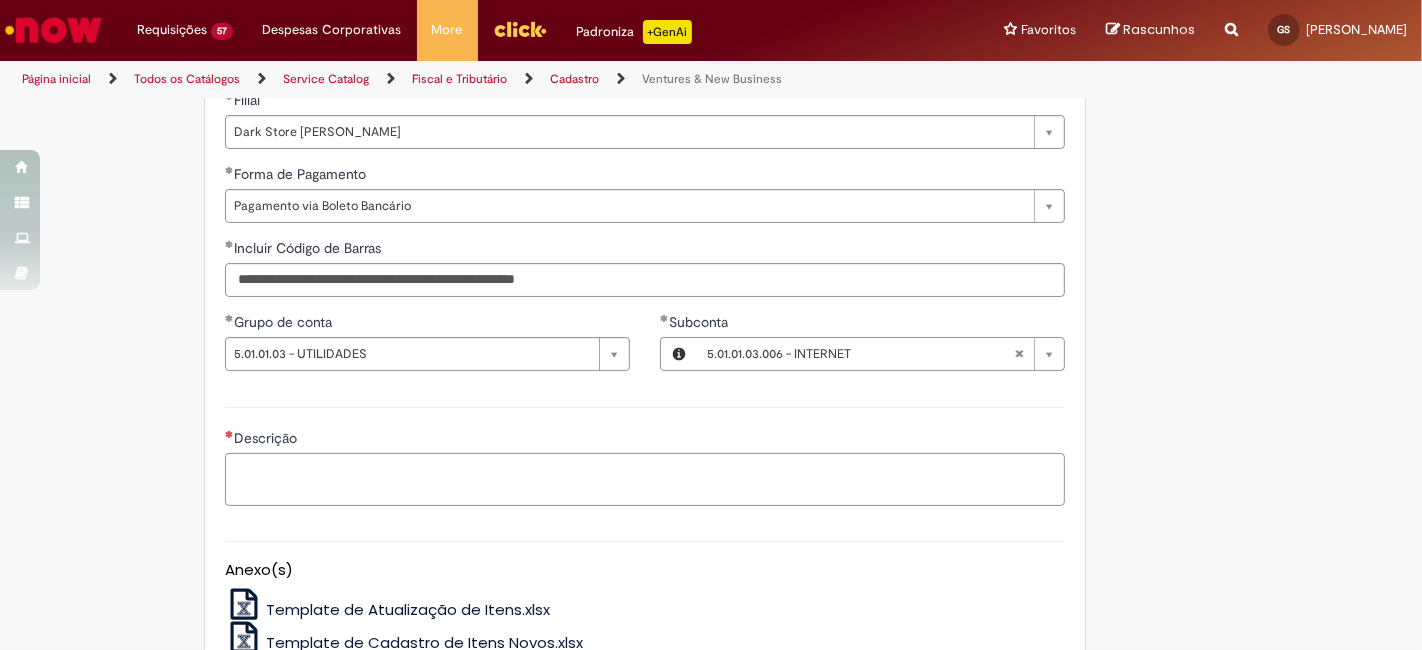click on "Descrição" at bounding box center (645, 479) 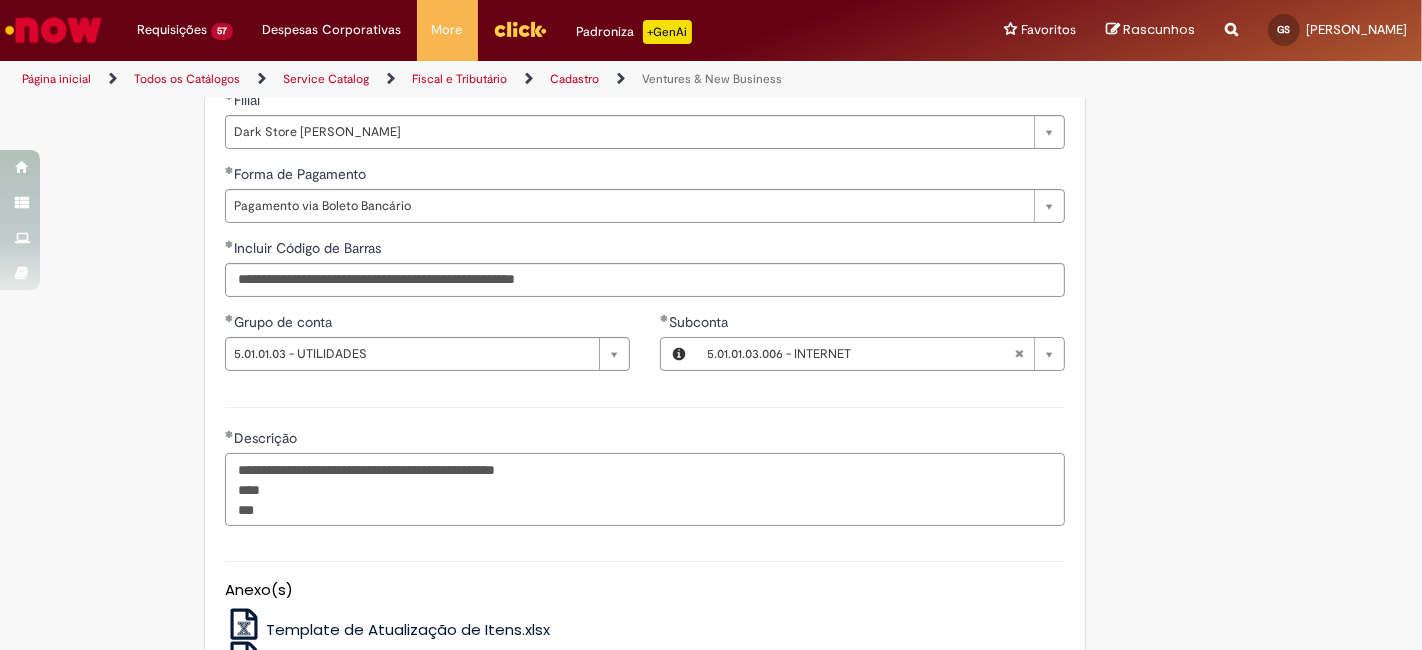 click on "**********" at bounding box center (645, 489) 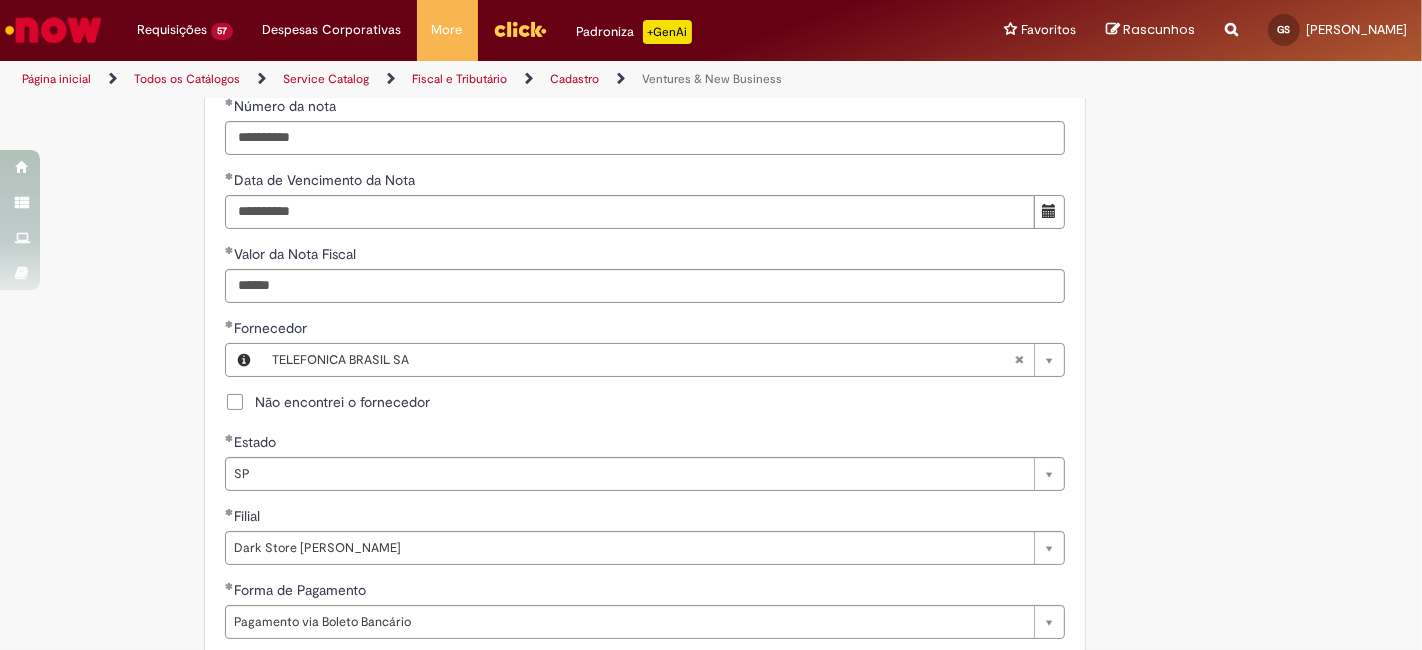 scroll, scrollTop: 740, scrollLeft: 0, axis: vertical 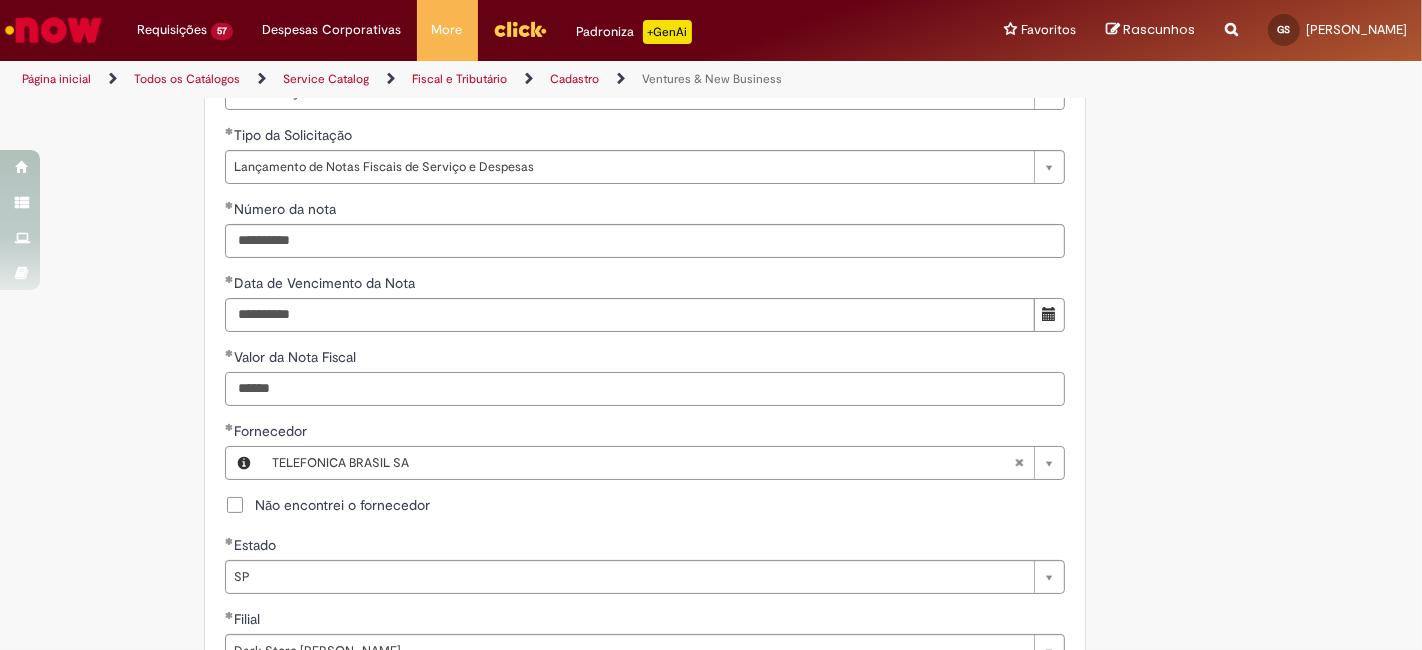click on "******" at bounding box center [645, 389] 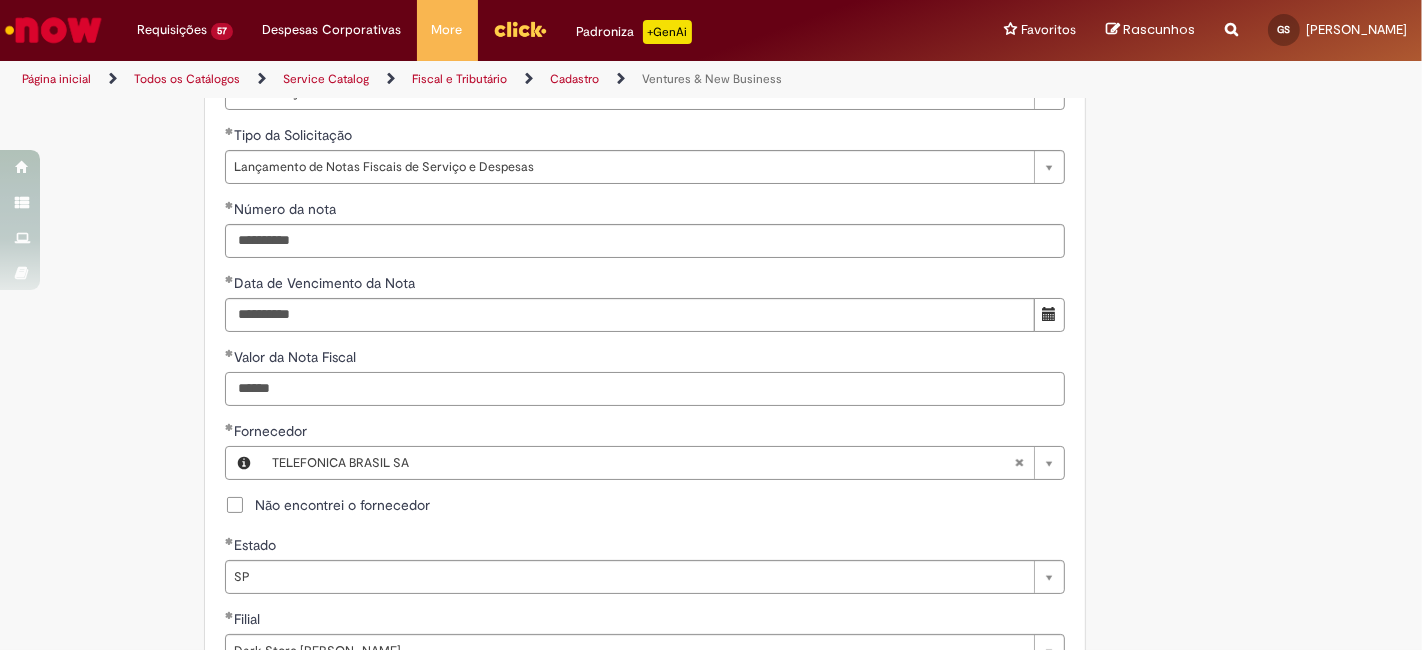 scroll, scrollTop: 1259, scrollLeft: 0, axis: vertical 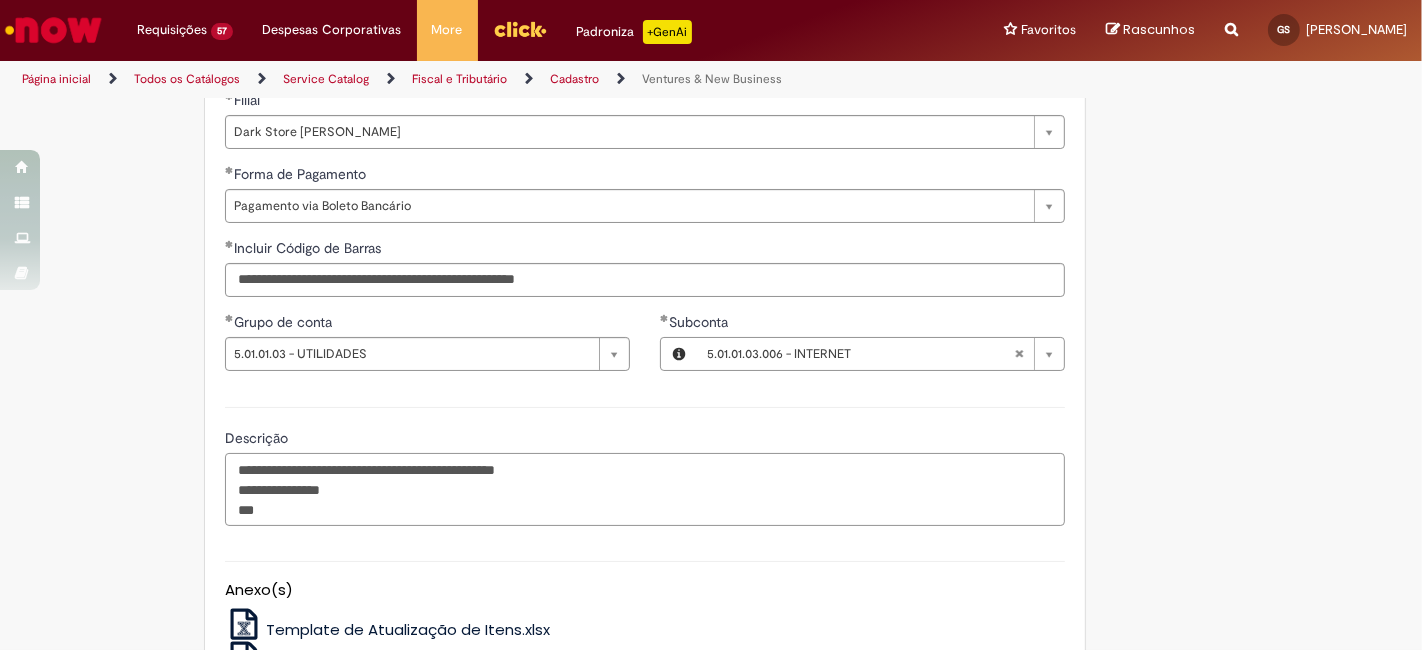 click on "**********" at bounding box center (645, 489) 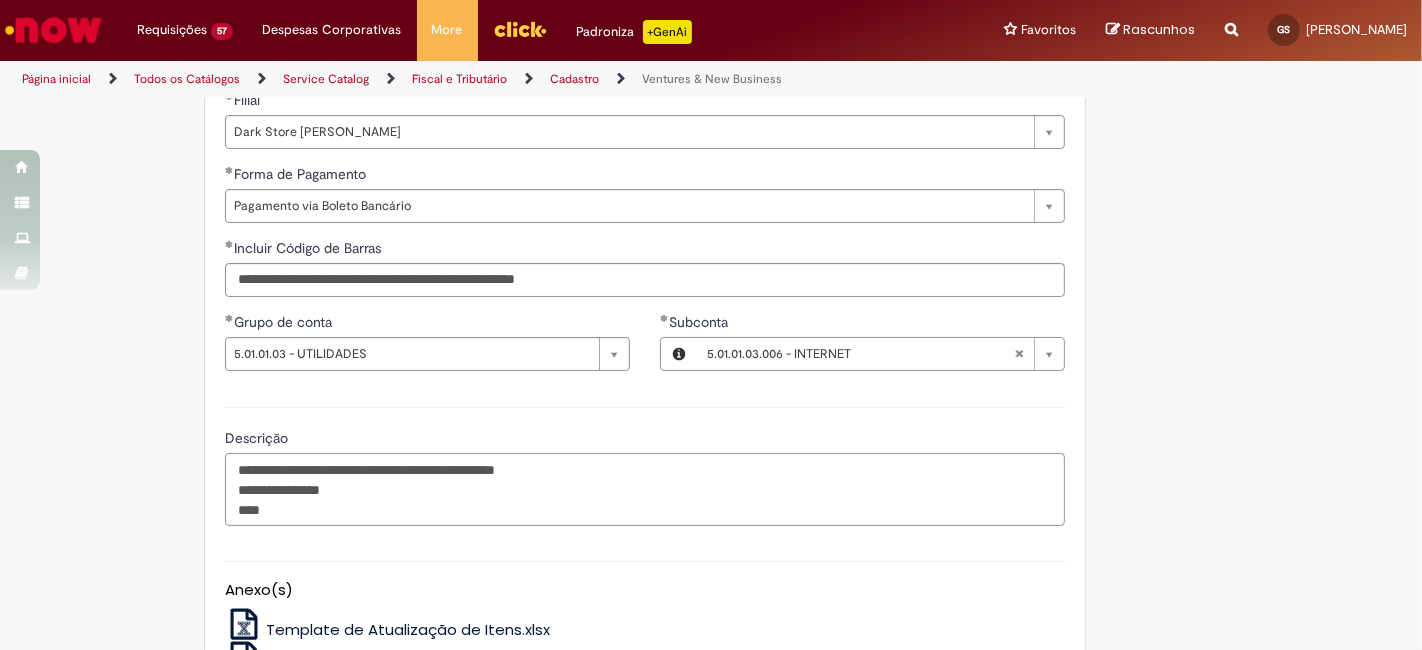 paste on "*******" 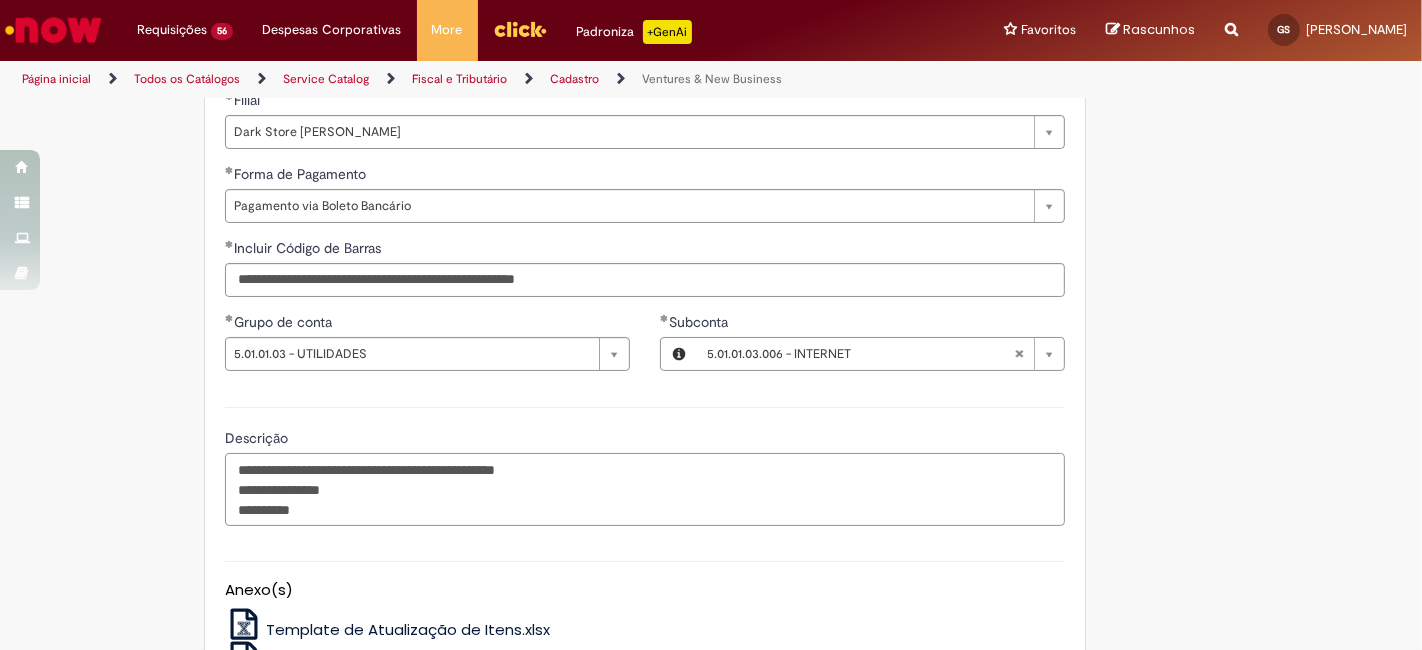 scroll, scrollTop: 1565, scrollLeft: 0, axis: vertical 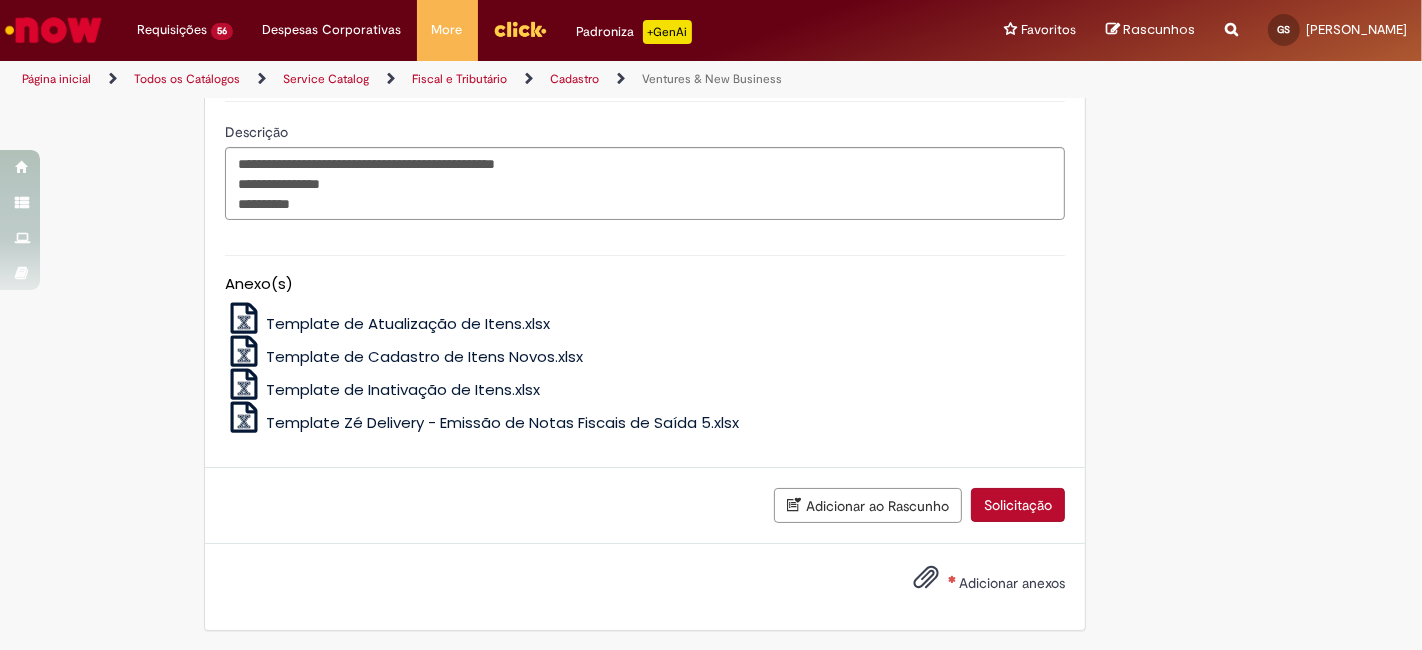 click on "Adicionar anexos" at bounding box center (974, 584) 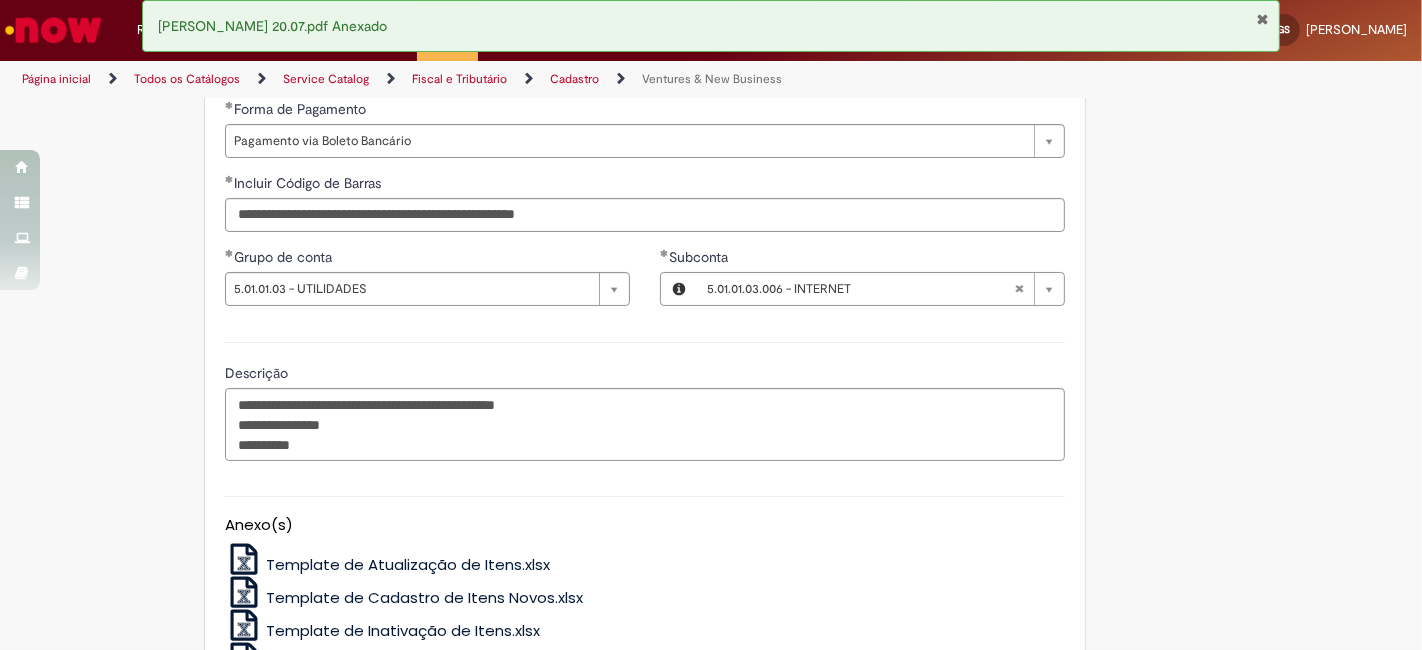 scroll, scrollTop: 1269, scrollLeft: 0, axis: vertical 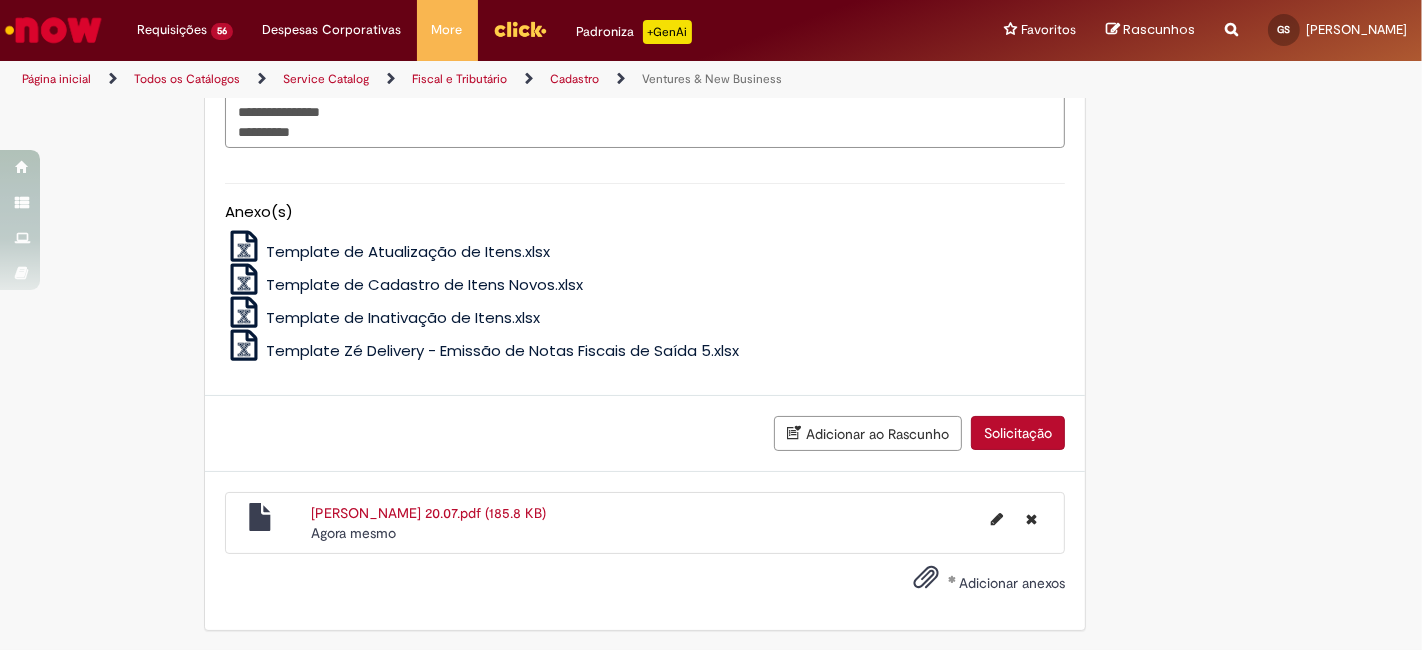 click on "Solicitação" at bounding box center [1018, 433] 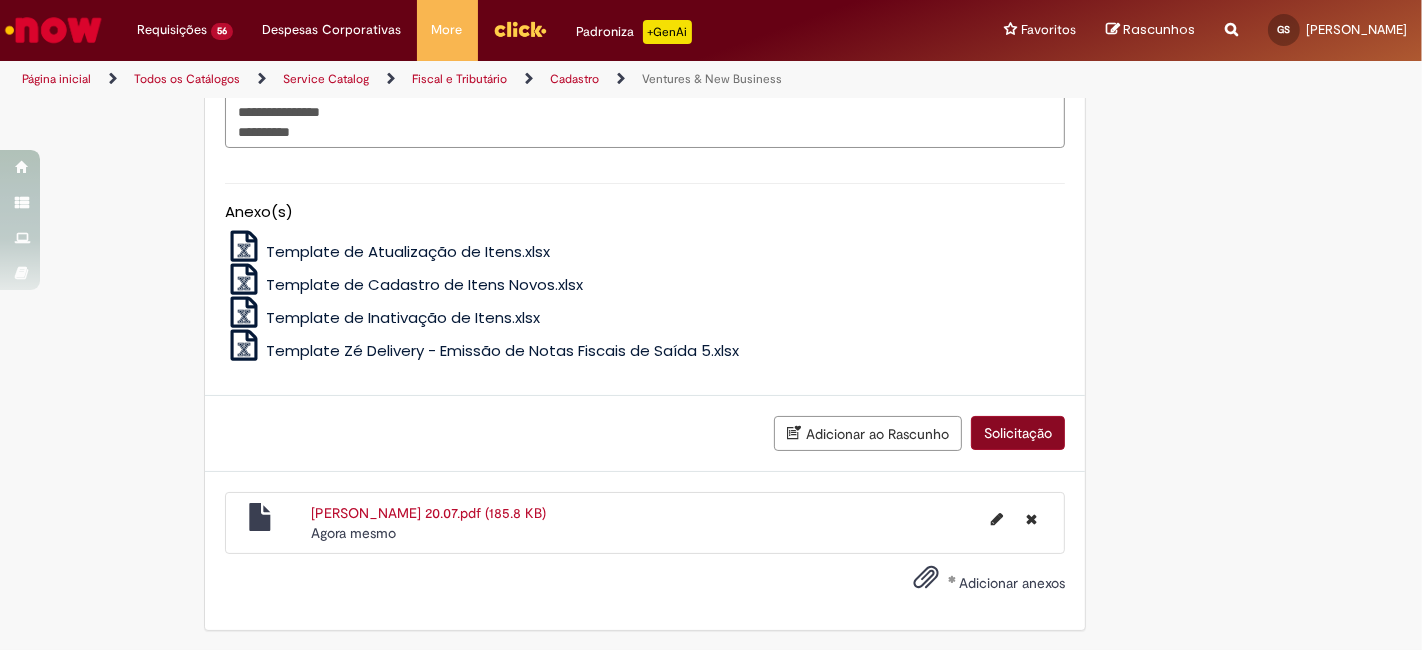 scroll, scrollTop: 1591, scrollLeft: 0, axis: vertical 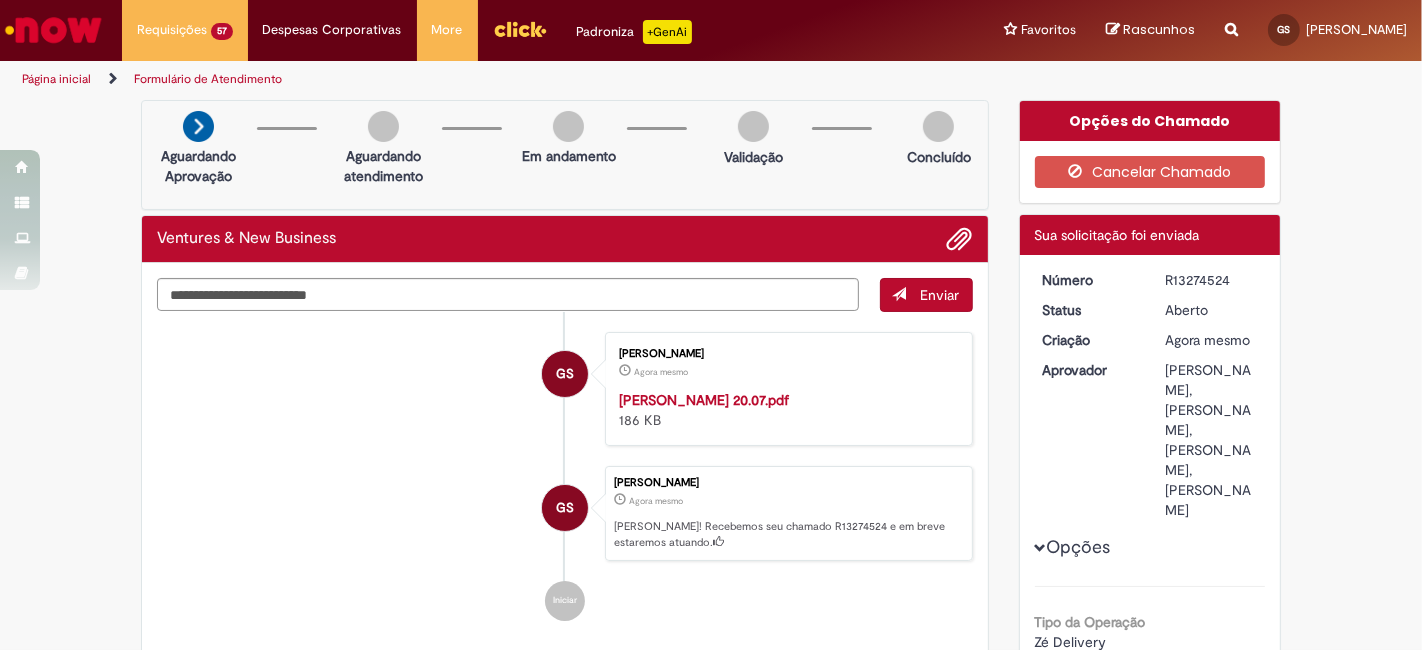 click on "R13274524" at bounding box center [1211, 280] 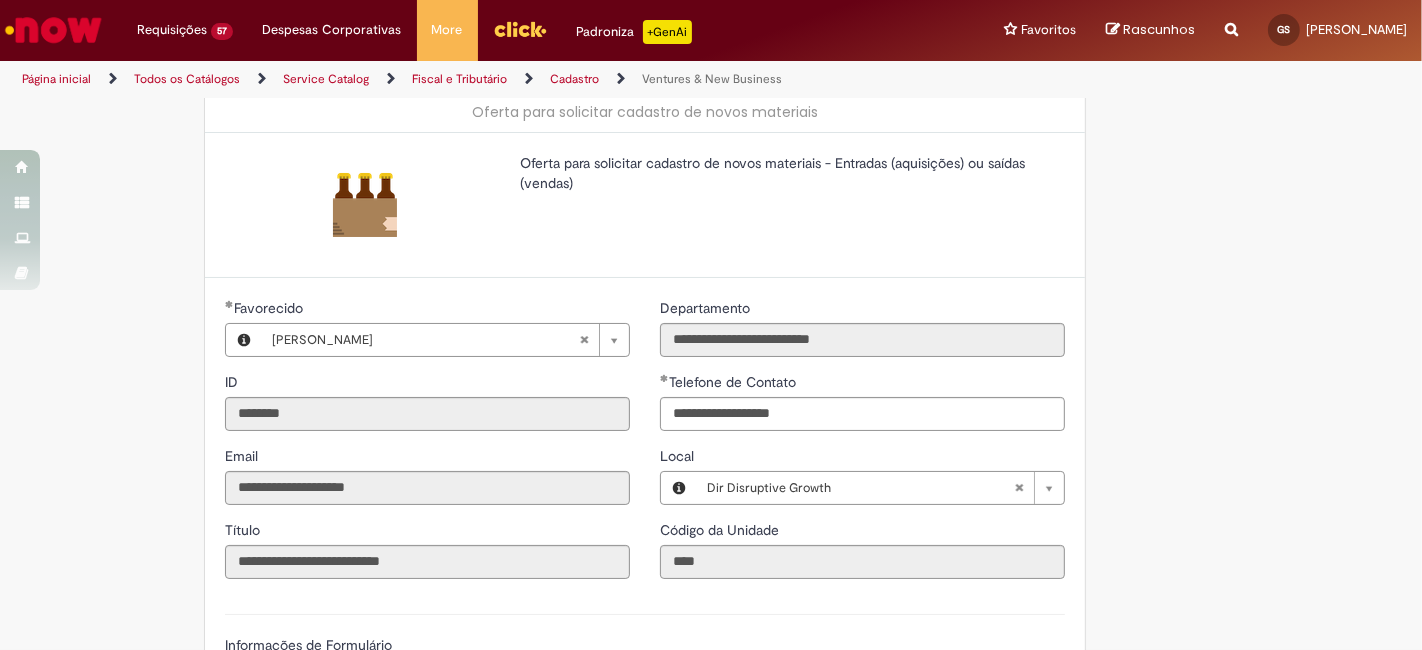 scroll, scrollTop: 222, scrollLeft: 0, axis: vertical 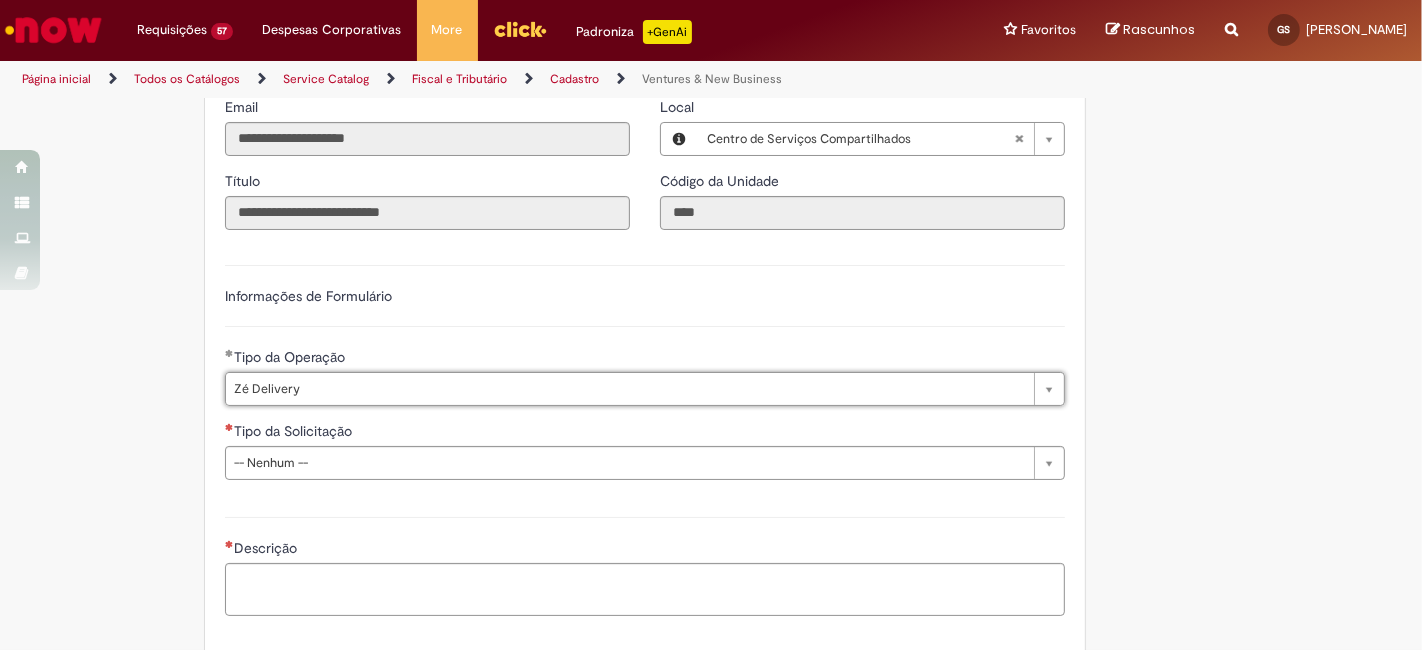 drag, startPoint x: 381, startPoint y: 466, endPoint x: 395, endPoint y: 452, distance: 19.79899 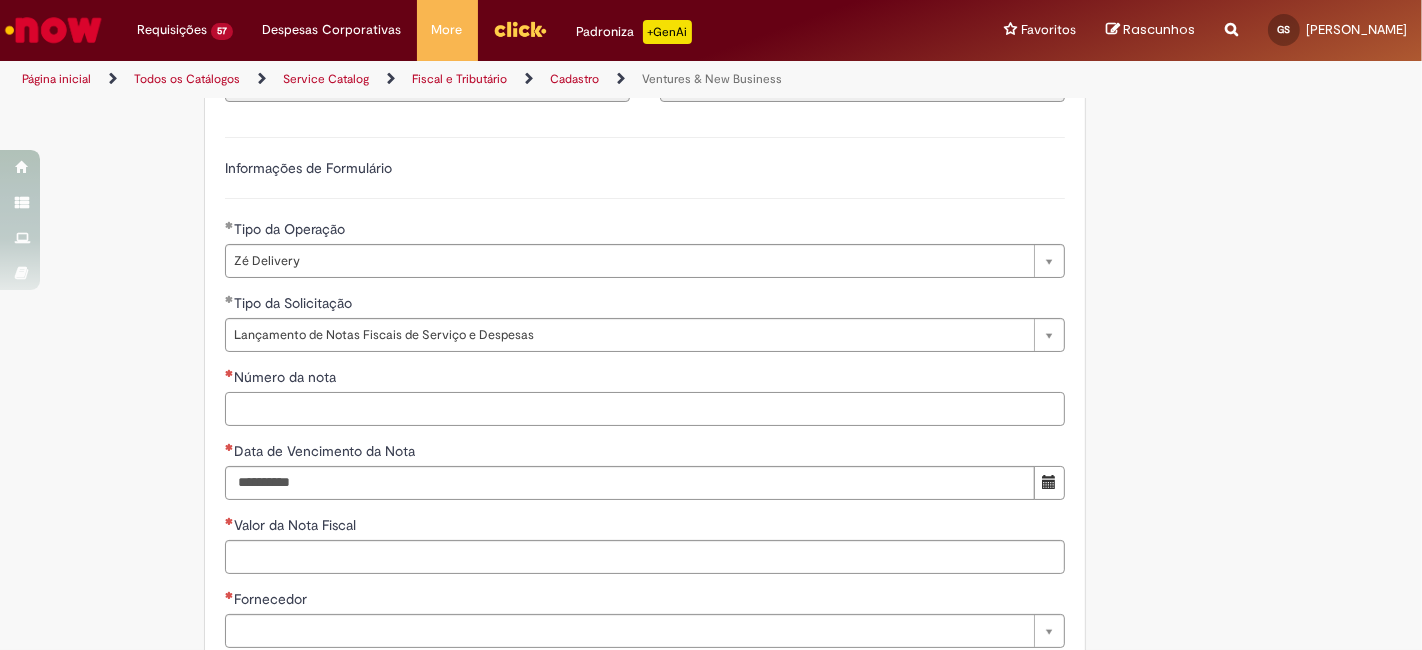 scroll, scrollTop: 592, scrollLeft: 0, axis: vertical 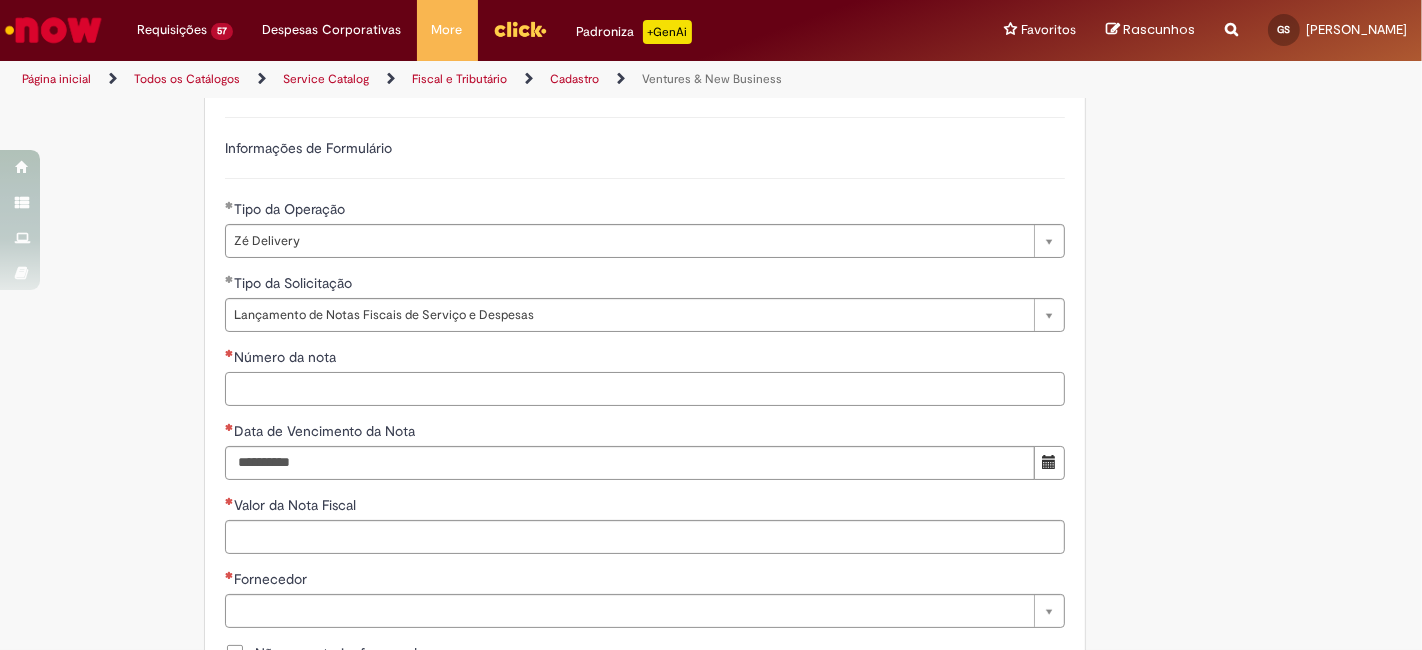 paste on "**********" 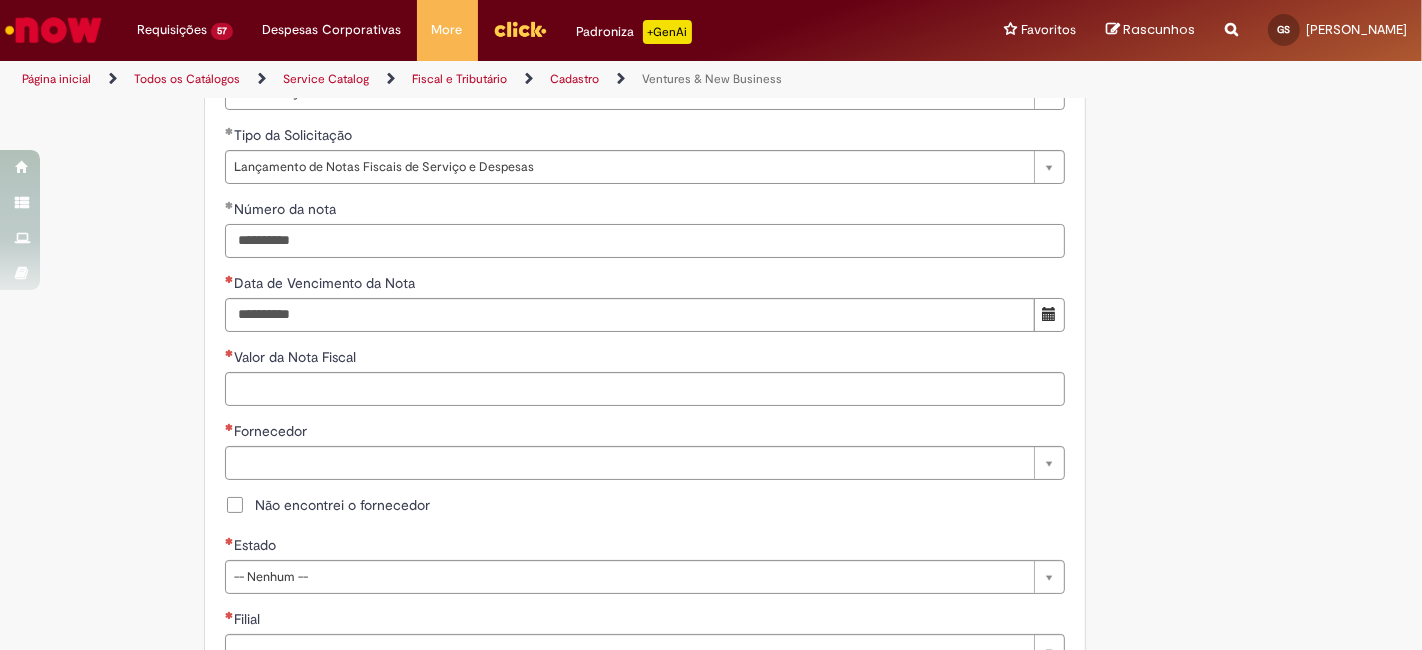 scroll, scrollTop: 740, scrollLeft: 0, axis: vertical 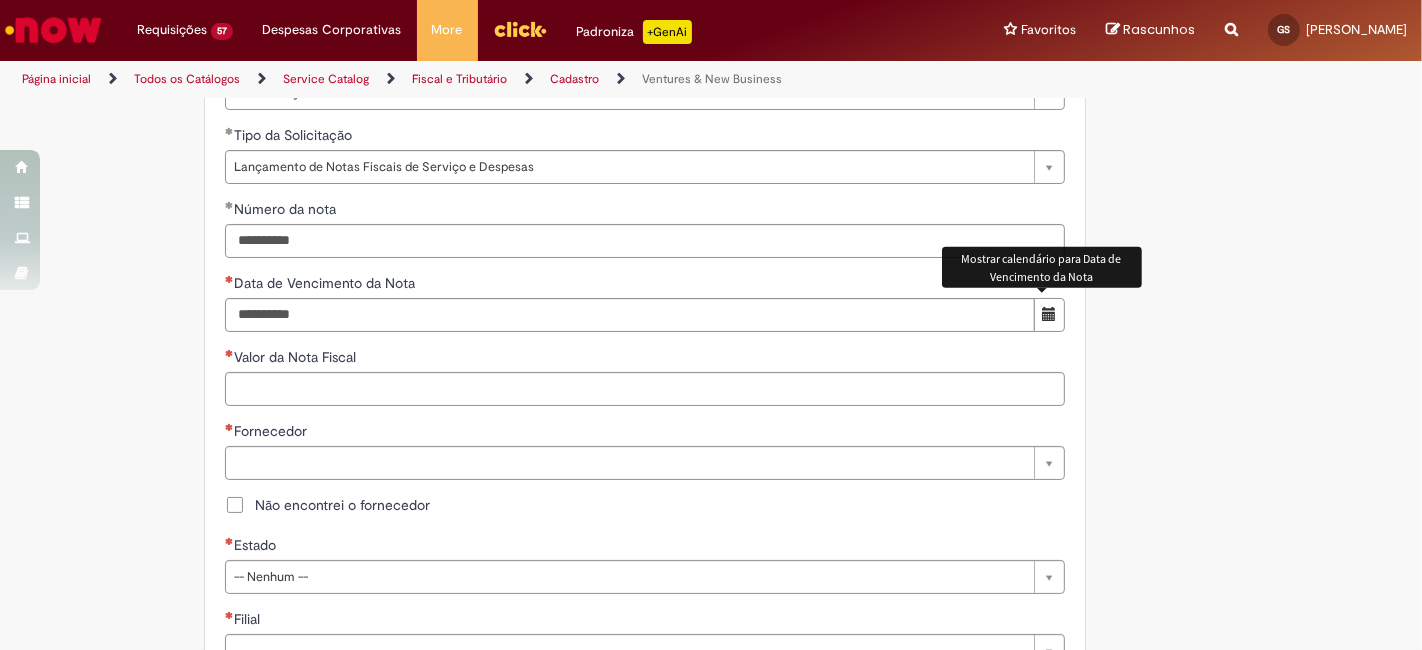click at bounding box center (1049, 314) 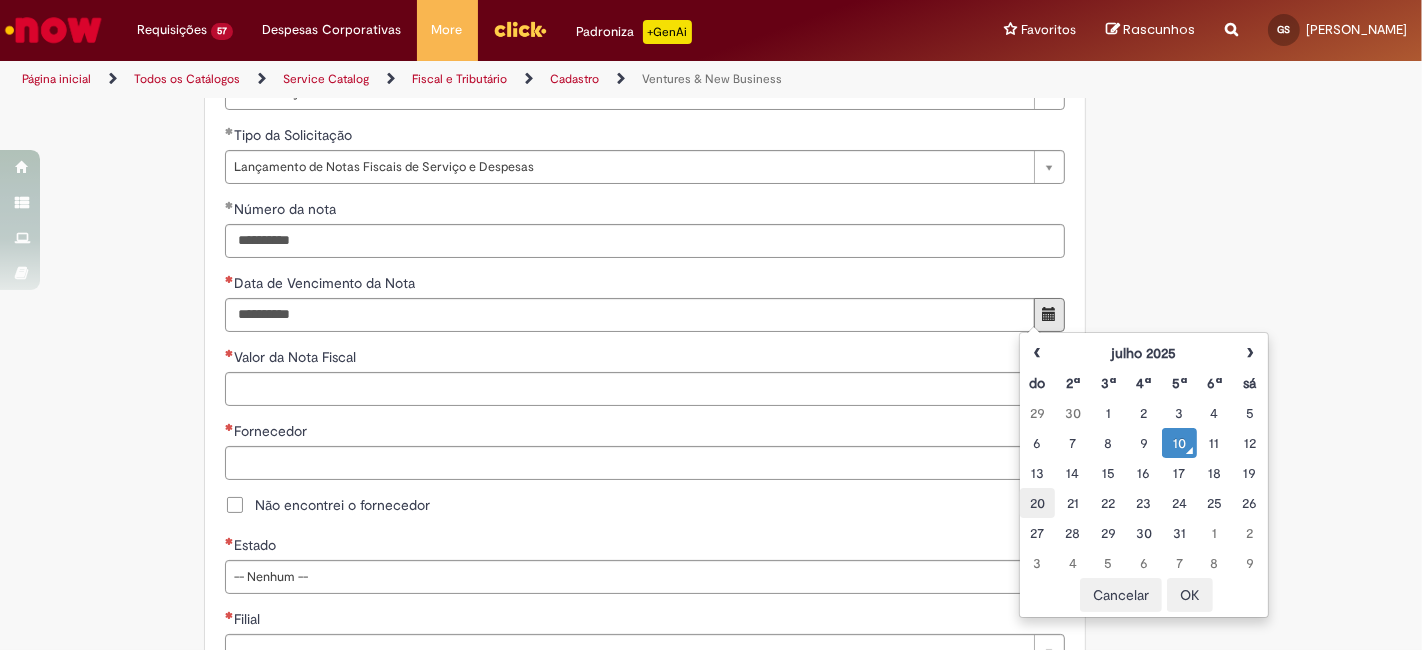 click on "20" at bounding box center (1037, 503) 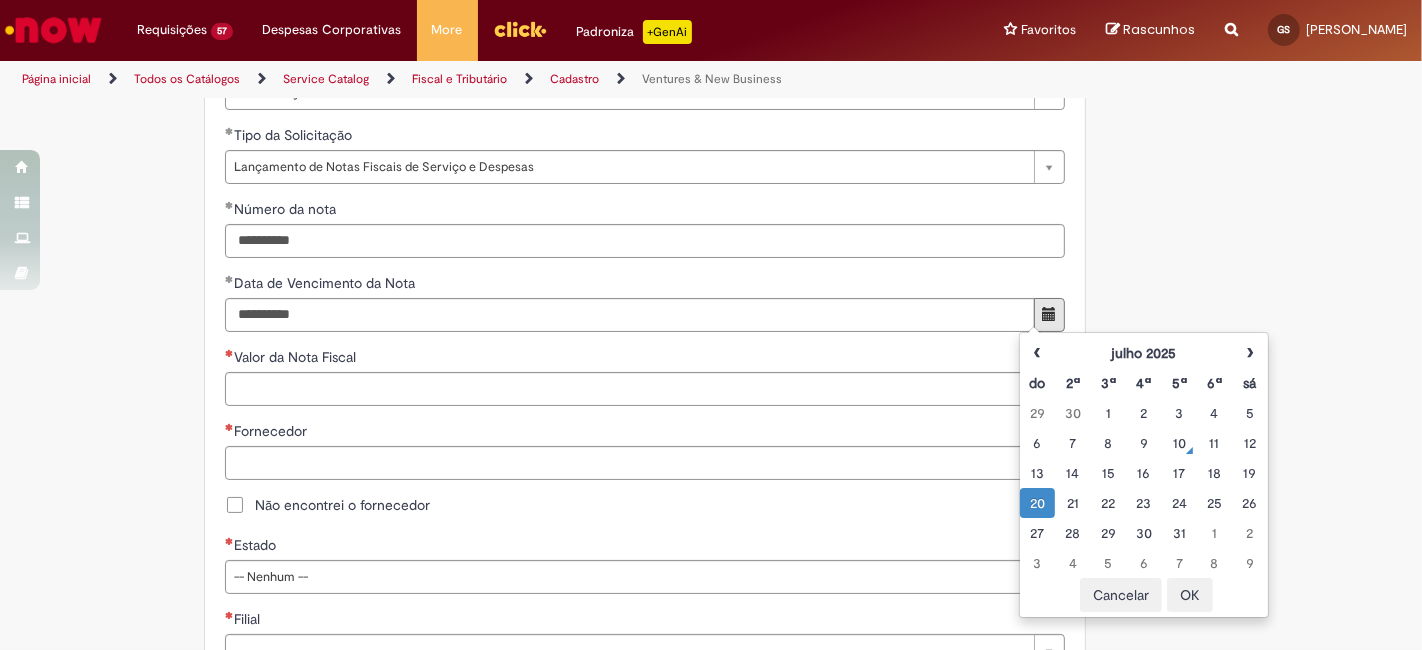 click on "OK" at bounding box center [1190, 595] 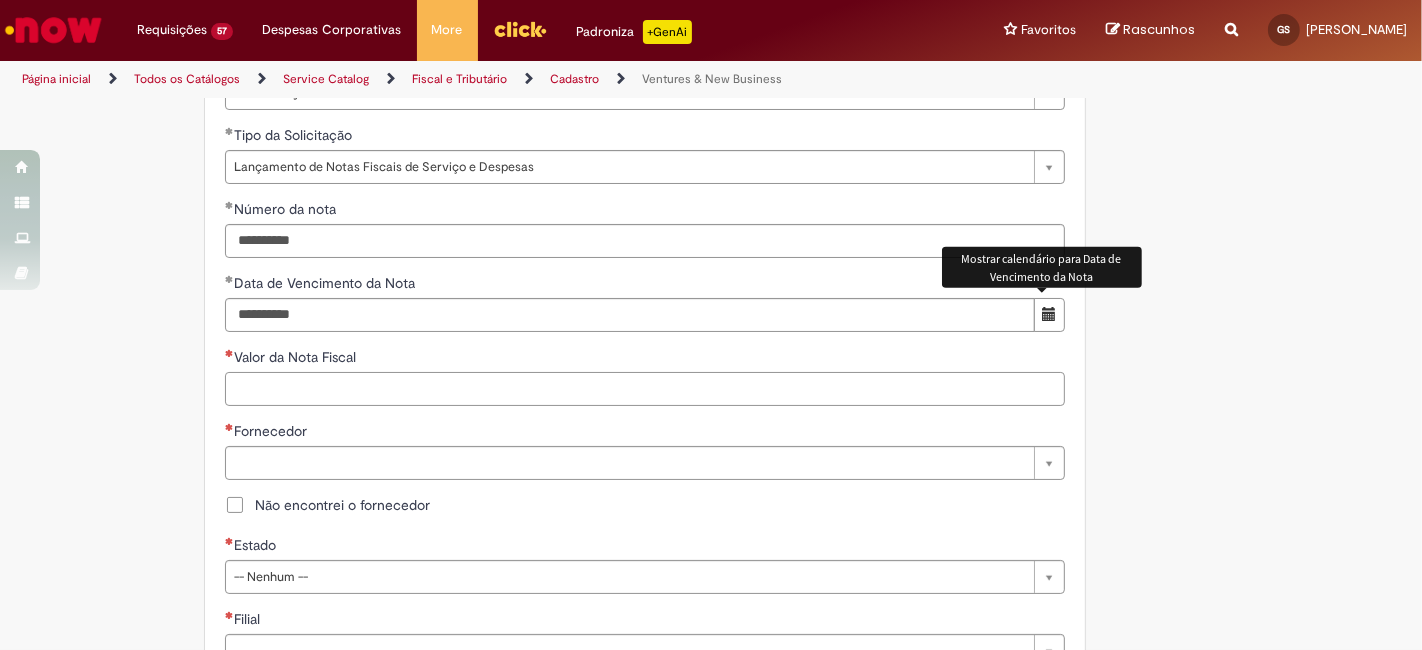 click on "Valor da Nota Fiscal" at bounding box center [645, 389] 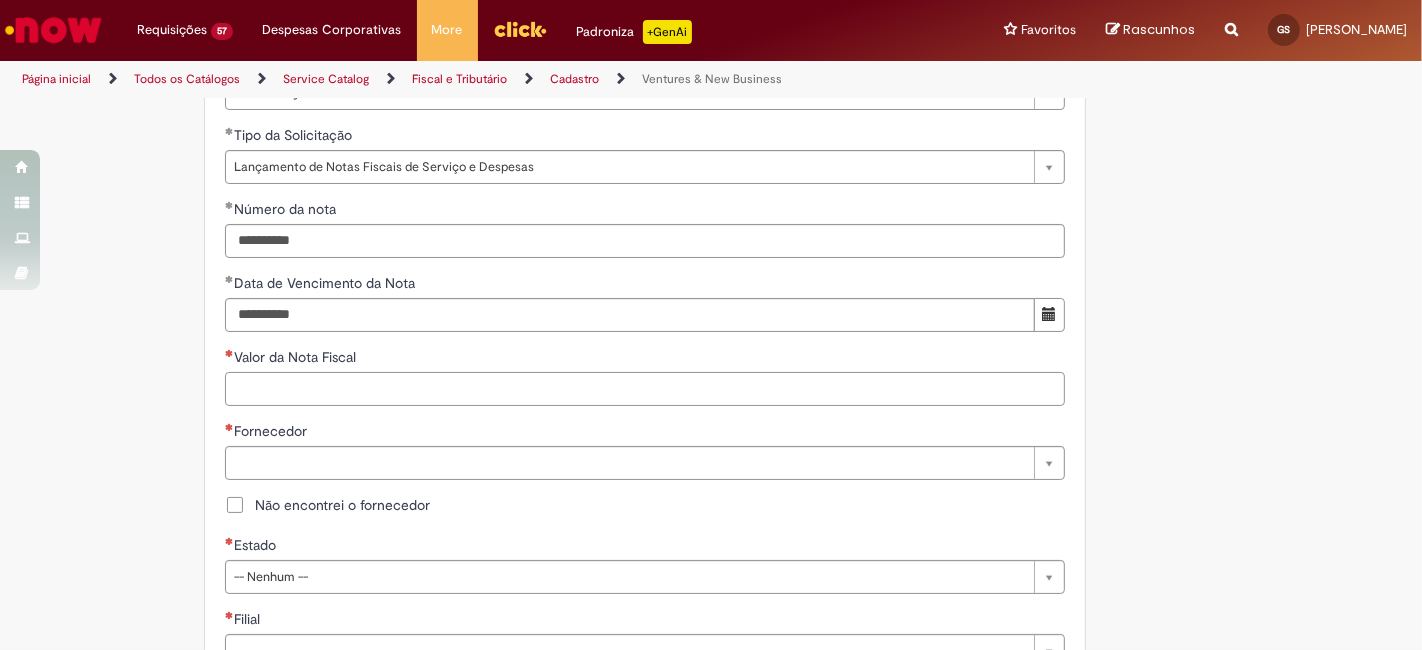 paste on "******" 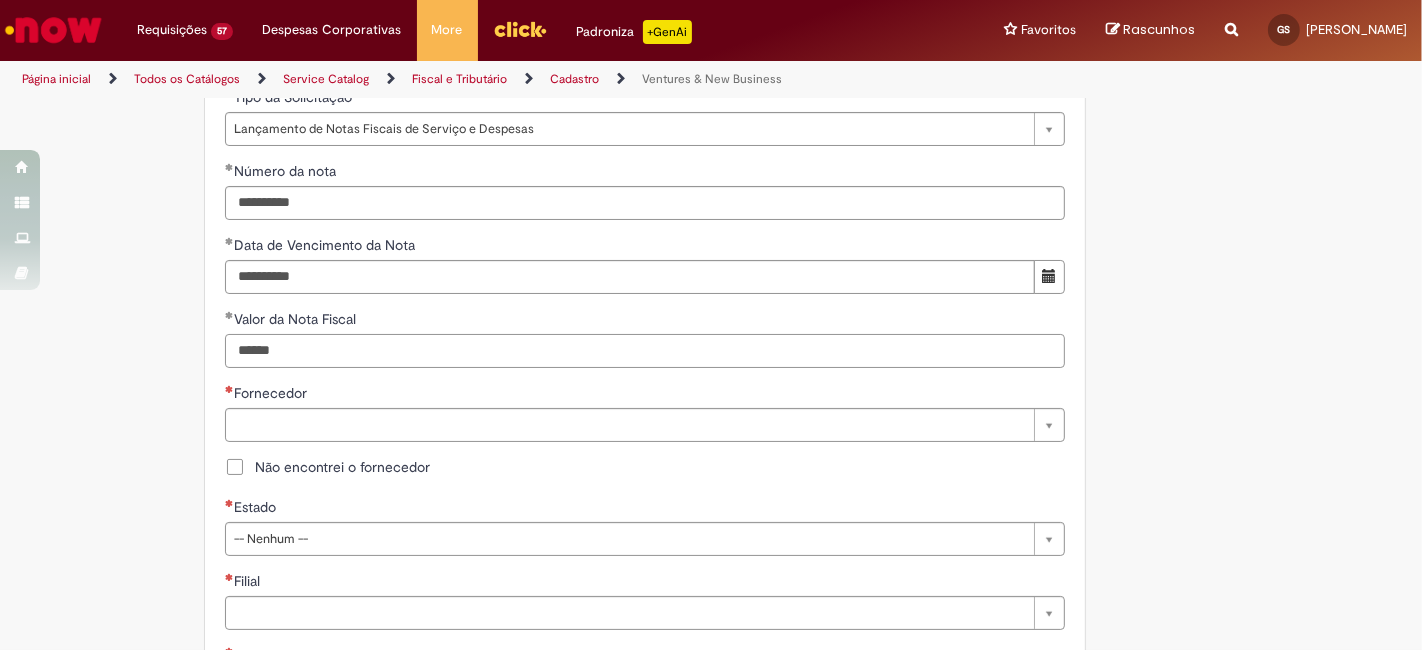 scroll, scrollTop: 814, scrollLeft: 0, axis: vertical 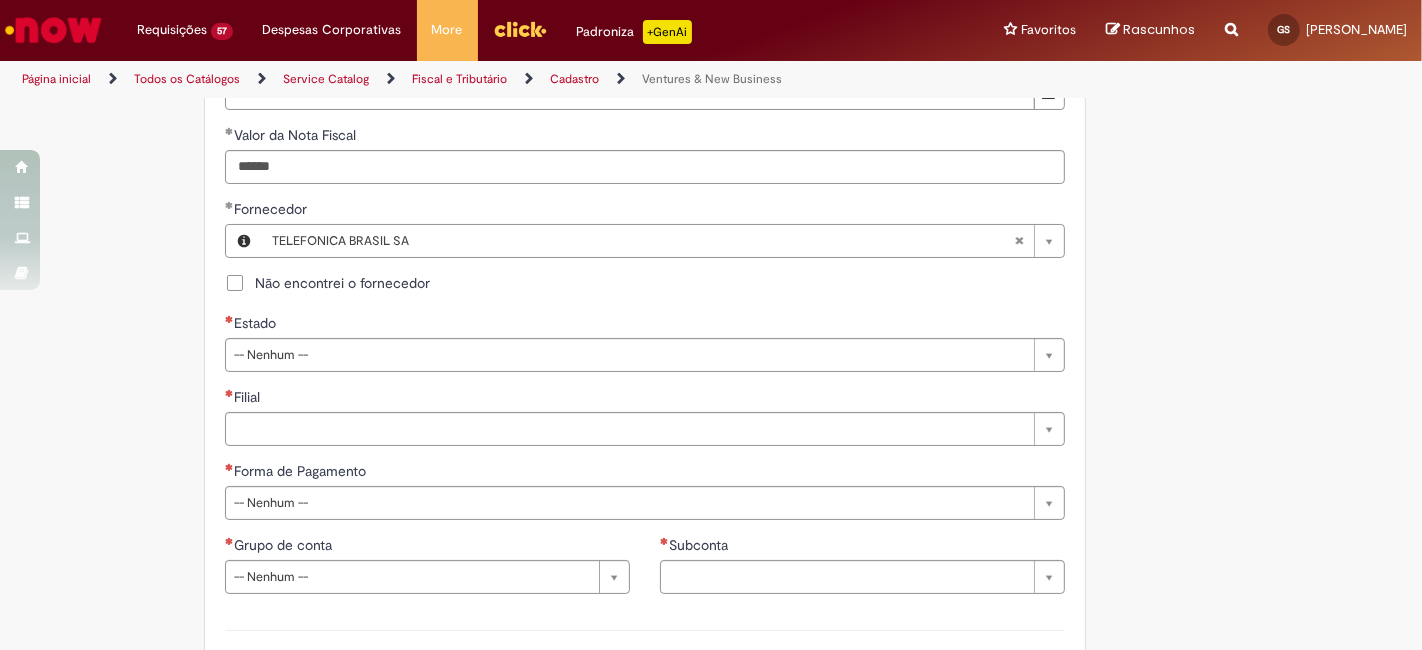 click on "**********" at bounding box center [645, 256] 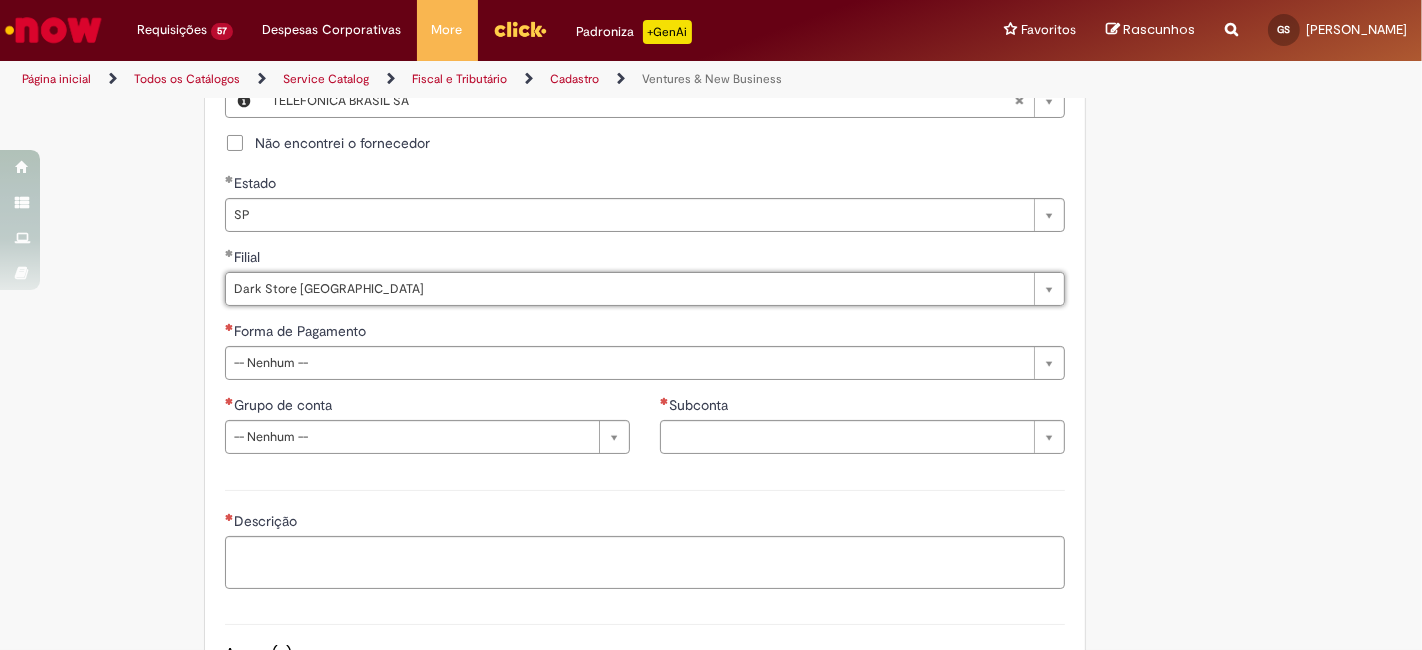 scroll, scrollTop: 1111, scrollLeft: 0, axis: vertical 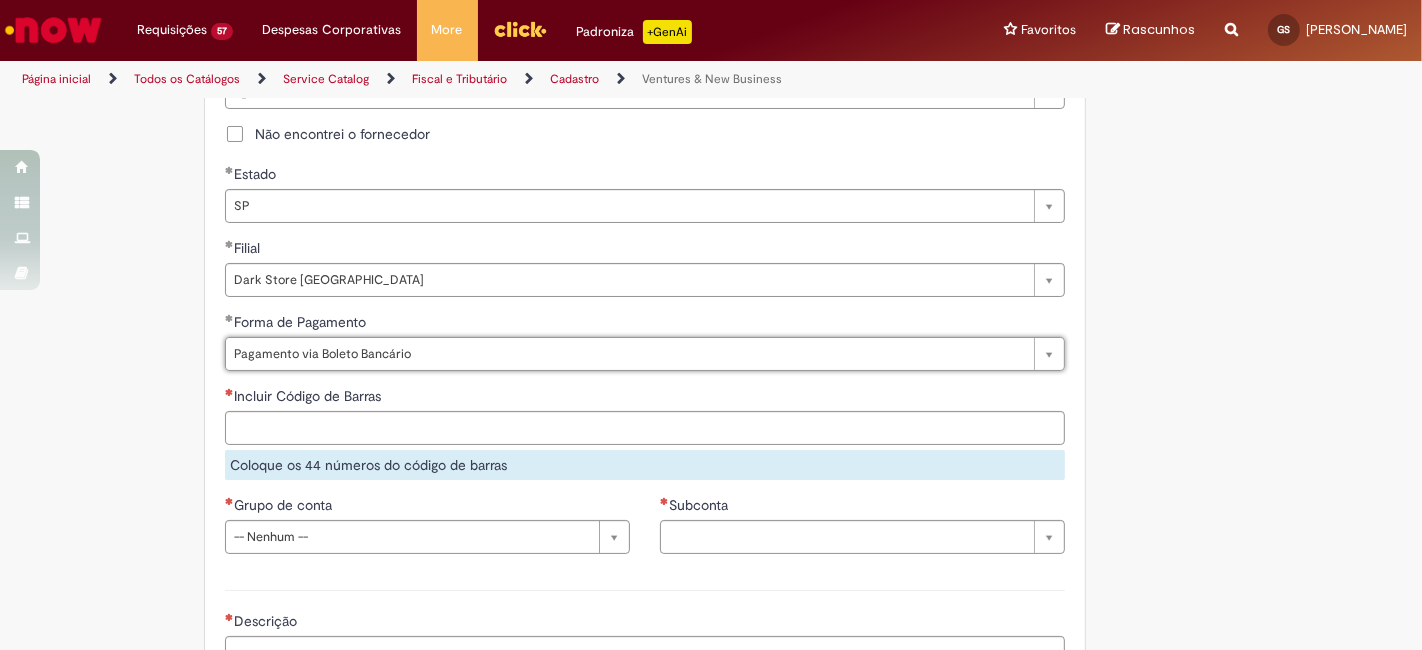 click on "Incluir Código de Barras" at bounding box center [645, 398] 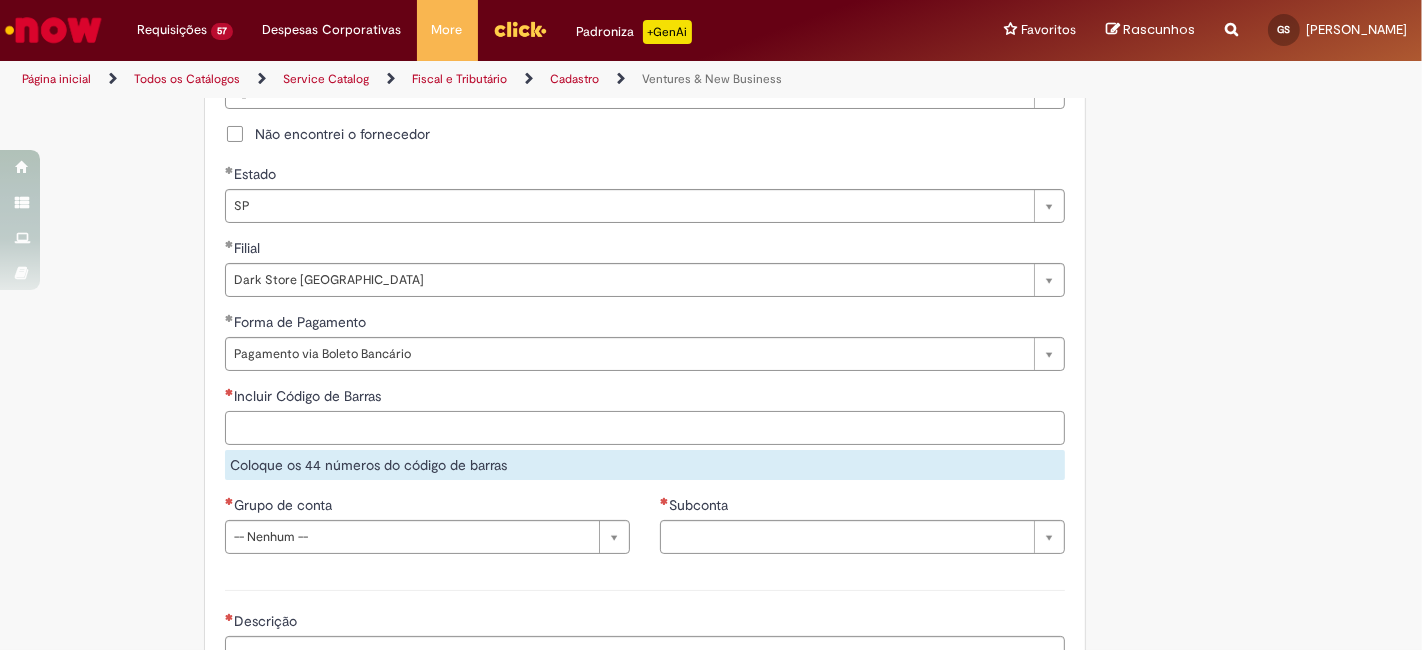 click on "Incluir Código de Barras" at bounding box center (645, 428) 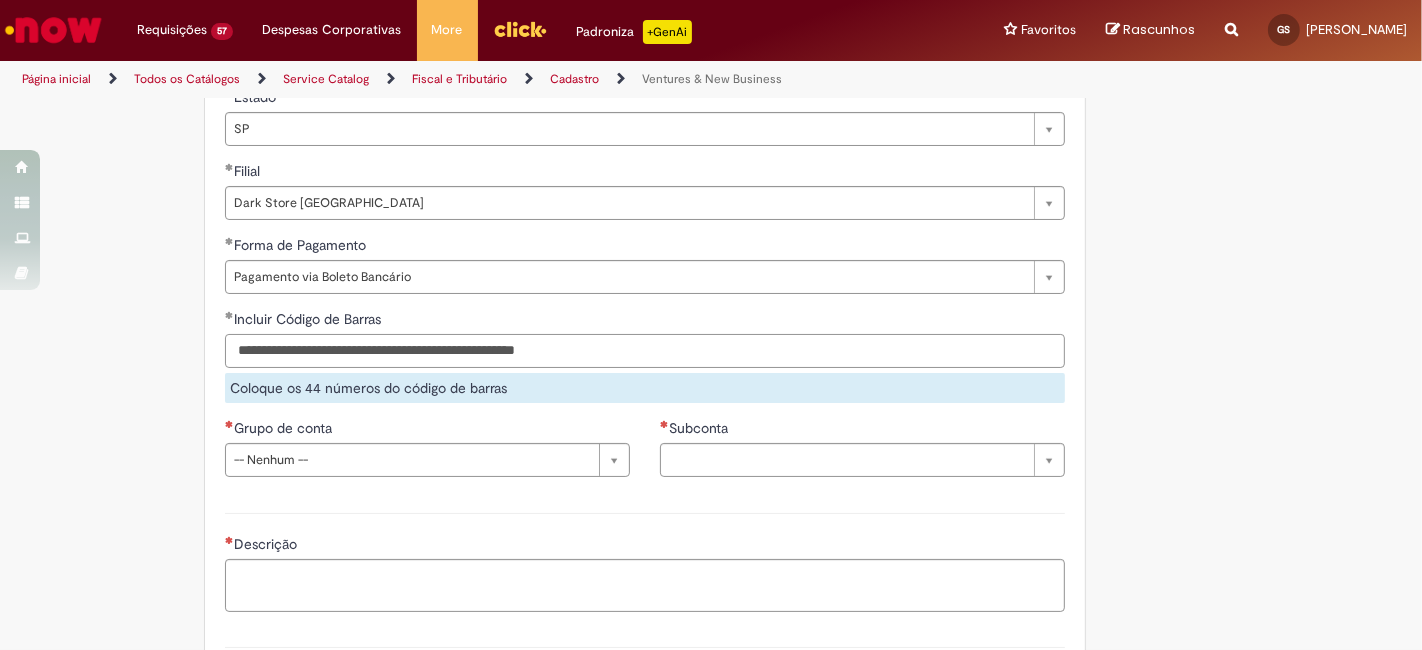 scroll, scrollTop: 1259, scrollLeft: 0, axis: vertical 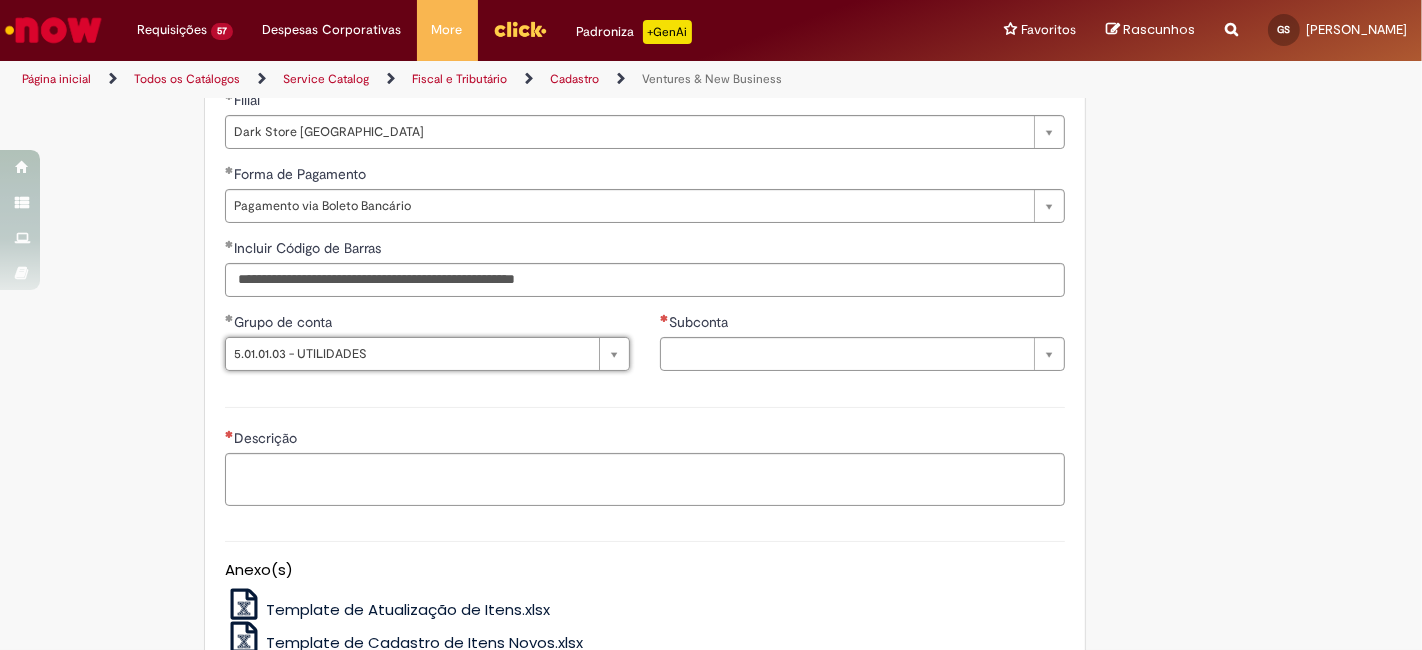click on "Descrição" at bounding box center [645, 454] 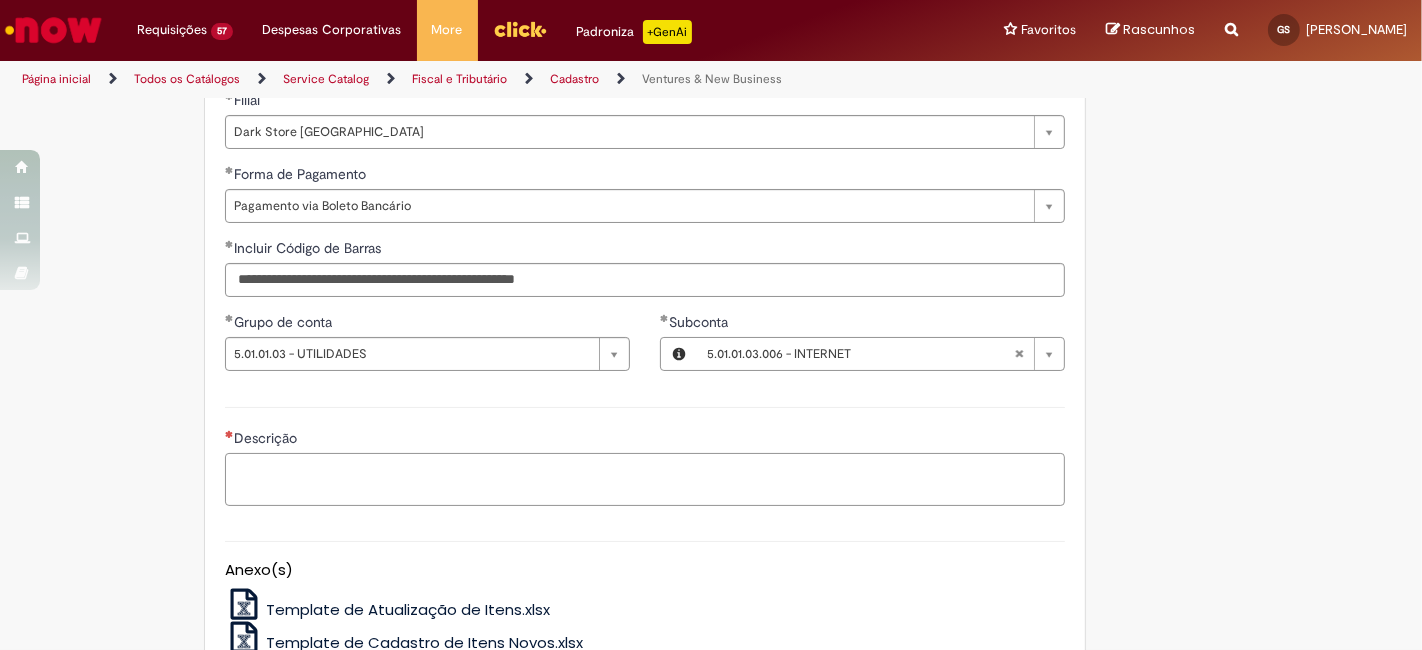 click on "Descrição" at bounding box center [645, 479] 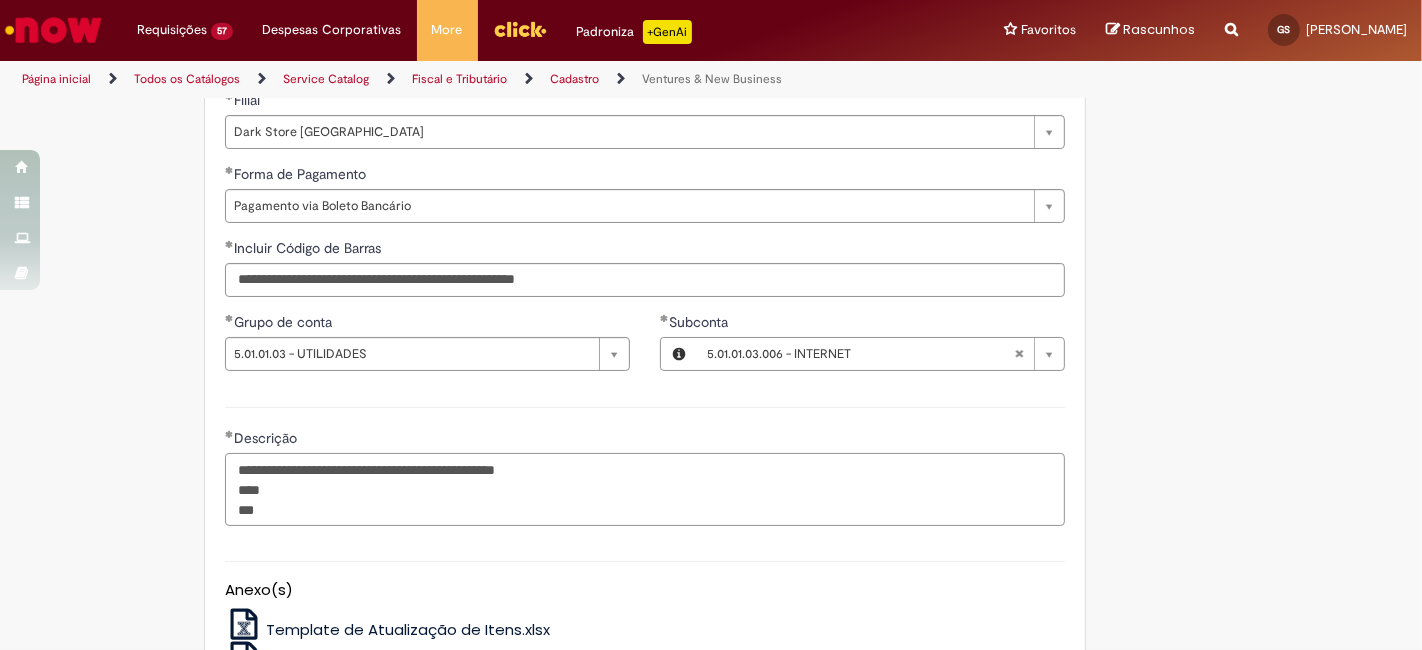 click on "**********" at bounding box center (645, 489) 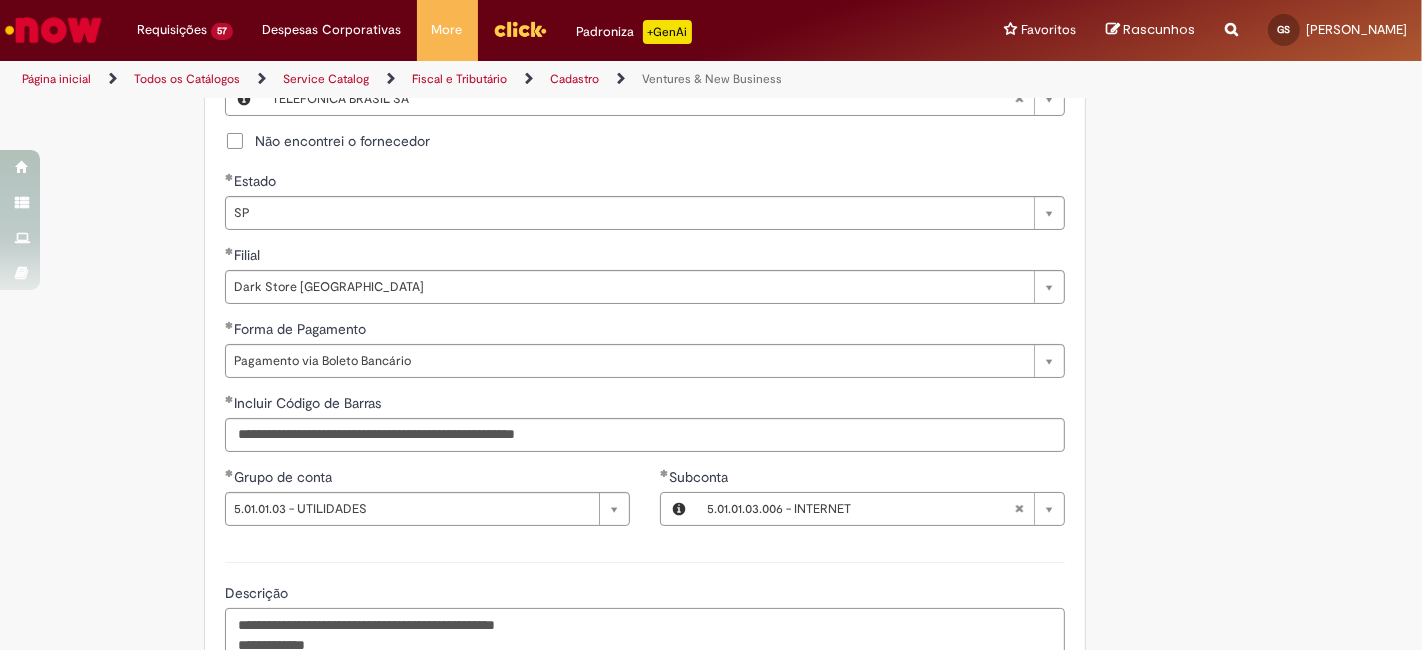 scroll, scrollTop: 962, scrollLeft: 0, axis: vertical 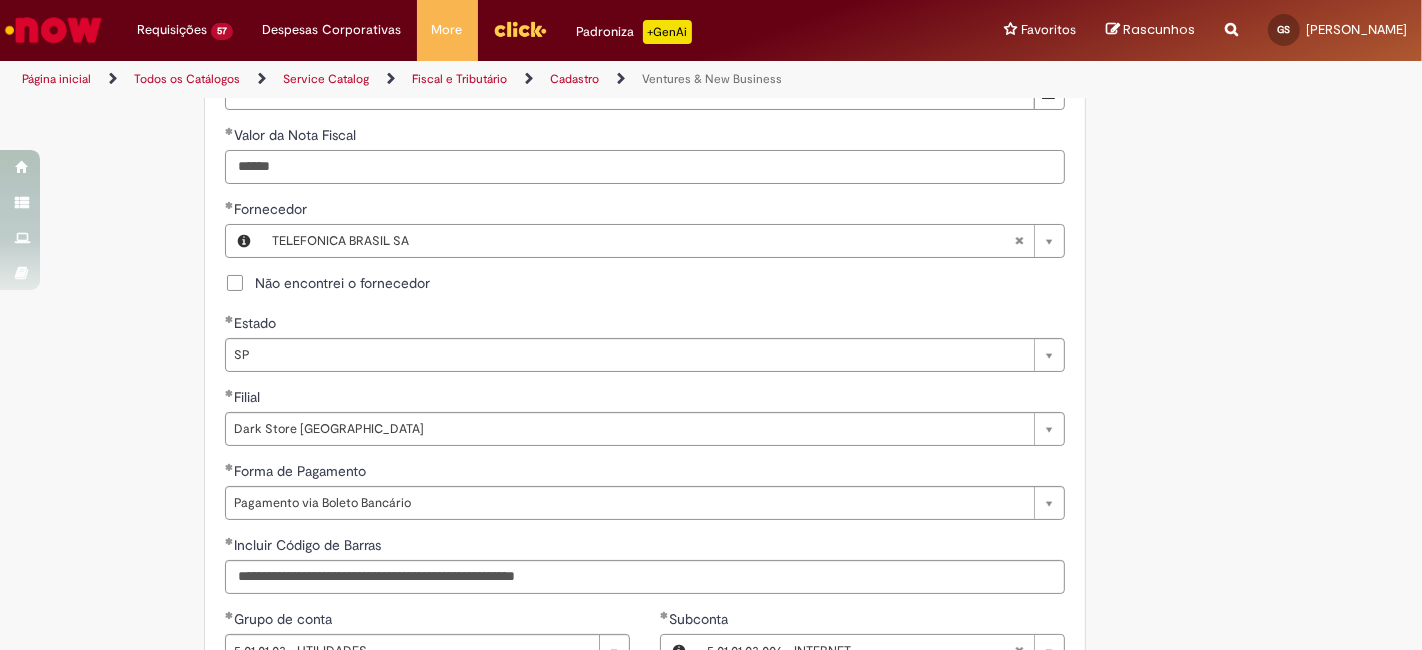 click on "******" at bounding box center (645, 167) 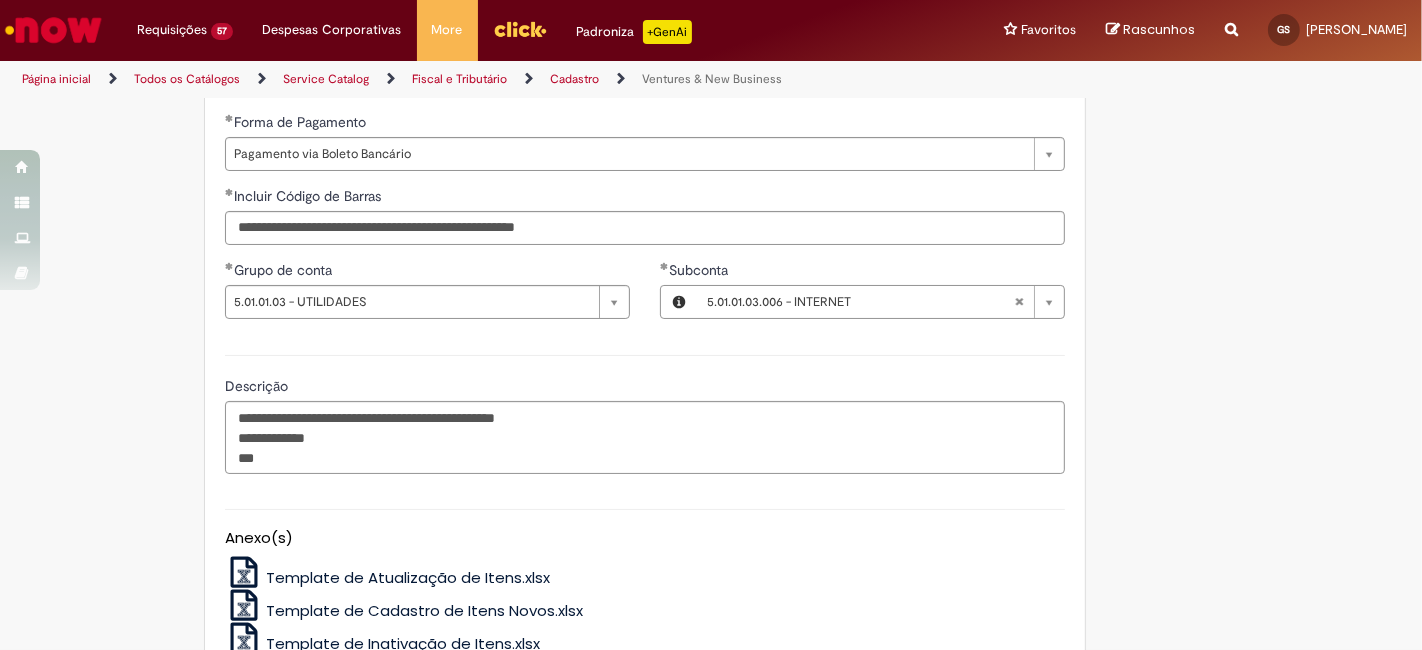 scroll, scrollTop: 1333, scrollLeft: 0, axis: vertical 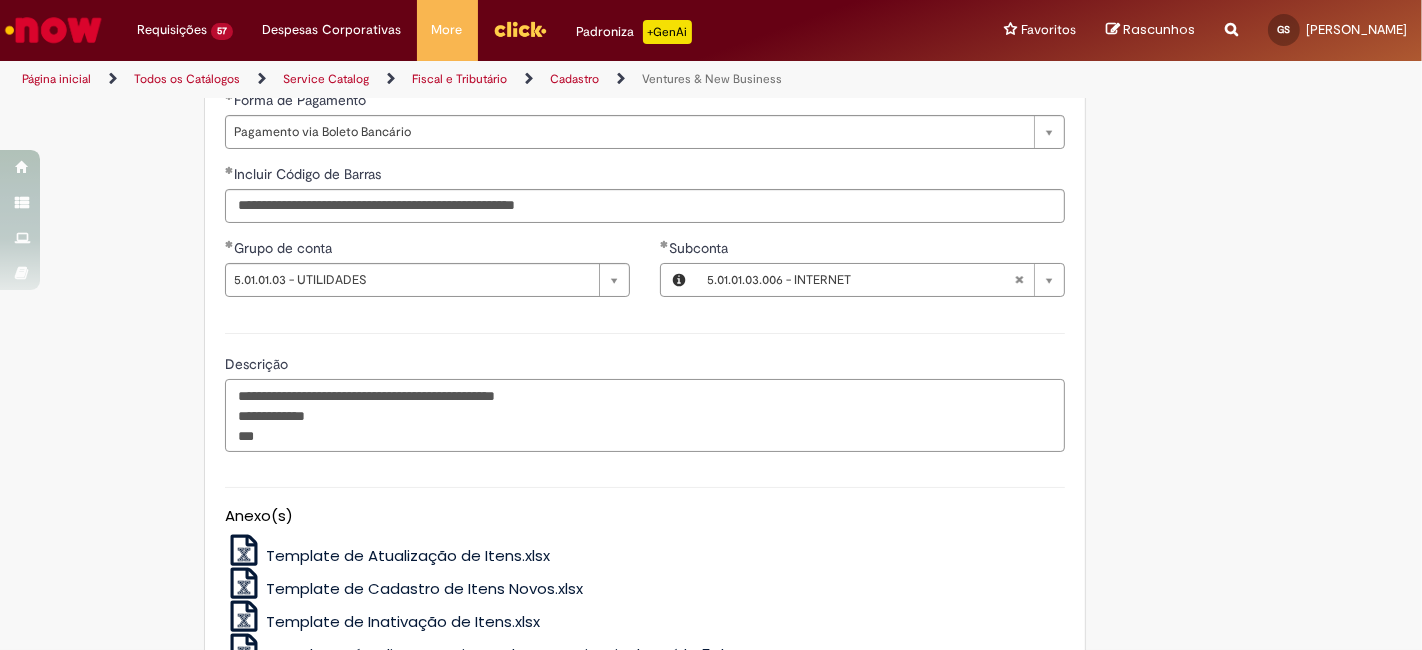 click on "**********" at bounding box center (645, 415) 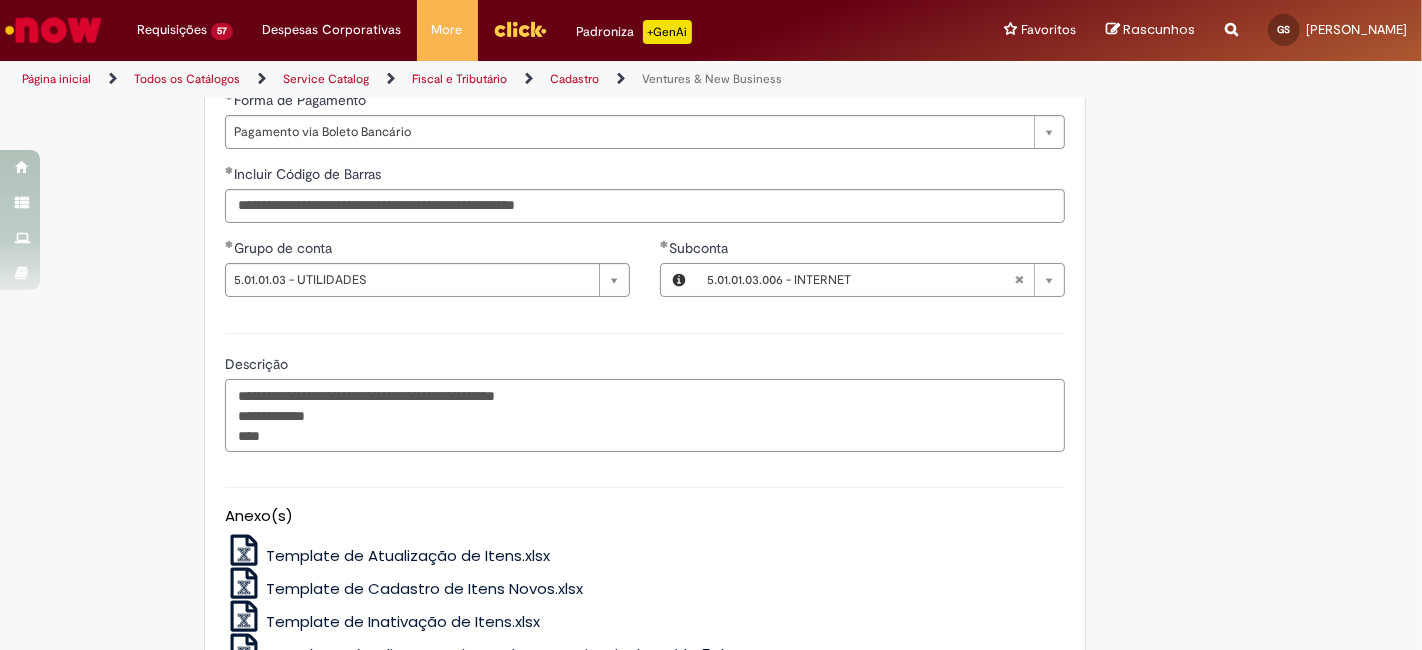 paste on "*******" 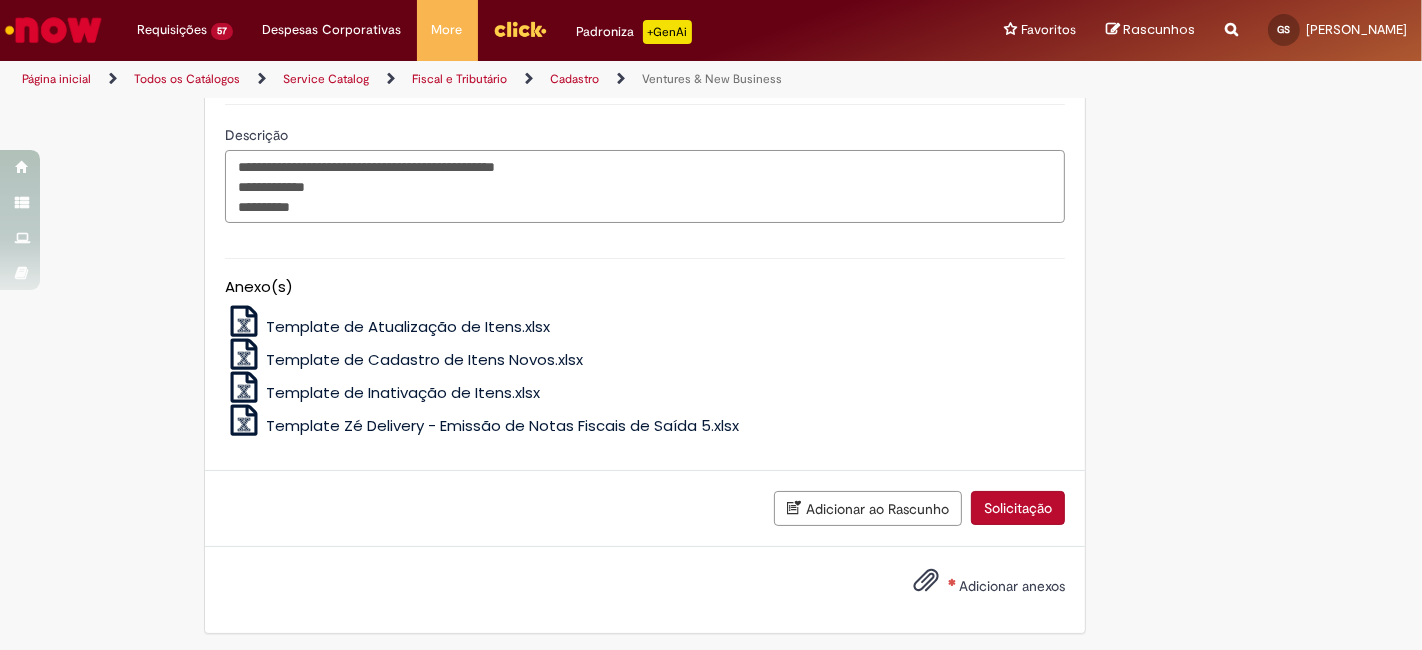 scroll, scrollTop: 1565, scrollLeft: 0, axis: vertical 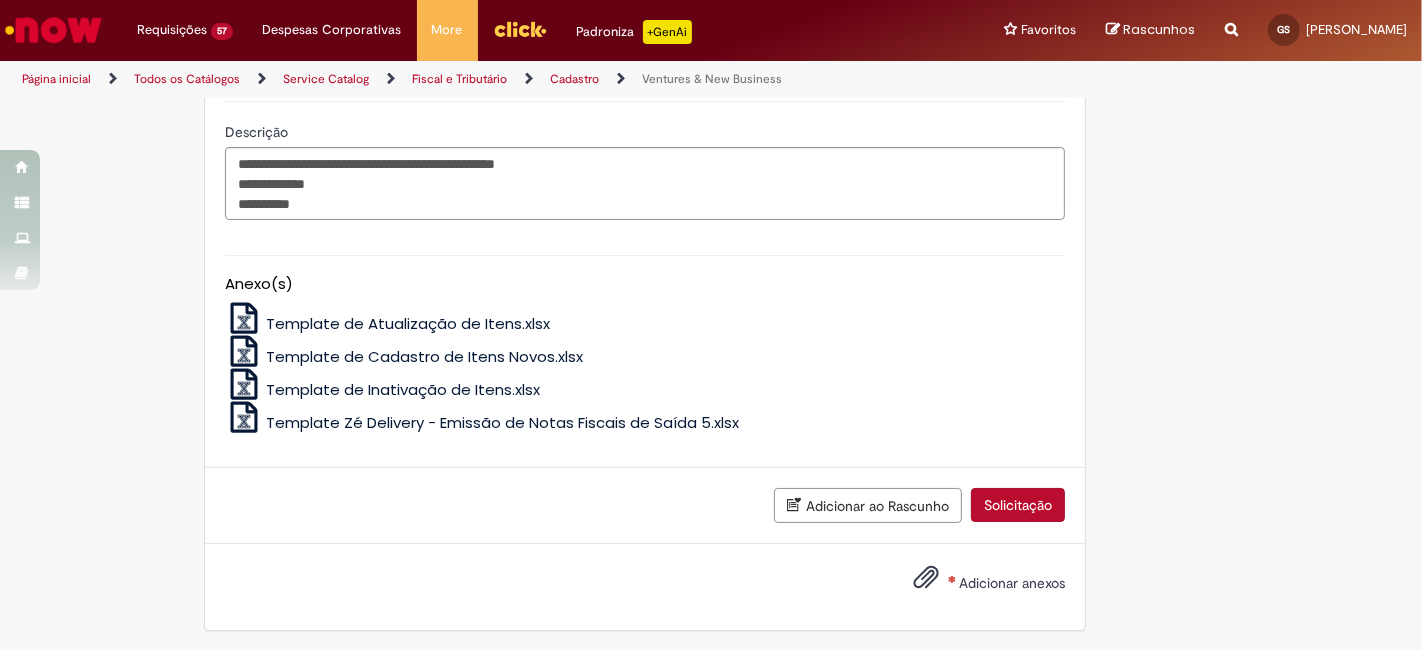 click on "Adicionar anexos" at bounding box center (974, 584) 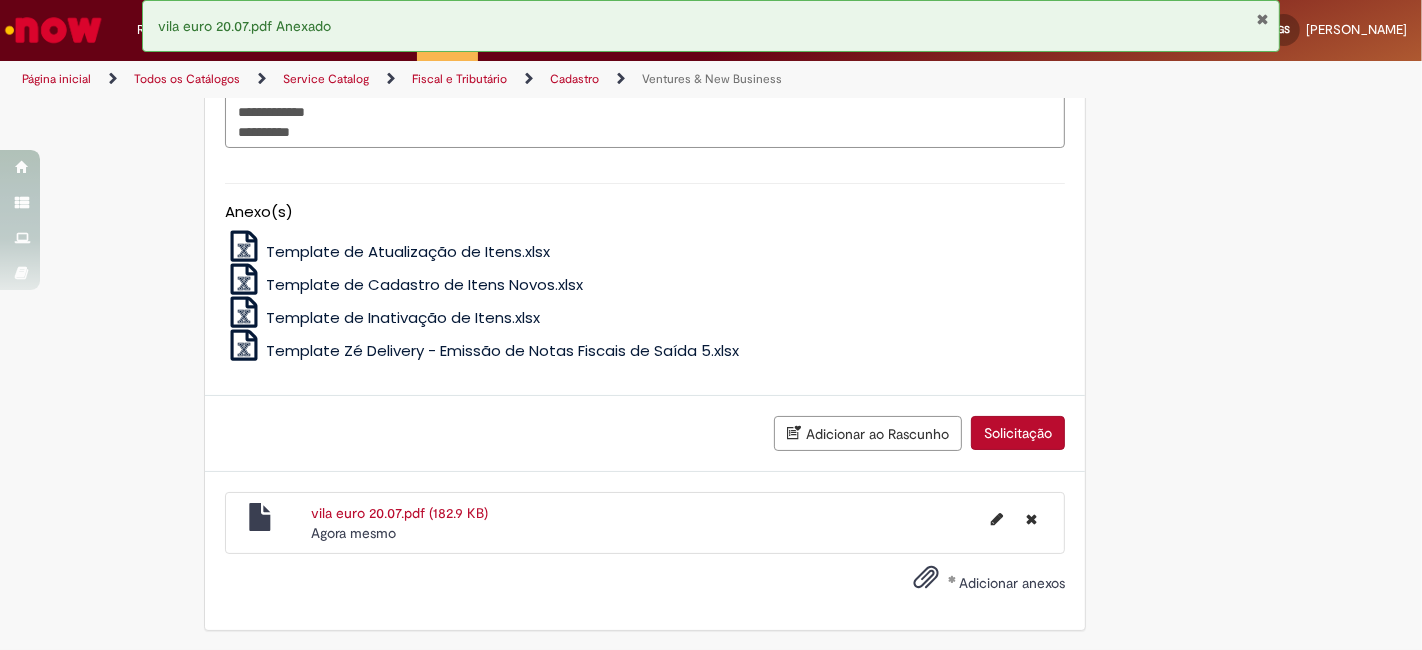 click on "Solicitação" at bounding box center (1018, 433) 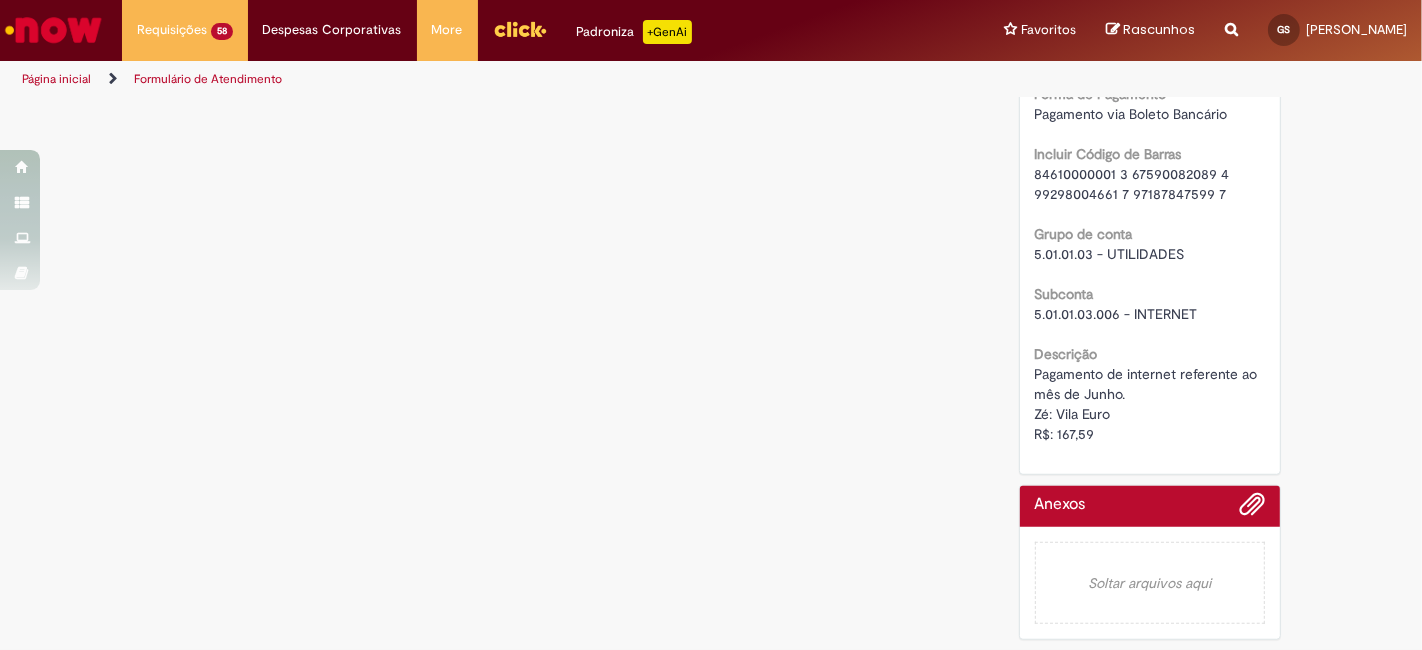 scroll, scrollTop: 0, scrollLeft: 0, axis: both 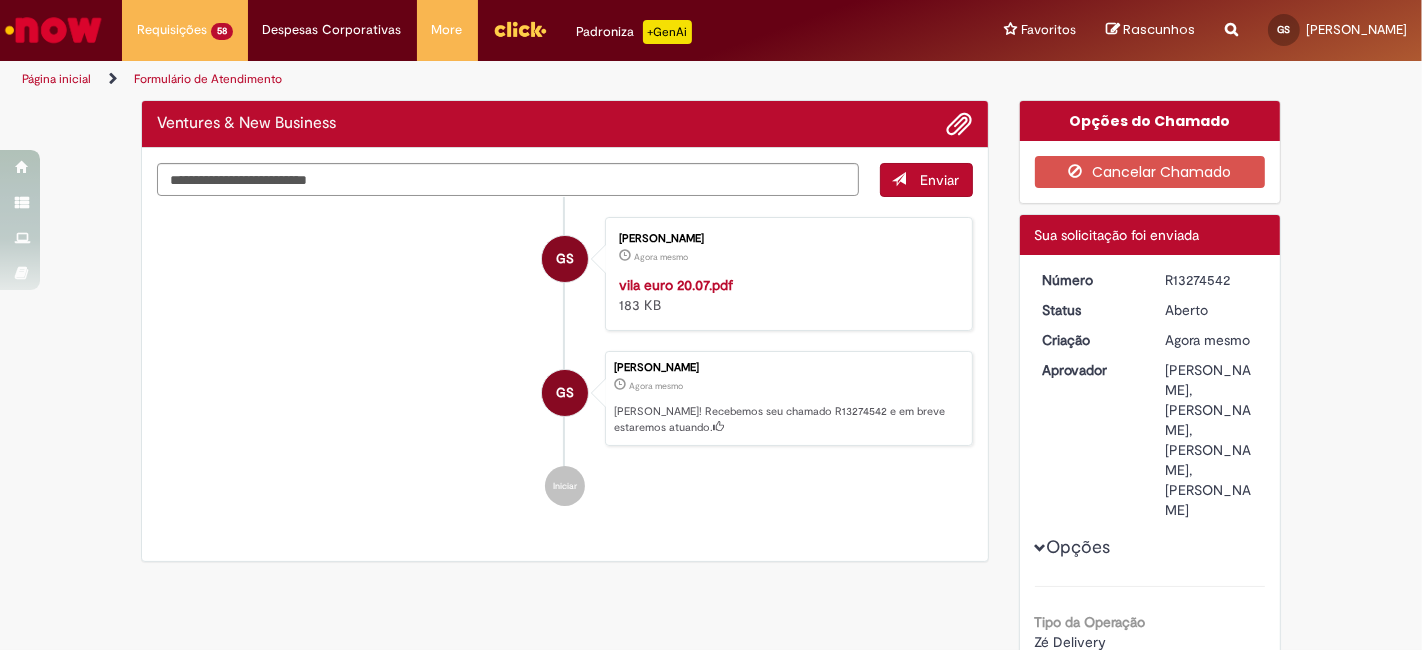 click on "R13274542" at bounding box center [1211, 280] 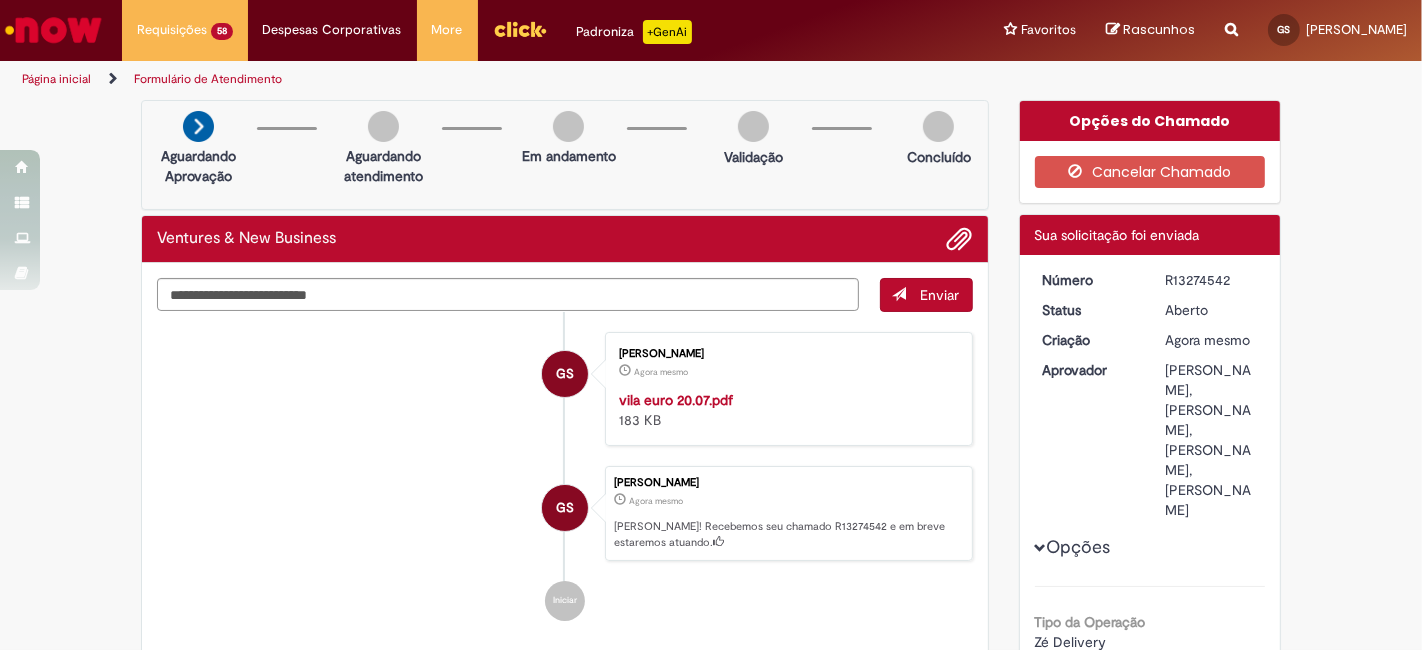 copy on "R13274542" 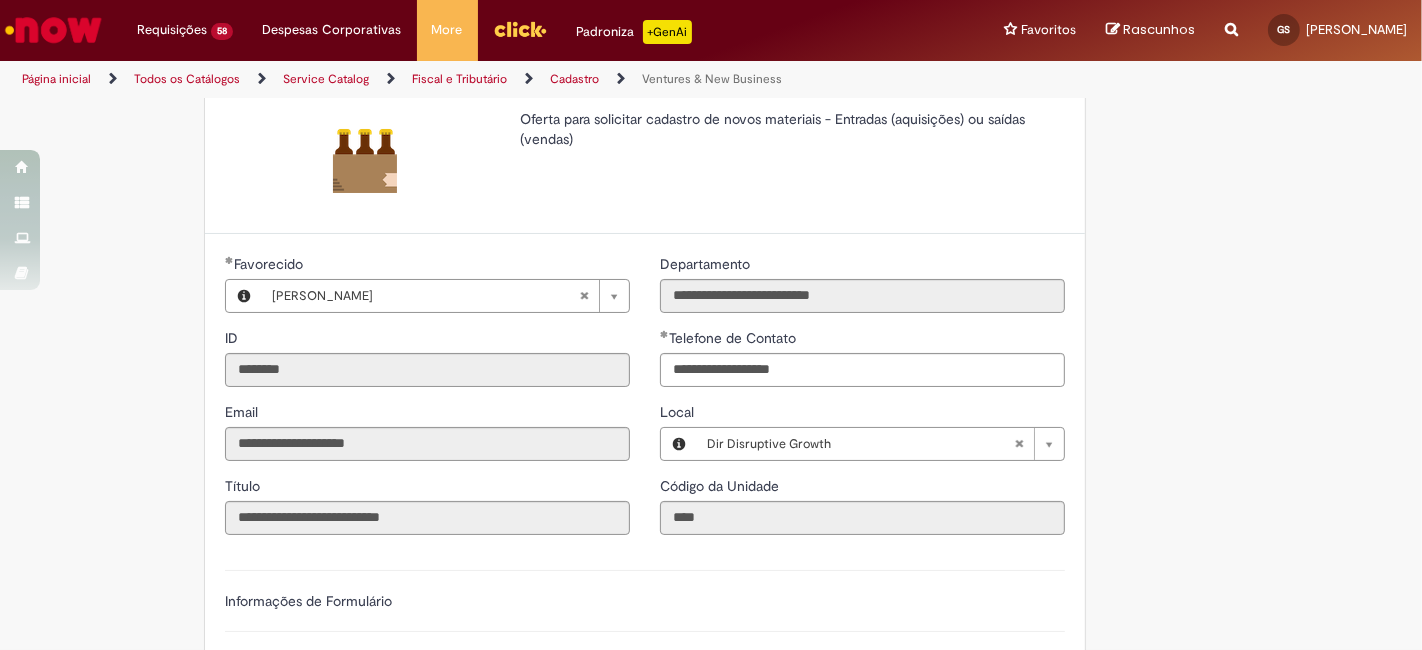 scroll, scrollTop: 148, scrollLeft: 0, axis: vertical 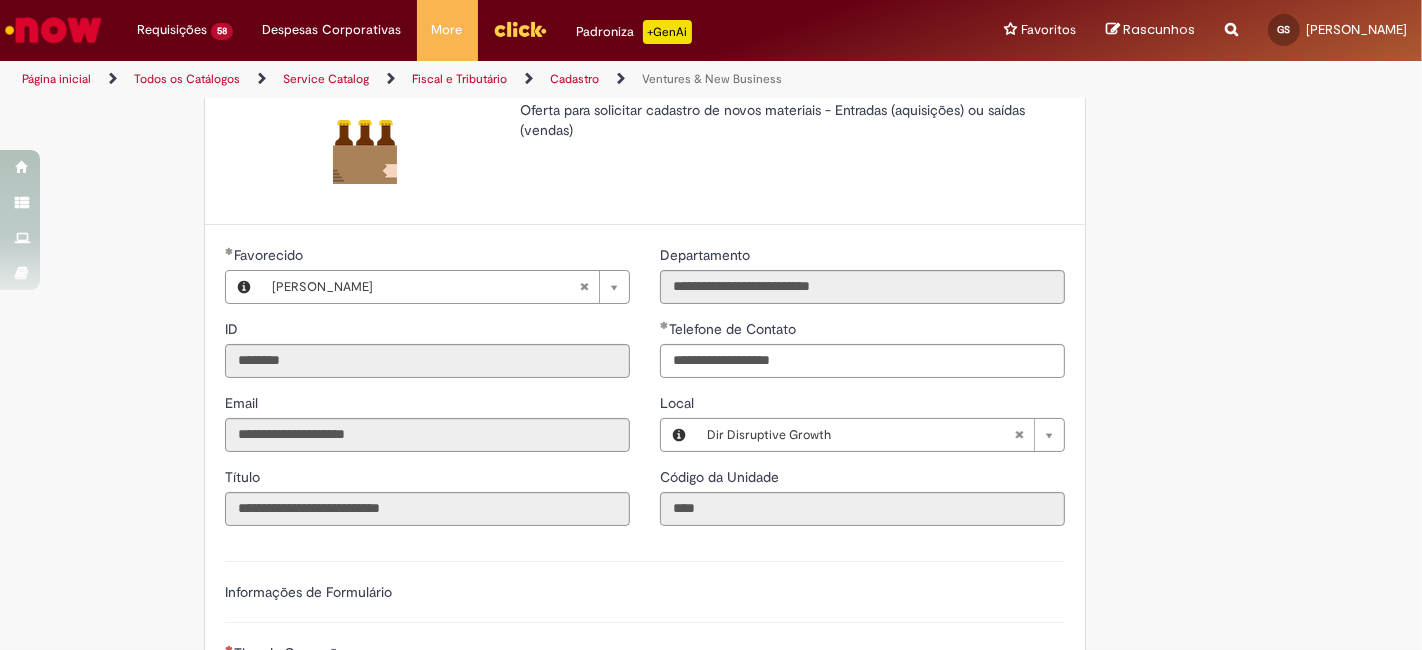 click on "**********" at bounding box center (862, 435) 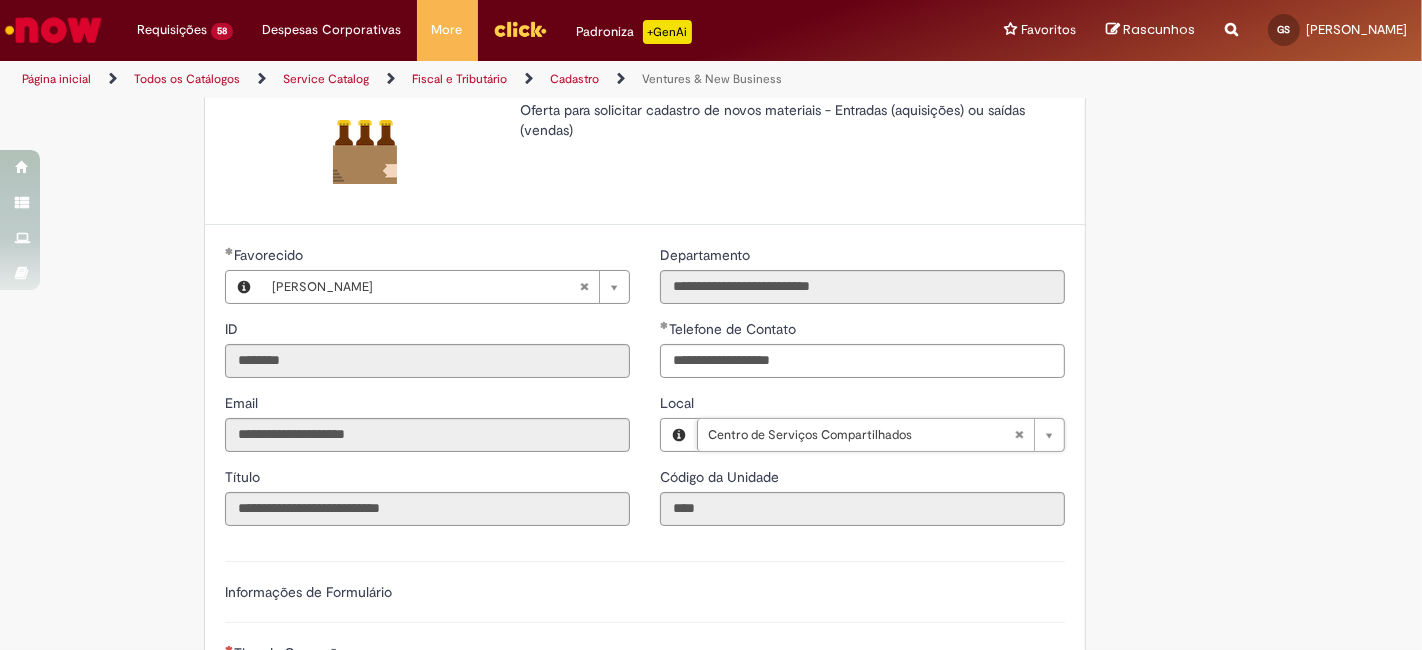 scroll, scrollTop: 0, scrollLeft: 134, axis: horizontal 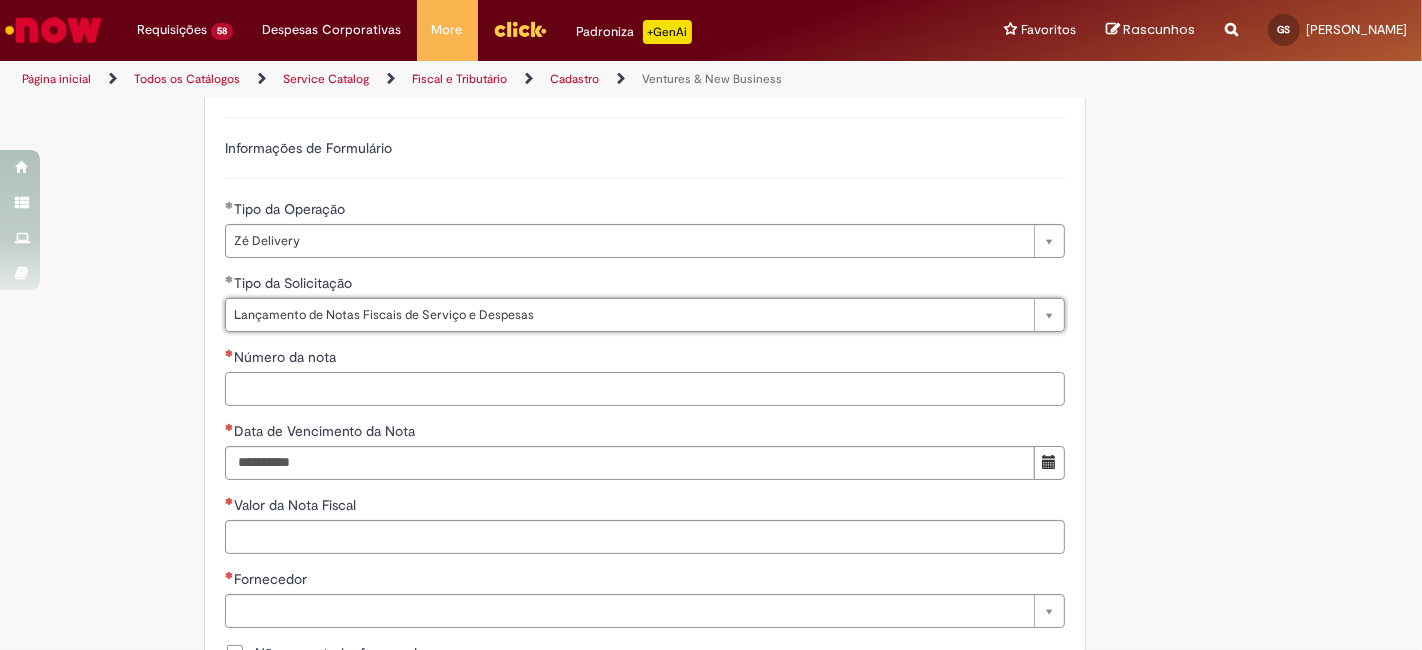 click on "Número da nota" at bounding box center (645, 389) 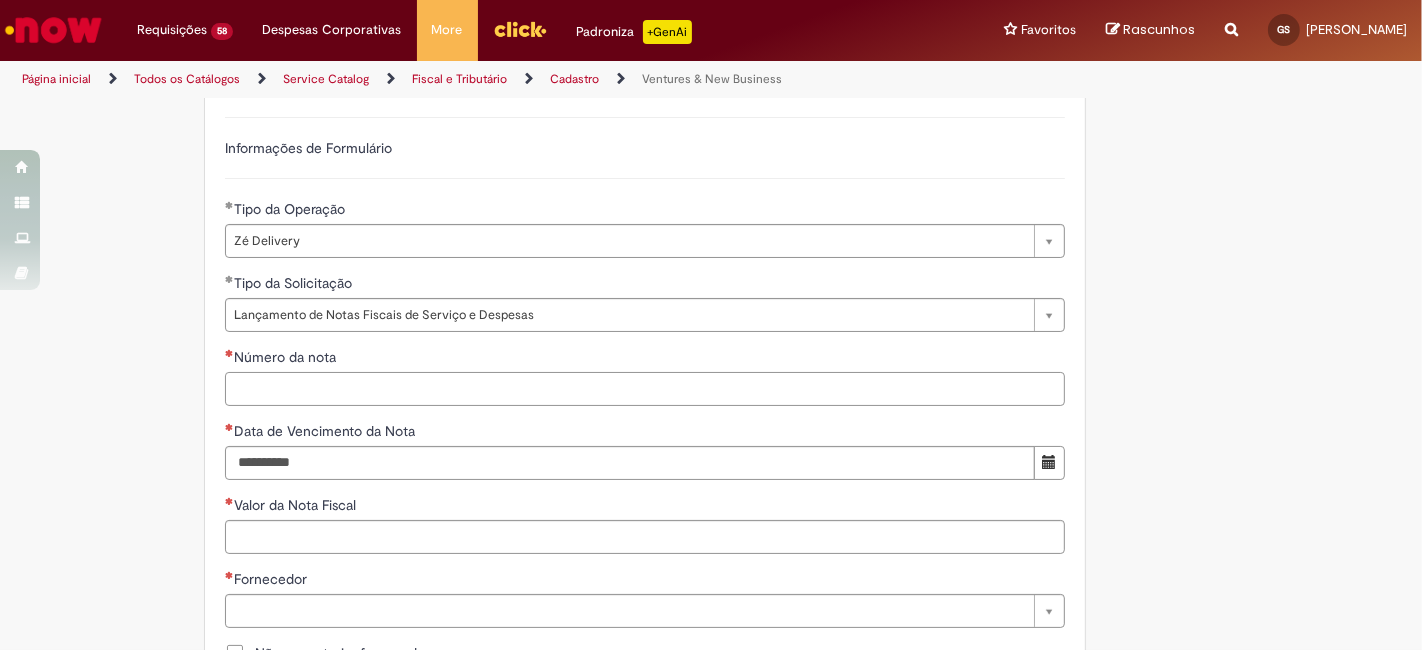 paste on "**********" 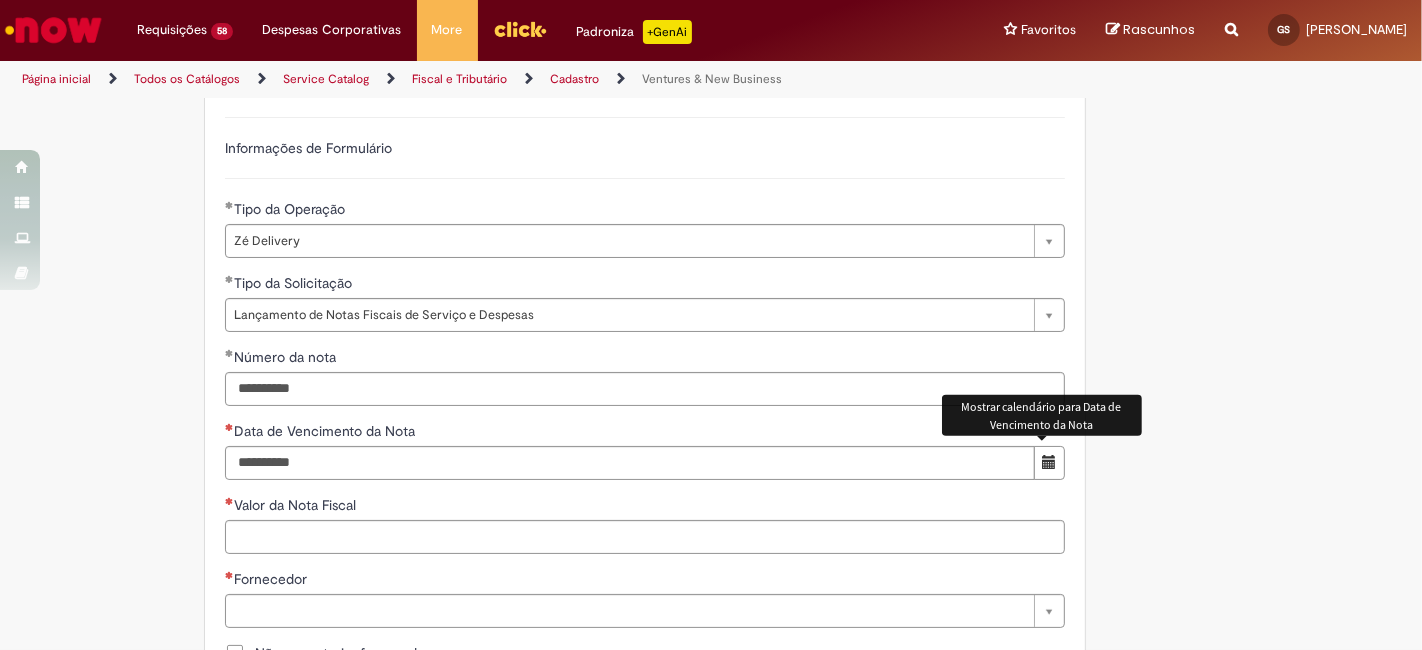 click at bounding box center [1049, 462] 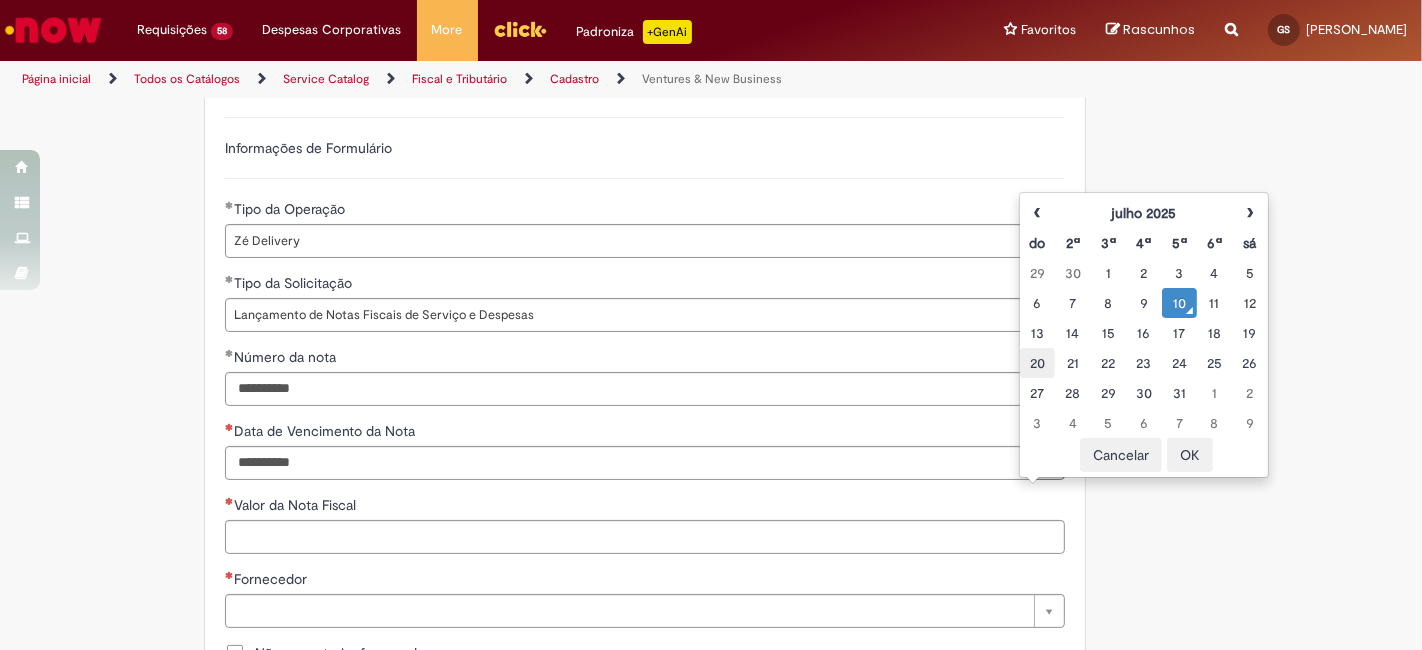 click on "20" at bounding box center (1037, 363) 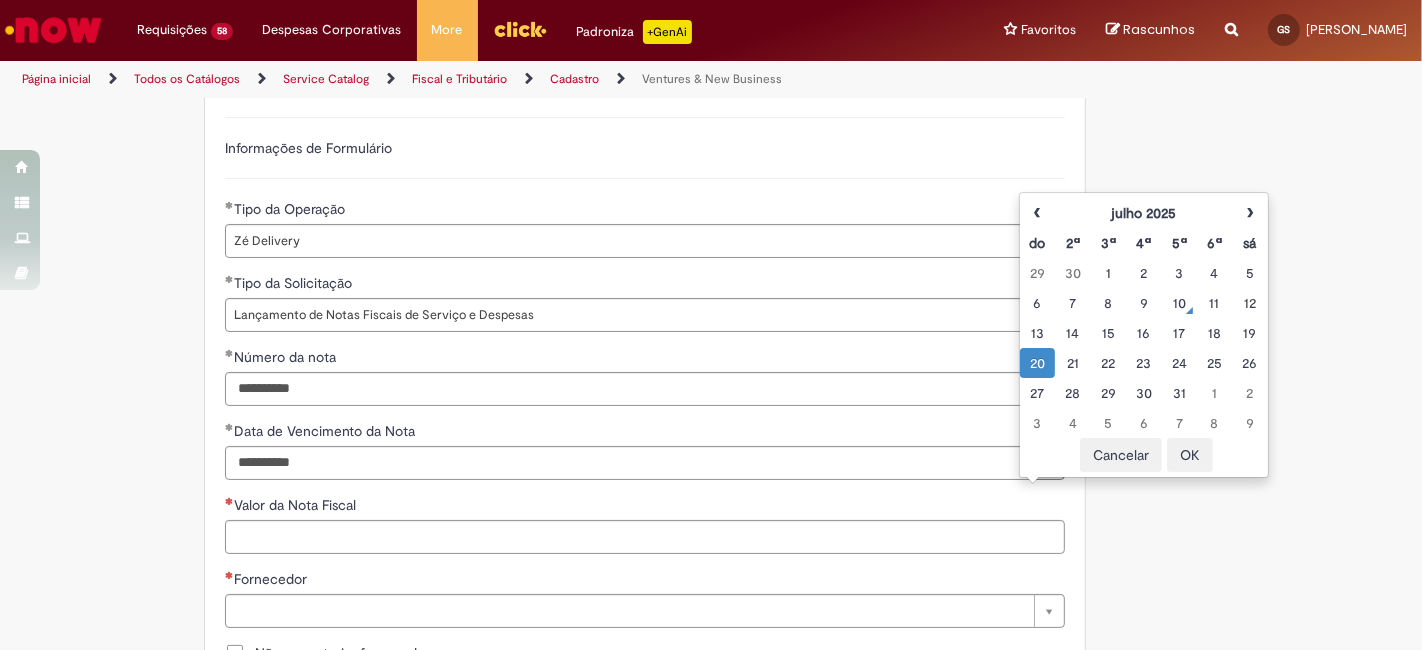 drag, startPoint x: 1175, startPoint y: 463, endPoint x: 1145, endPoint y: 441, distance: 37.202152 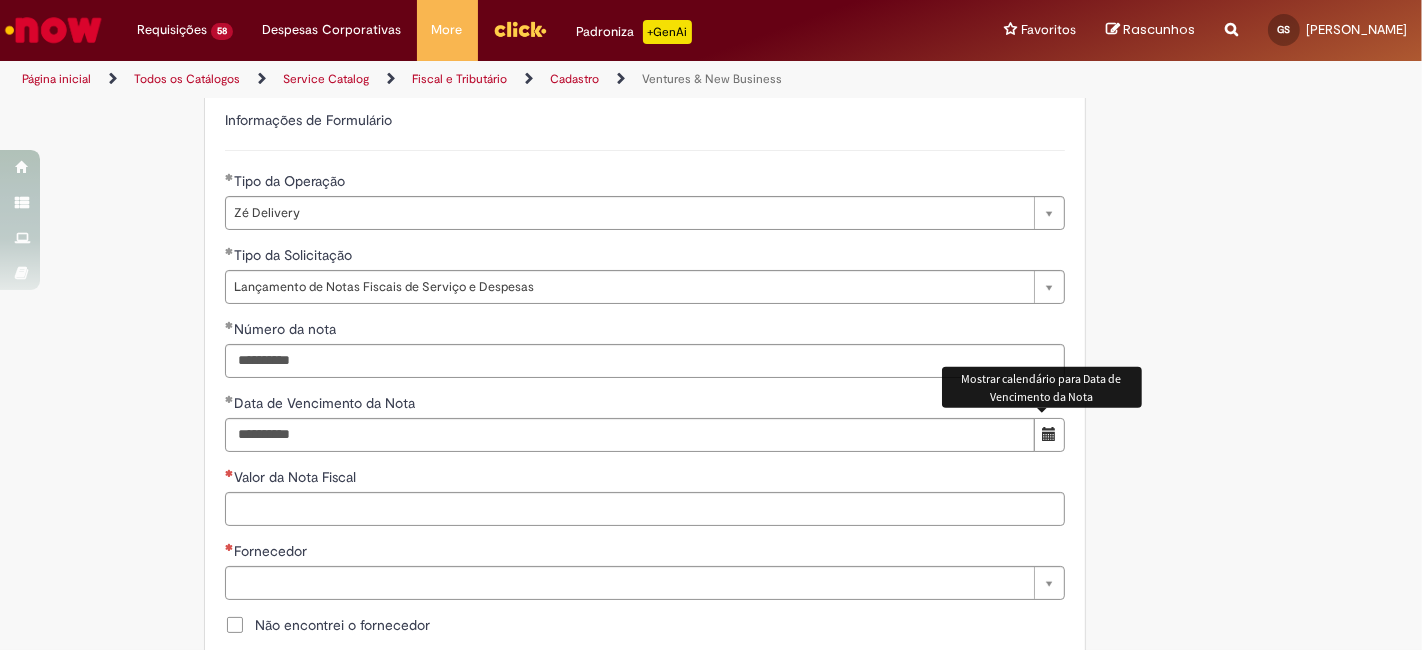 scroll, scrollTop: 663, scrollLeft: 0, axis: vertical 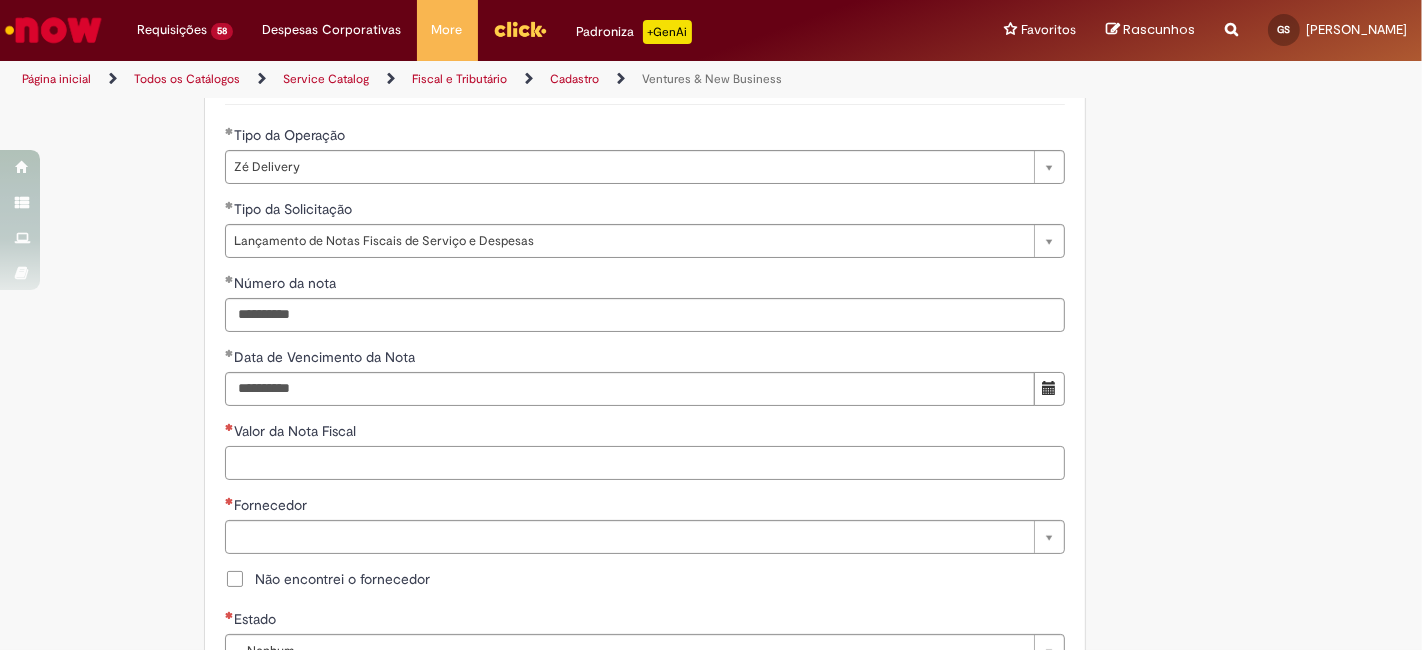 click on "Valor da Nota Fiscal" at bounding box center (645, 463) 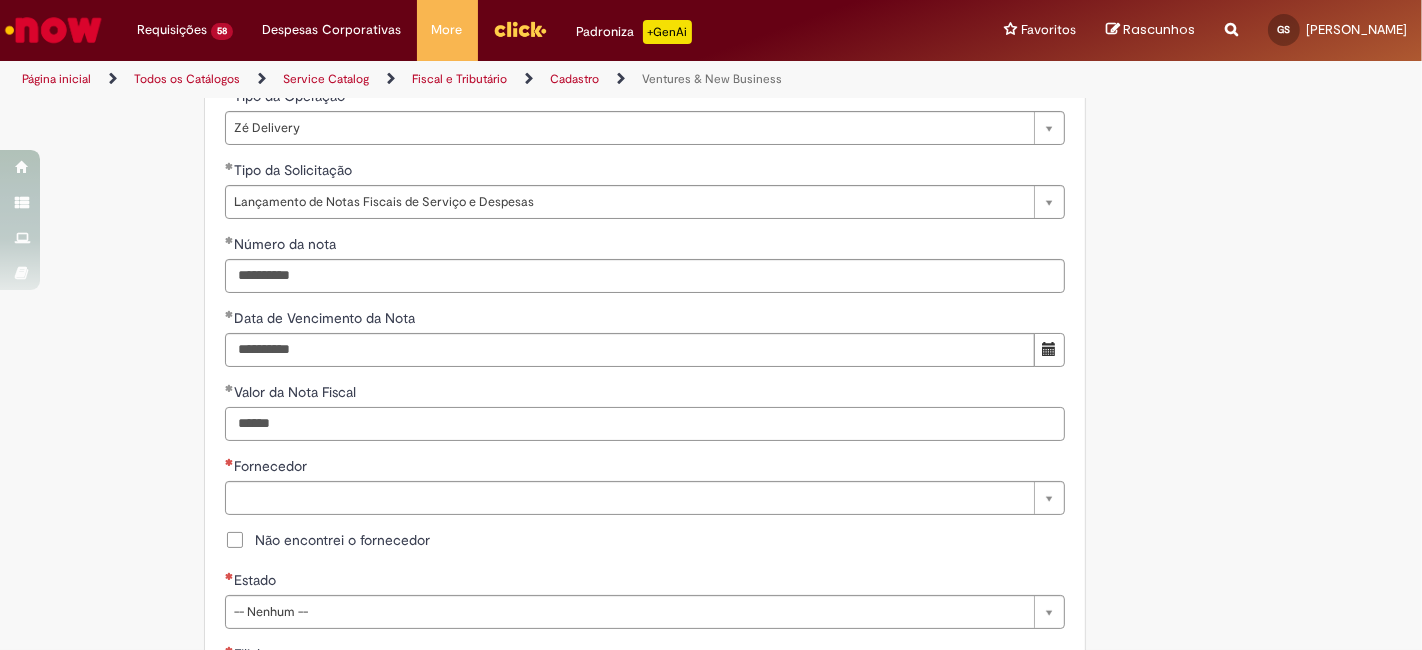 scroll, scrollTop: 740, scrollLeft: 0, axis: vertical 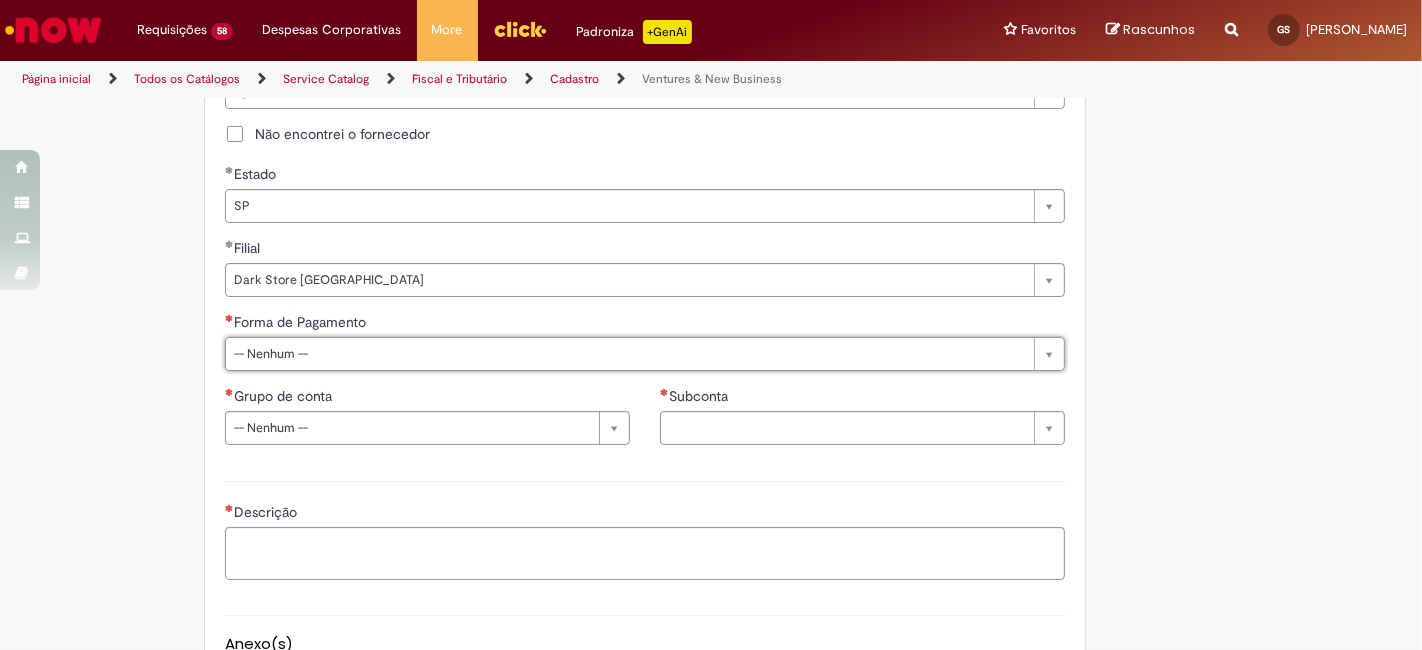 click on "**********" at bounding box center [645, 107] 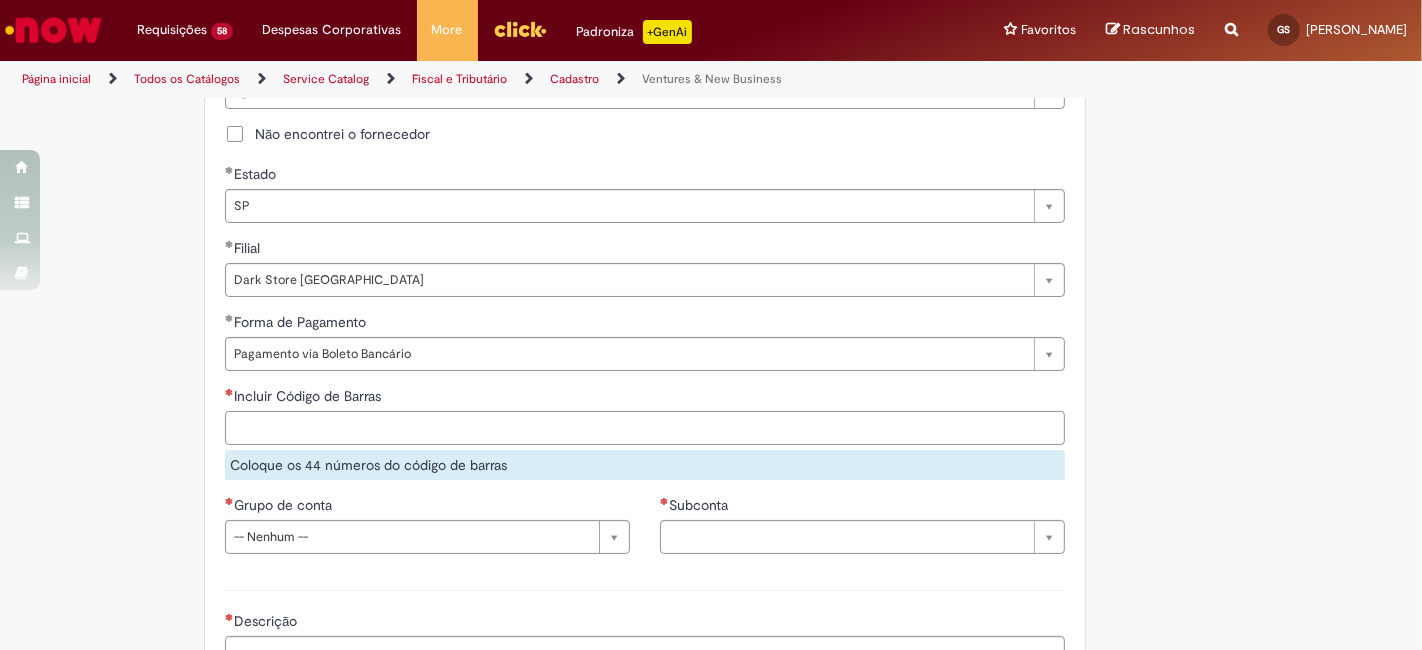 click on "Incluir Código de Barras" at bounding box center [645, 428] 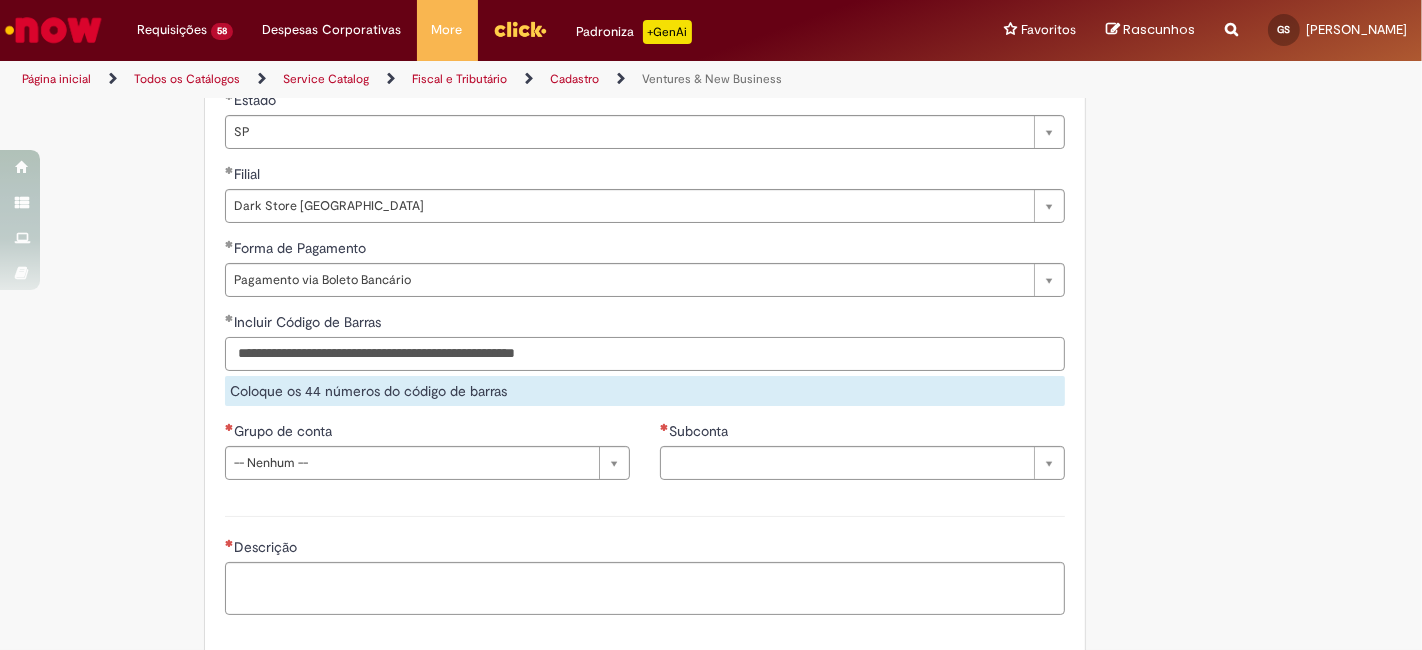 scroll, scrollTop: 1259, scrollLeft: 0, axis: vertical 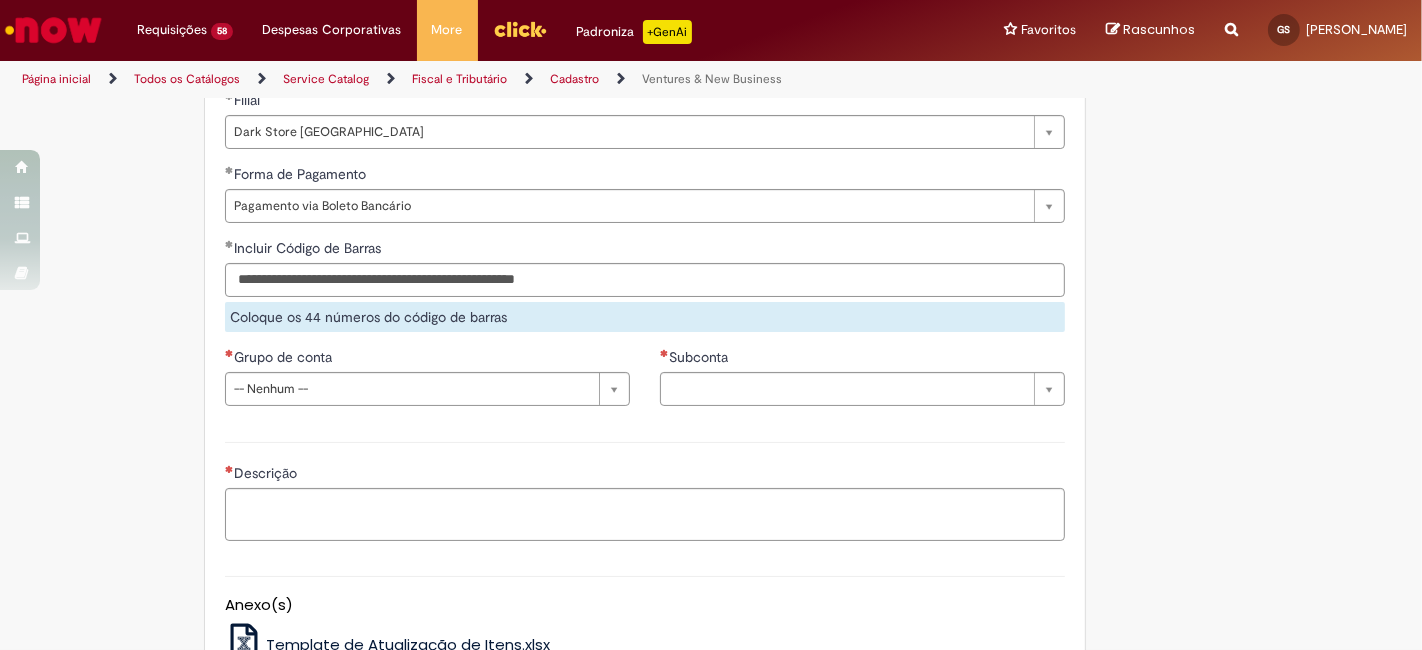 drag, startPoint x: 599, startPoint y: 375, endPoint x: 557, endPoint y: 386, distance: 43.416588 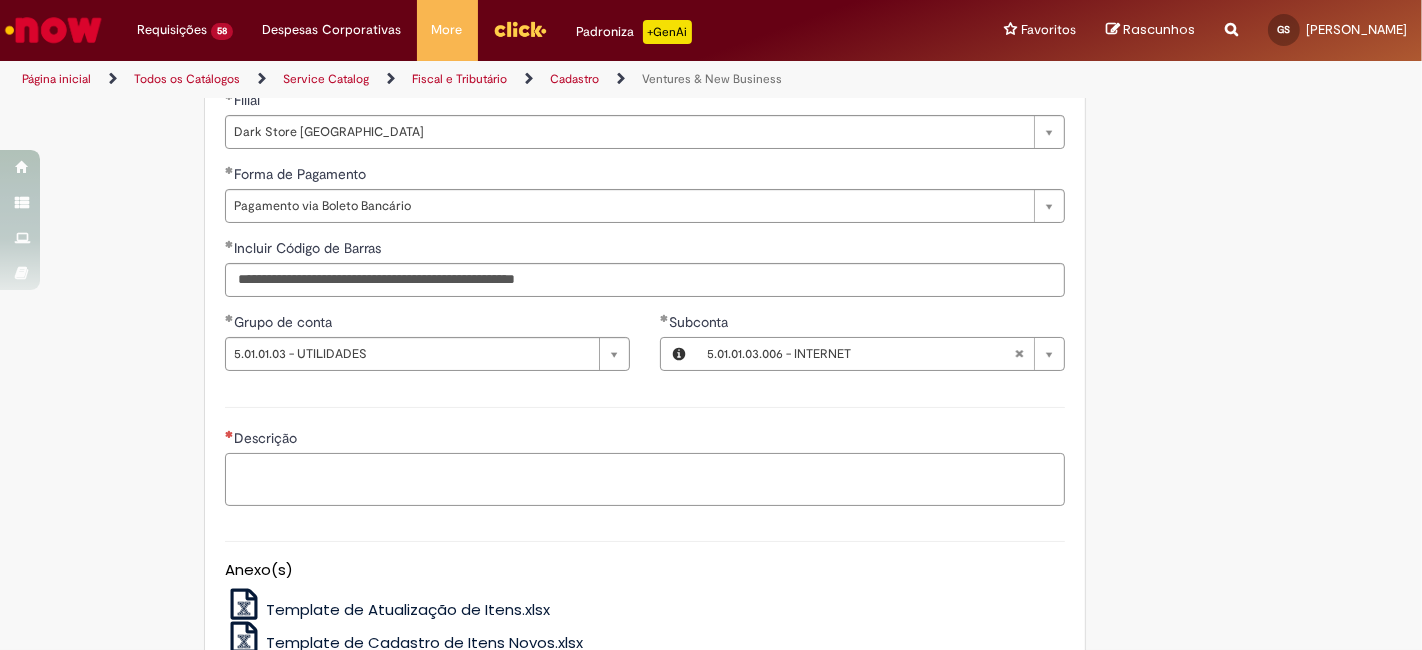 click on "Descrição" at bounding box center (645, 479) 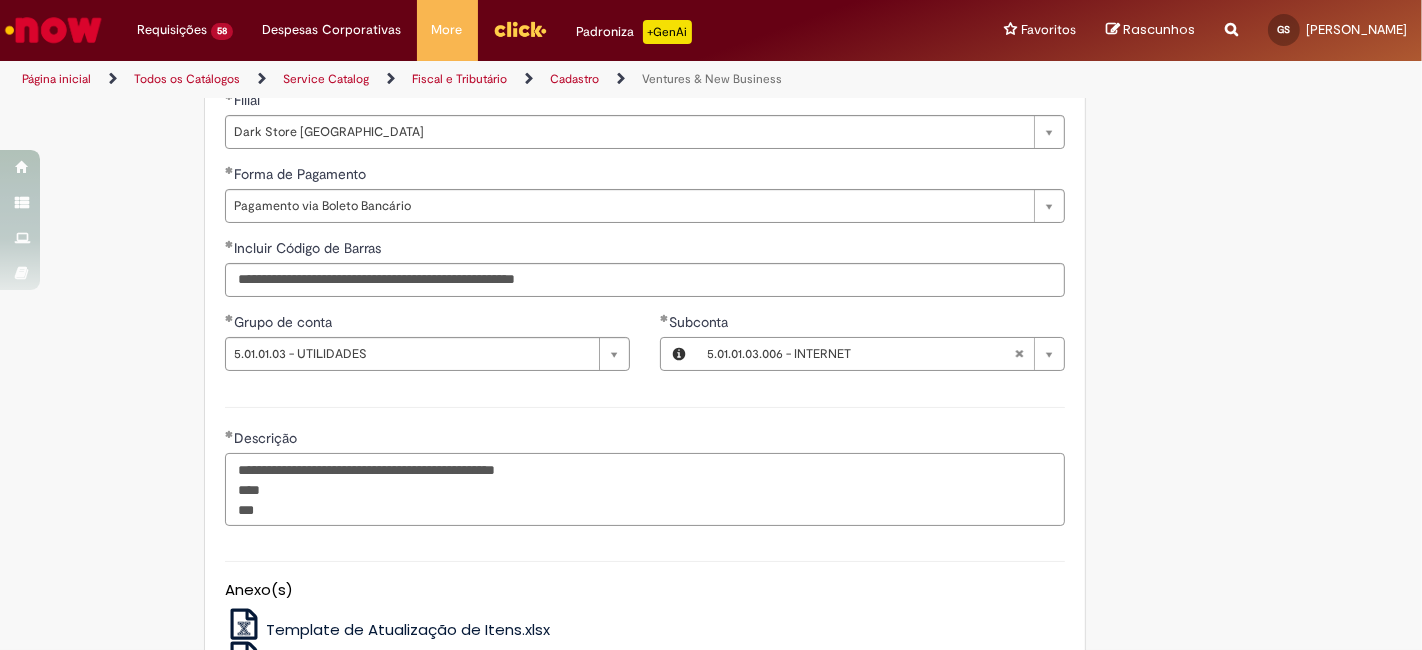 click on "**********" at bounding box center (645, 489) 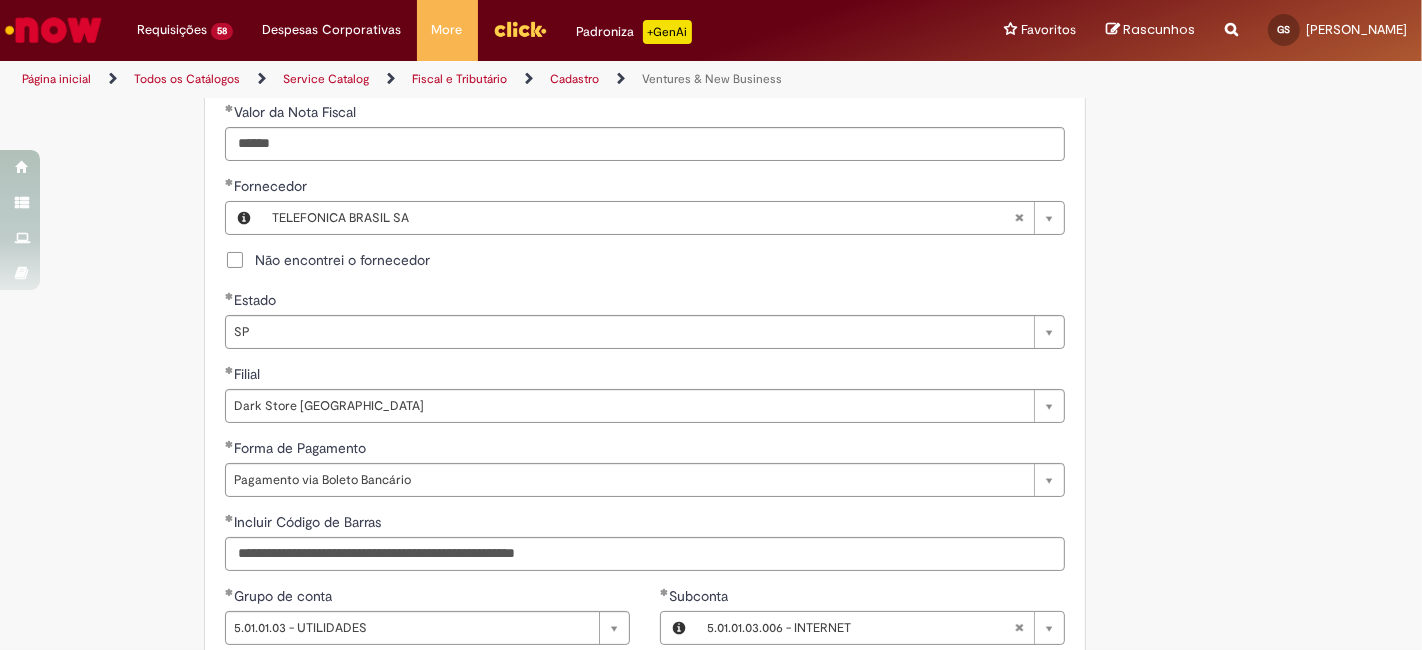 scroll, scrollTop: 962, scrollLeft: 0, axis: vertical 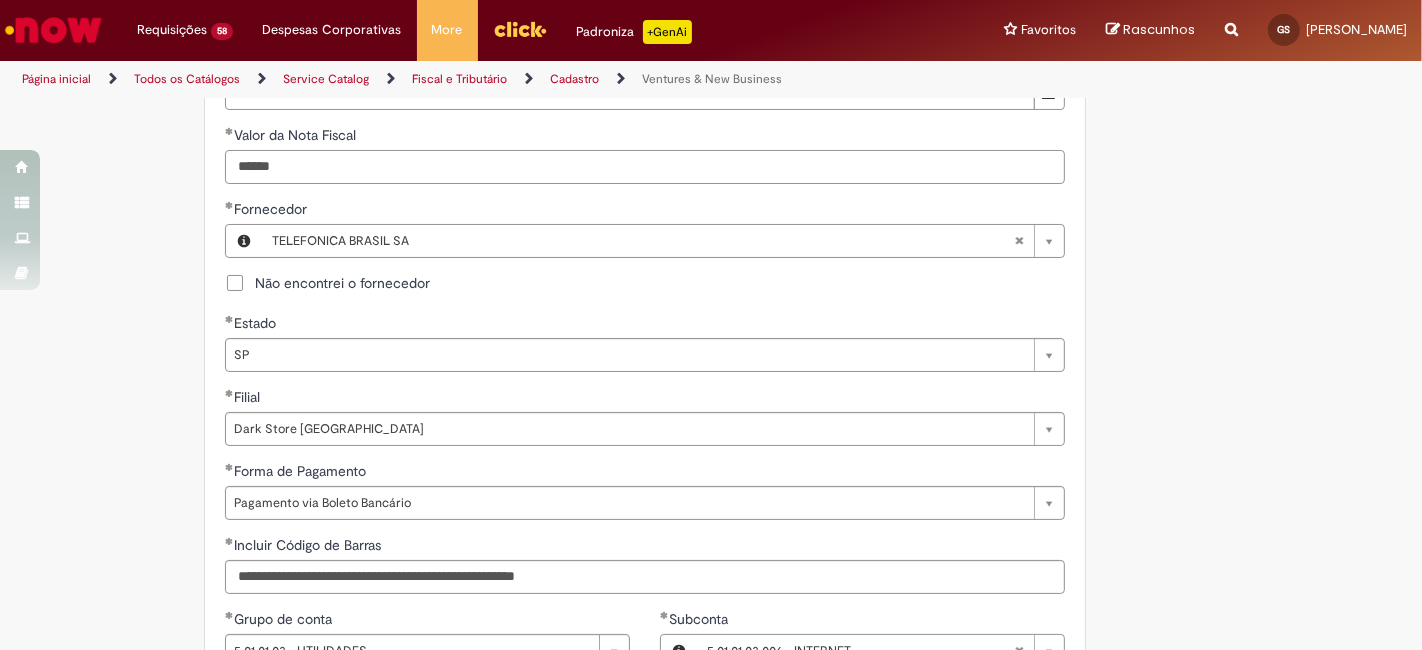 click on "******" at bounding box center (645, 167) 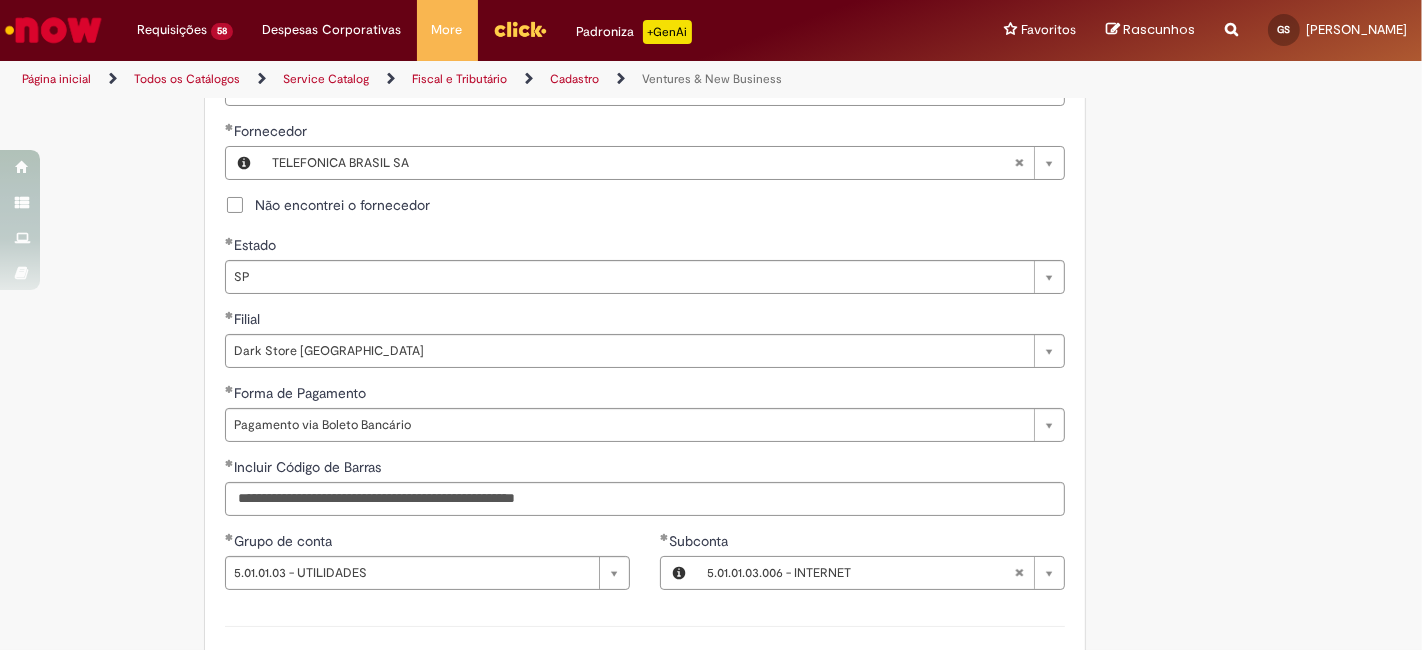 scroll, scrollTop: 1481, scrollLeft: 0, axis: vertical 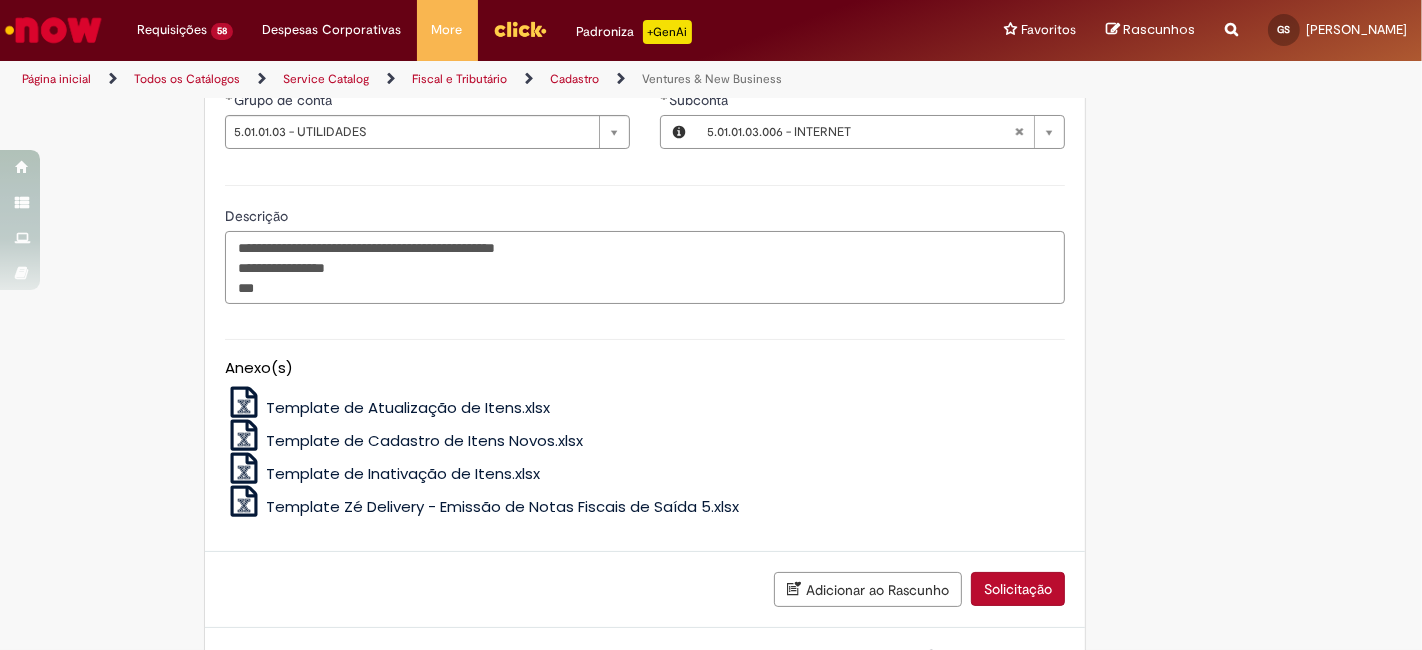 click on "**********" at bounding box center (645, 267) 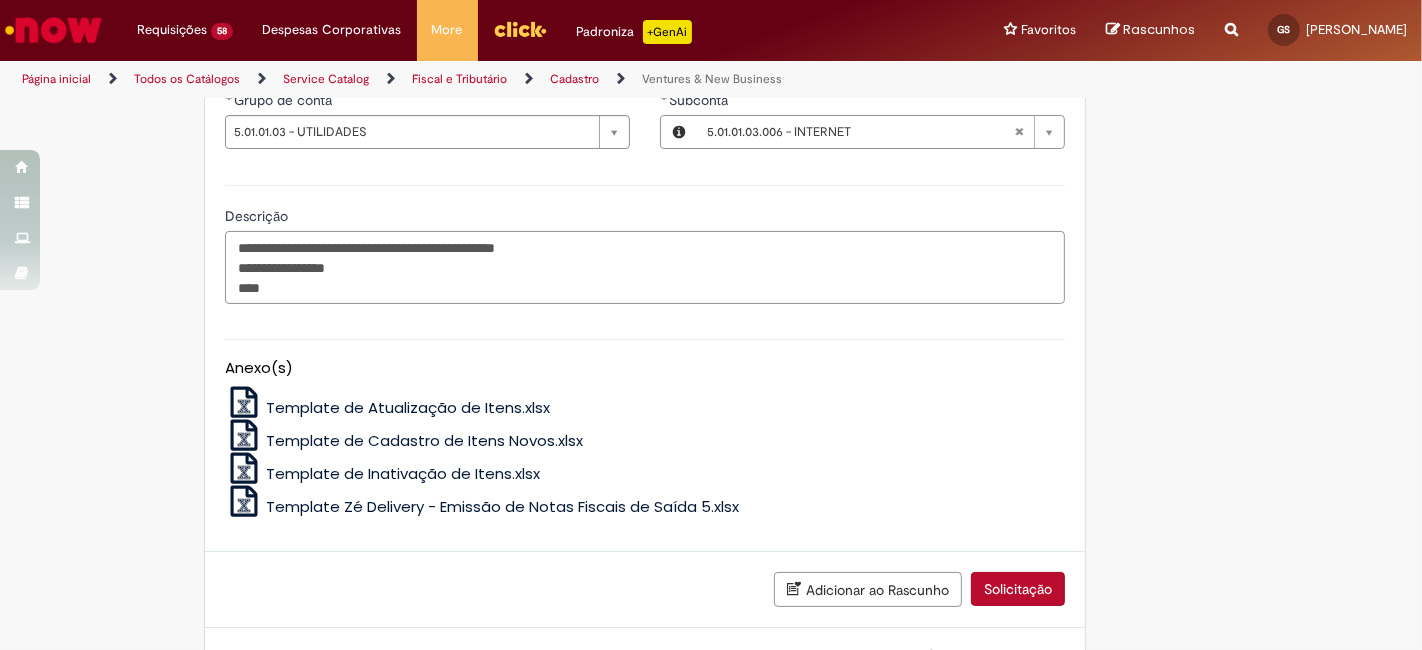 paste on "*******" 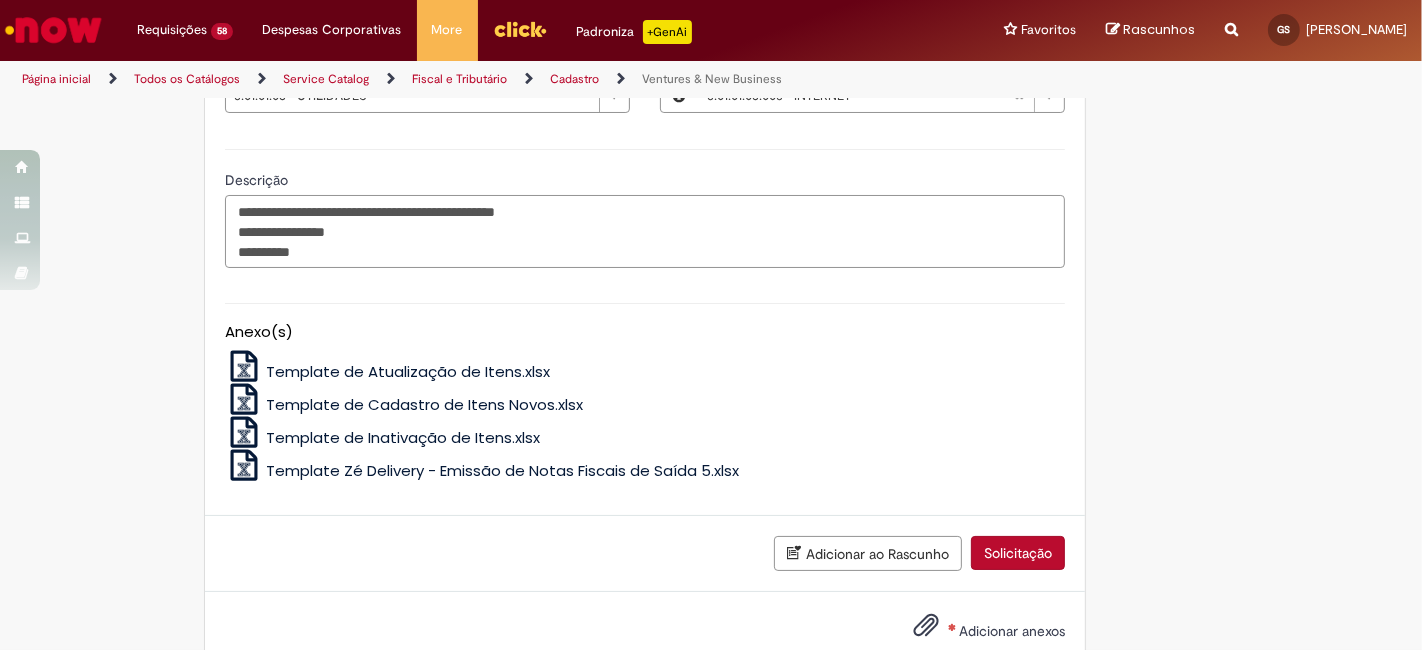 scroll, scrollTop: 1565, scrollLeft: 0, axis: vertical 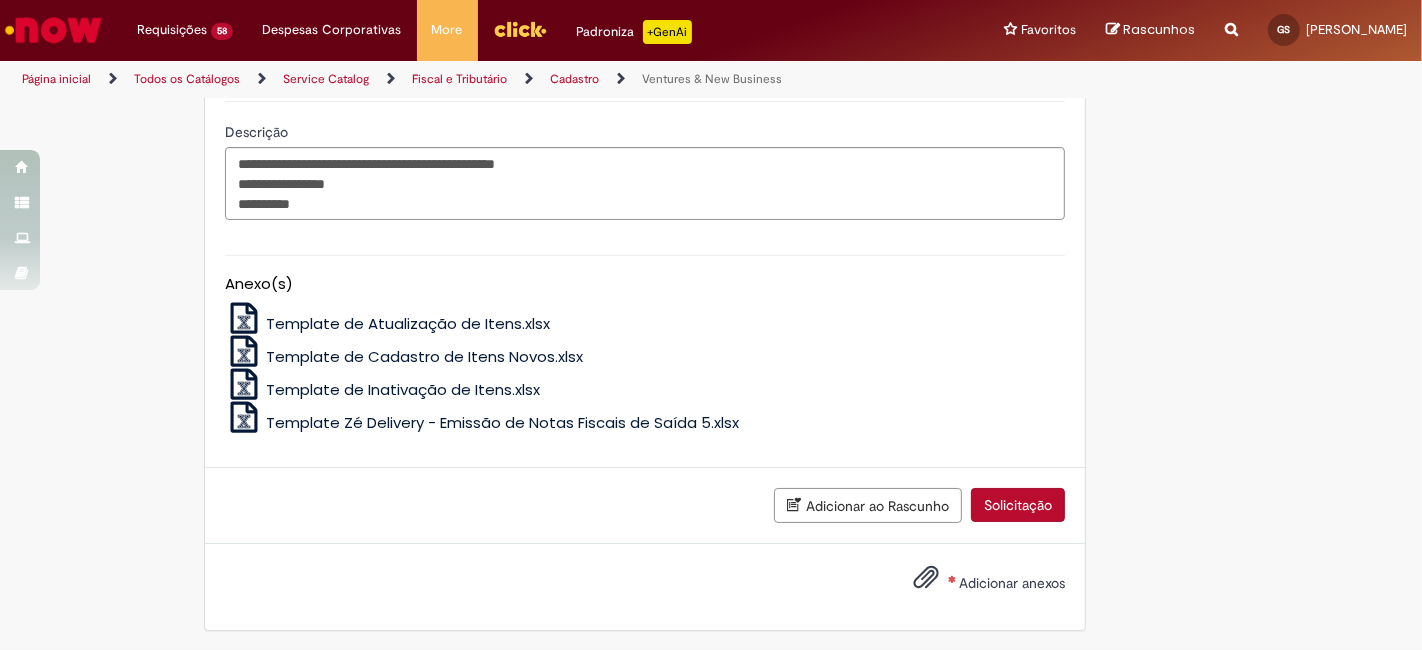 click on "Adicionar anexos" at bounding box center (645, 587) 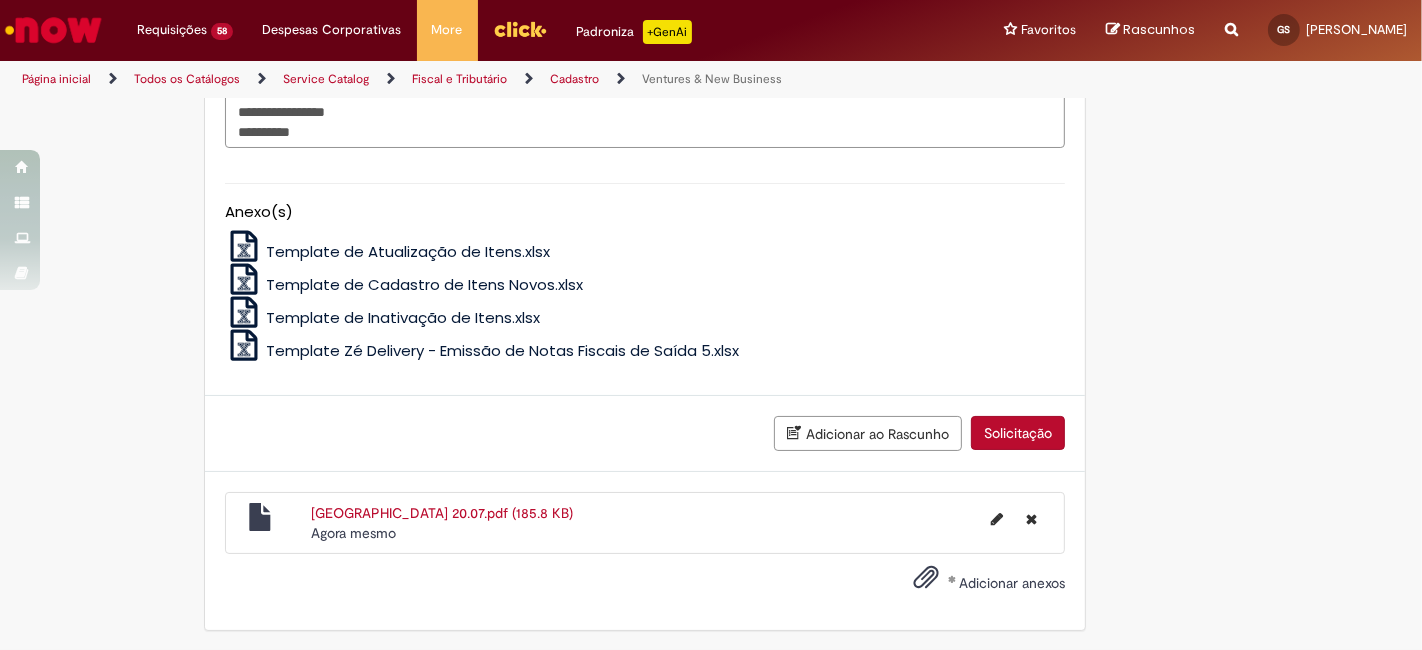 click on "Solicitação" at bounding box center [1018, 433] 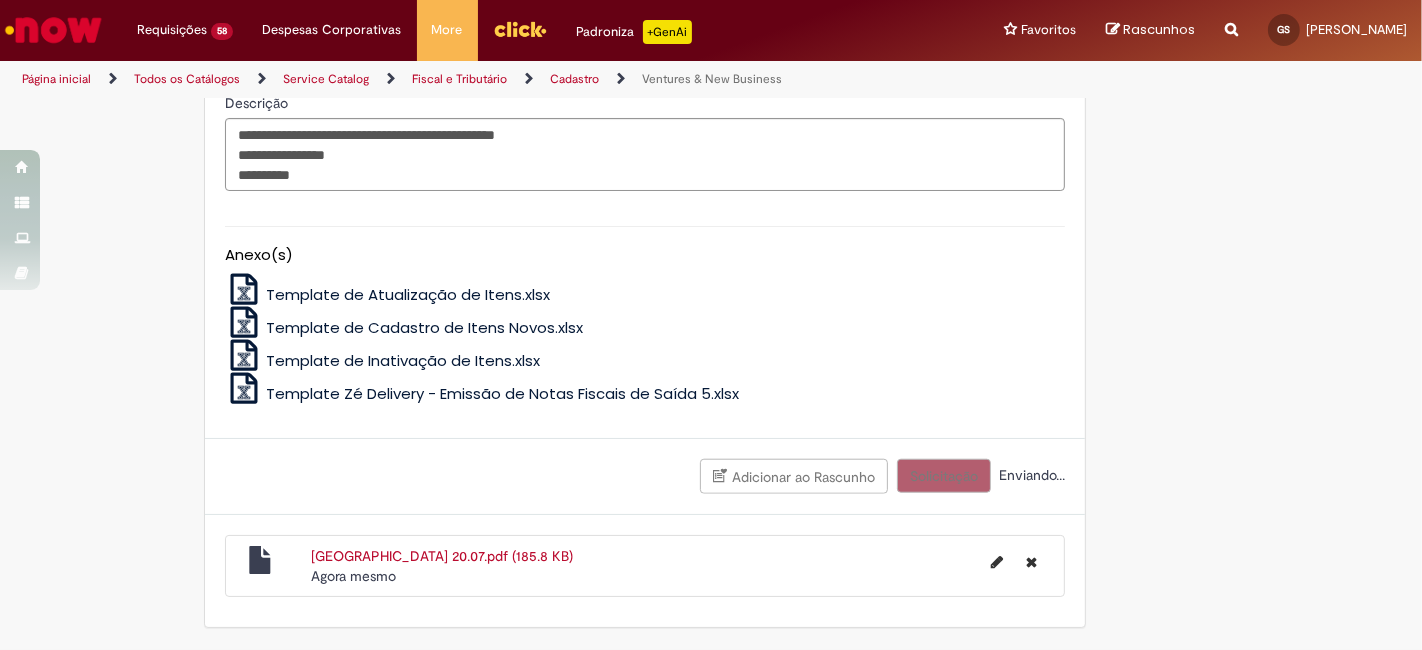 scroll, scrollTop: 1591, scrollLeft: 0, axis: vertical 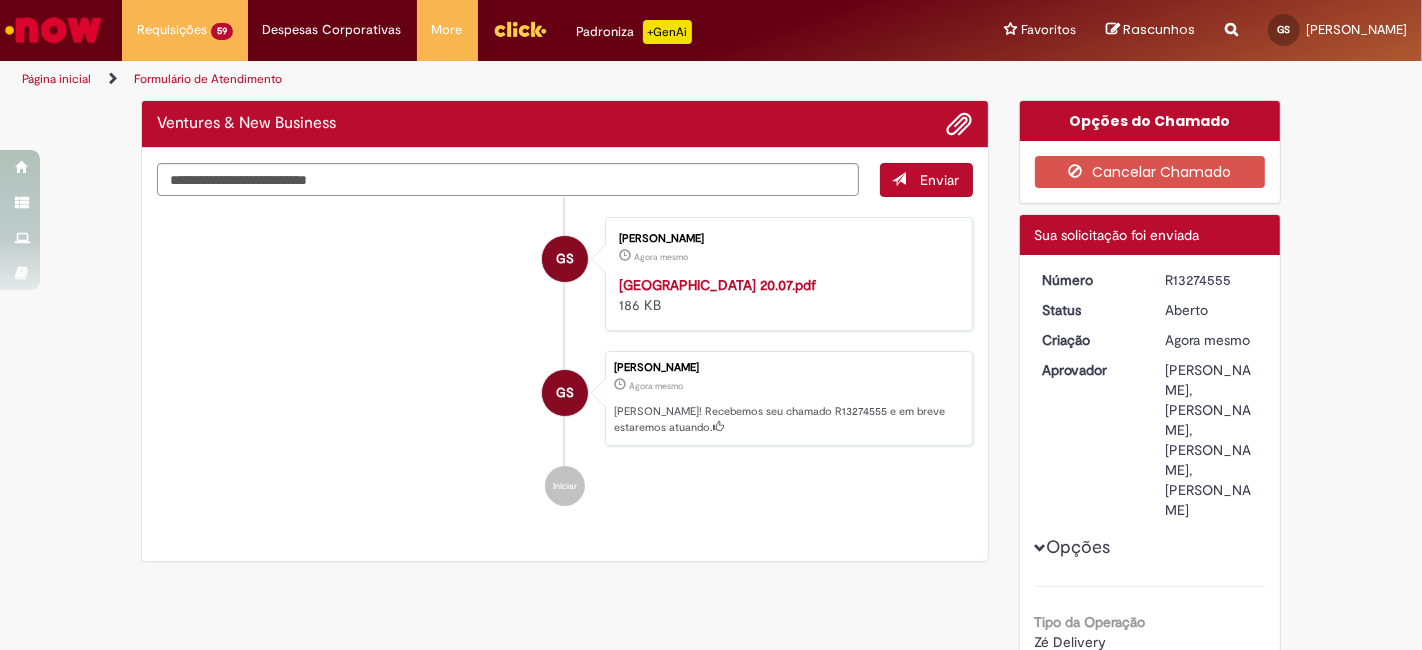 click on "R13274555" at bounding box center (1211, 280) 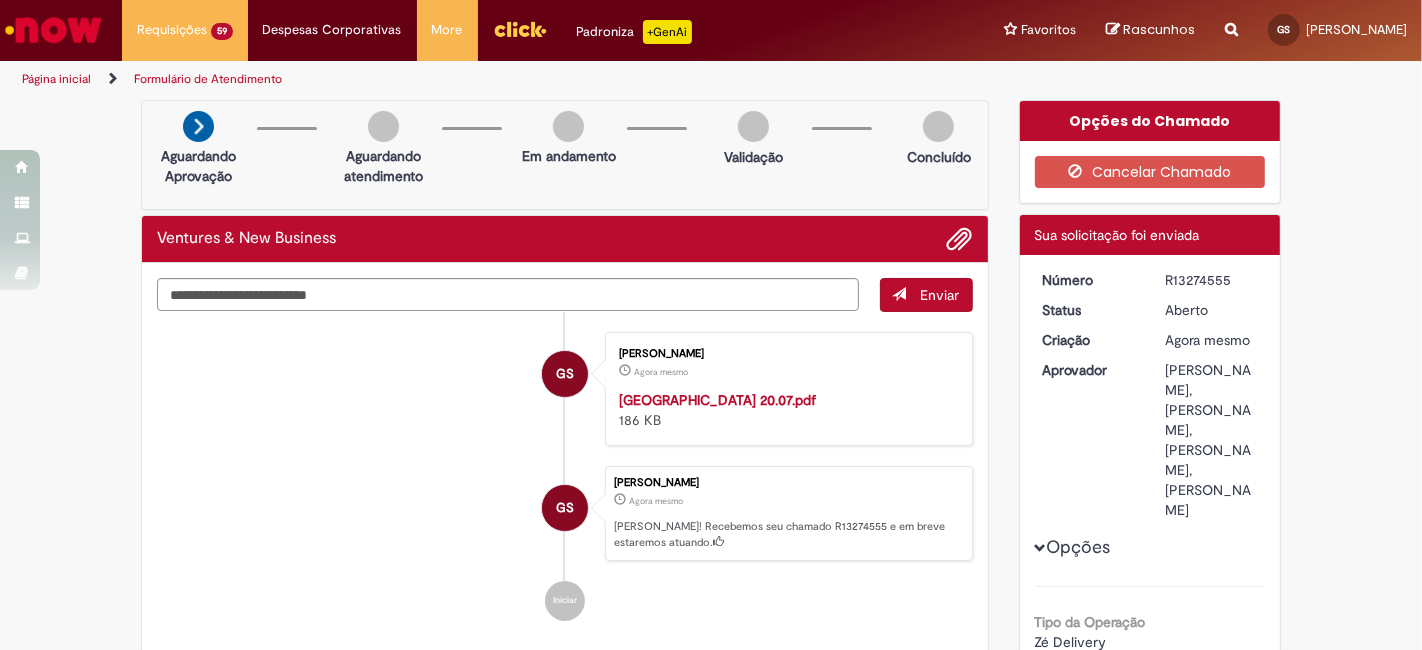 copy on "R13274555" 